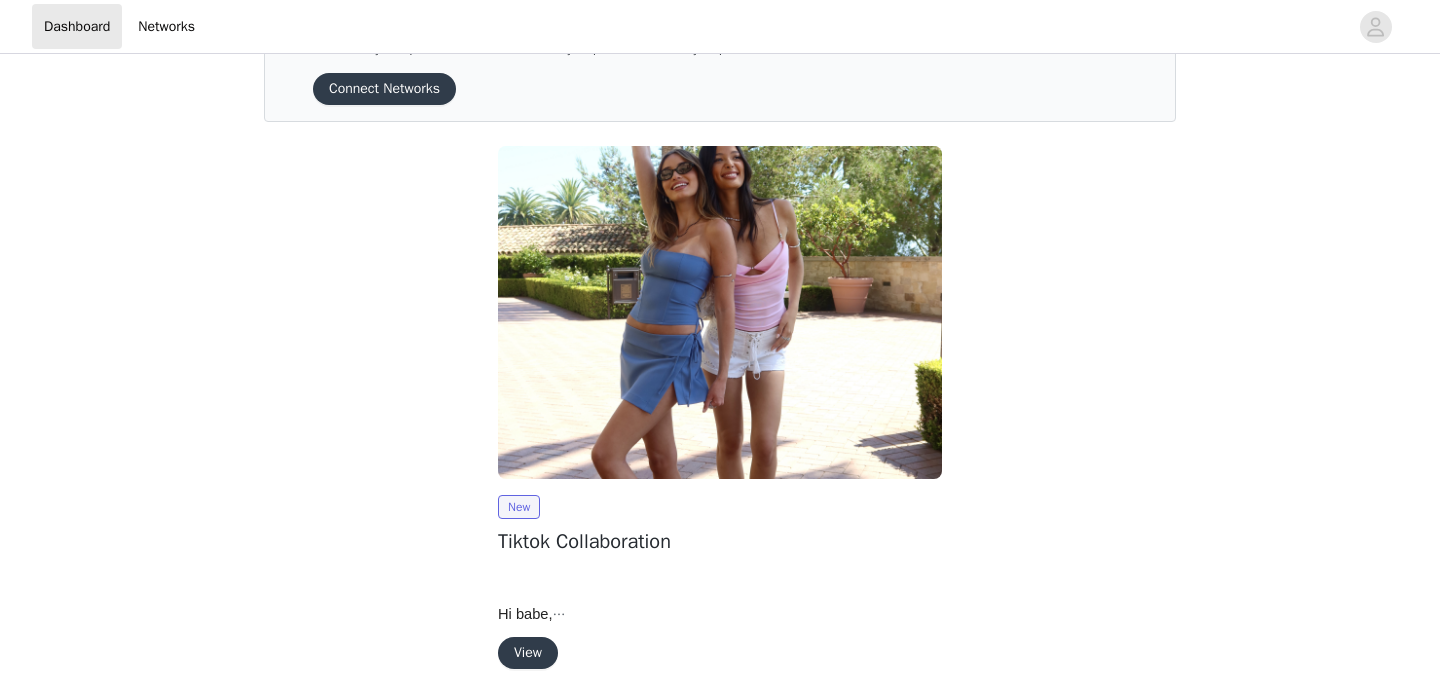 scroll, scrollTop: 159, scrollLeft: 0, axis: vertical 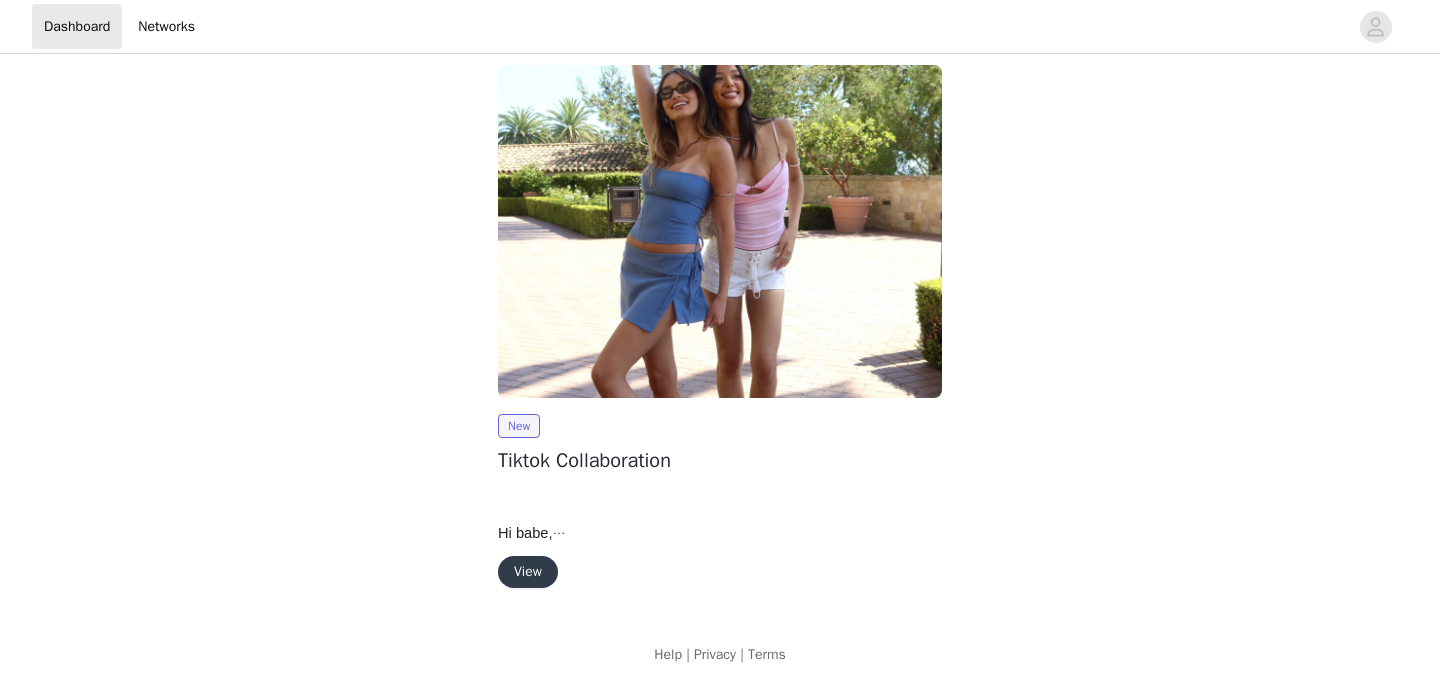 click on "View" at bounding box center [528, 572] 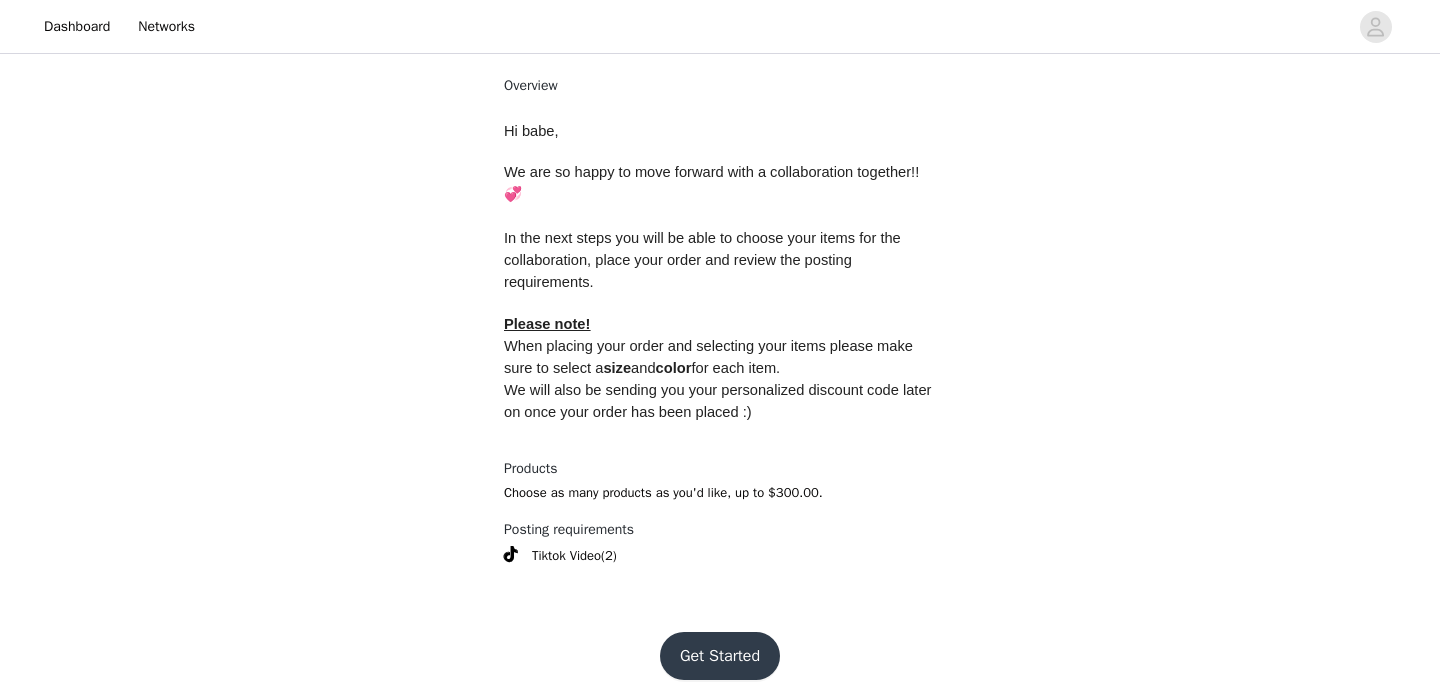 scroll, scrollTop: 726, scrollLeft: 0, axis: vertical 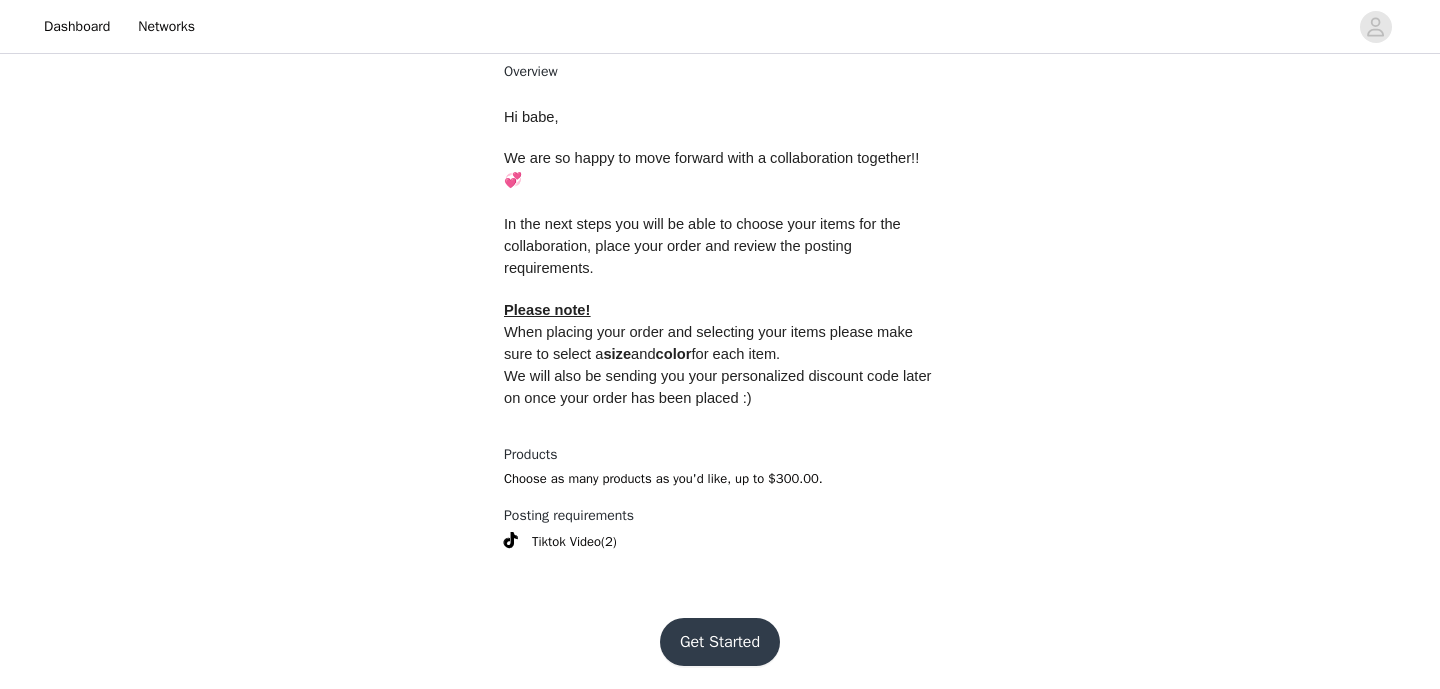click on "Get Started" at bounding box center (720, 642) 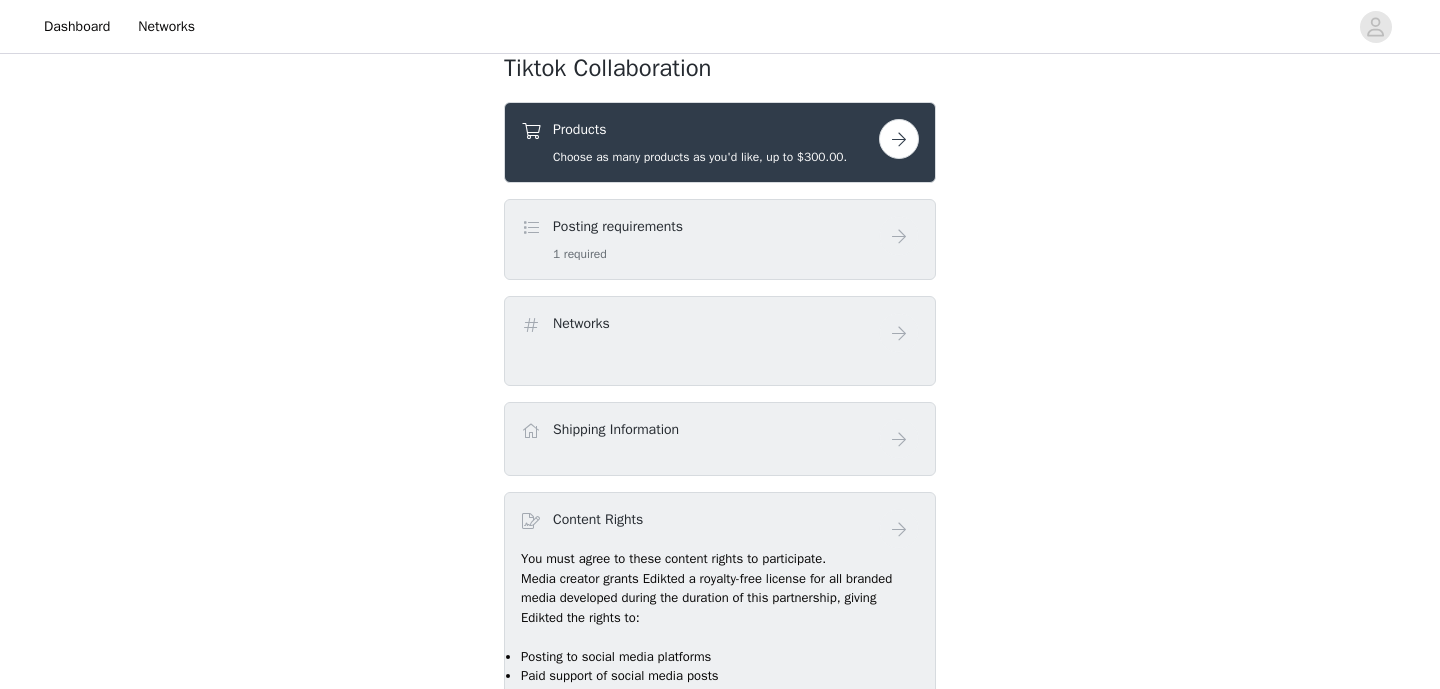 scroll, scrollTop: 627, scrollLeft: 0, axis: vertical 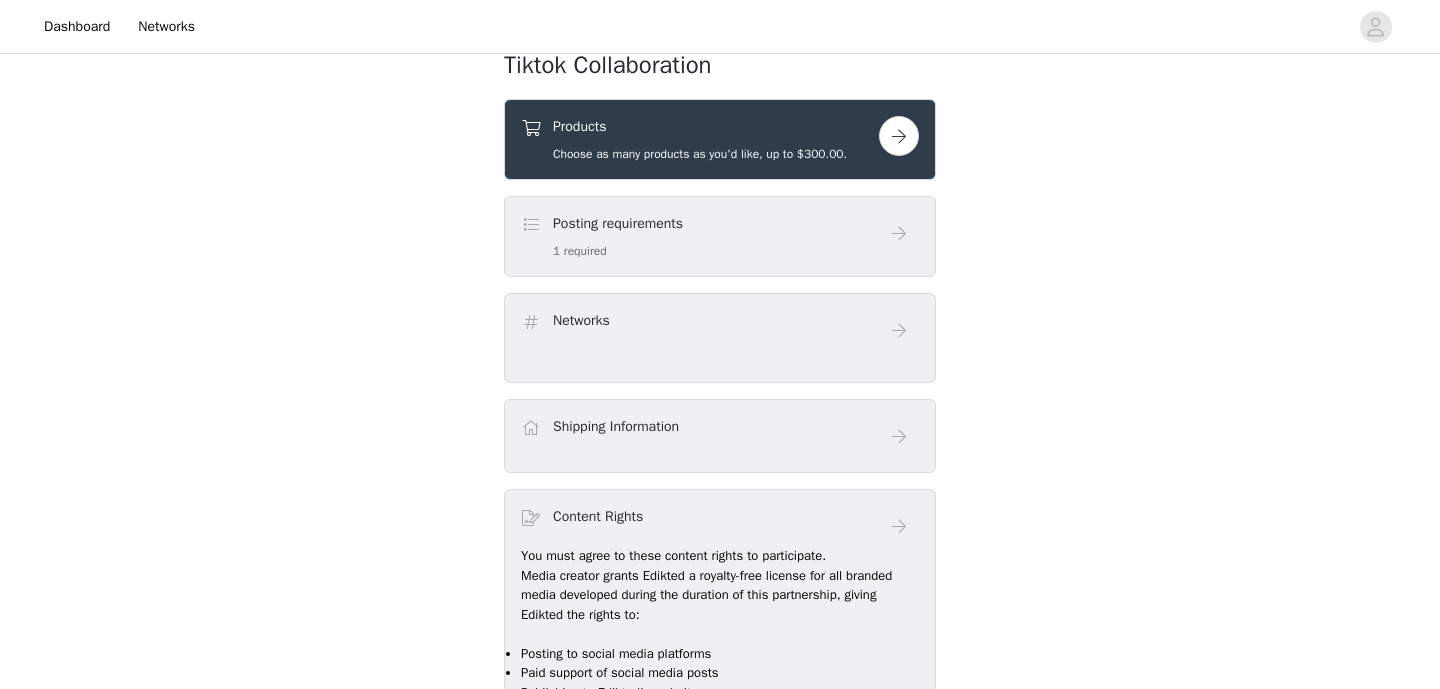 click at bounding box center (899, 136) 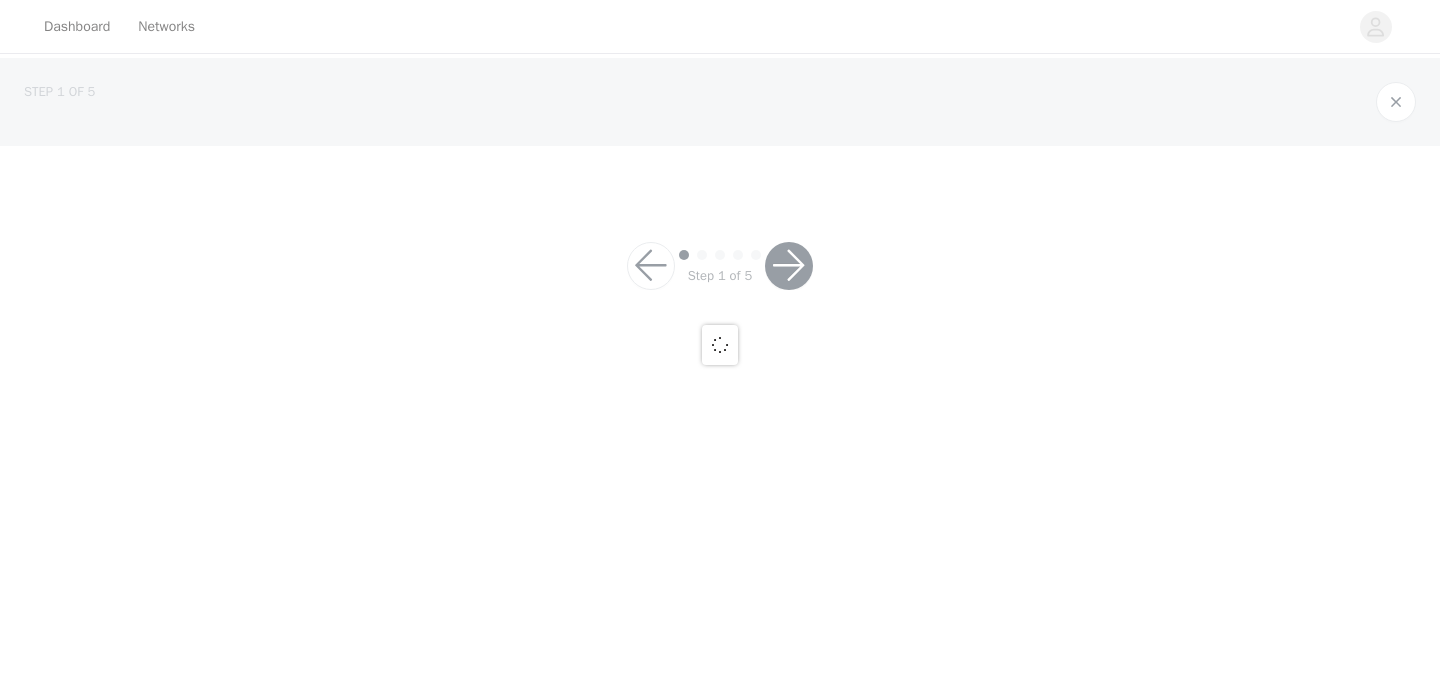 scroll, scrollTop: 0, scrollLeft: 0, axis: both 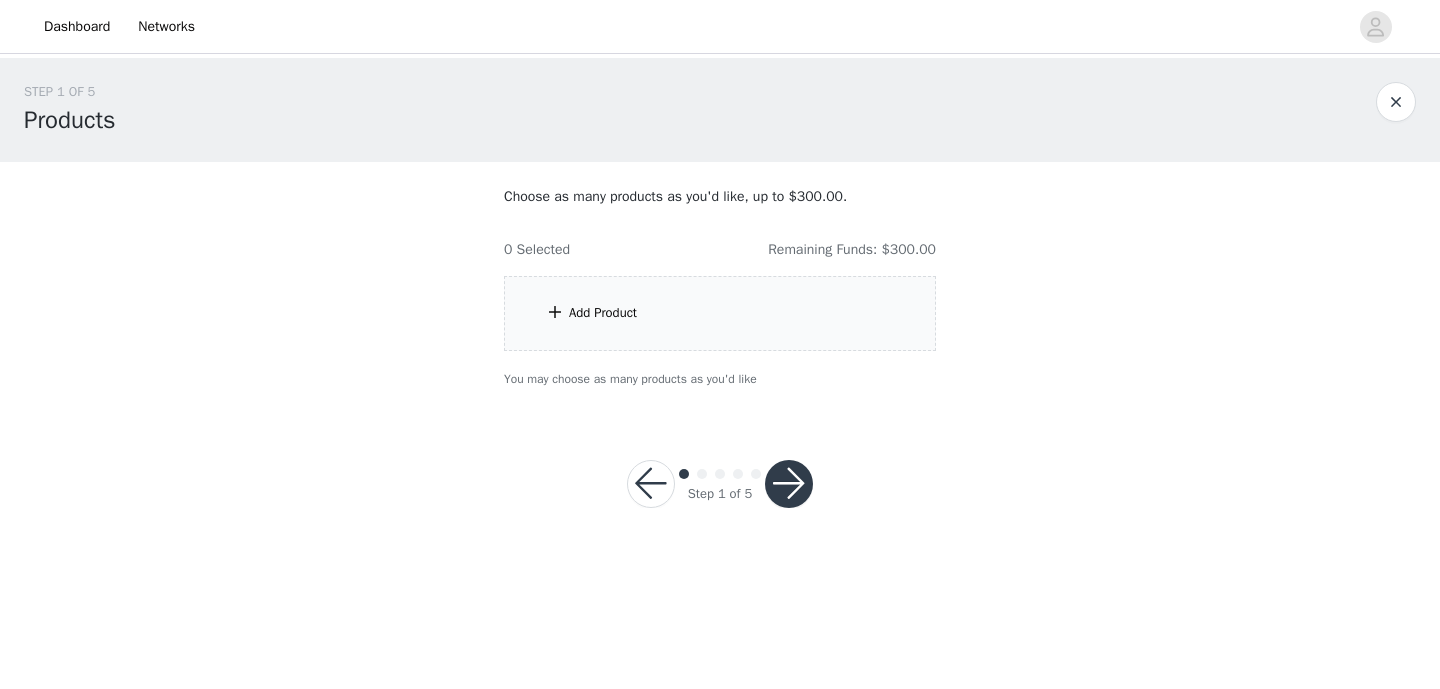 click on "Add Product" at bounding box center [720, 313] 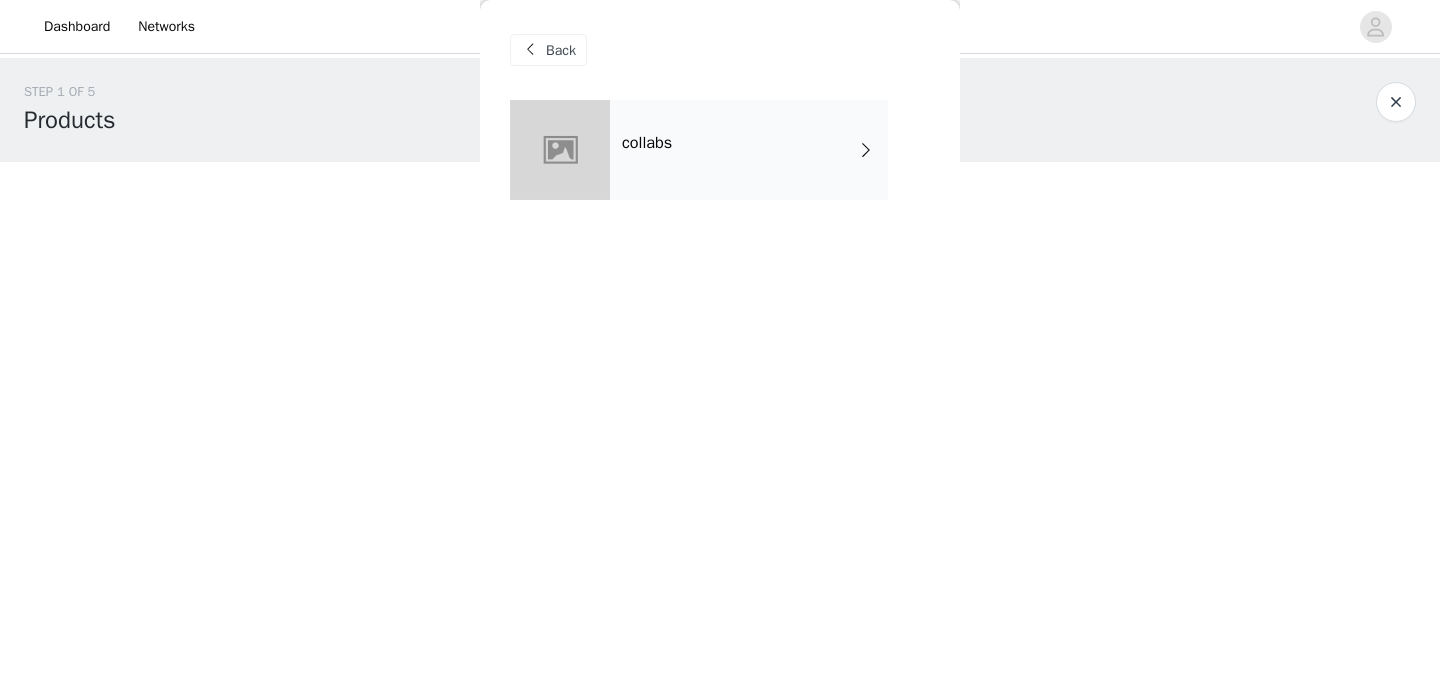 click on "collabs" at bounding box center (749, 150) 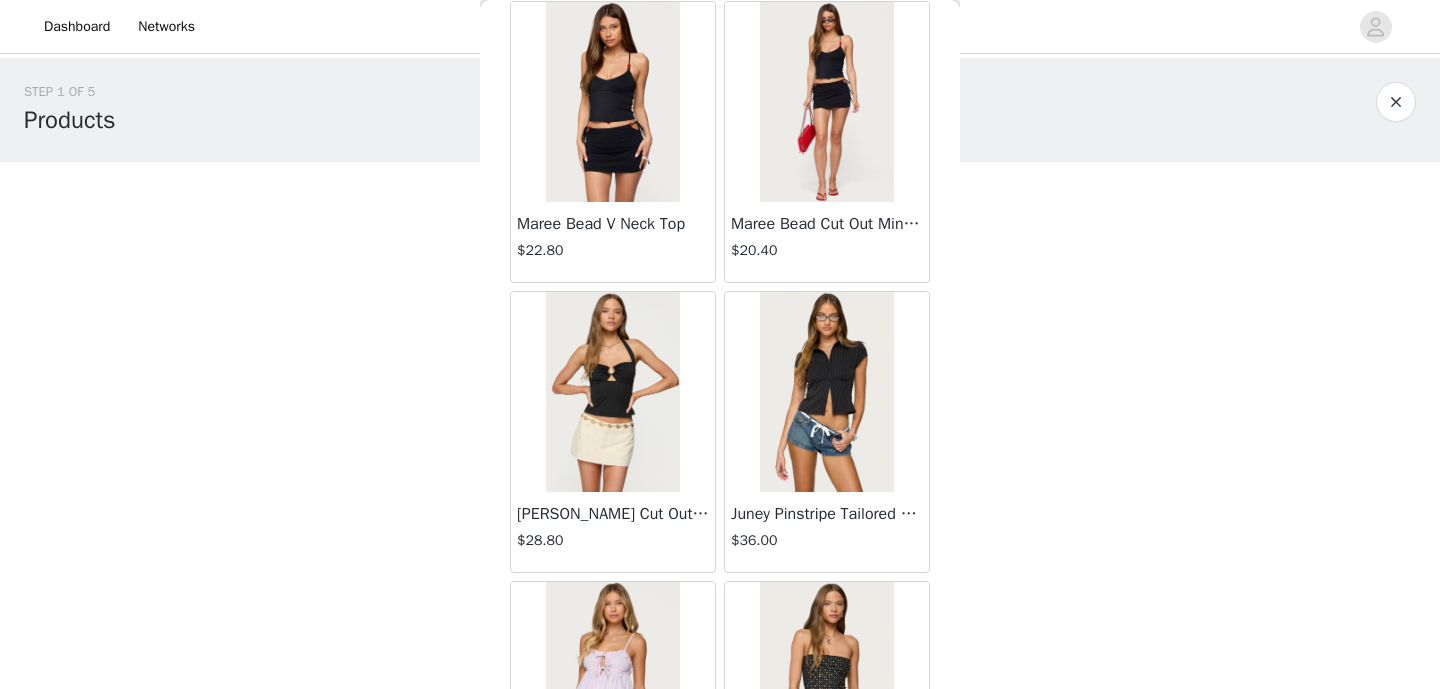 scroll, scrollTop: 984, scrollLeft: 0, axis: vertical 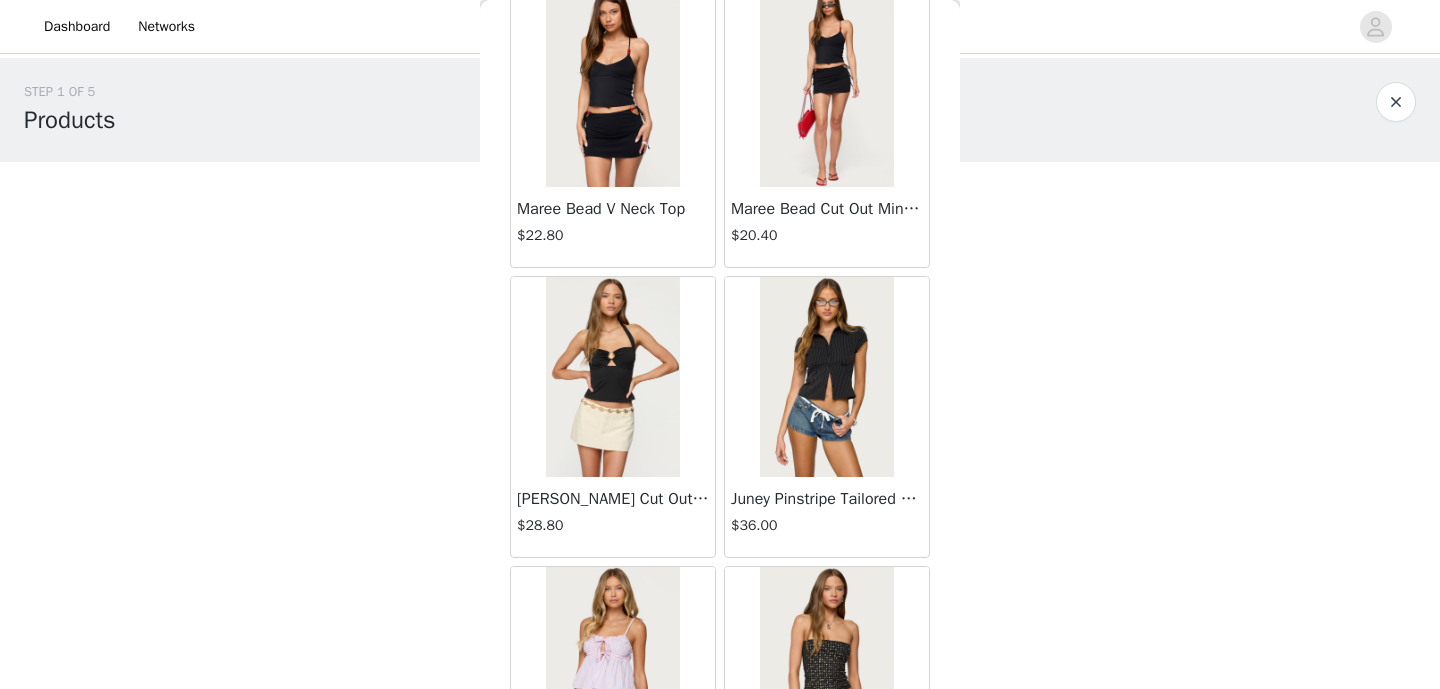 click at bounding box center (826, 377) 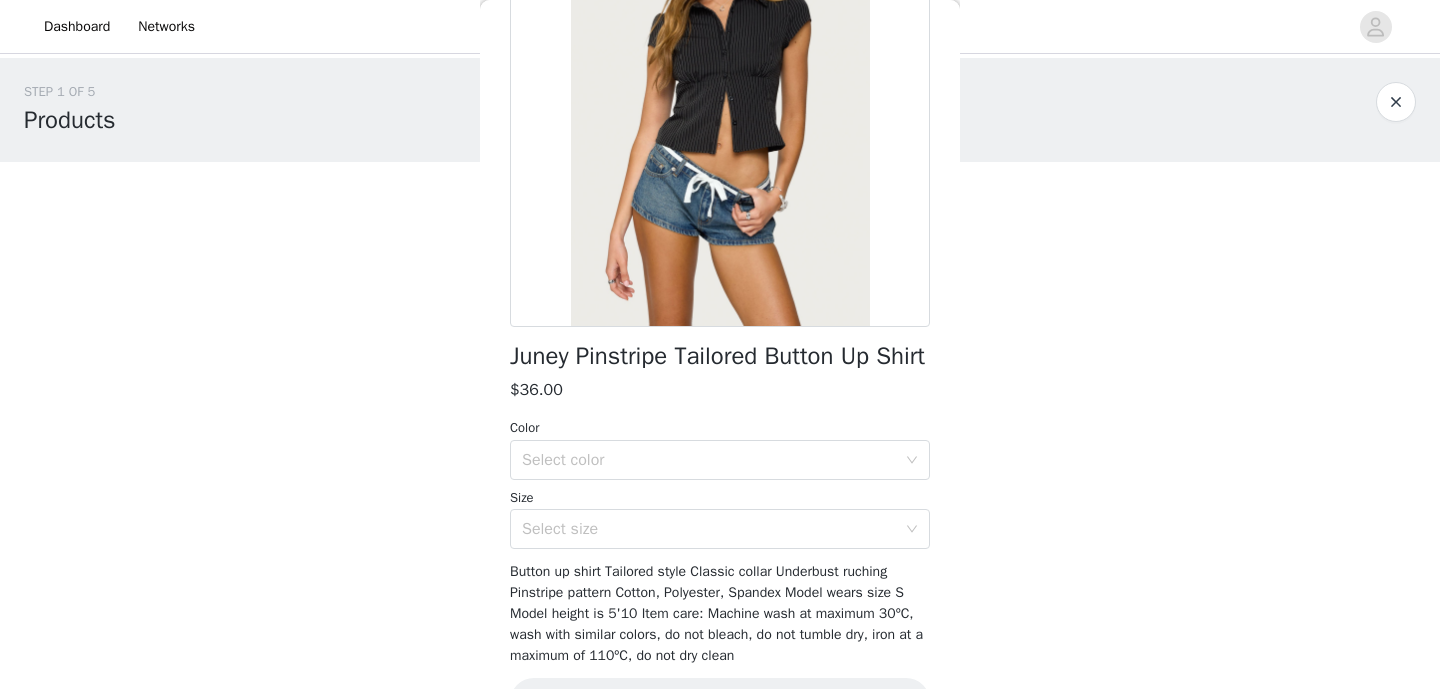 scroll, scrollTop: 311, scrollLeft: 0, axis: vertical 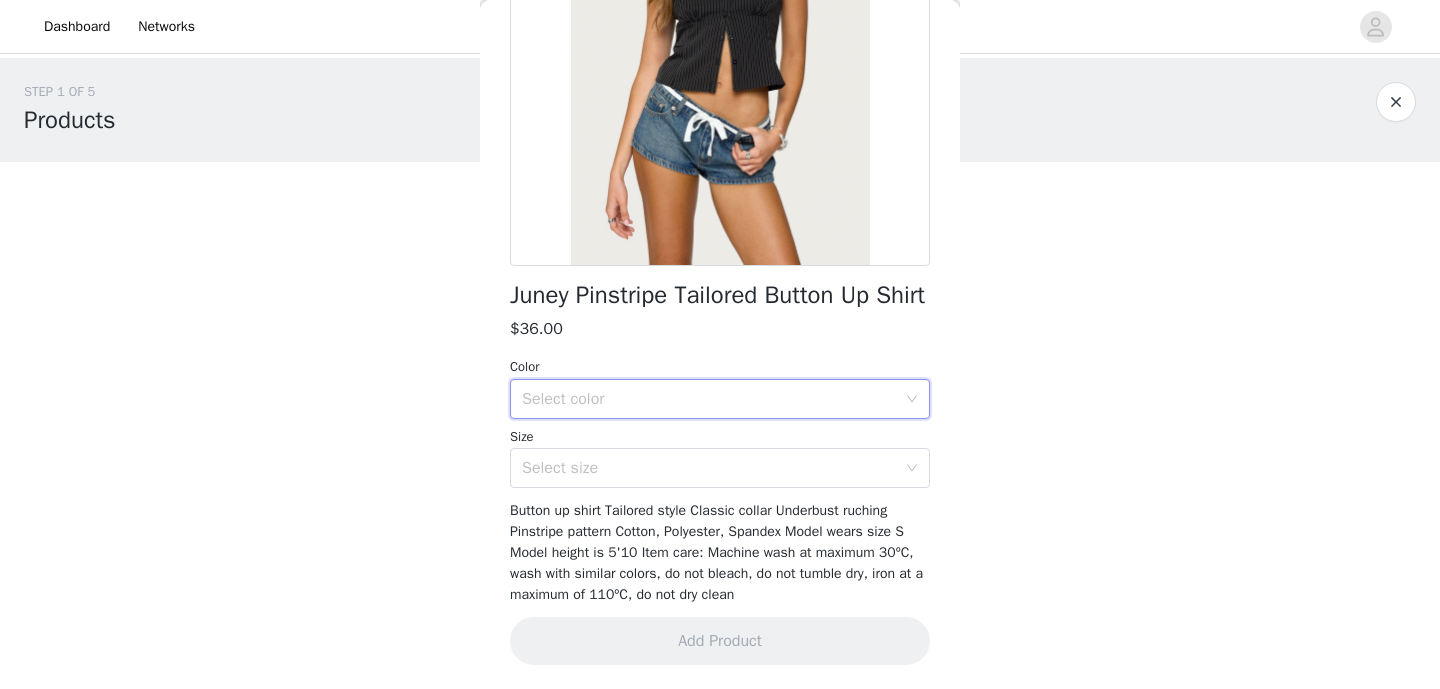 click on "Select color" at bounding box center (713, 399) 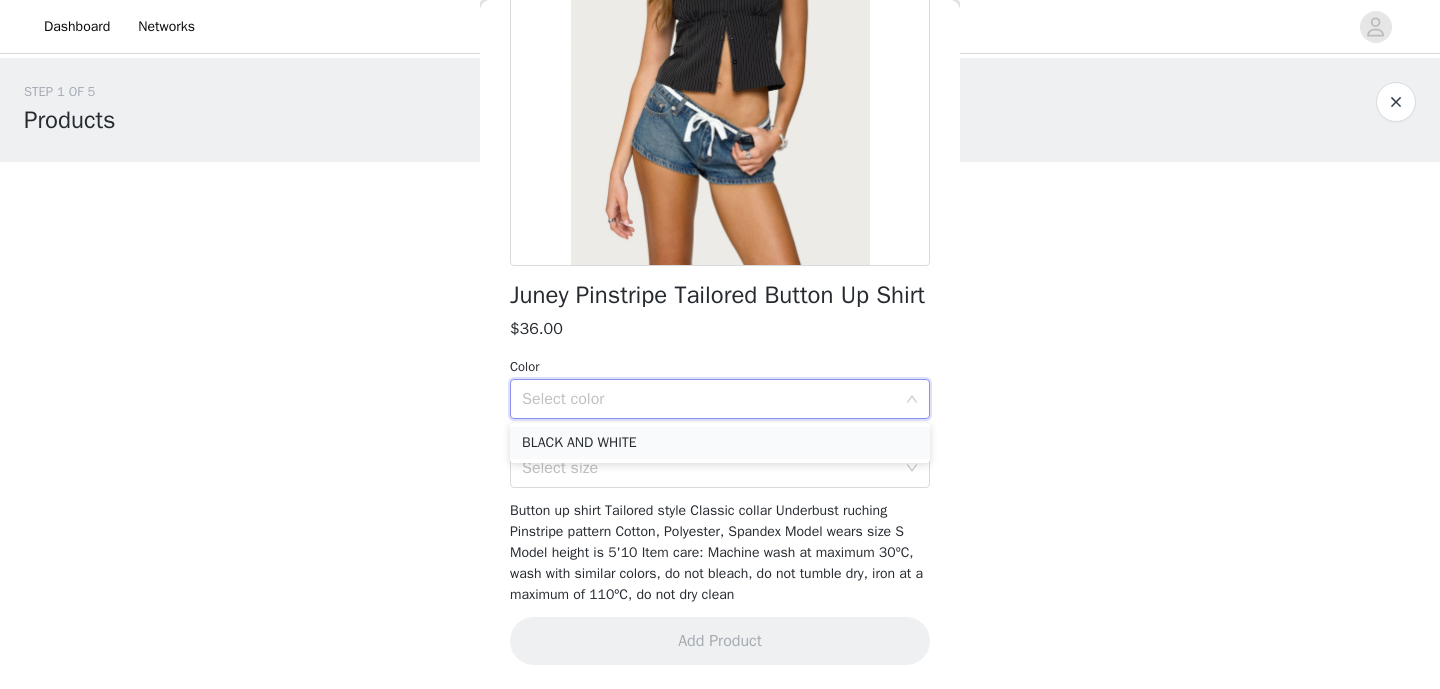 click on "BLACK AND WHITE" at bounding box center (720, 443) 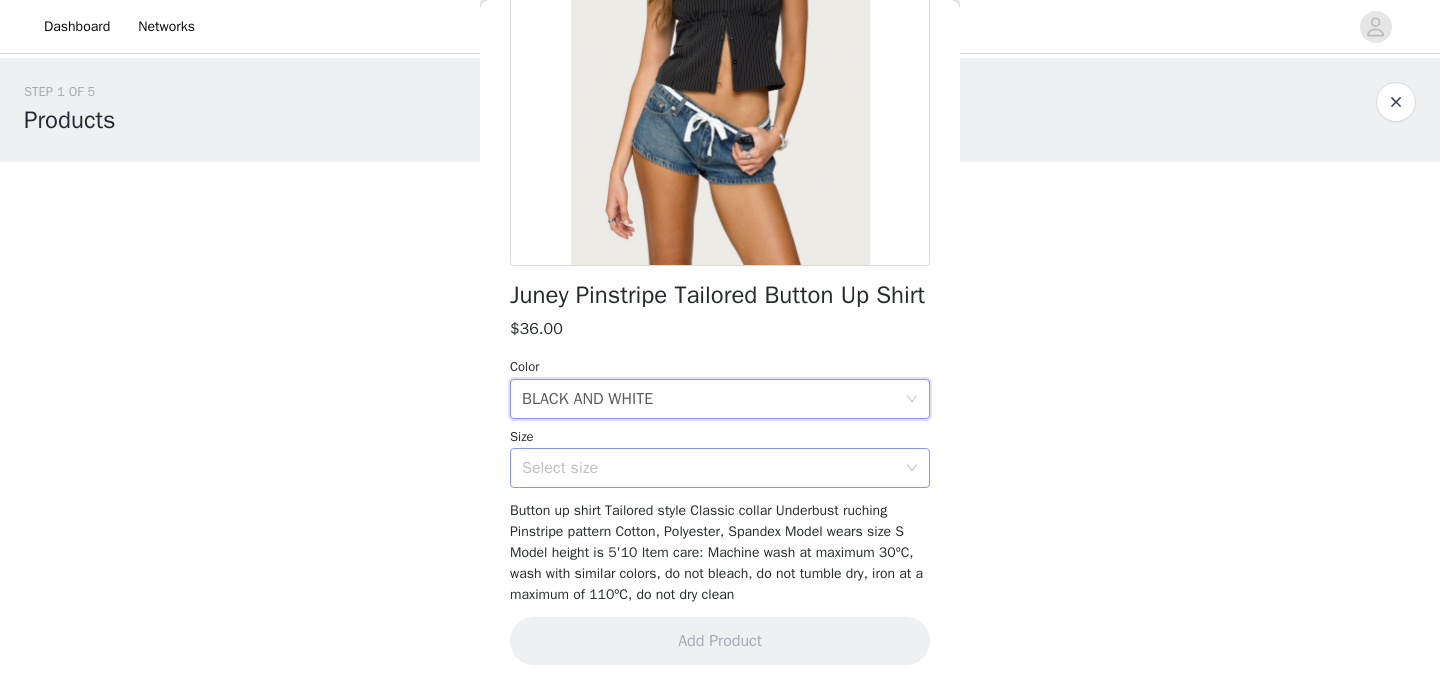 click on "Select size" at bounding box center (709, 468) 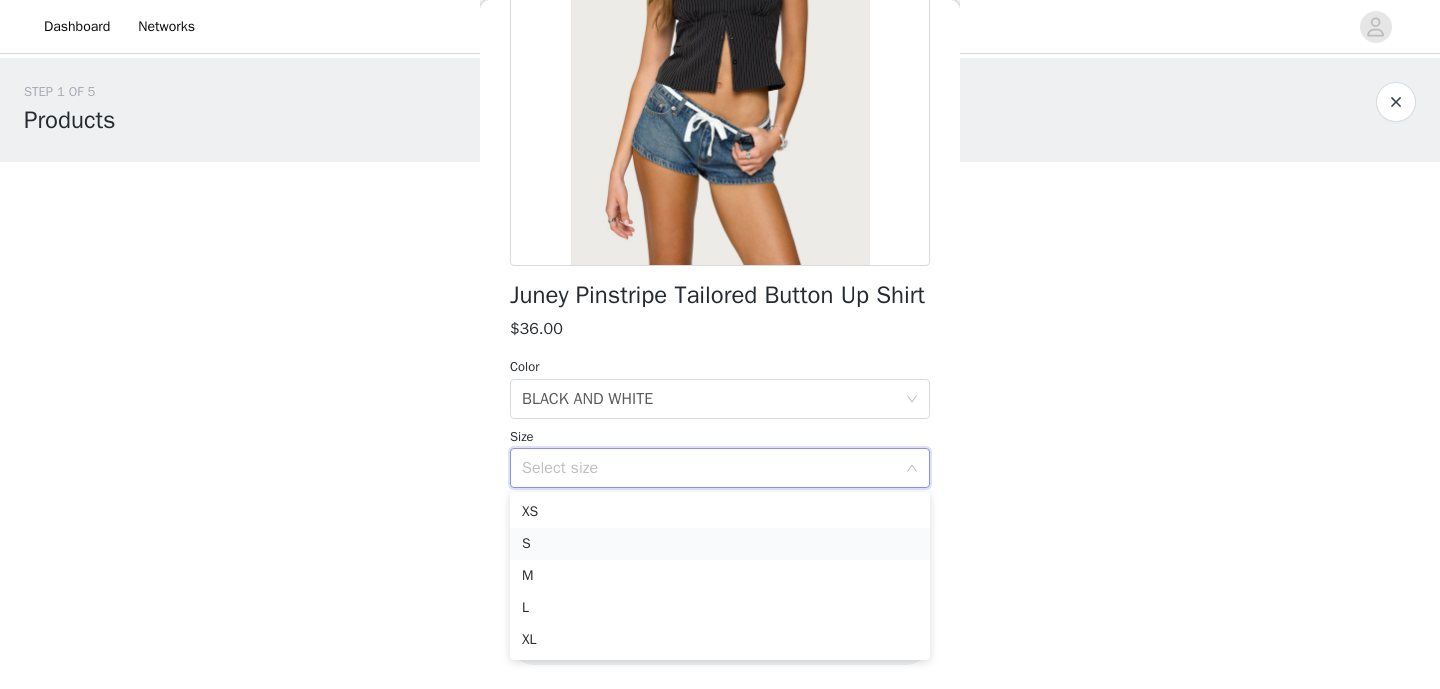 click on "S" at bounding box center (720, 544) 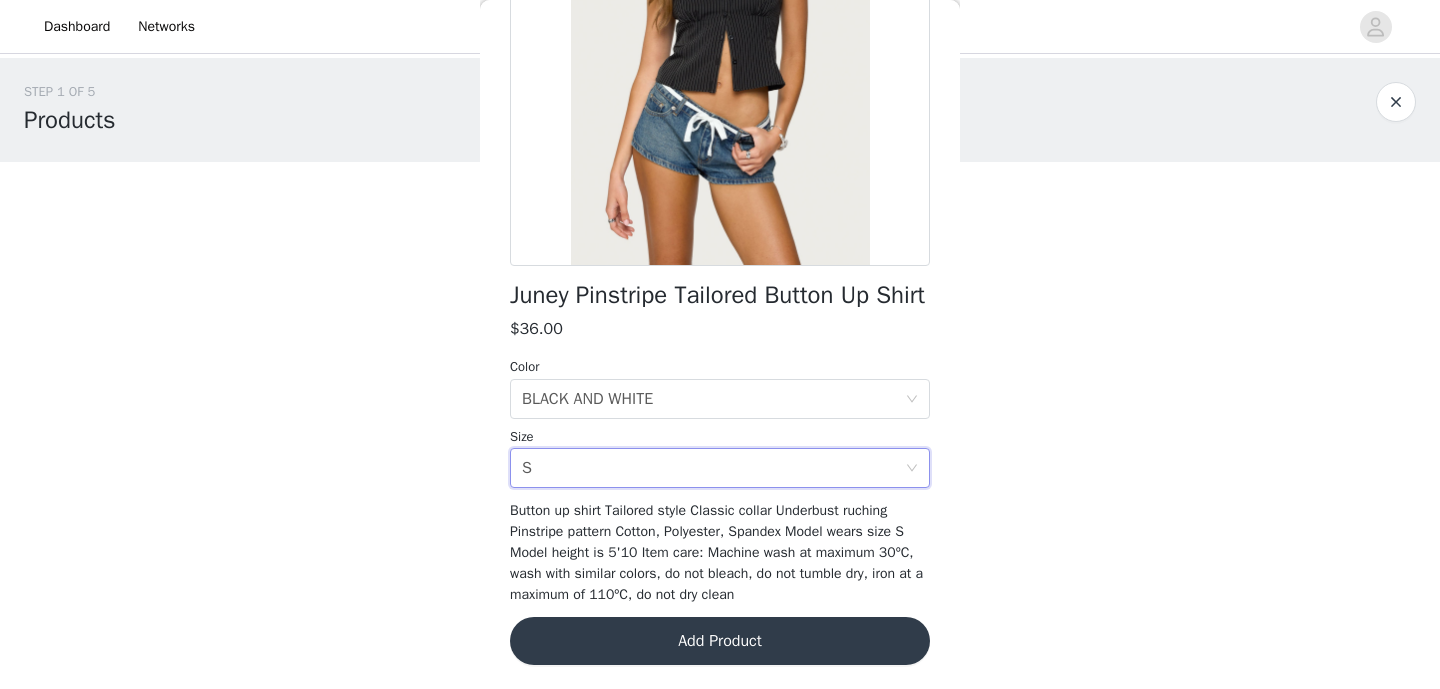 click on "Add Product" at bounding box center [720, 641] 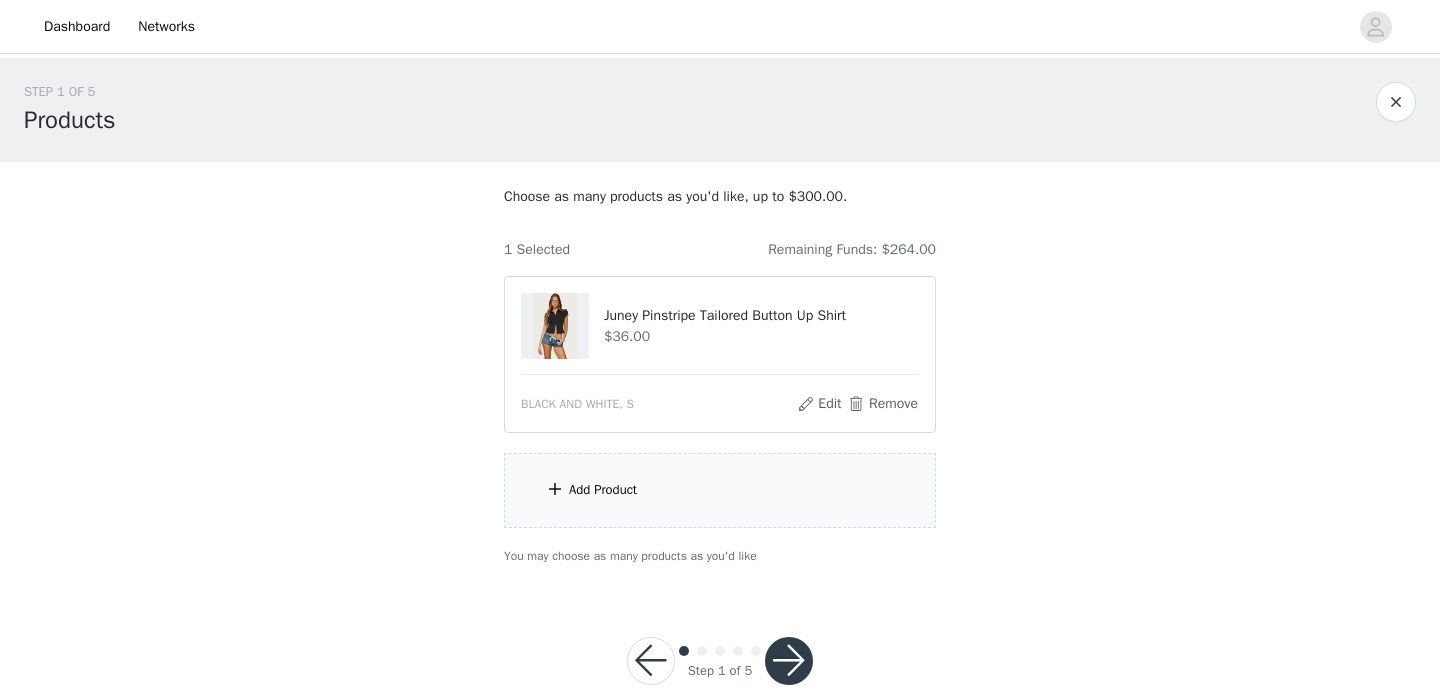 click on "Add Product" at bounding box center [720, 490] 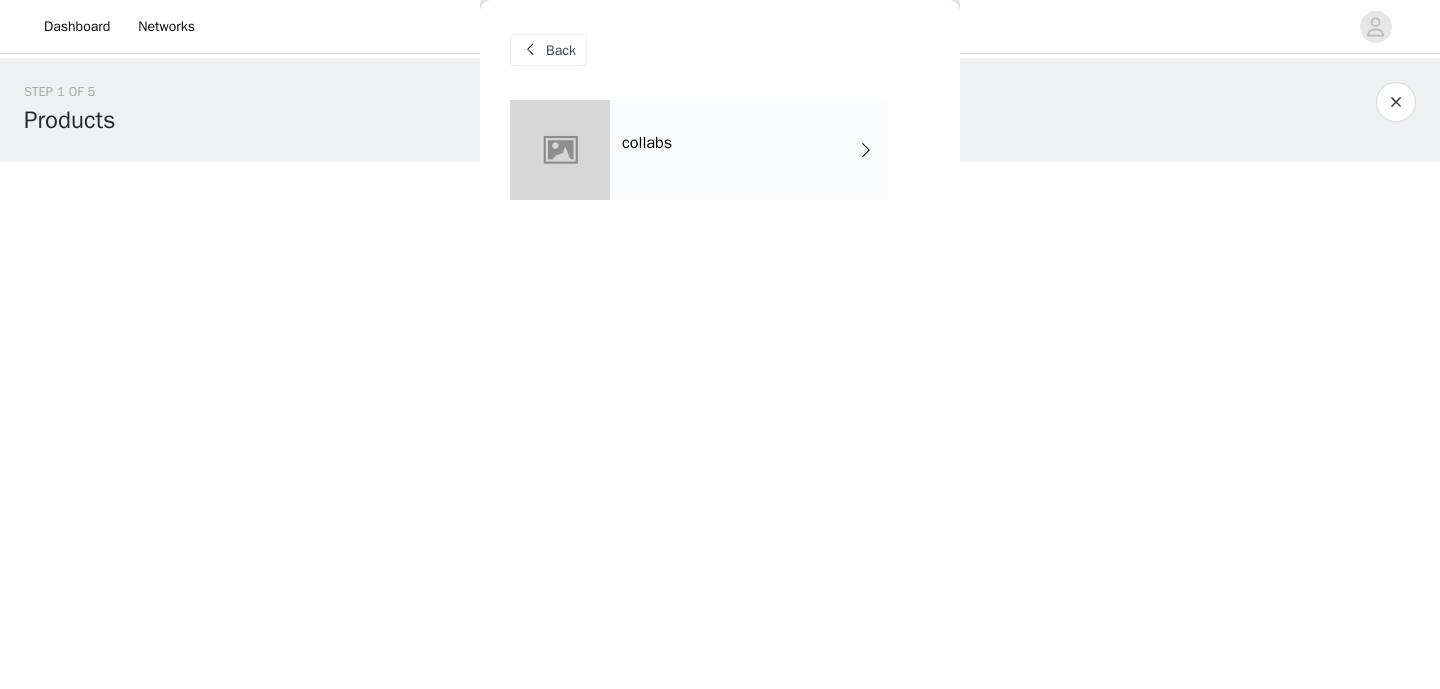 click on "collabs" at bounding box center [749, 150] 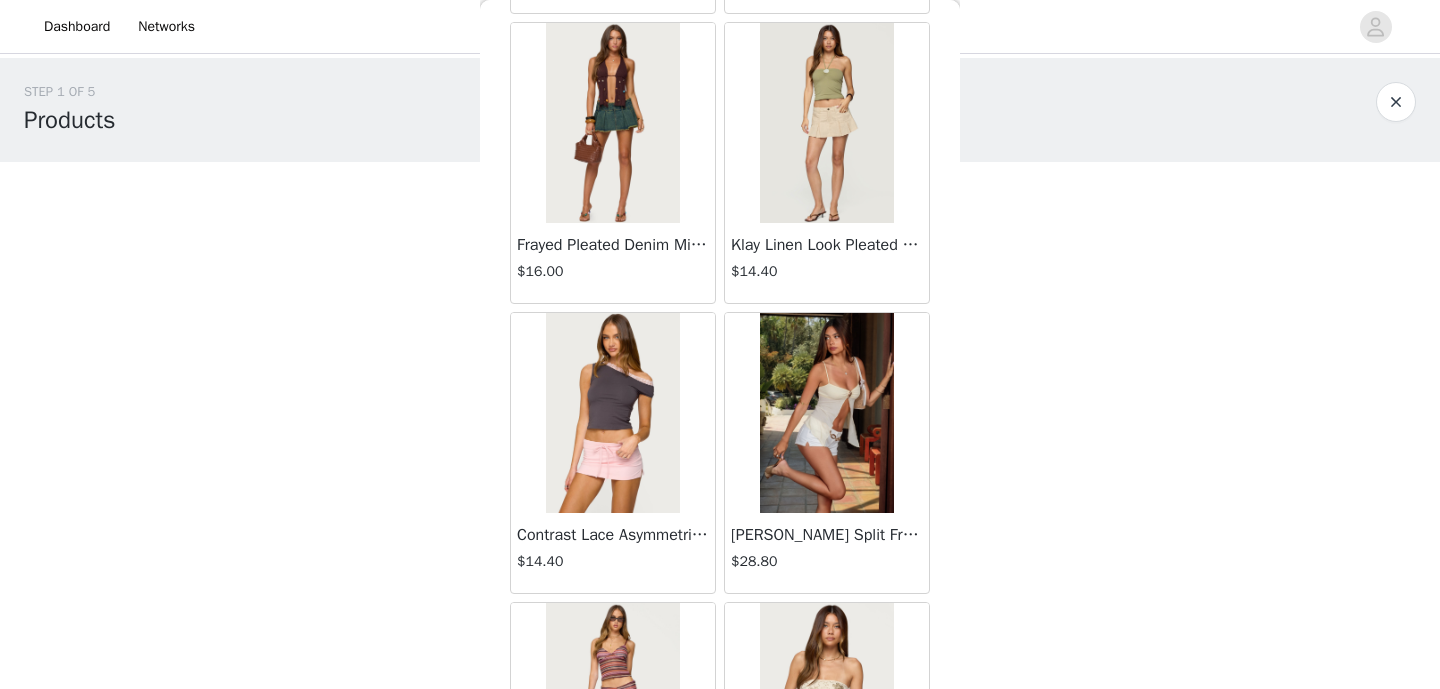 scroll, scrollTop: 2127, scrollLeft: 0, axis: vertical 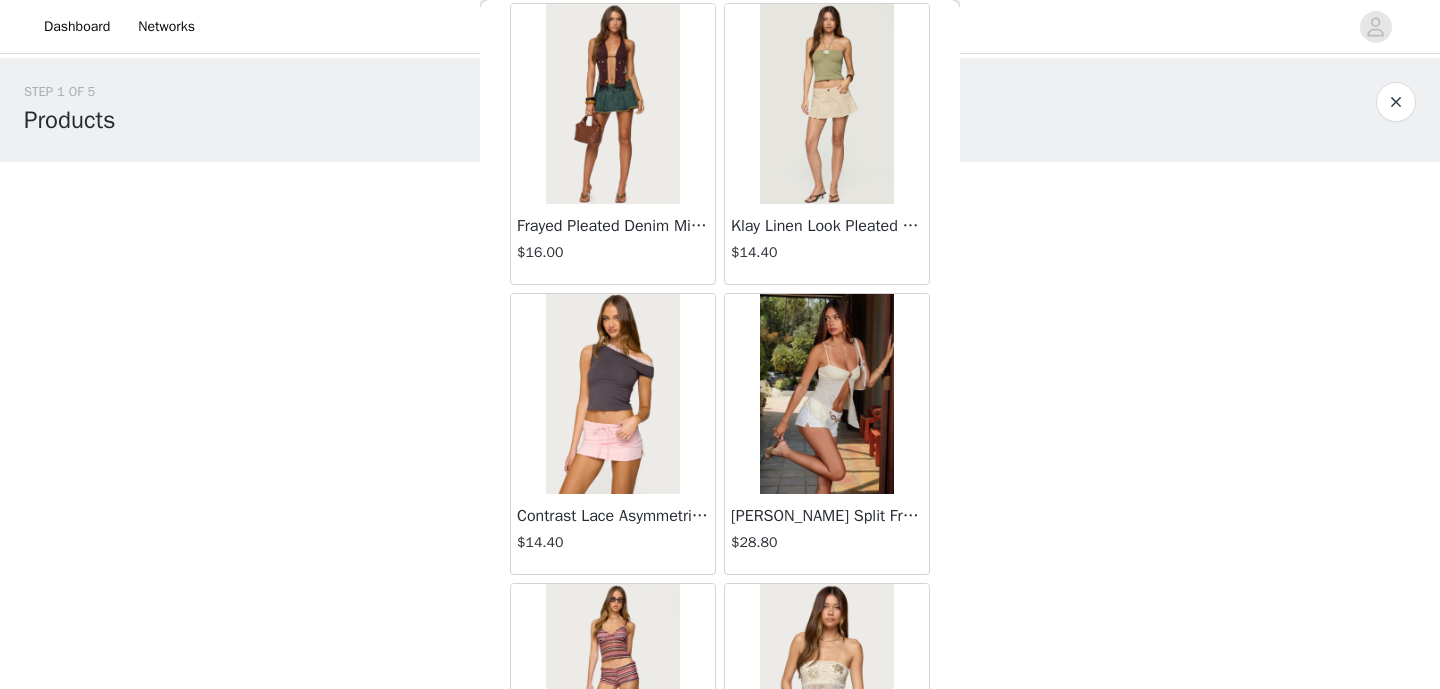 click at bounding box center [826, 104] 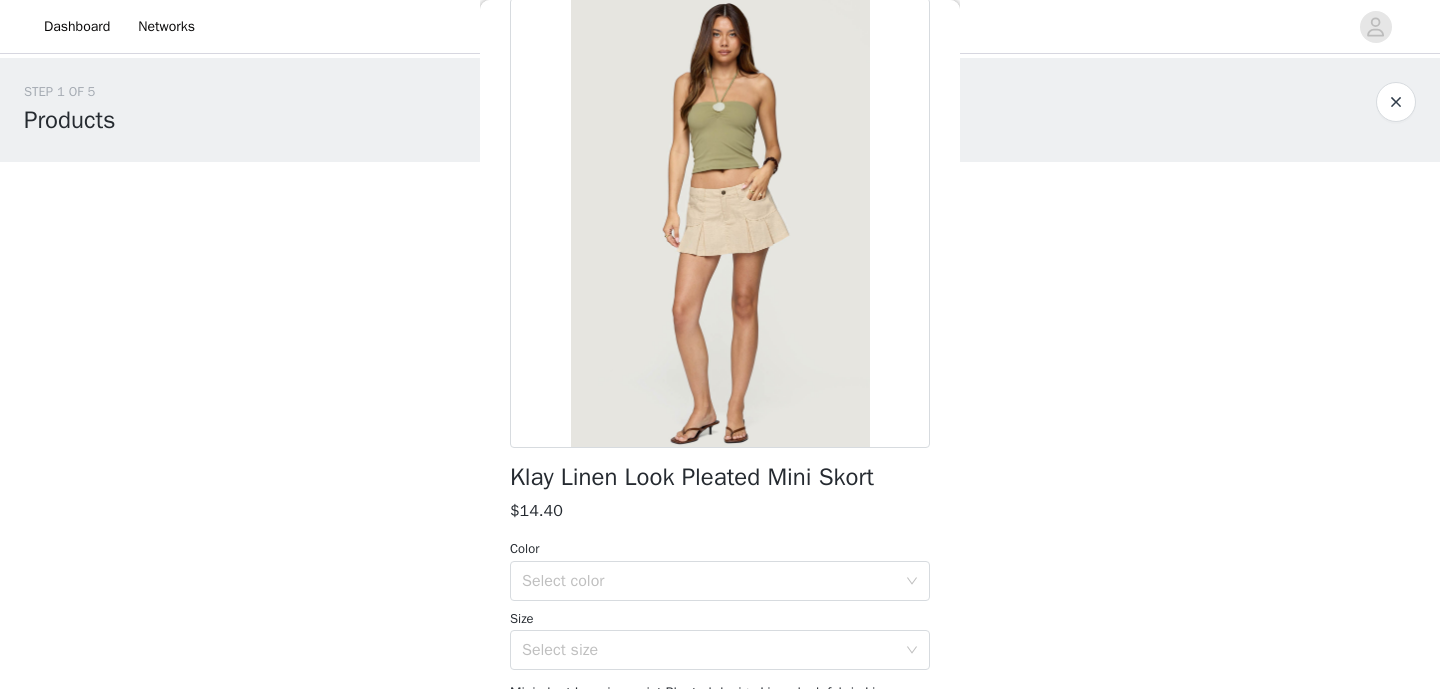 scroll, scrollTop: 263, scrollLeft: 0, axis: vertical 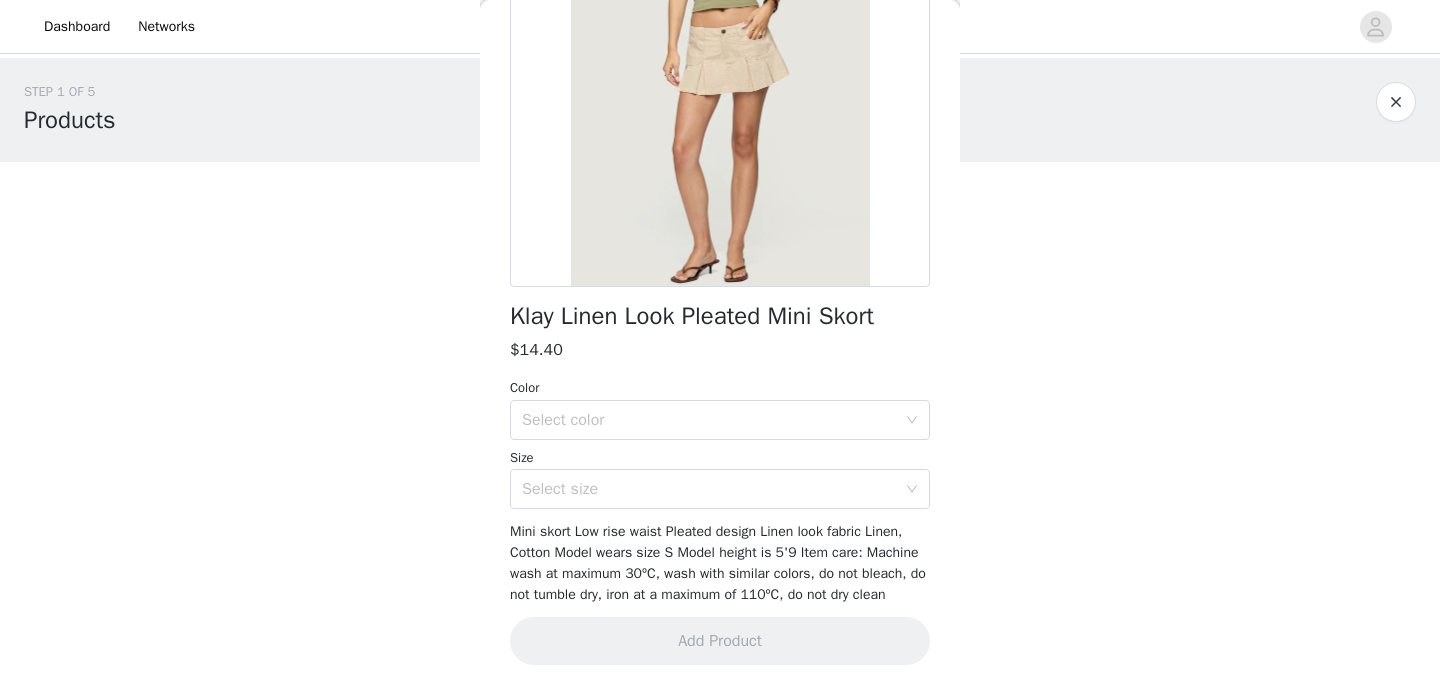 click on "Color   Select color Size   Select size" at bounding box center [720, 443] 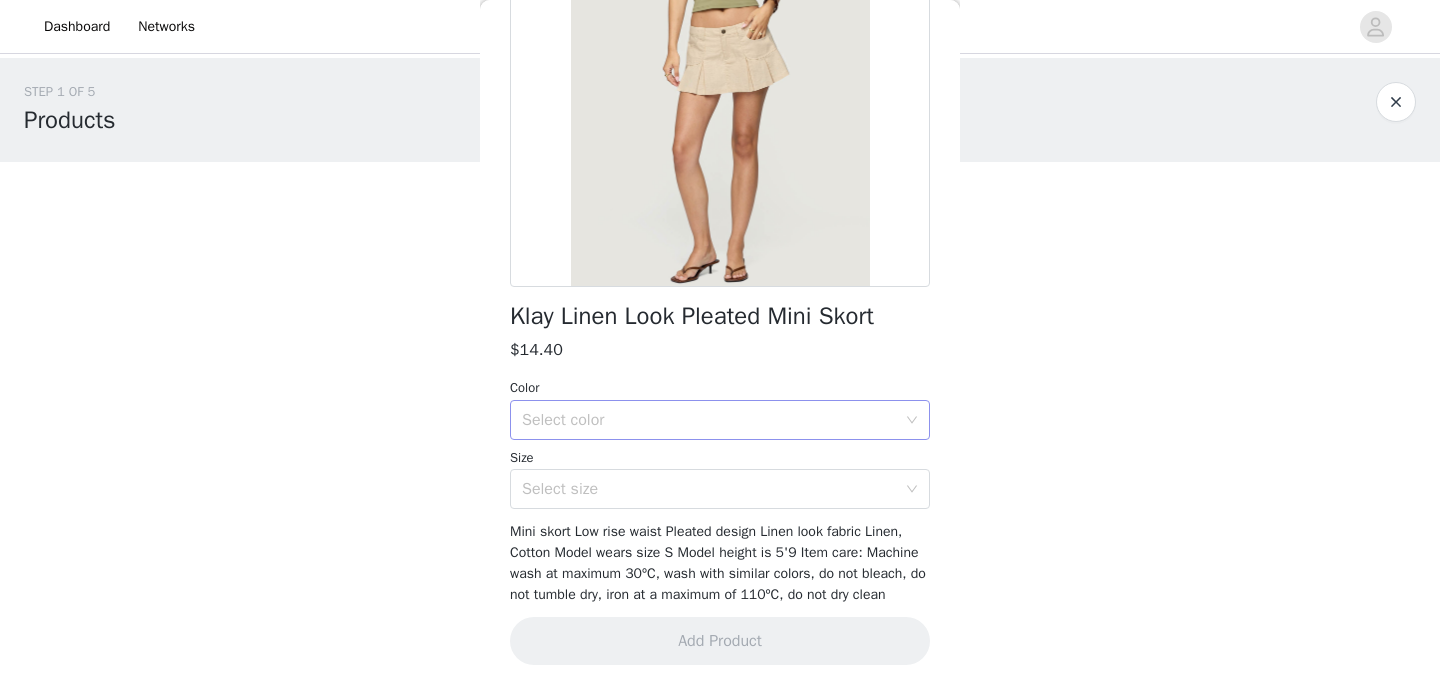 click on "Select color" at bounding box center (709, 420) 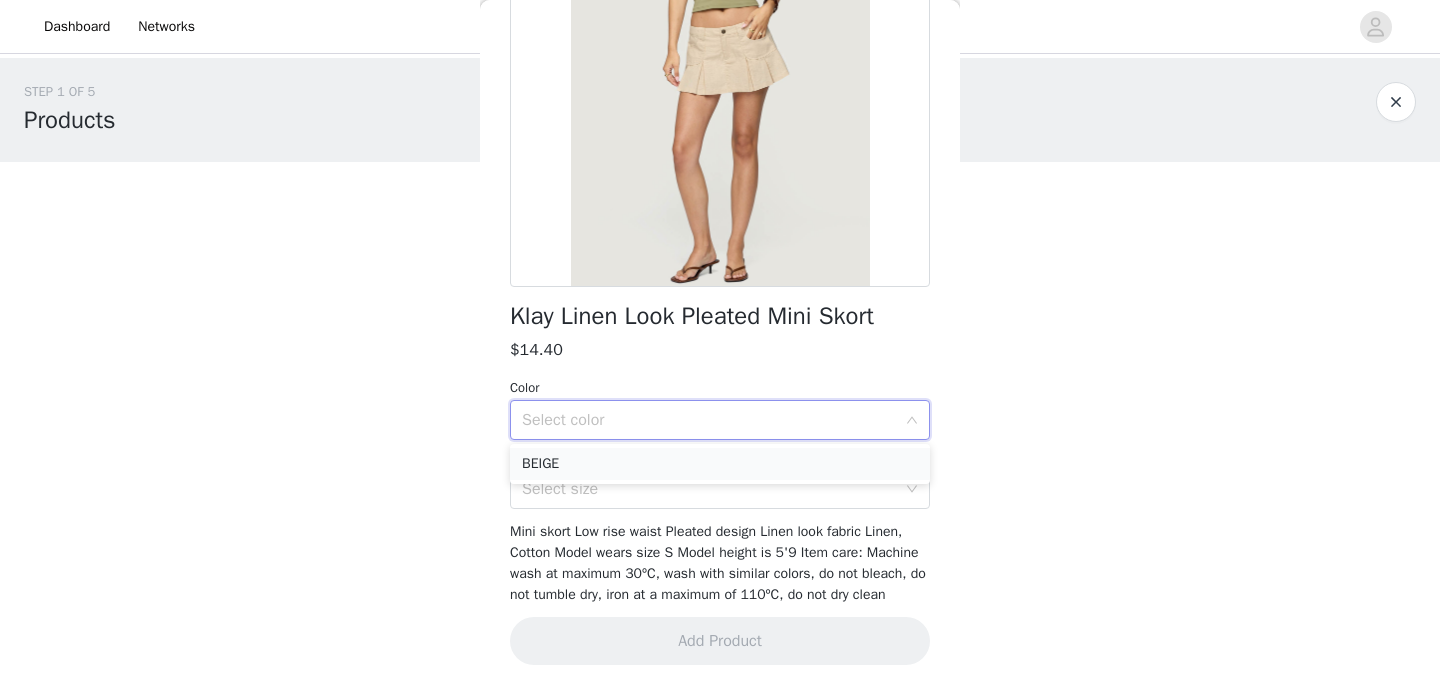 click on "BEIGE" at bounding box center (720, 464) 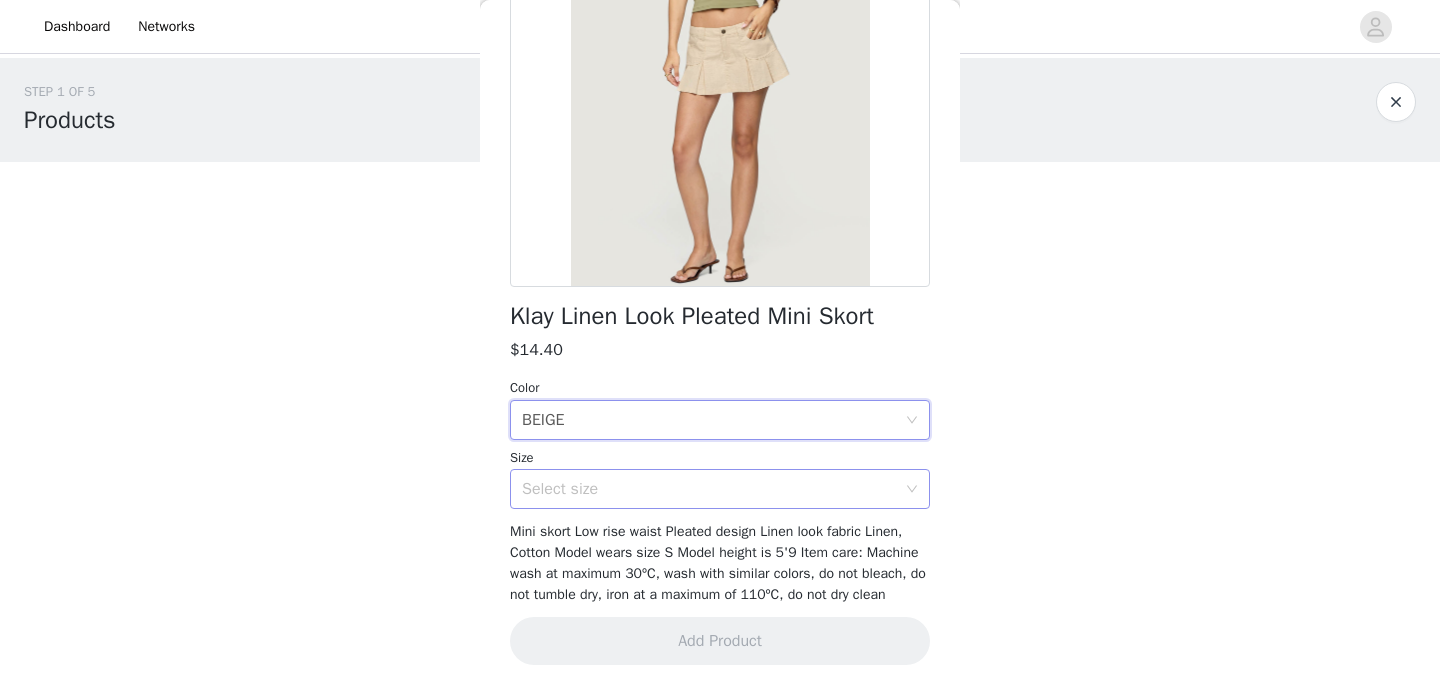 click on "Select size" at bounding box center (709, 489) 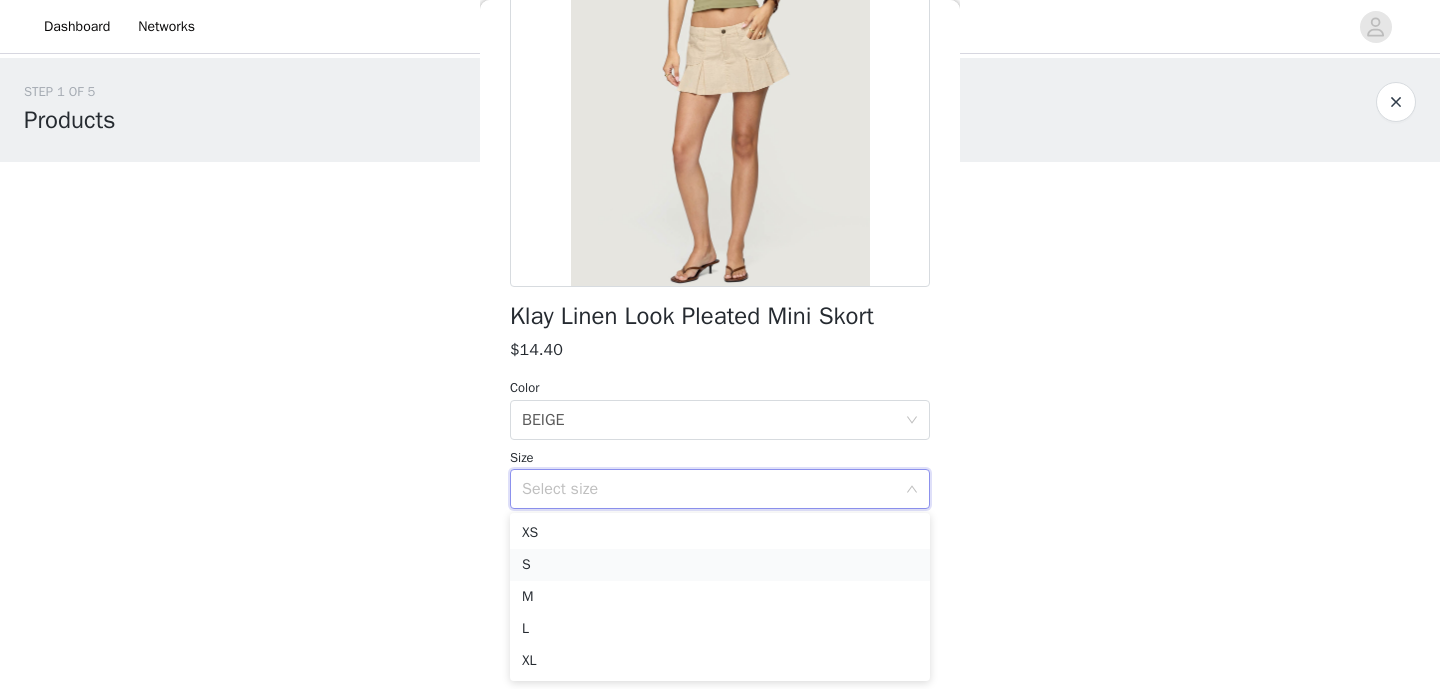 click on "S" at bounding box center (720, 565) 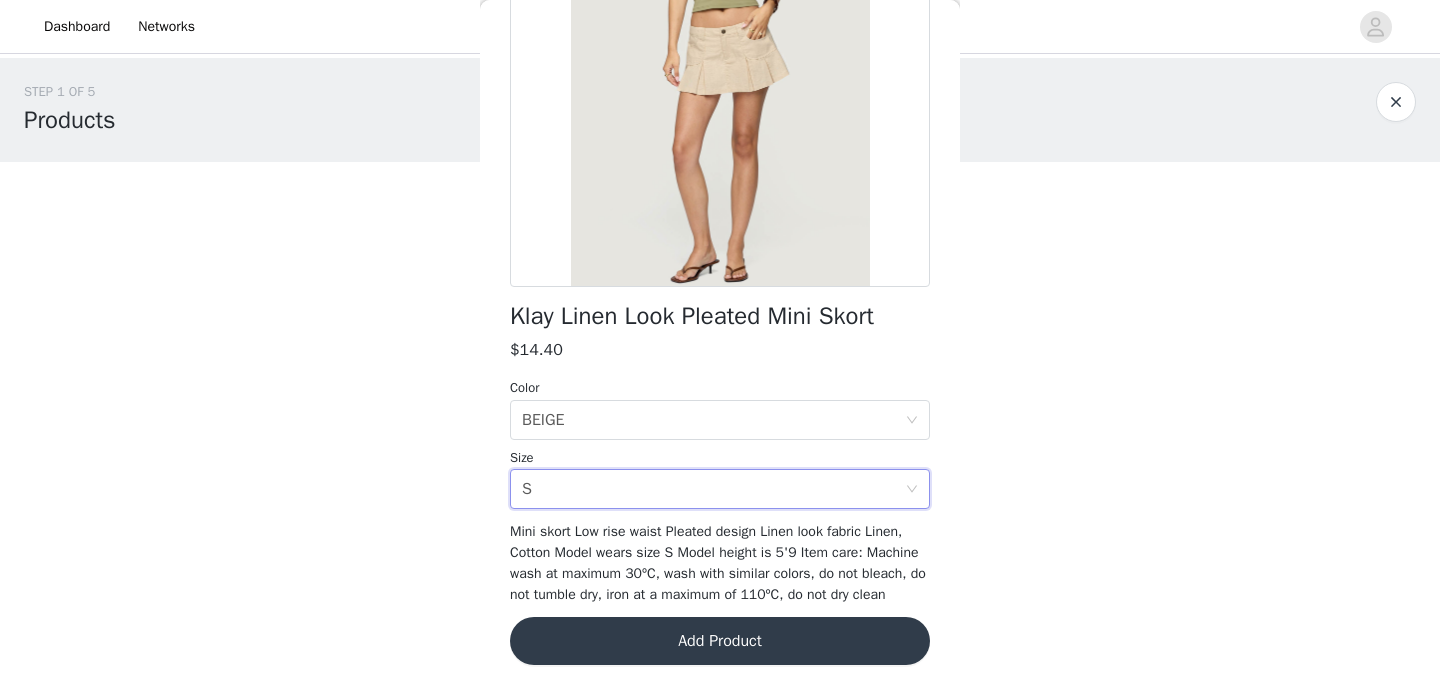 click on "Add Product" at bounding box center [720, 641] 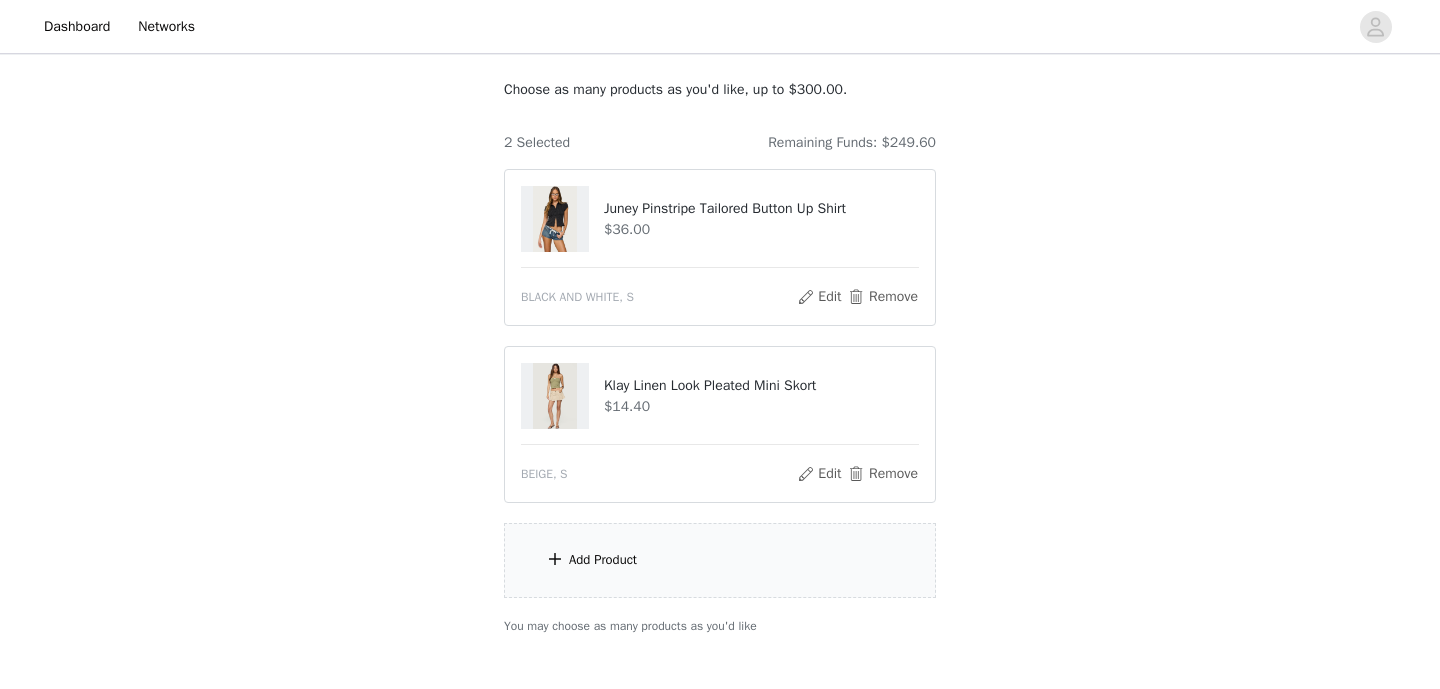 scroll, scrollTop: 132, scrollLeft: 0, axis: vertical 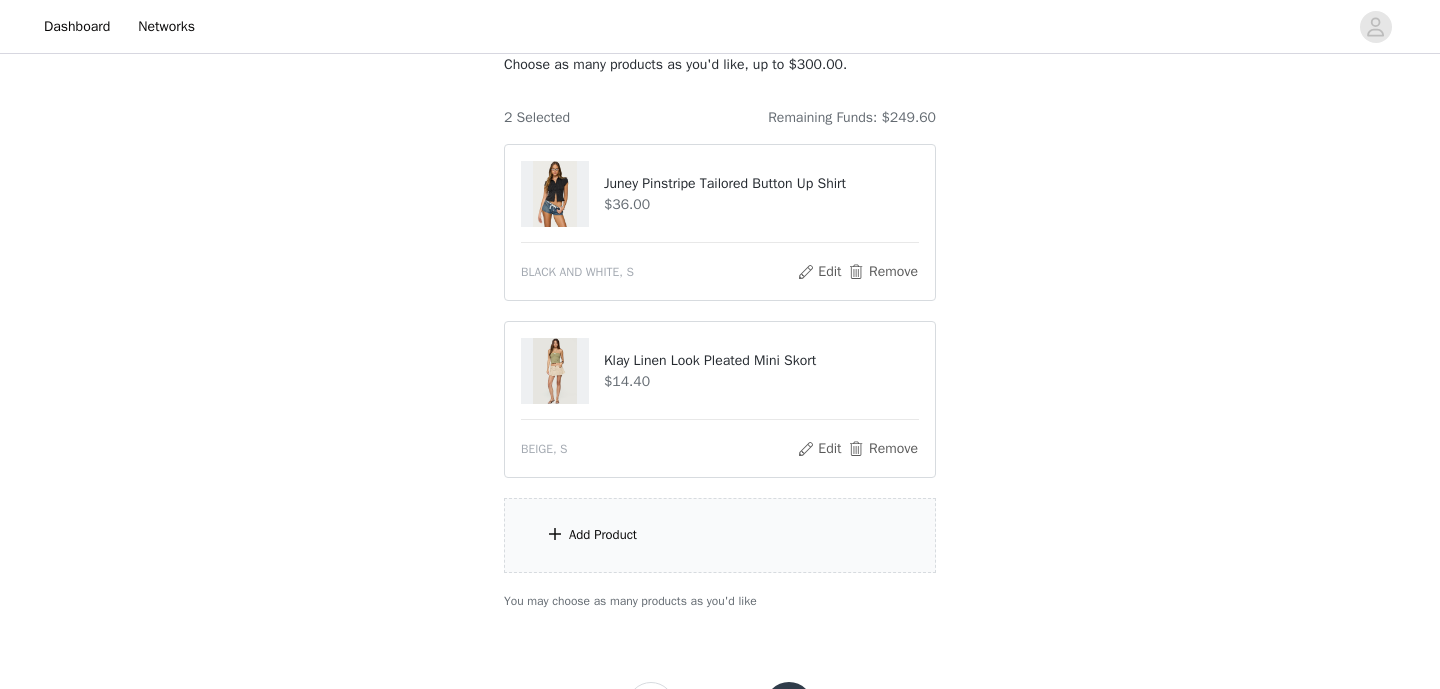 click on "Add Product" at bounding box center (720, 535) 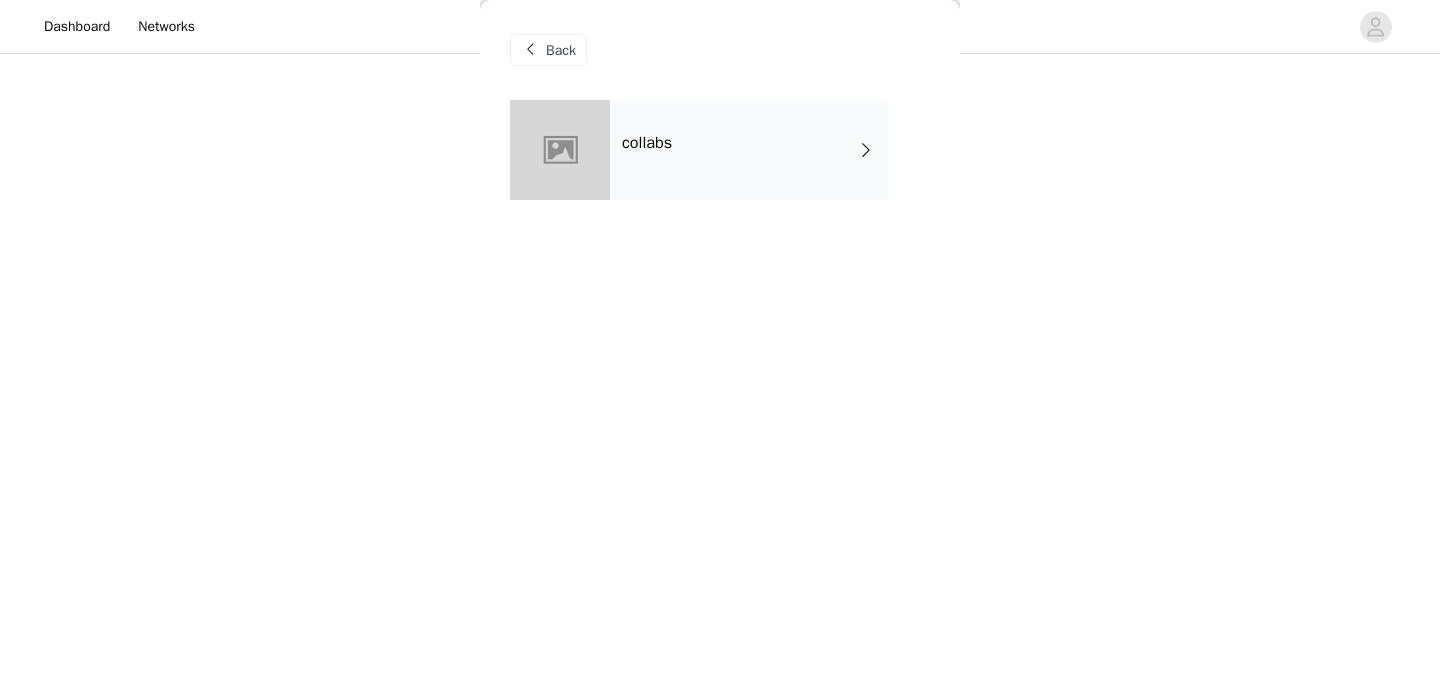 click on "collabs" at bounding box center [749, 150] 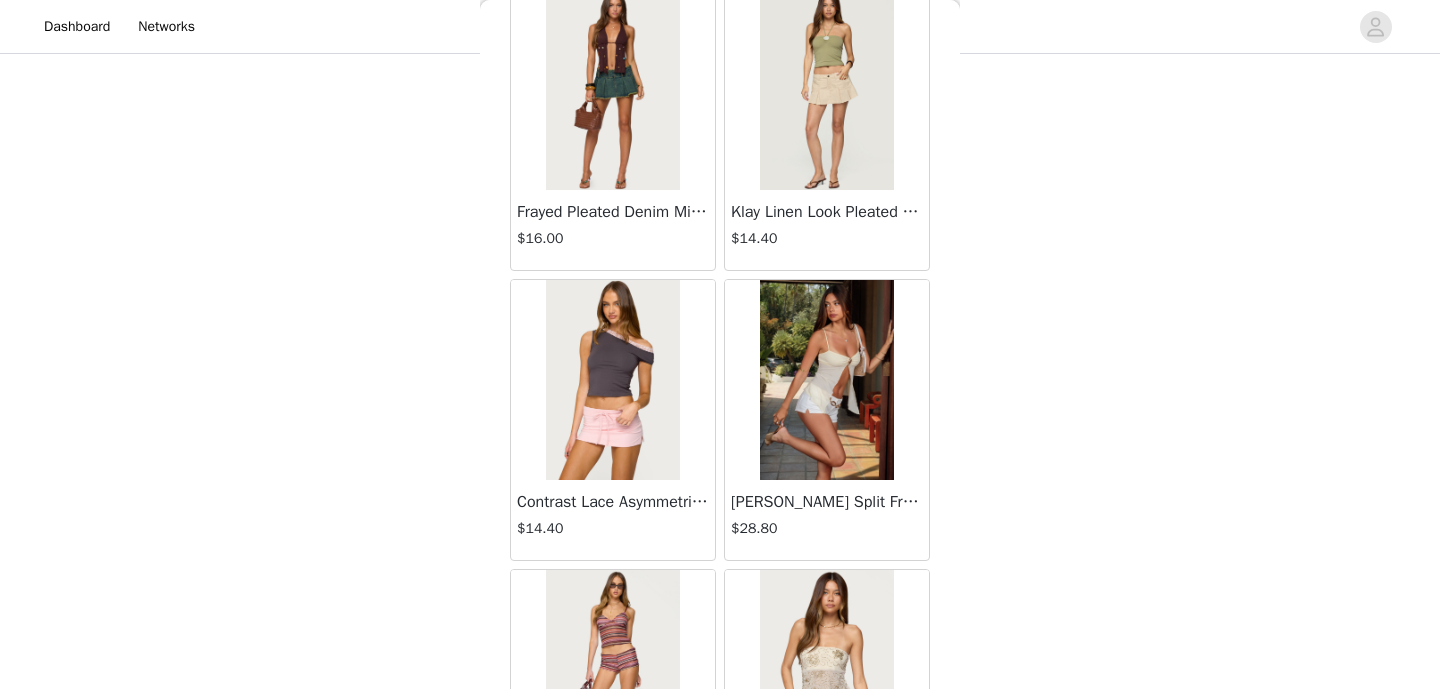 scroll, scrollTop: 2371, scrollLeft: 0, axis: vertical 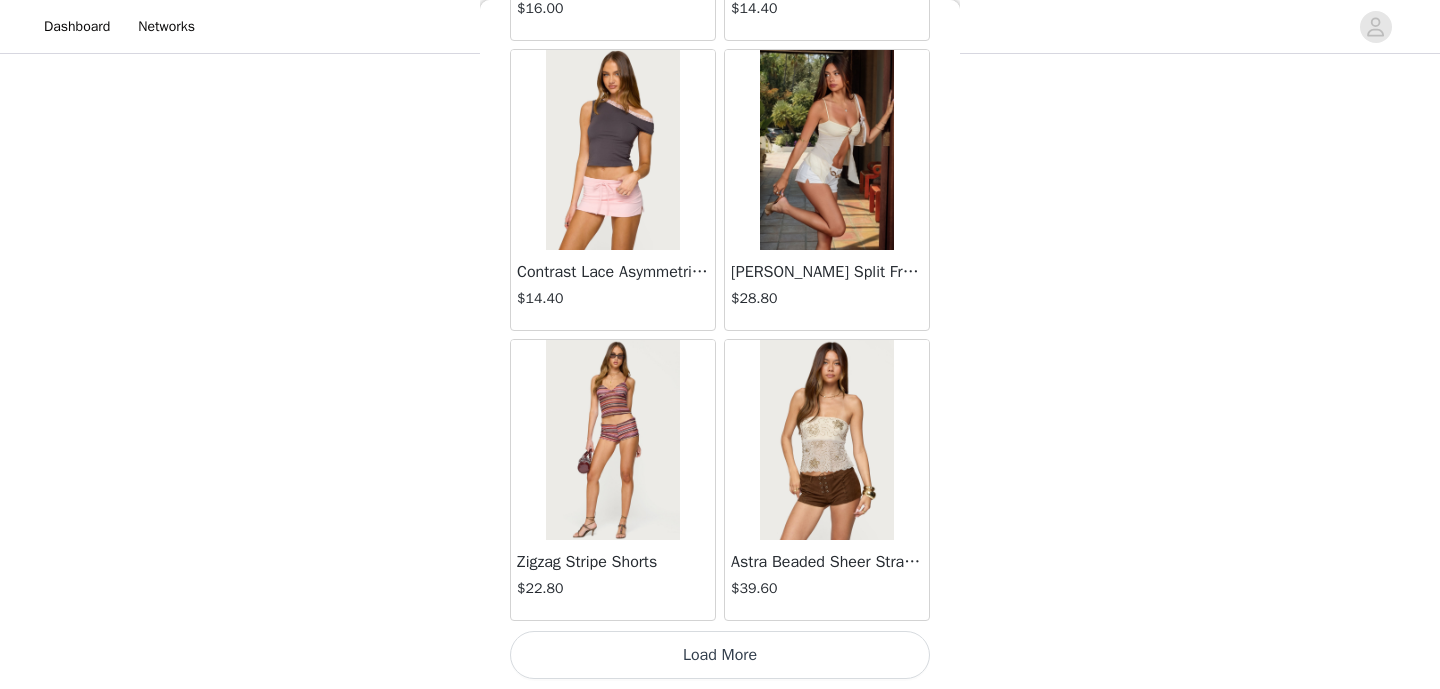 click on "Load More" at bounding box center [720, 655] 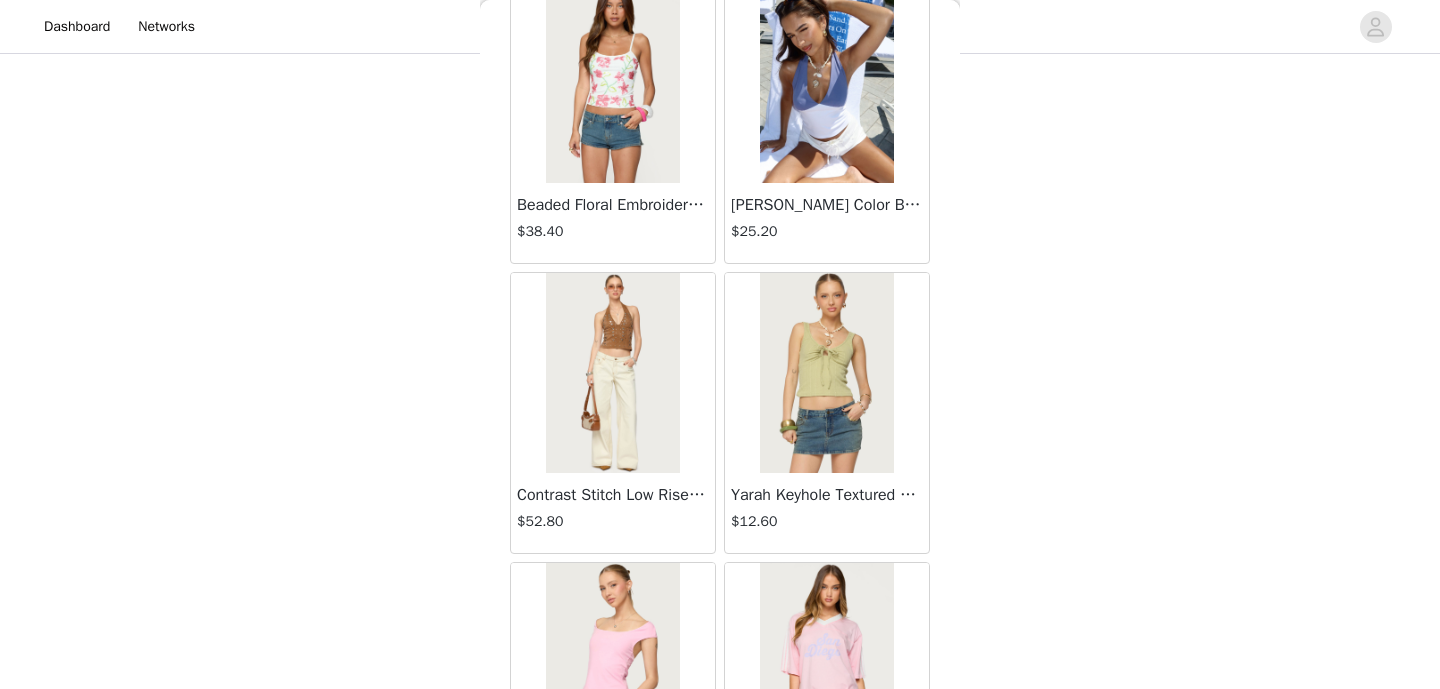 scroll, scrollTop: 3017, scrollLeft: 0, axis: vertical 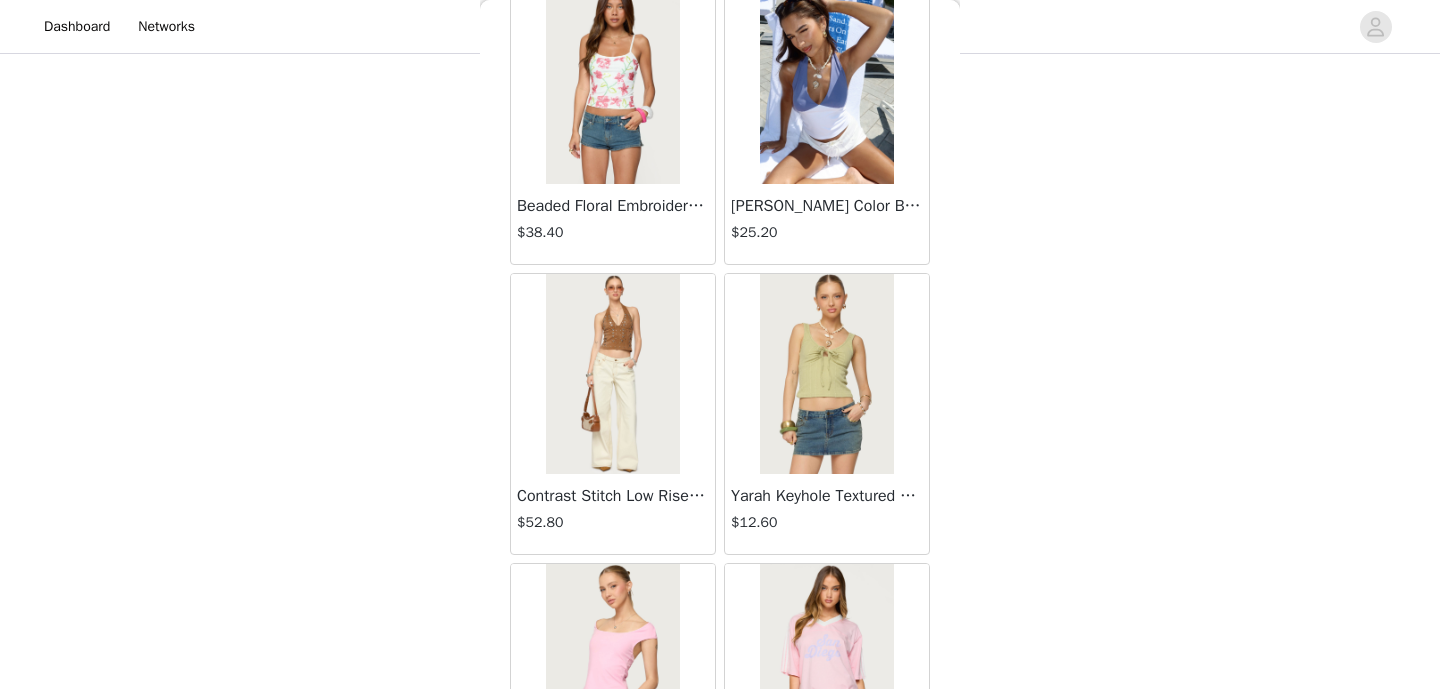 click at bounding box center [612, 374] 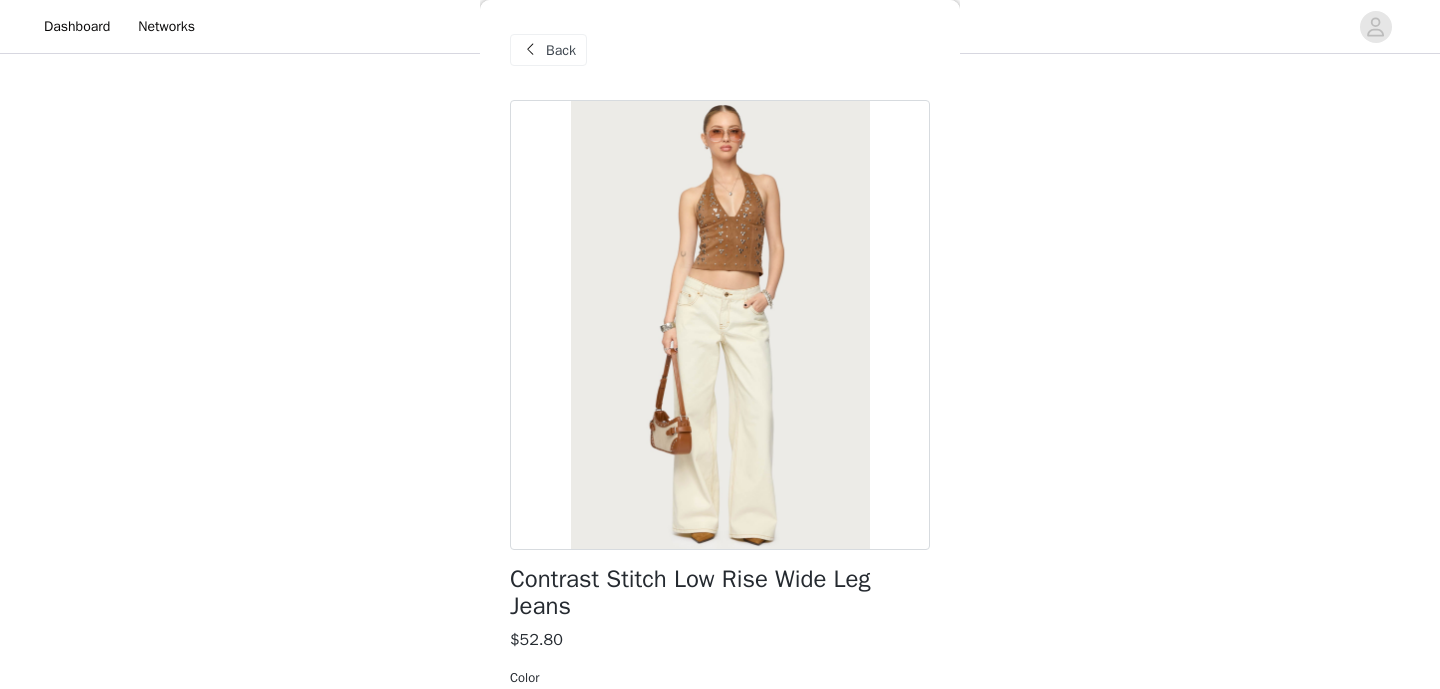 scroll, scrollTop: 311, scrollLeft: 0, axis: vertical 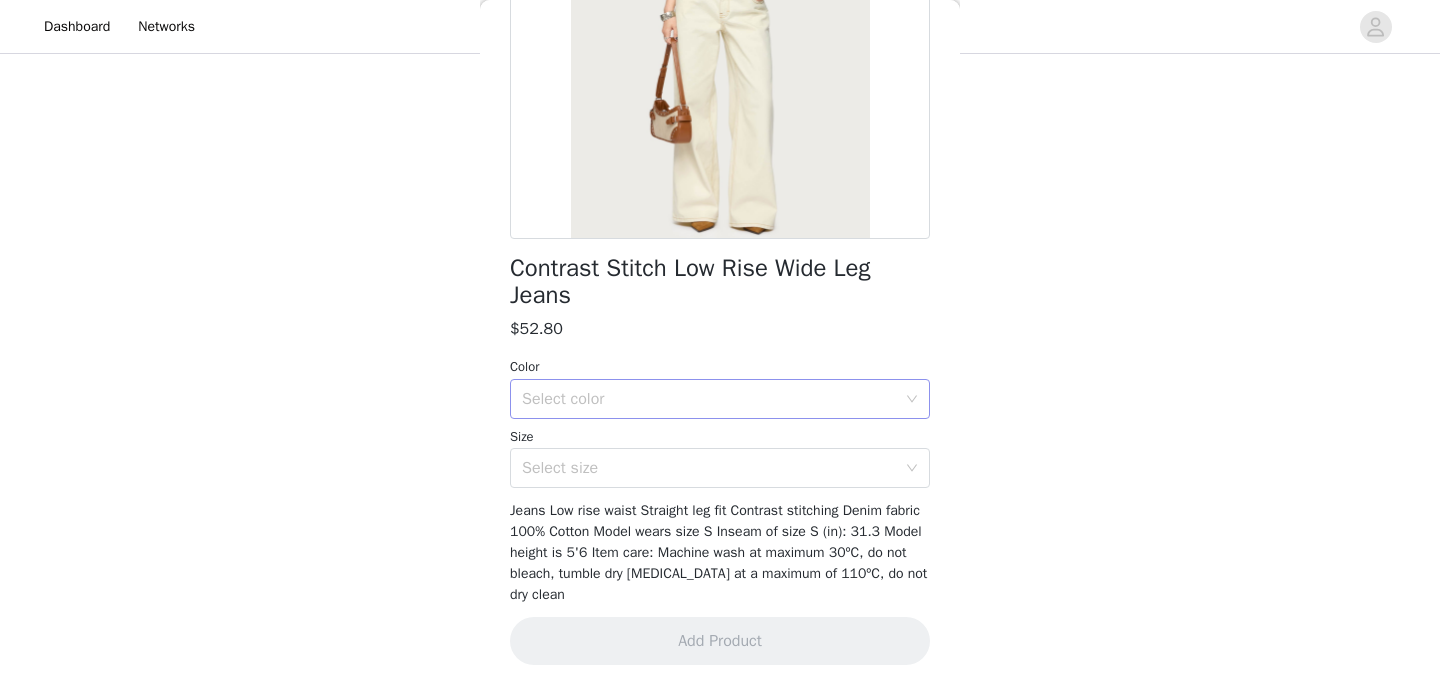 click on "Select color" at bounding box center [713, 399] 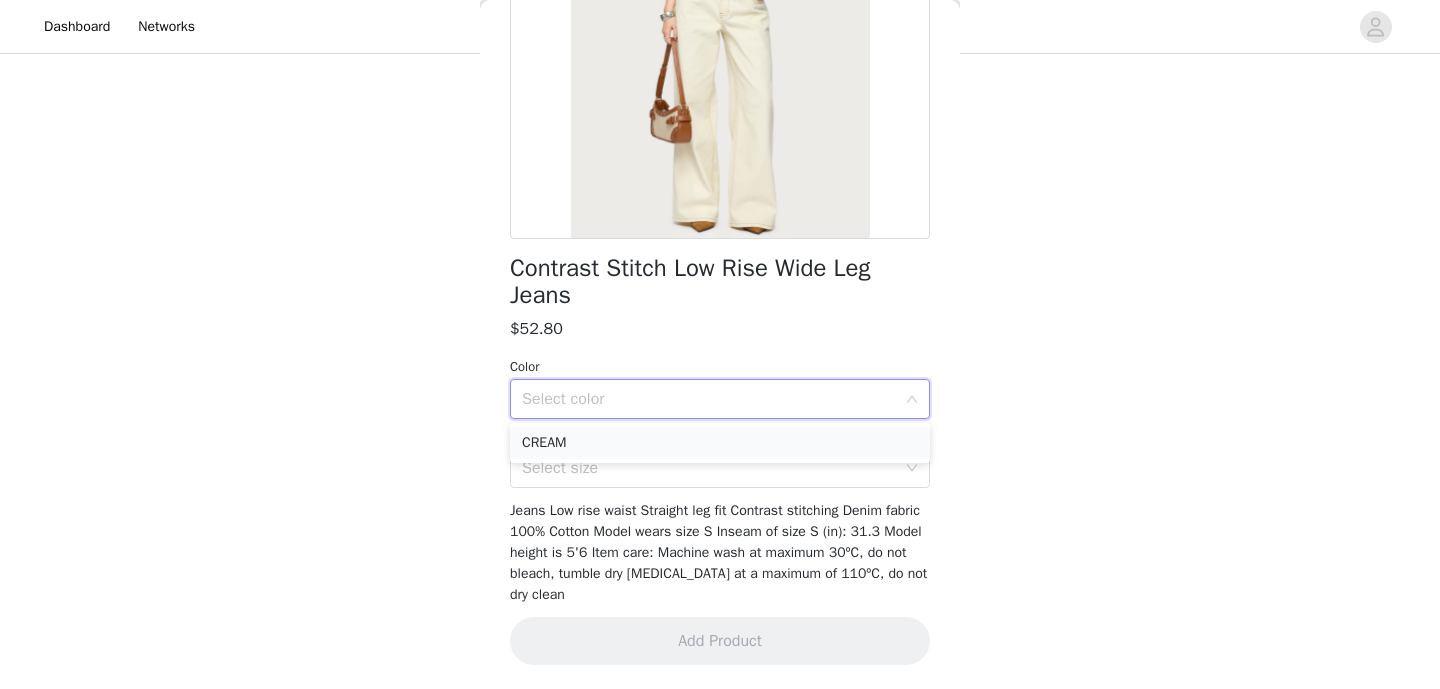 click on "CREAM" at bounding box center (720, 443) 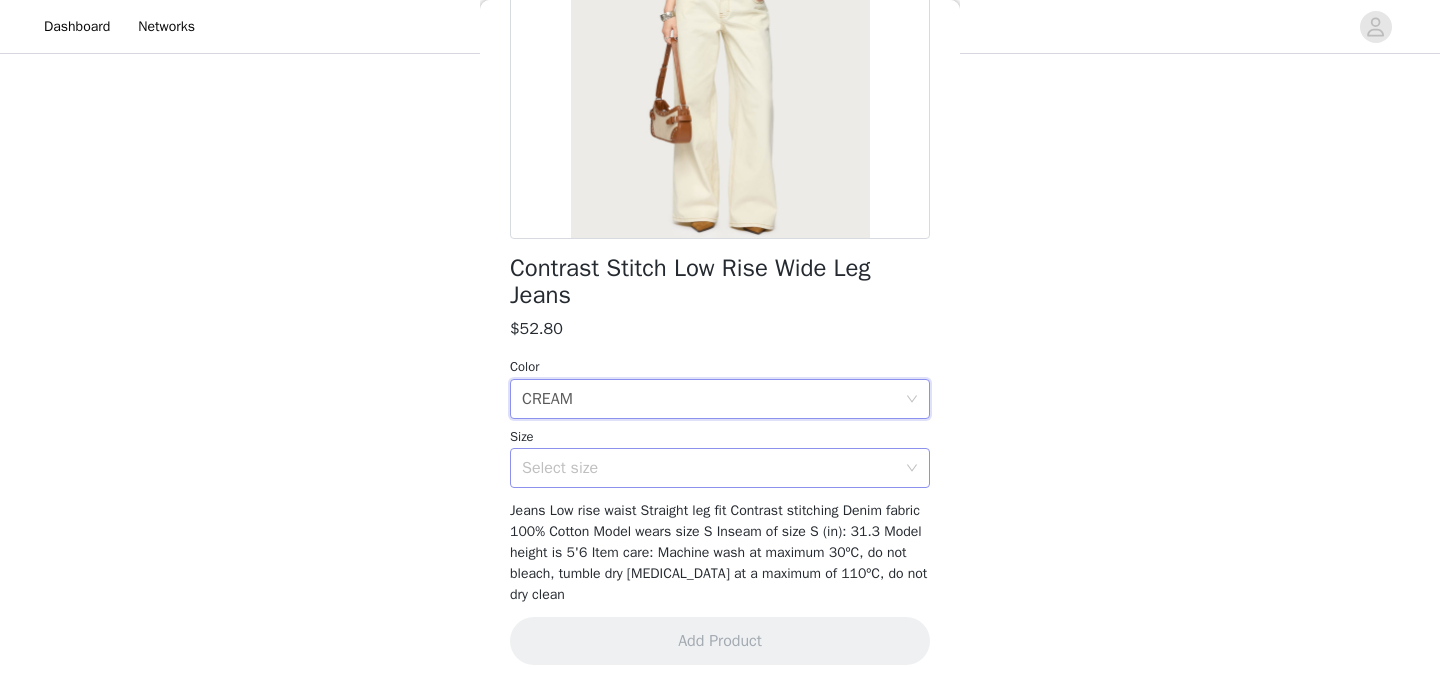 click on "Select size" at bounding box center (709, 468) 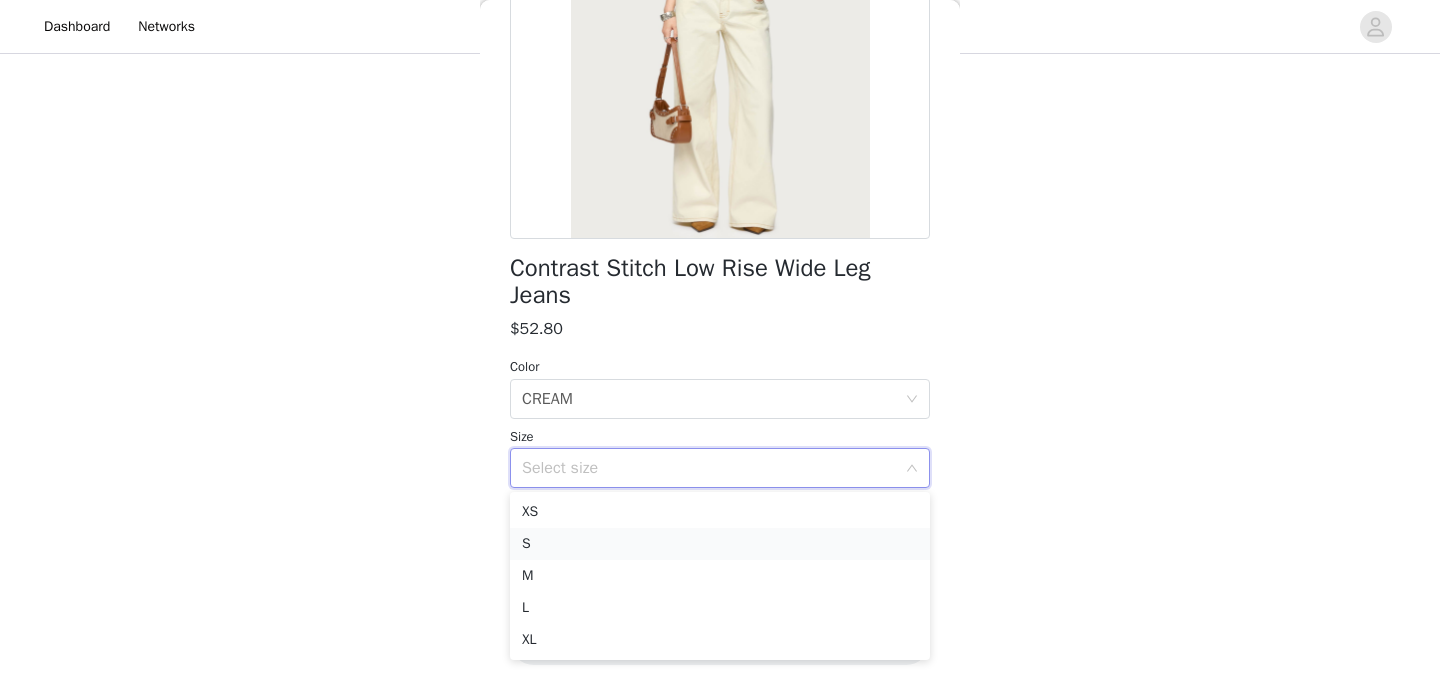 click on "S" at bounding box center [720, 544] 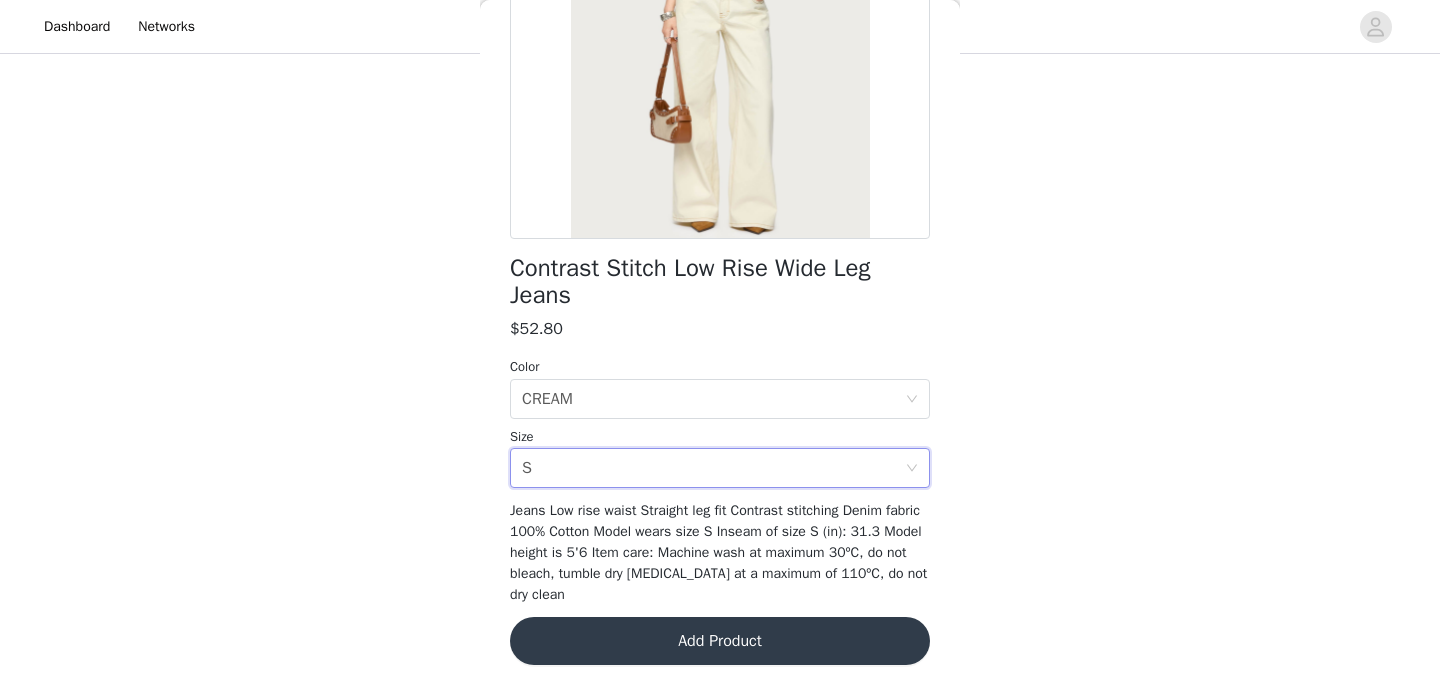 click on "Add Product" at bounding box center [720, 641] 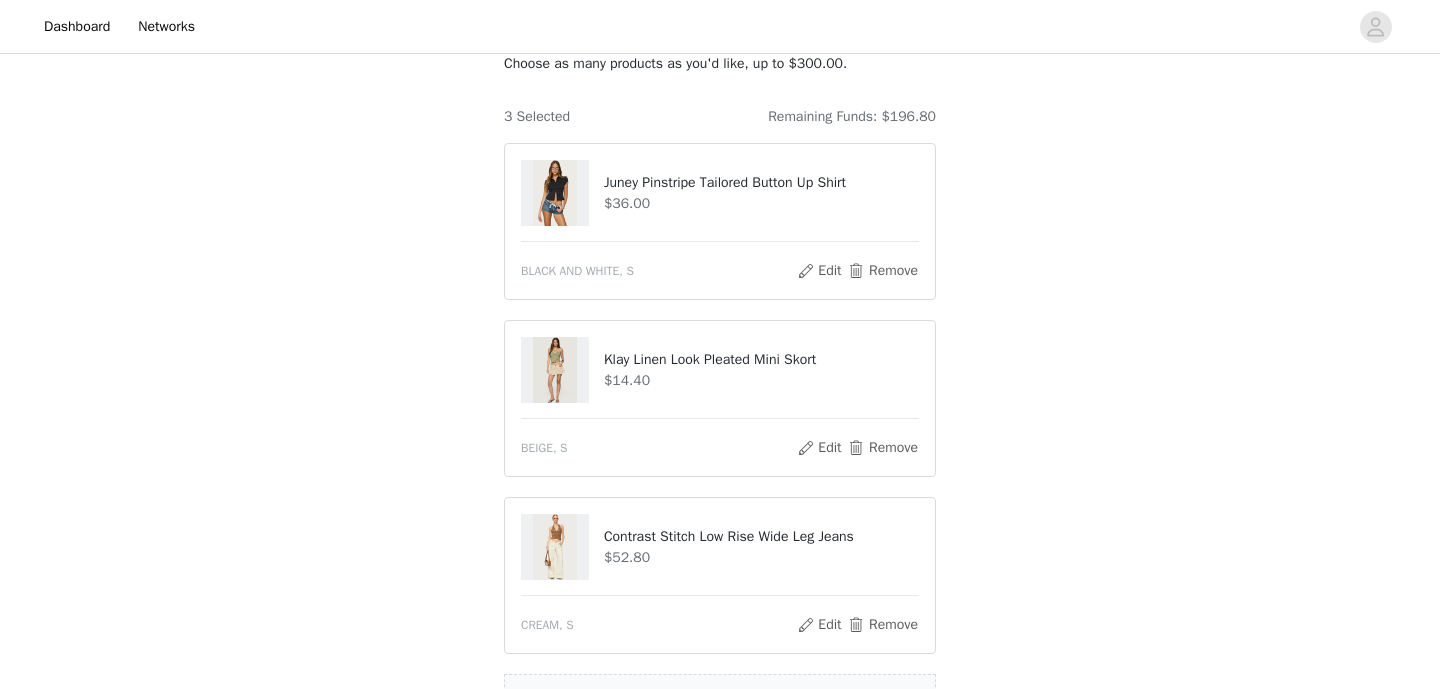 scroll, scrollTop: 322, scrollLeft: 0, axis: vertical 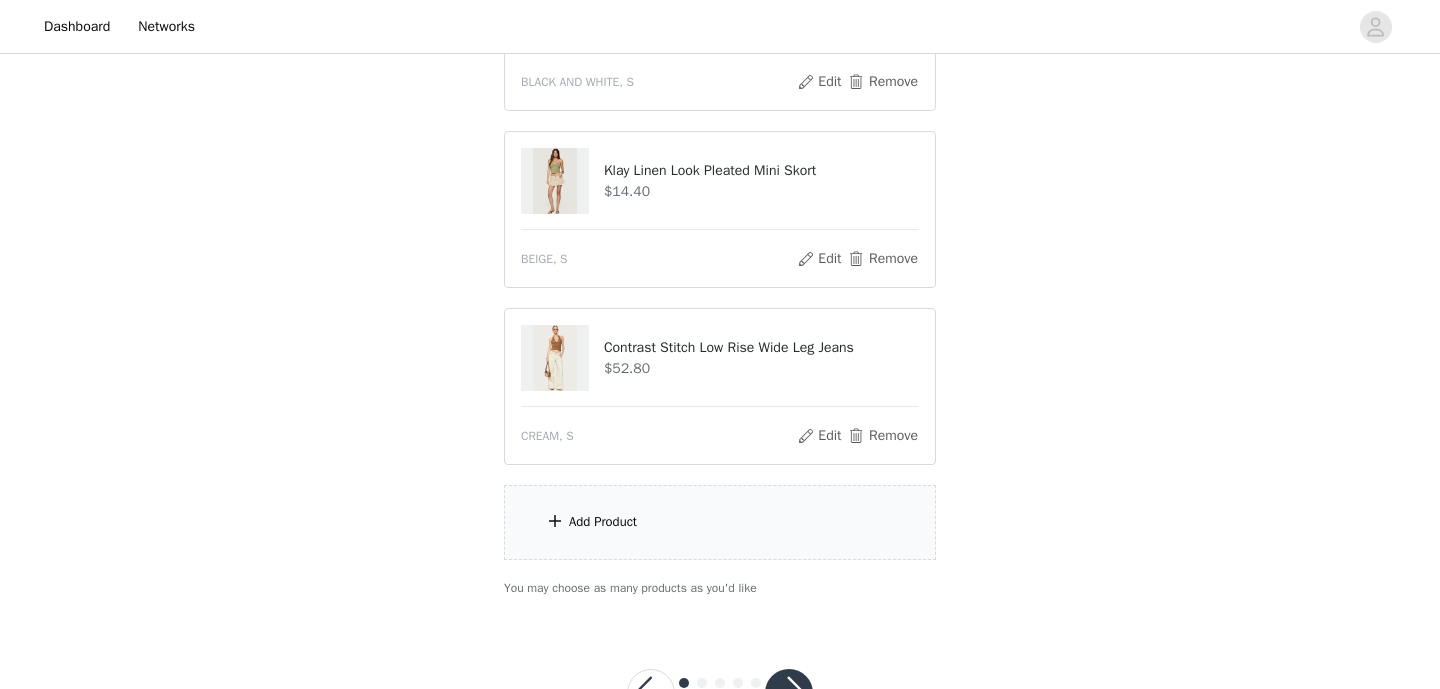 click on "Add Product" at bounding box center [720, 522] 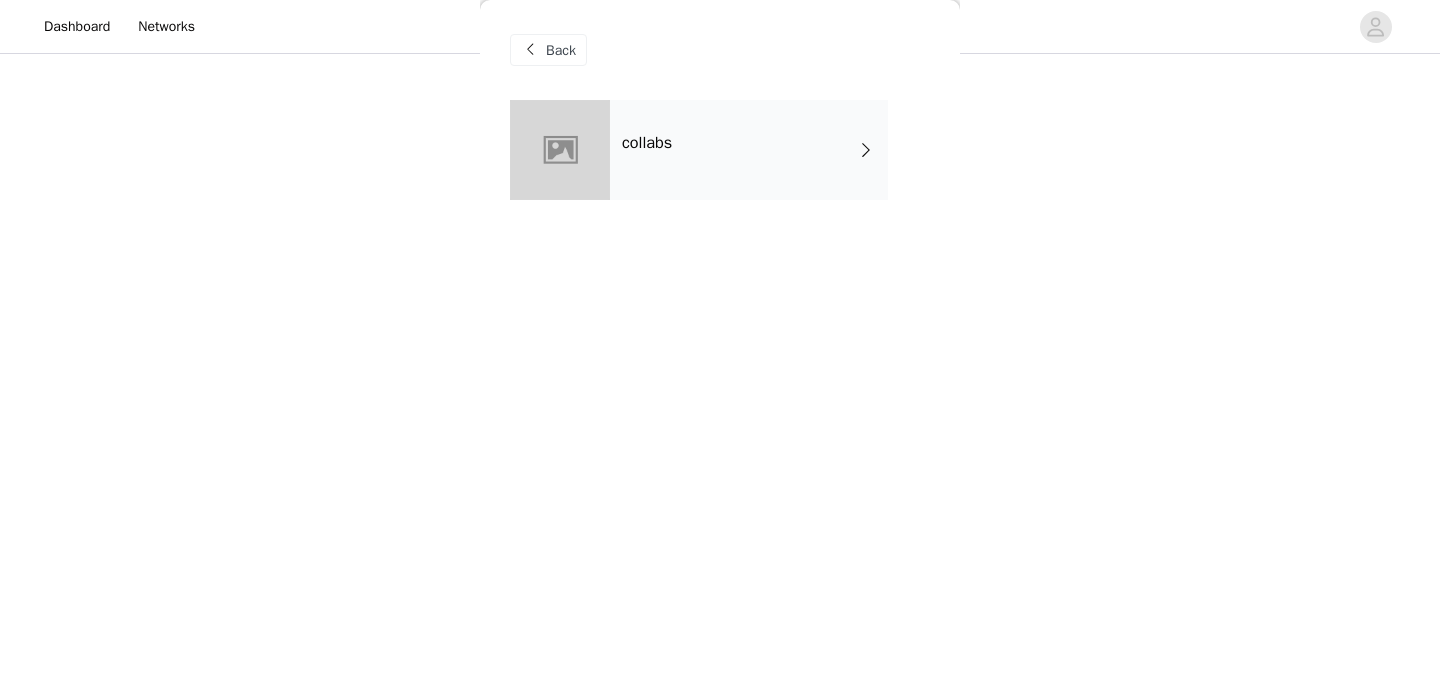 click on "collabs" at bounding box center [749, 150] 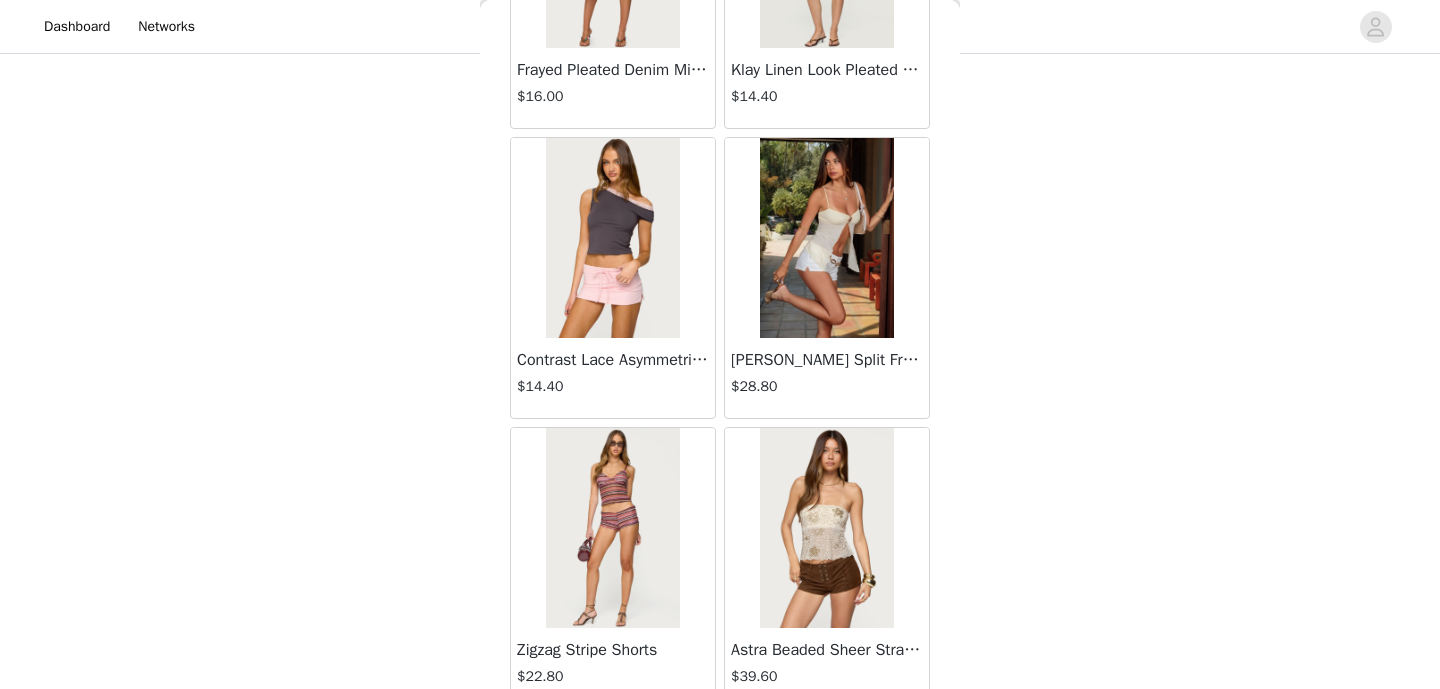 scroll, scrollTop: 2371, scrollLeft: 0, axis: vertical 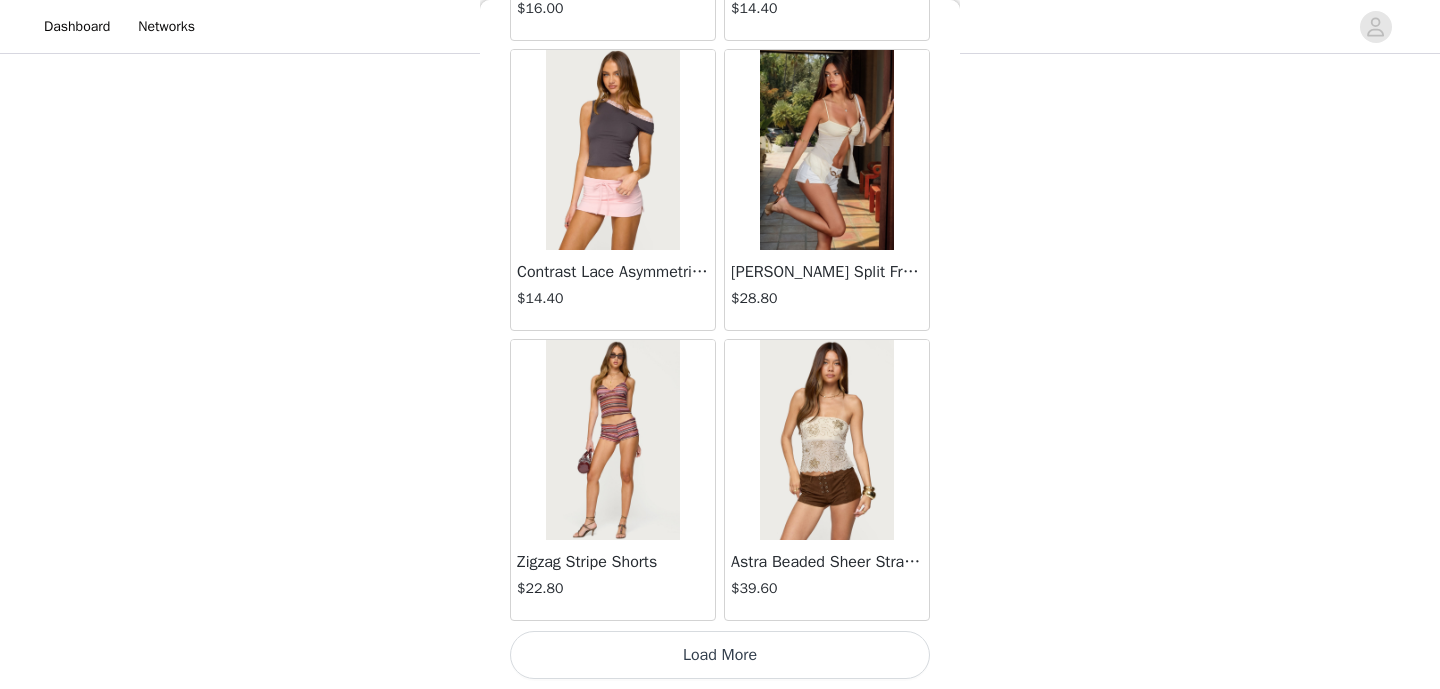 click on "Load More" at bounding box center [720, 655] 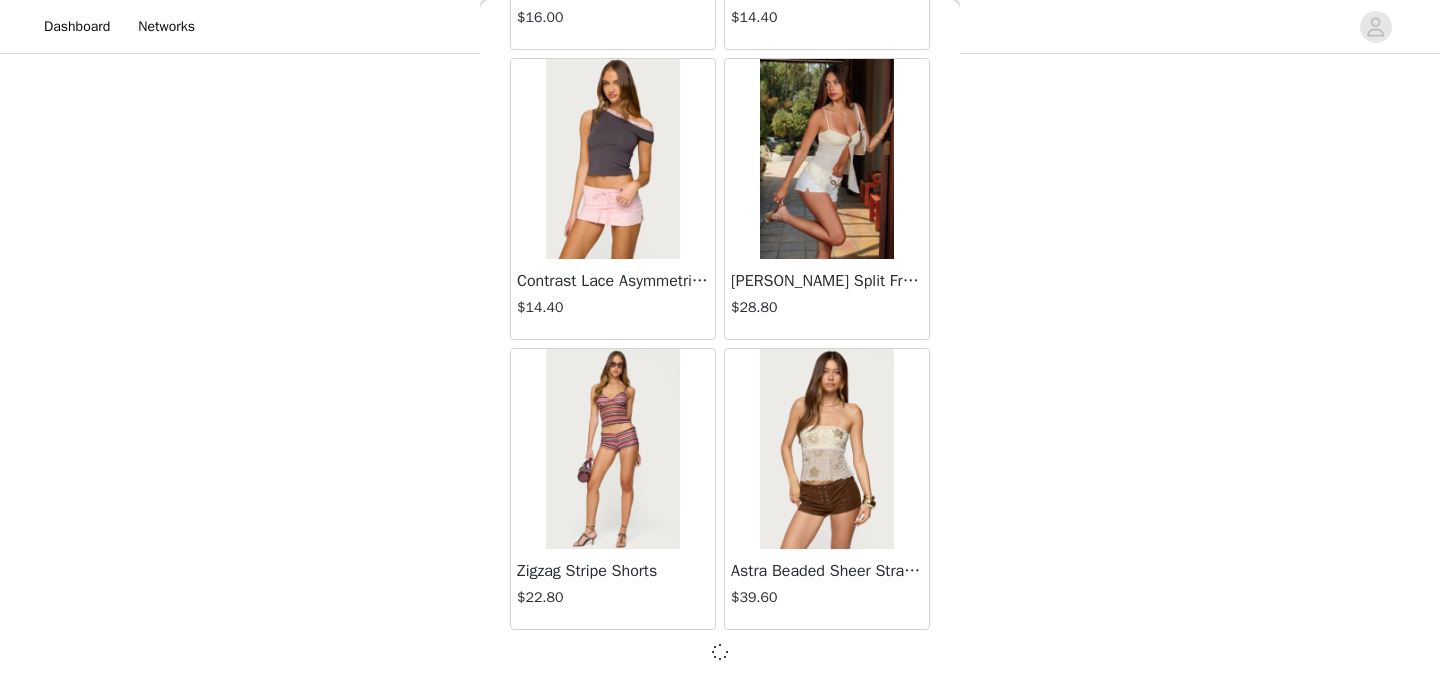scroll, scrollTop: 2362, scrollLeft: 0, axis: vertical 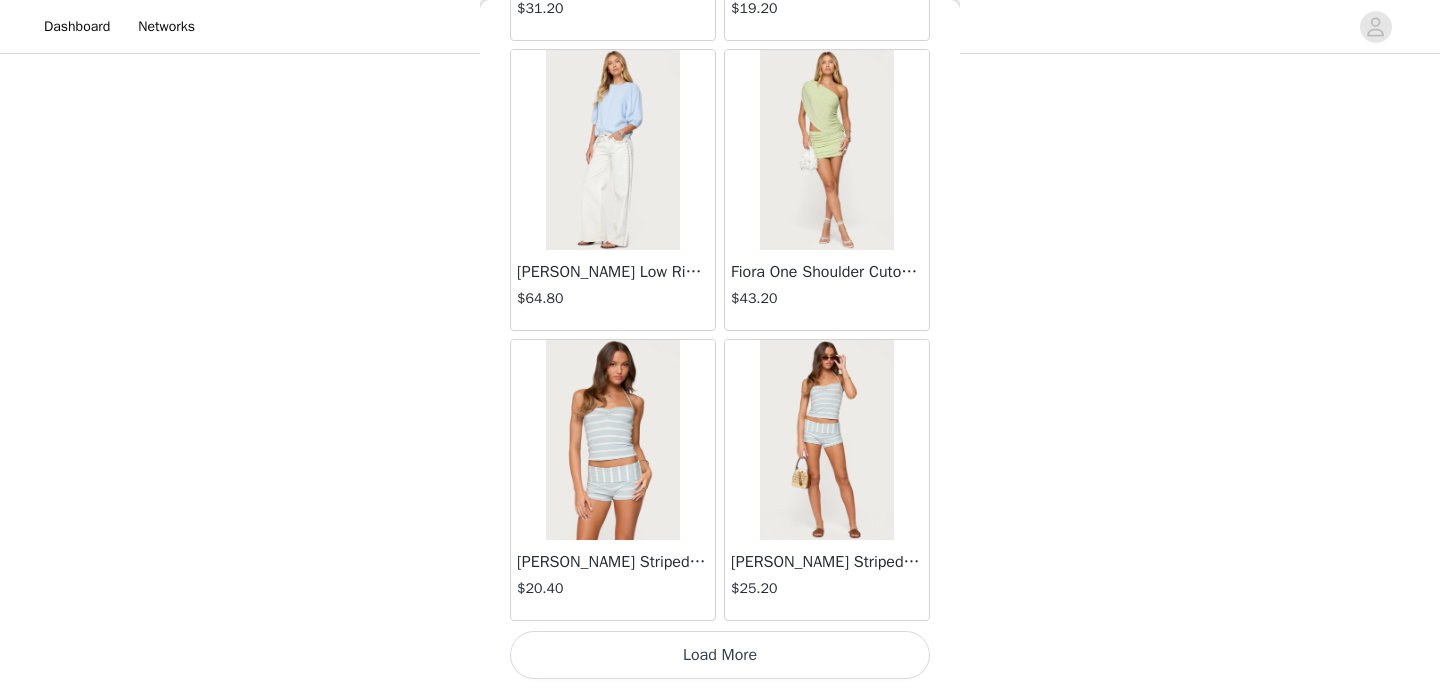 click on "Load More" at bounding box center [720, 655] 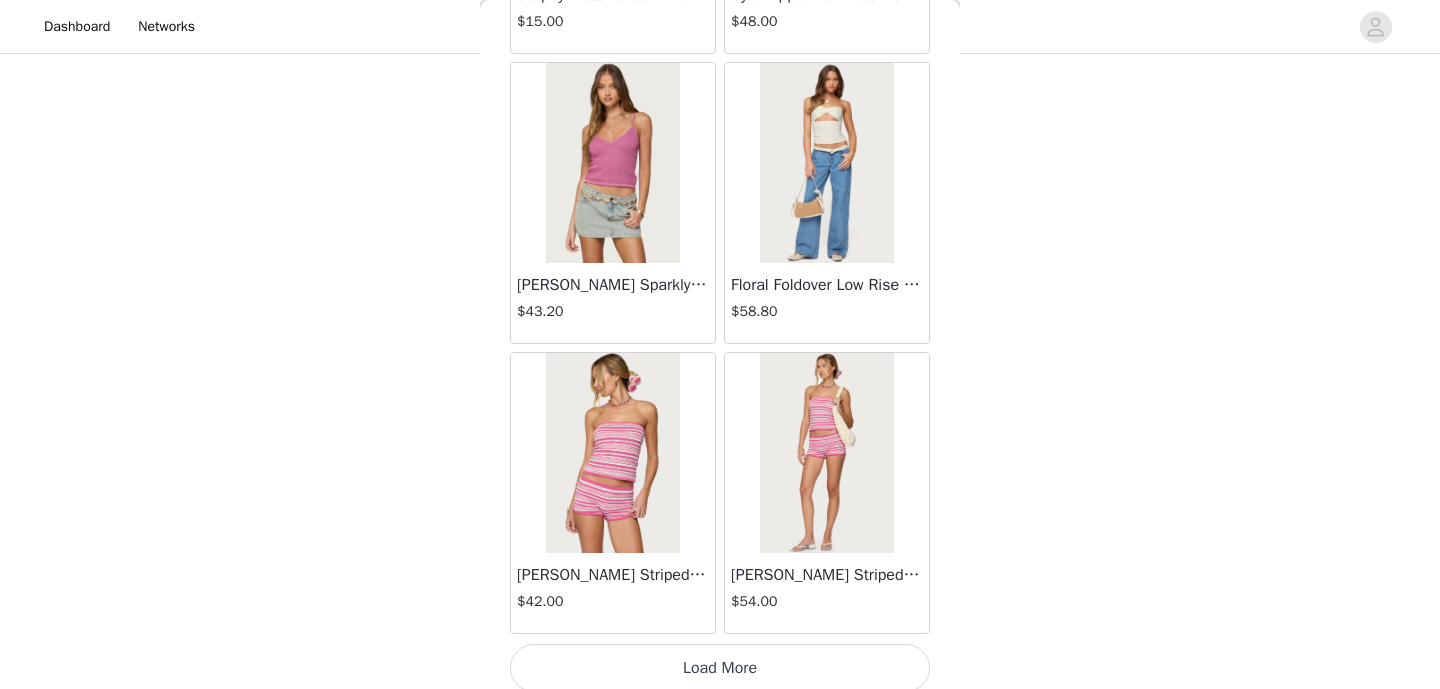 scroll, scrollTop: 8171, scrollLeft: 0, axis: vertical 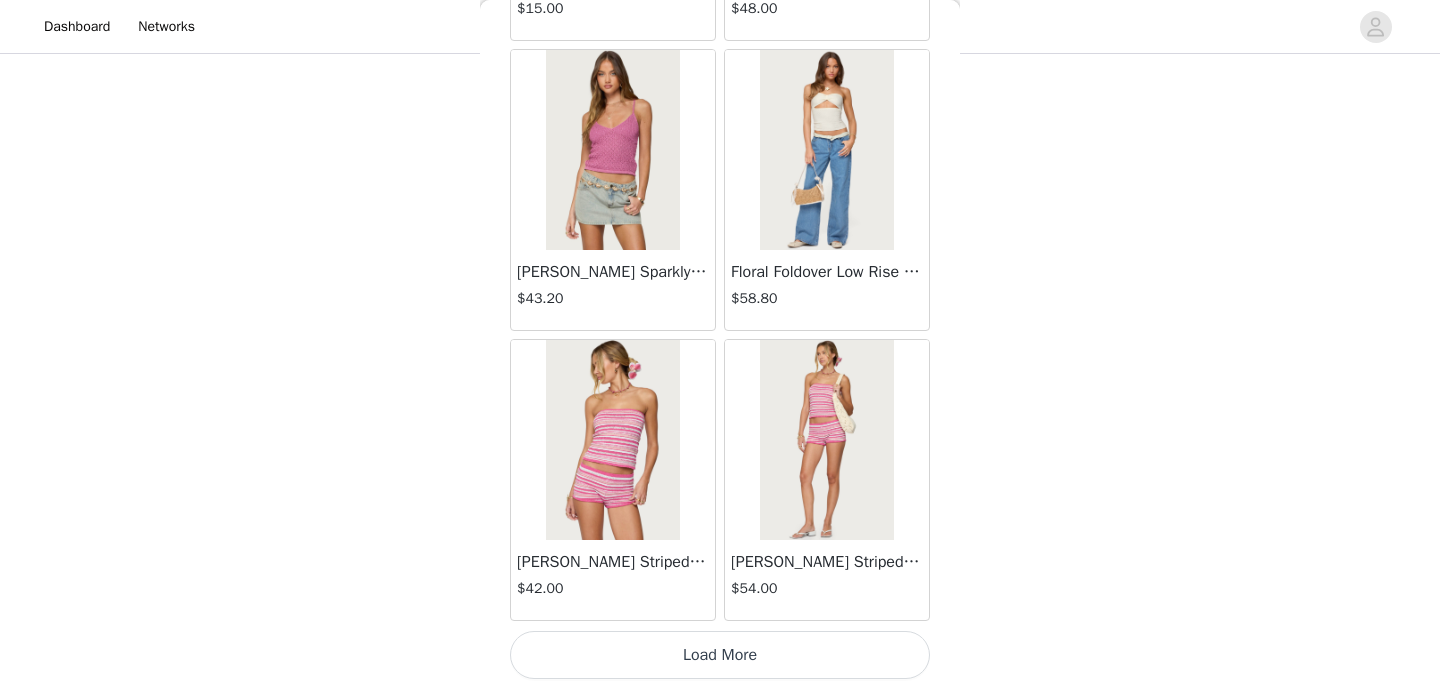 click on "Load More" at bounding box center (720, 655) 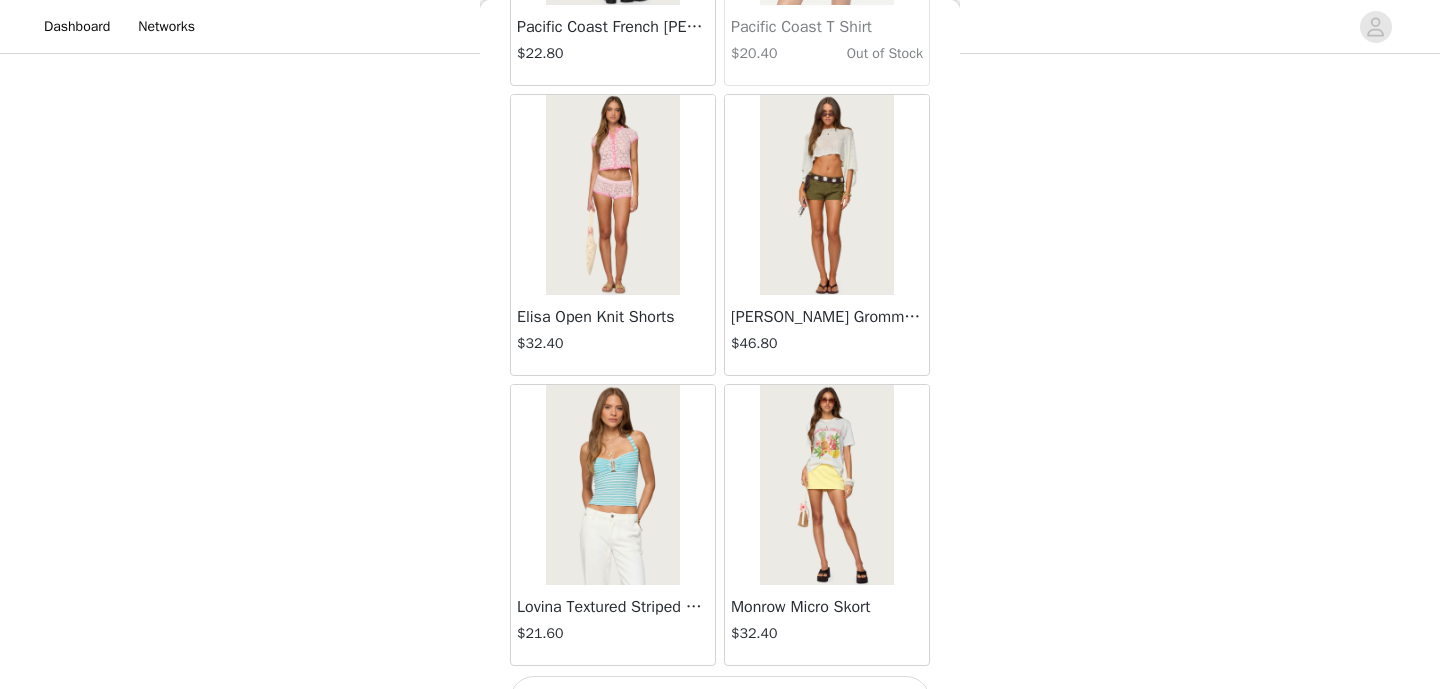 scroll, scrollTop: 11071, scrollLeft: 0, axis: vertical 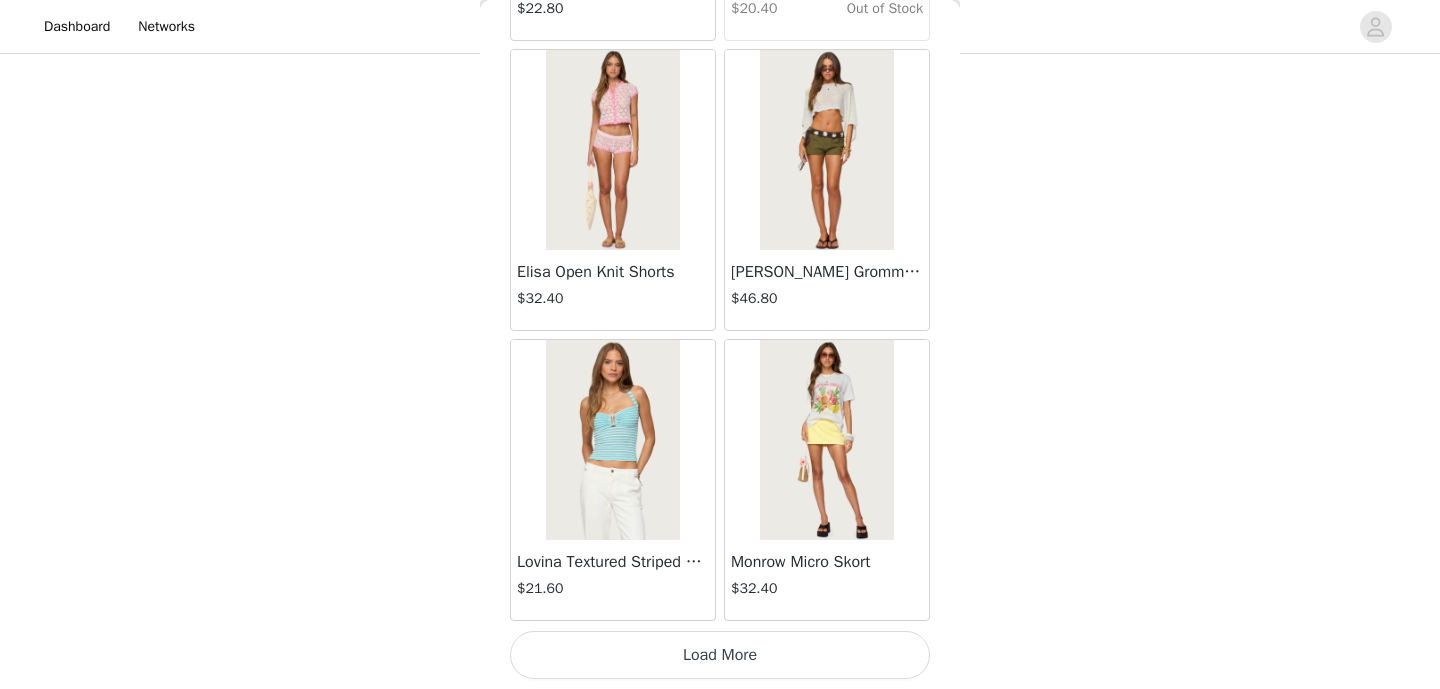 click on "Load More" at bounding box center (720, 655) 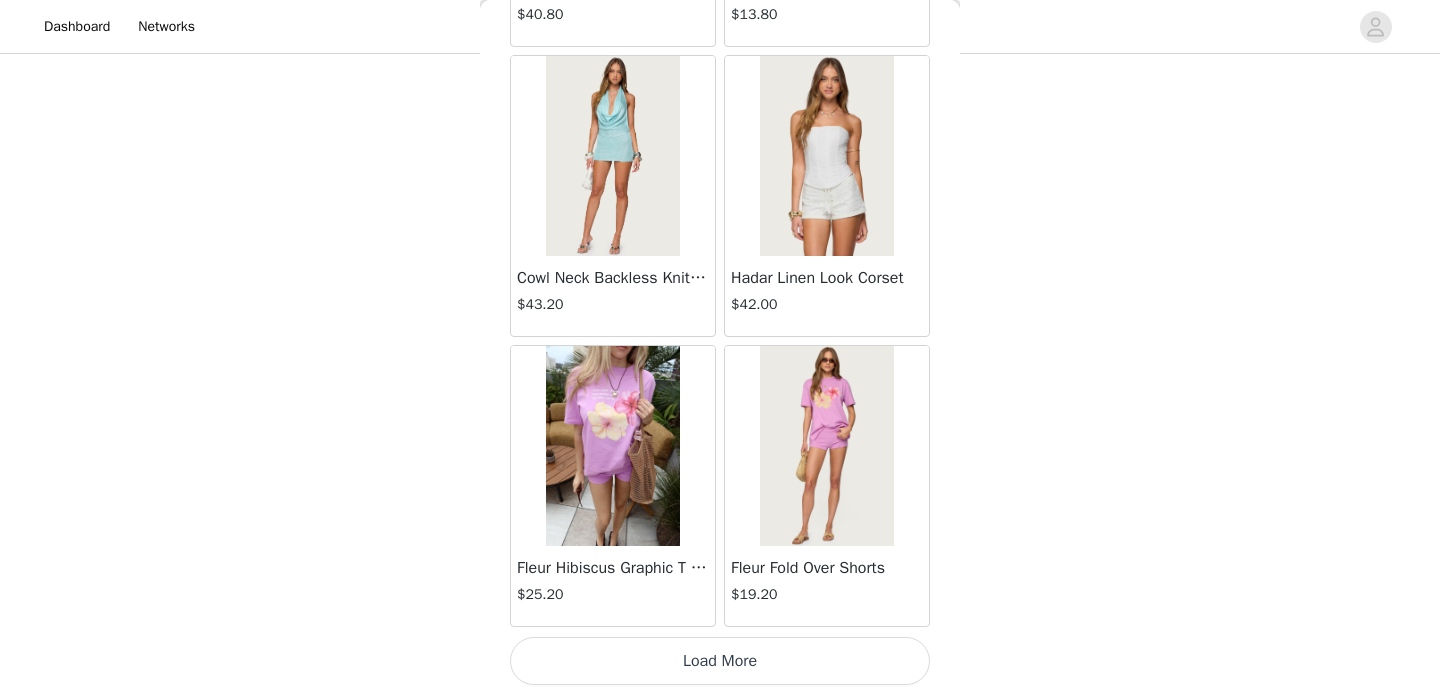 scroll, scrollTop: 13971, scrollLeft: 0, axis: vertical 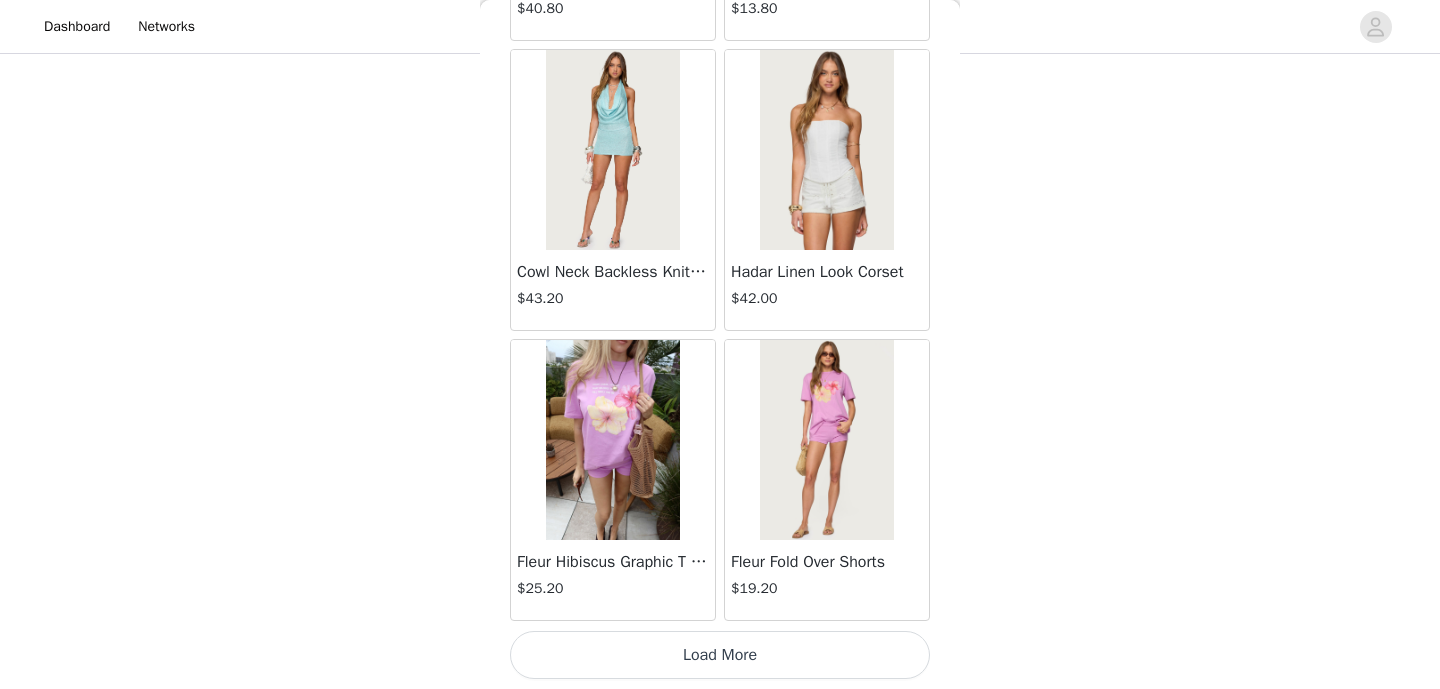 click on "Load More" at bounding box center (720, 655) 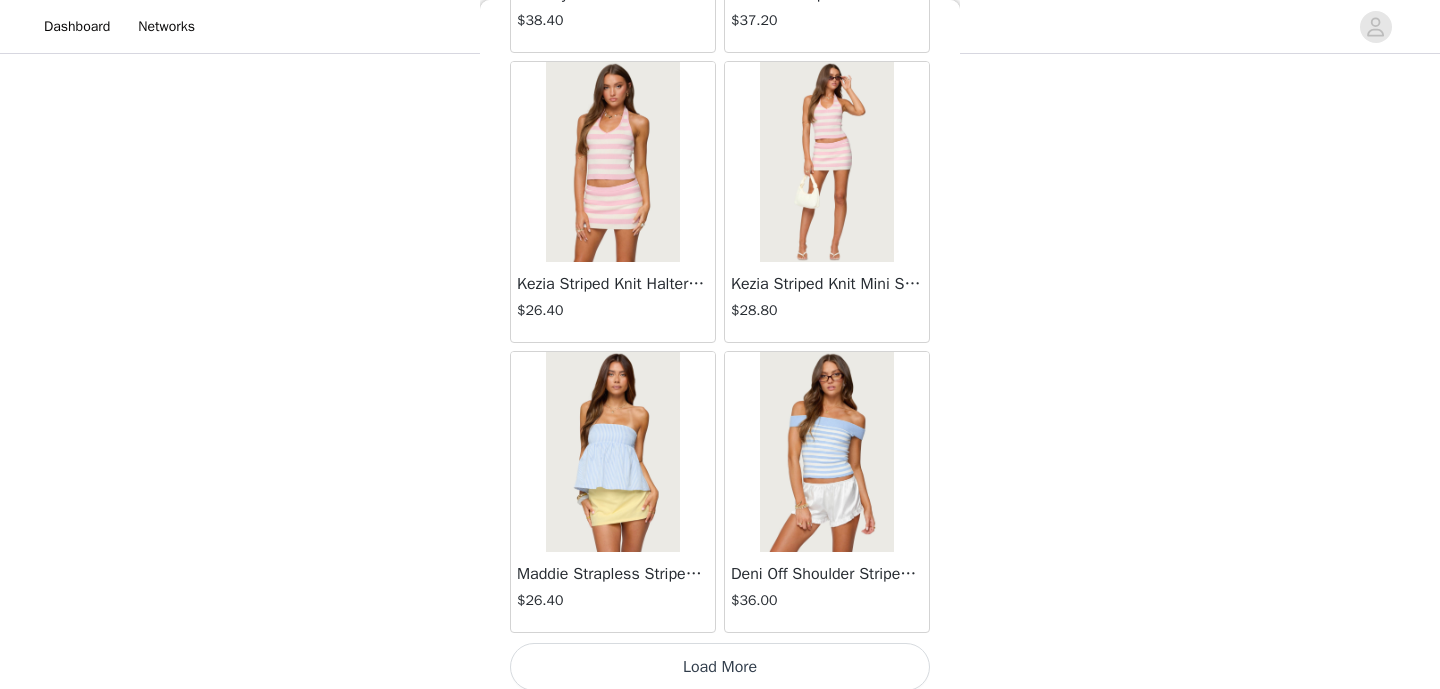 scroll, scrollTop: 16871, scrollLeft: 0, axis: vertical 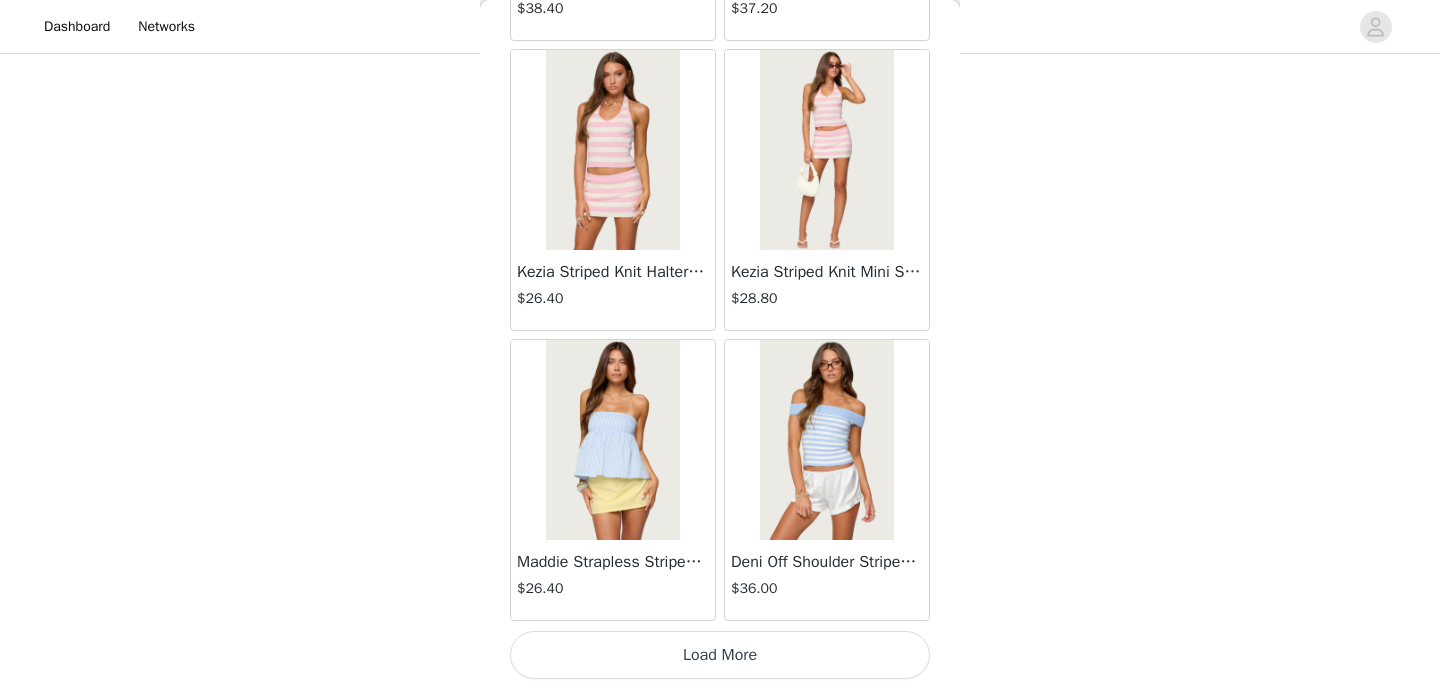 click on "Load More" at bounding box center [720, 655] 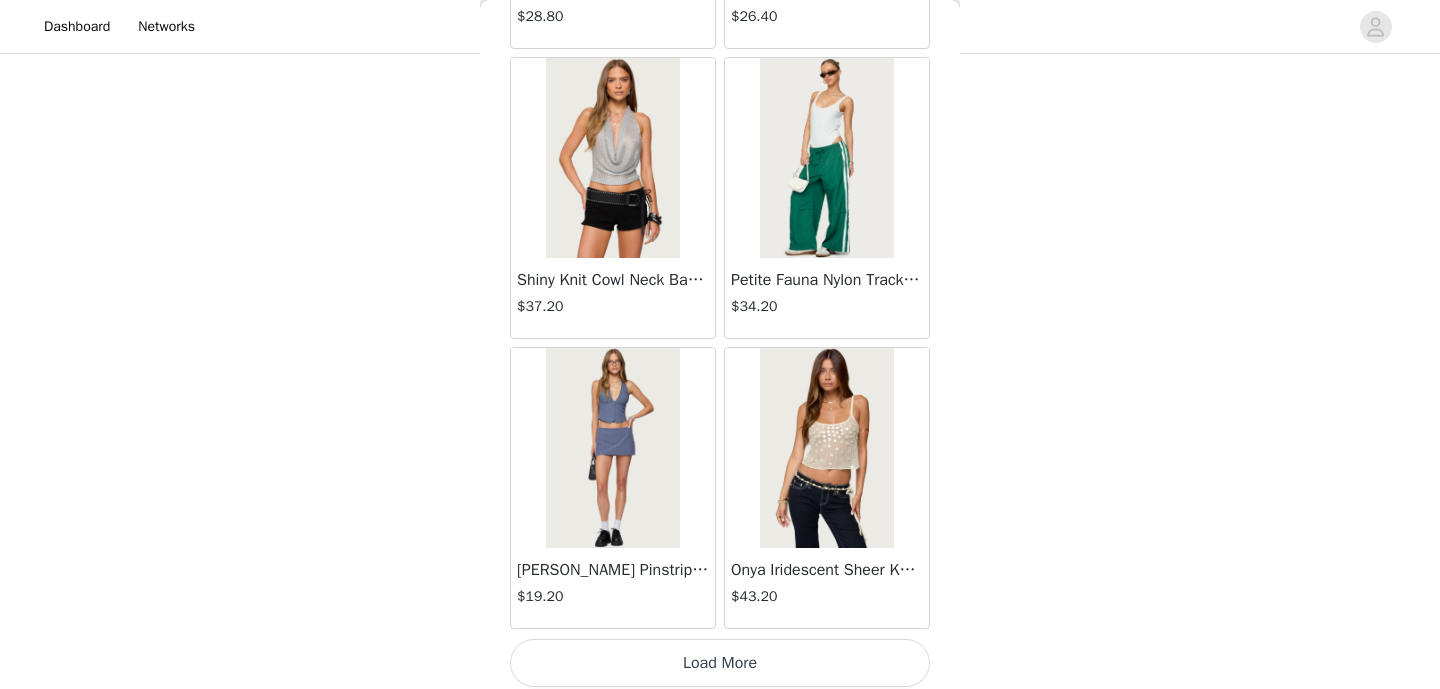 scroll, scrollTop: 19765, scrollLeft: 0, axis: vertical 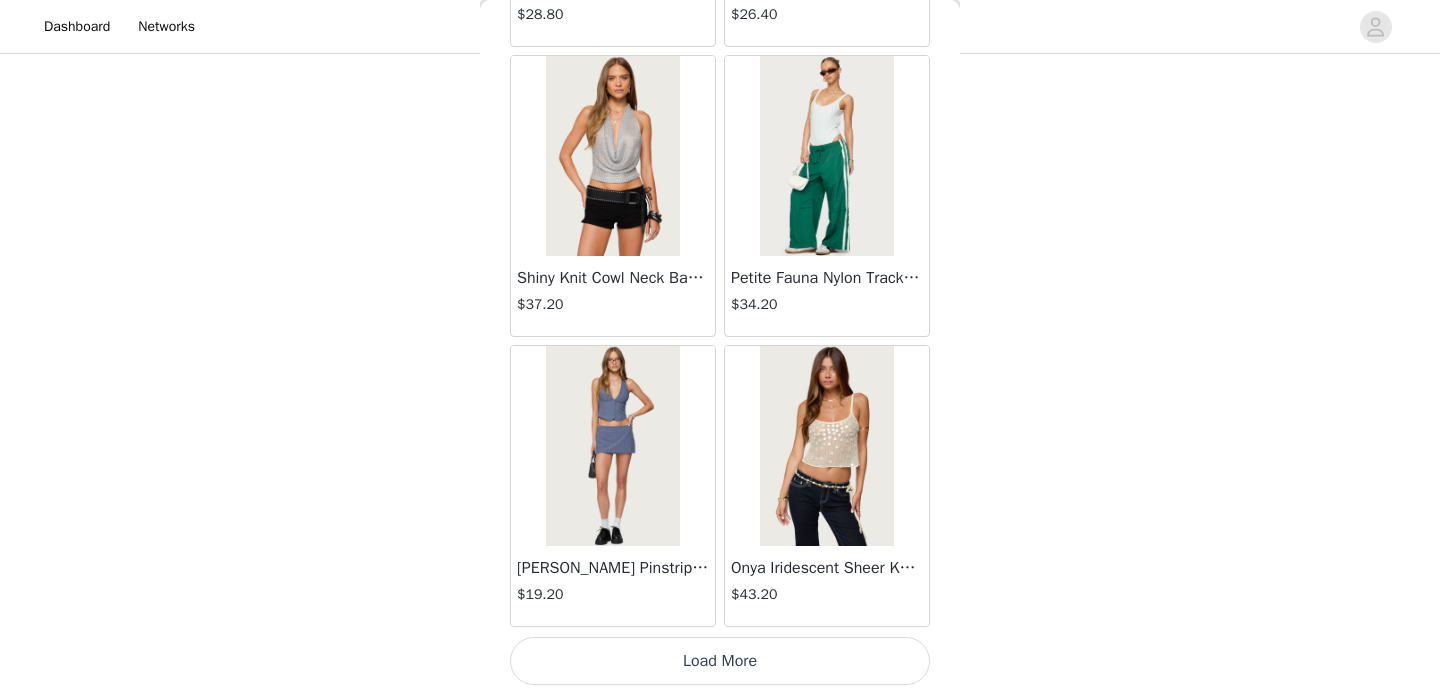 click on "Load More" at bounding box center [720, 661] 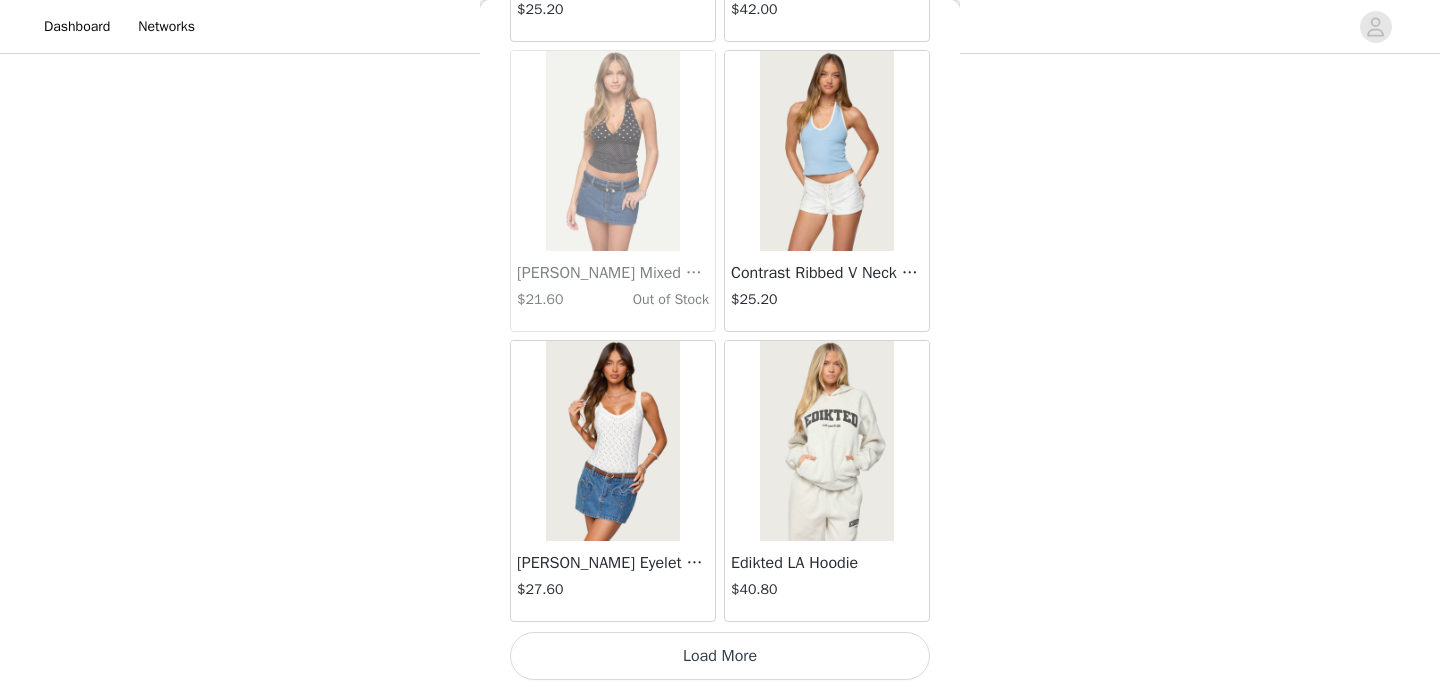 scroll, scrollTop: 22671, scrollLeft: 0, axis: vertical 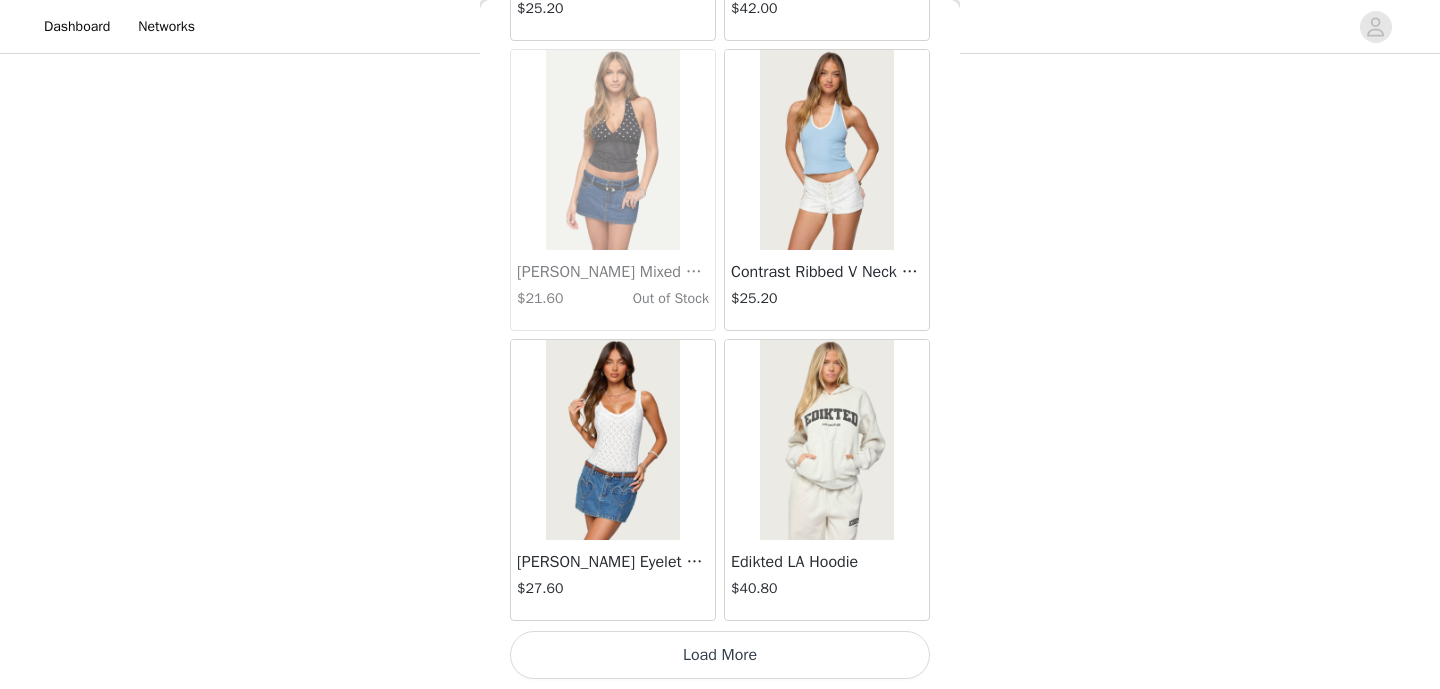 click on "Load More" at bounding box center (720, 655) 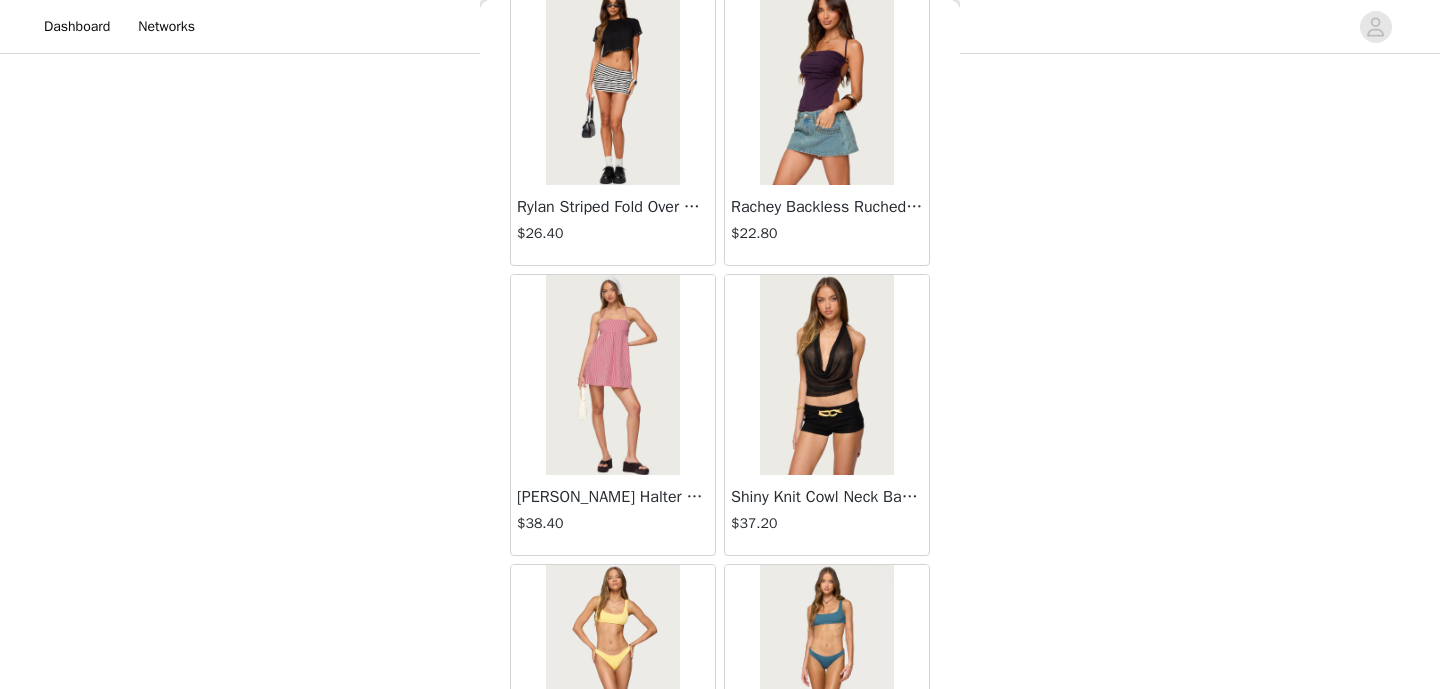 scroll, scrollTop: 25571, scrollLeft: 0, axis: vertical 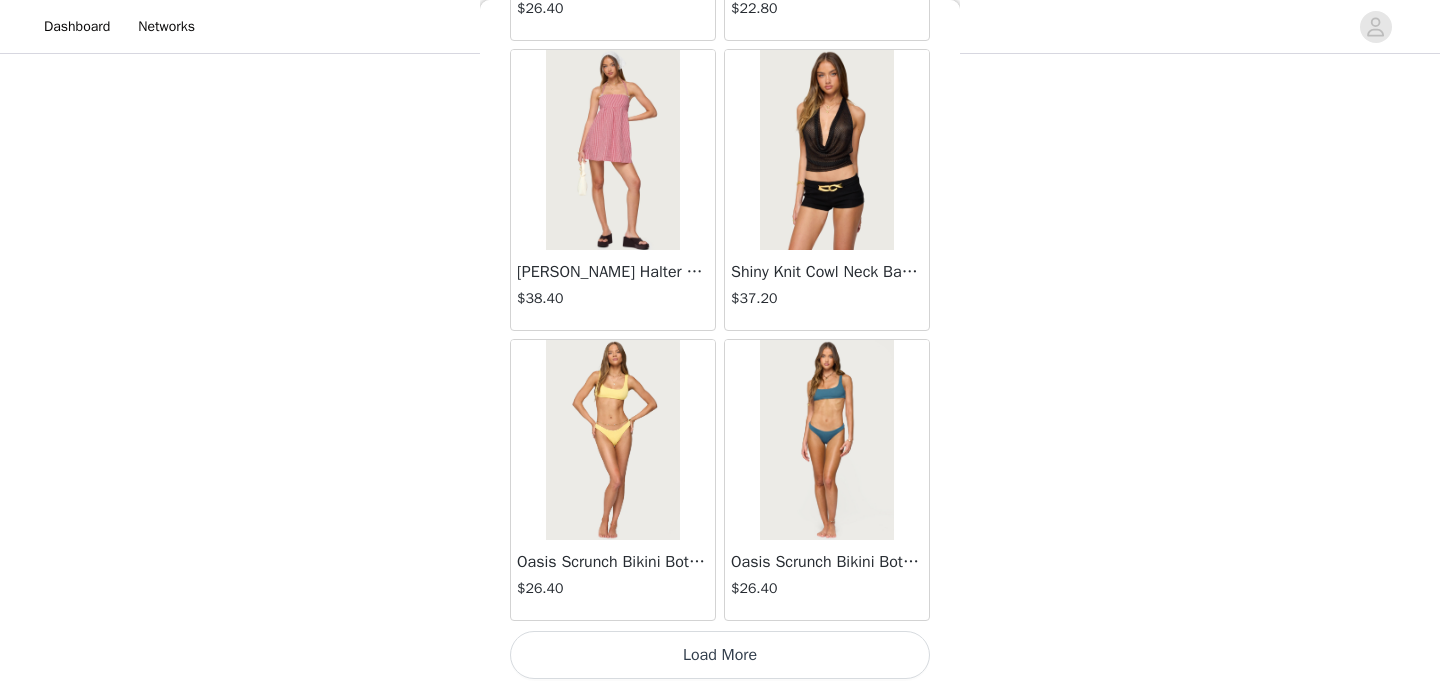 click on "Load More" at bounding box center [720, 655] 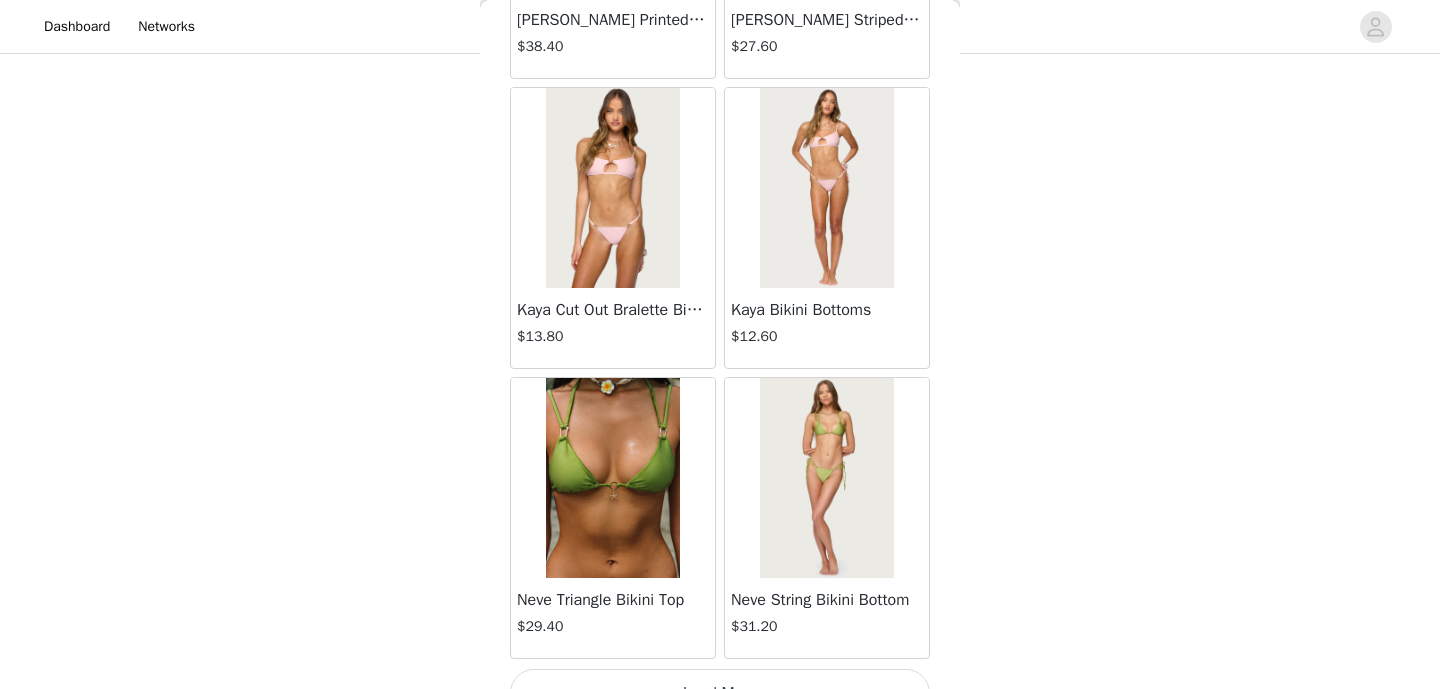 scroll, scrollTop: 28471, scrollLeft: 0, axis: vertical 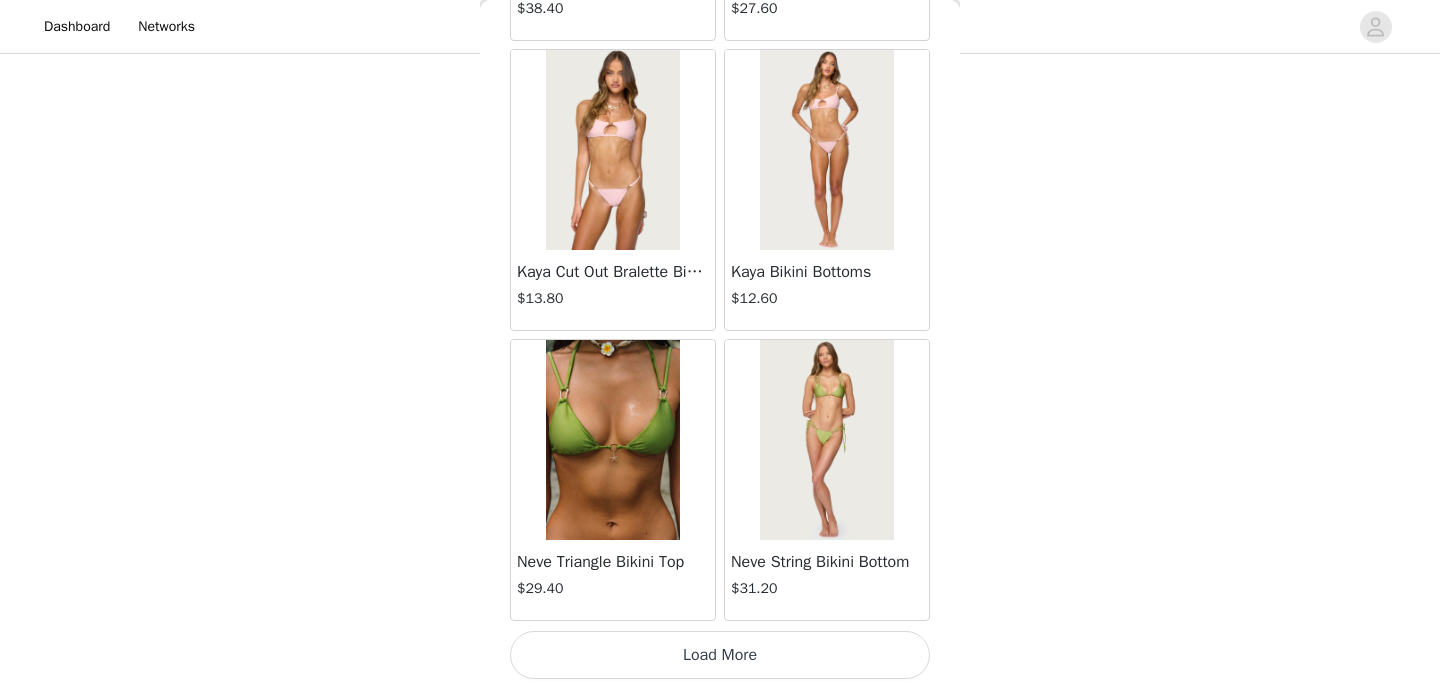 drag, startPoint x: 644, startPoint y: 674, endPoint x: 653, endPoint y: 652, distance: 23.769728 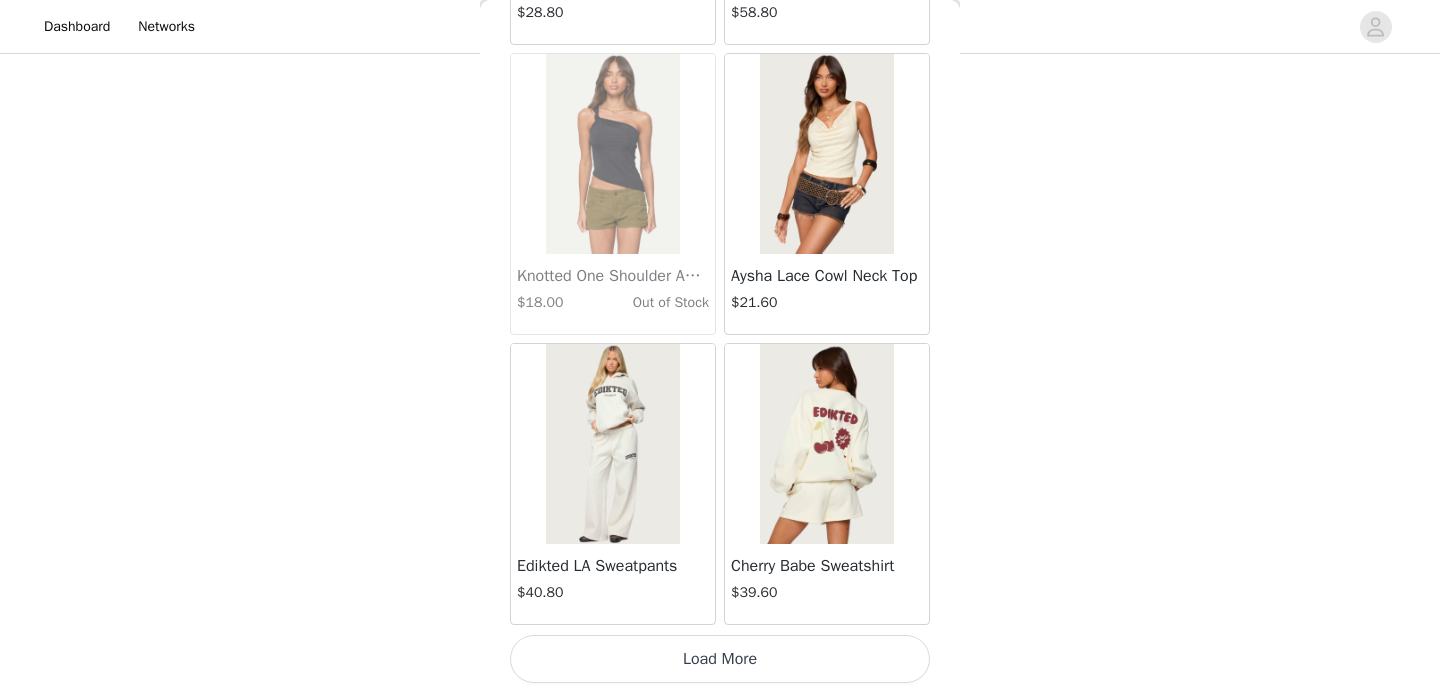 scroll, scrollTop: 31371, scrollLeft: 0, axis: vertical 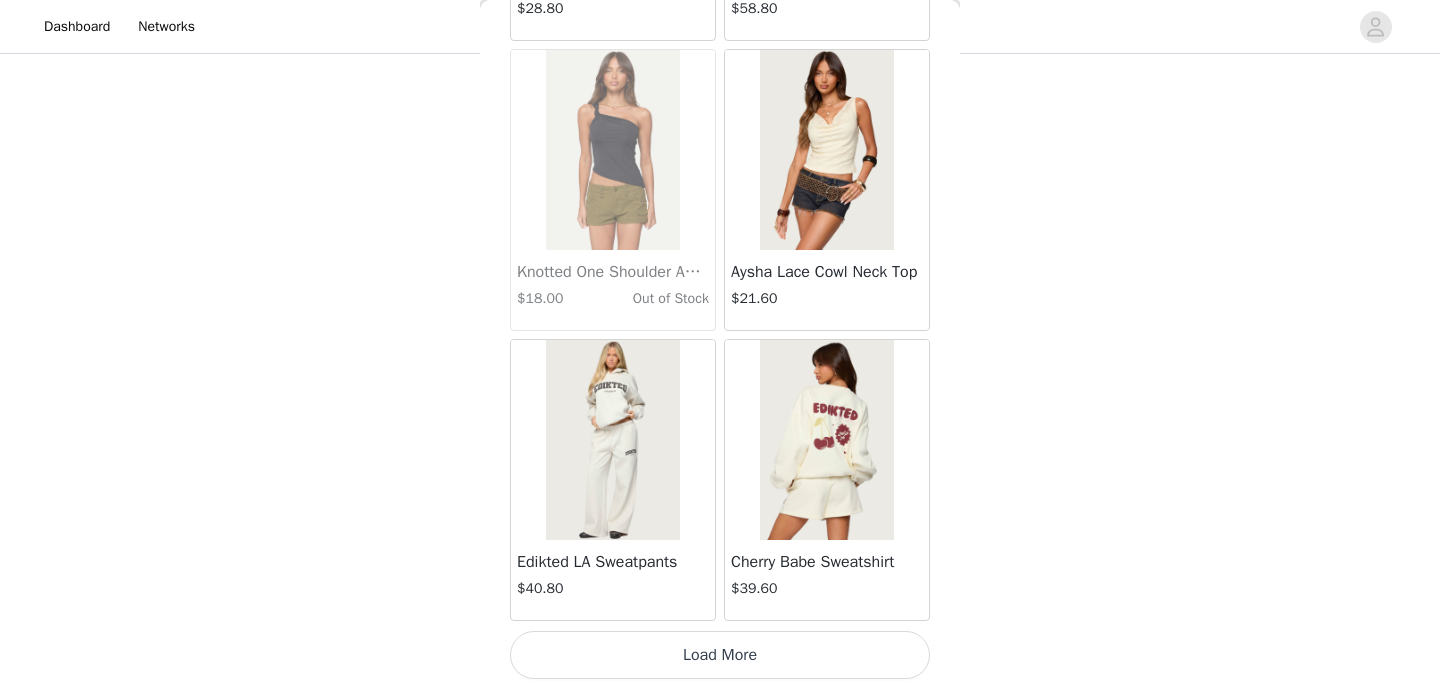 click at bounding box center [826, 440] 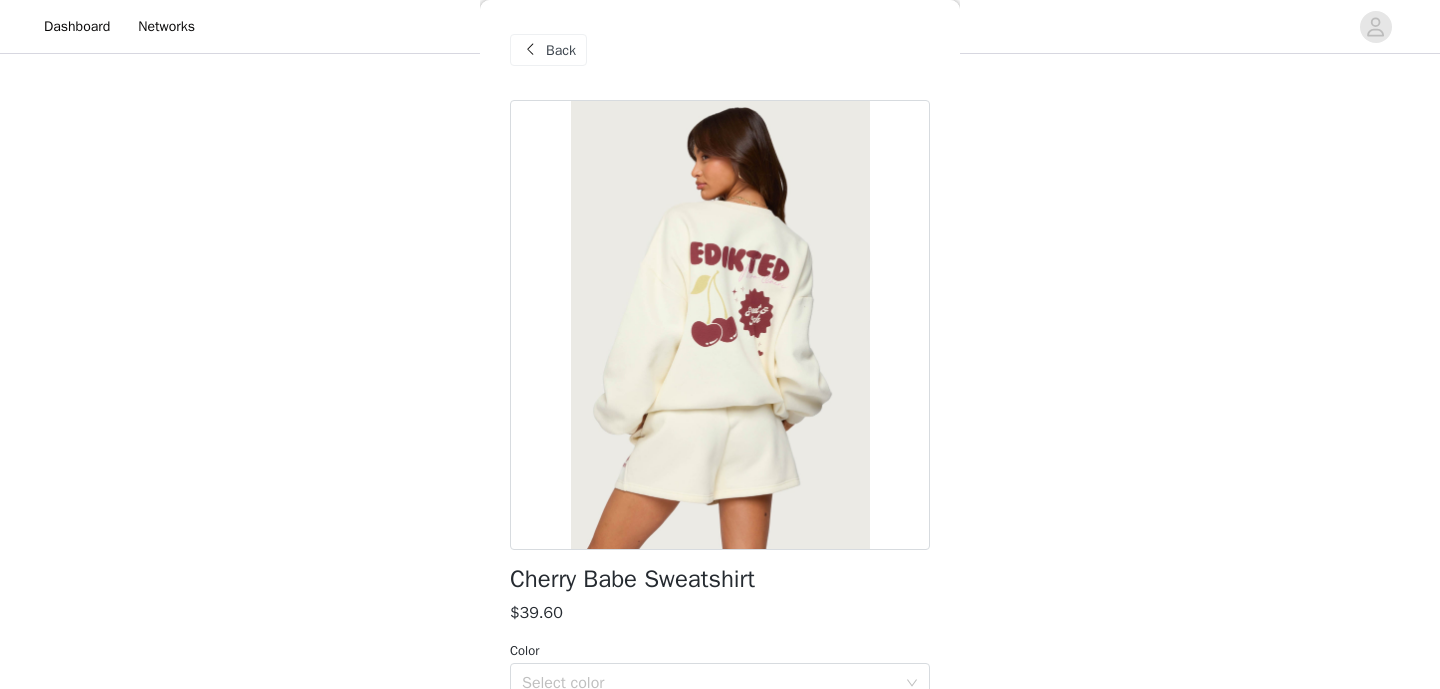 scroll, scrollTop: 284, scrollLeft: 0, axis: vertical 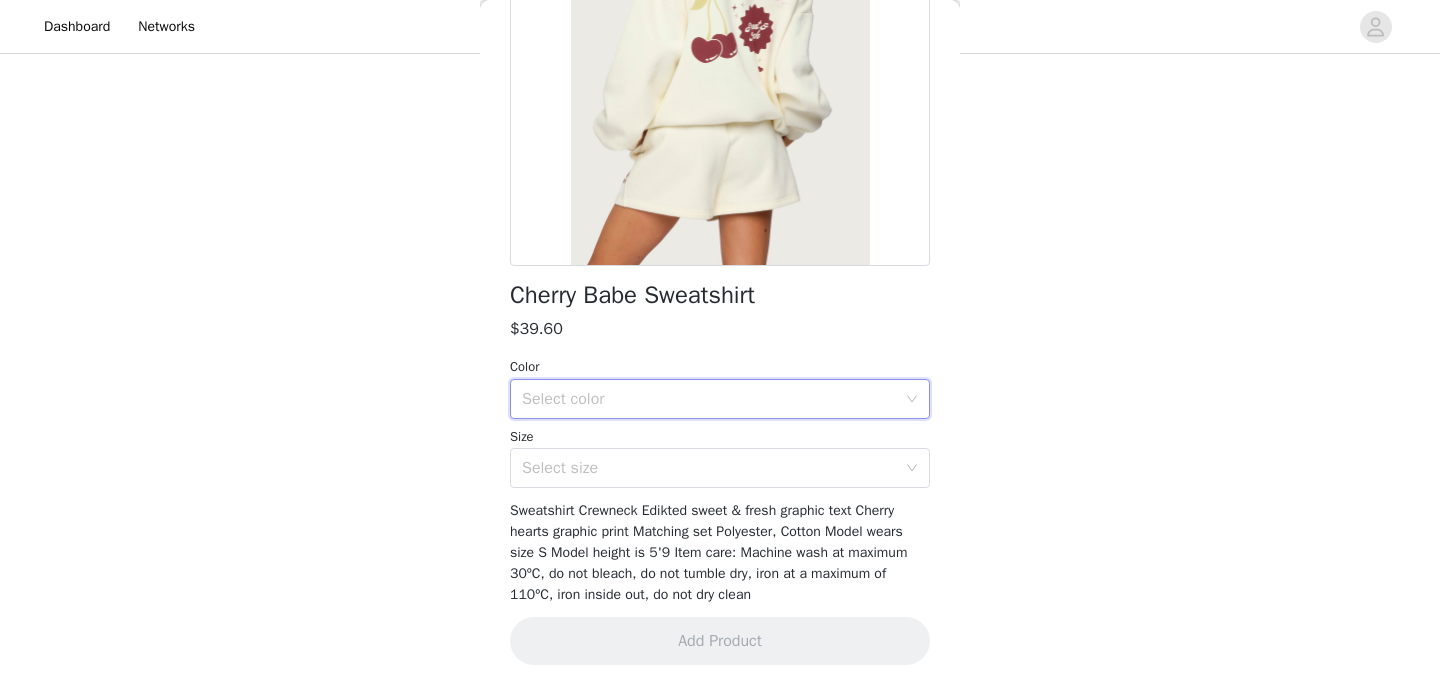 click on "Select color" at bounding box center (713, 399) 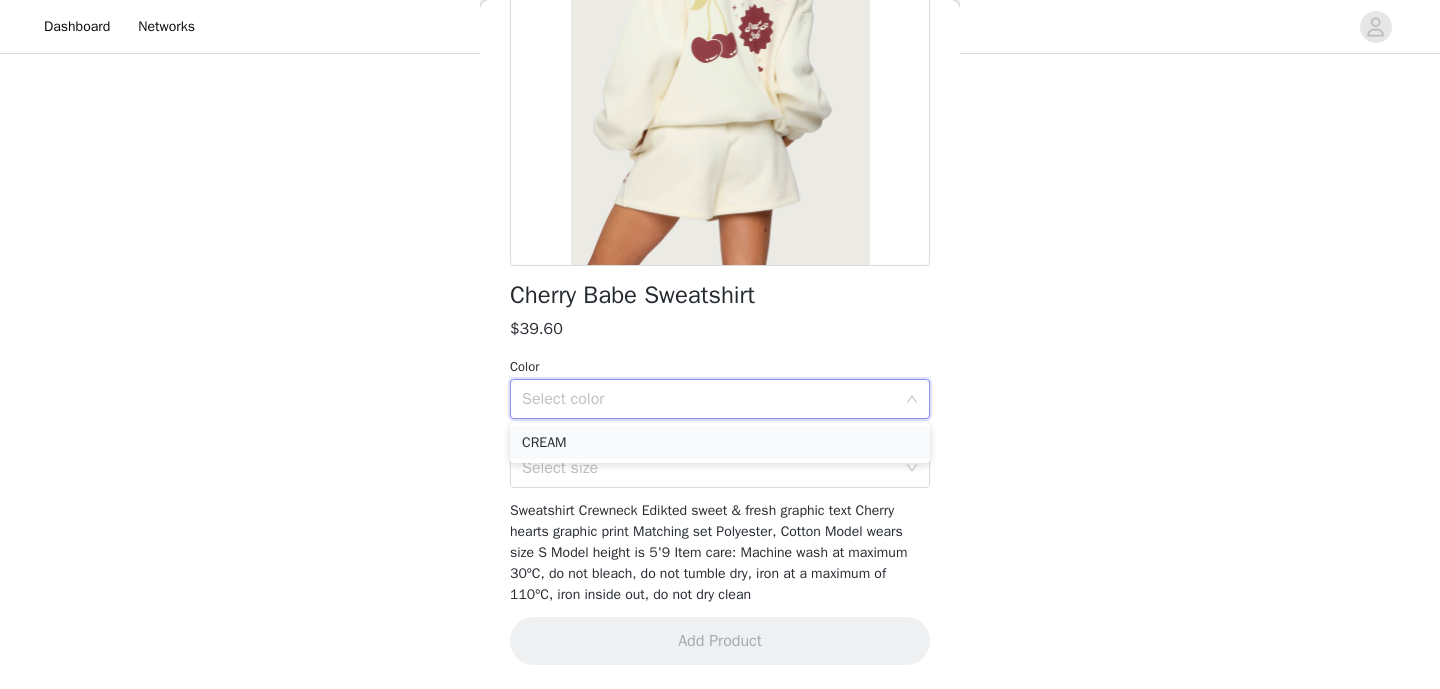 click on "CREAM" at bounding box center [720, 443] 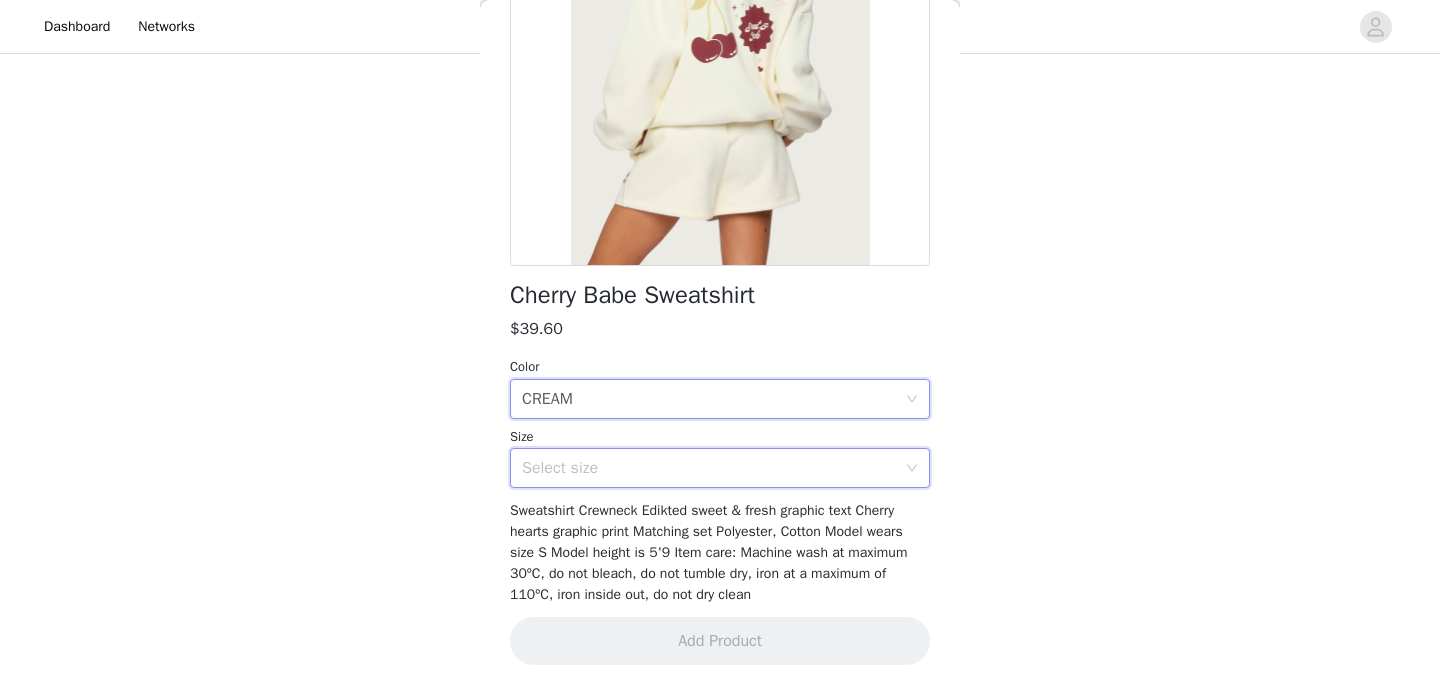 click on "Select size" at bounding box center [713, 468] 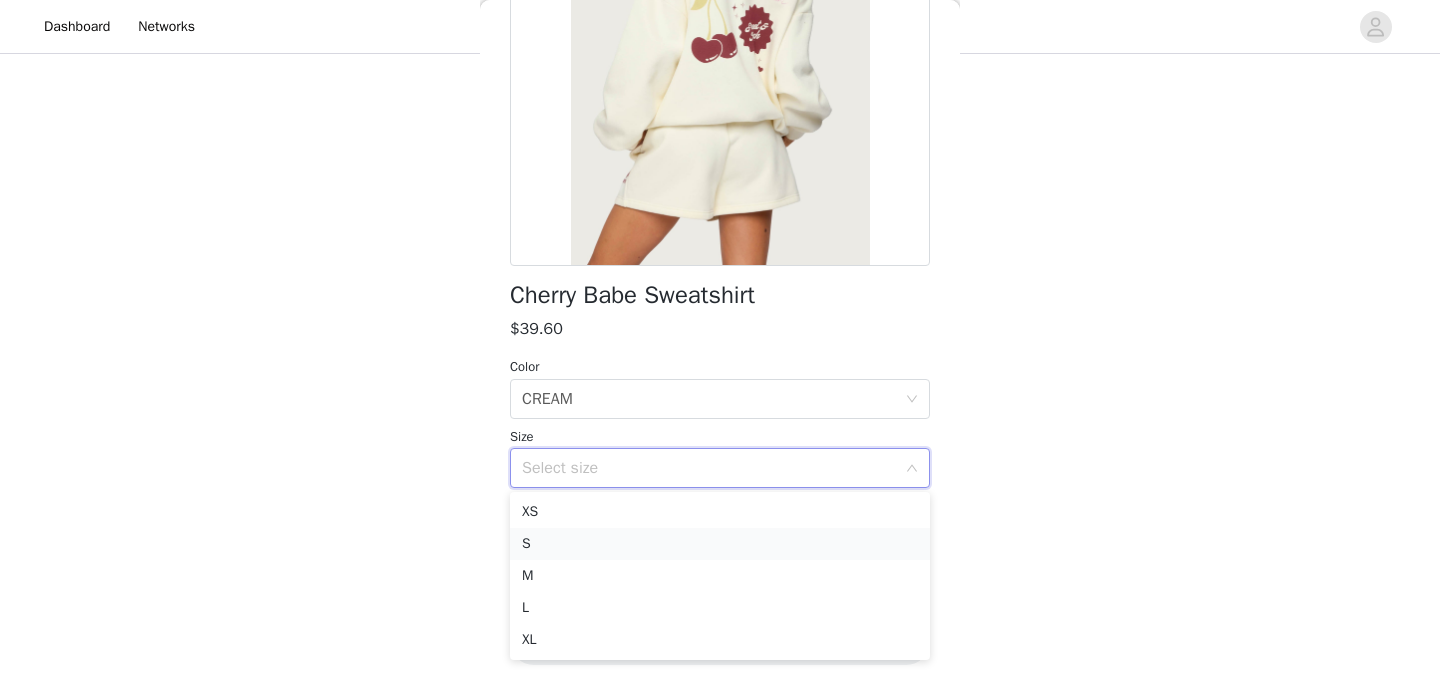 click on "S" at bounding box center [720, 544] 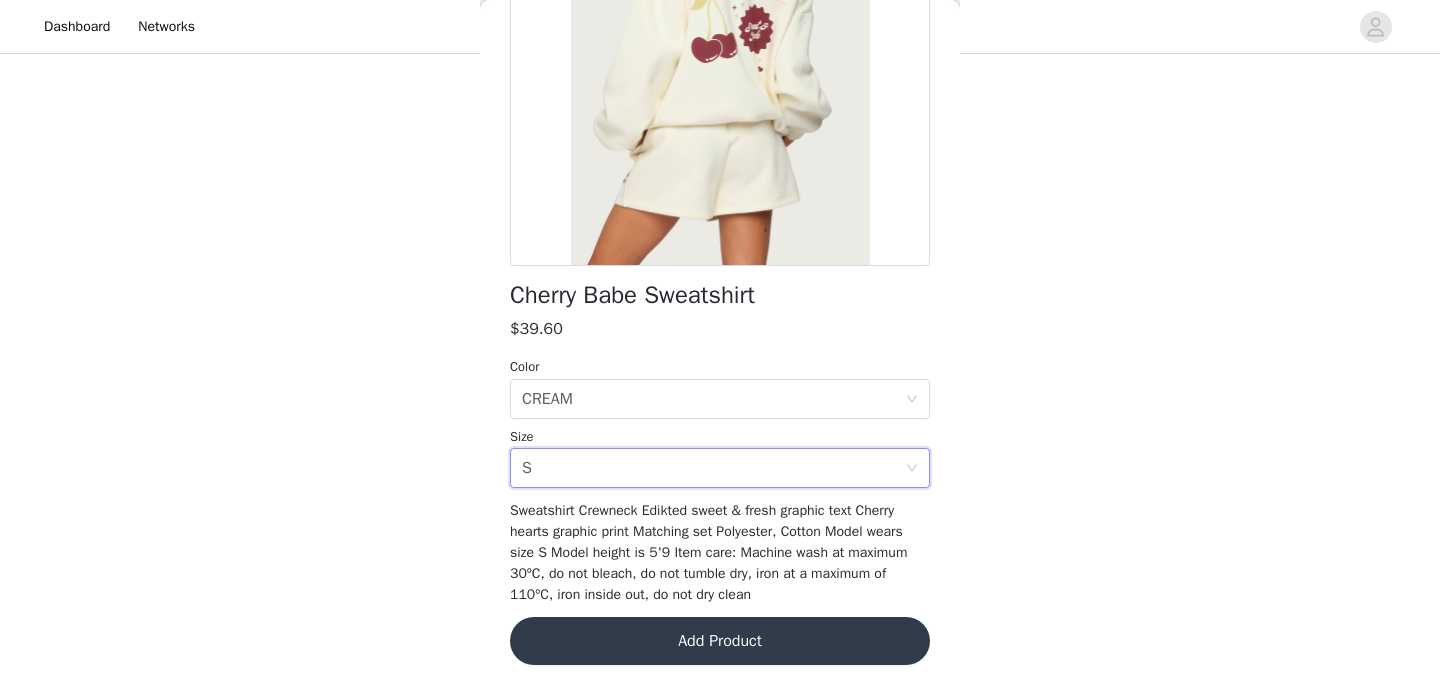 click on "Add Product" at bounding box center [720, 641] 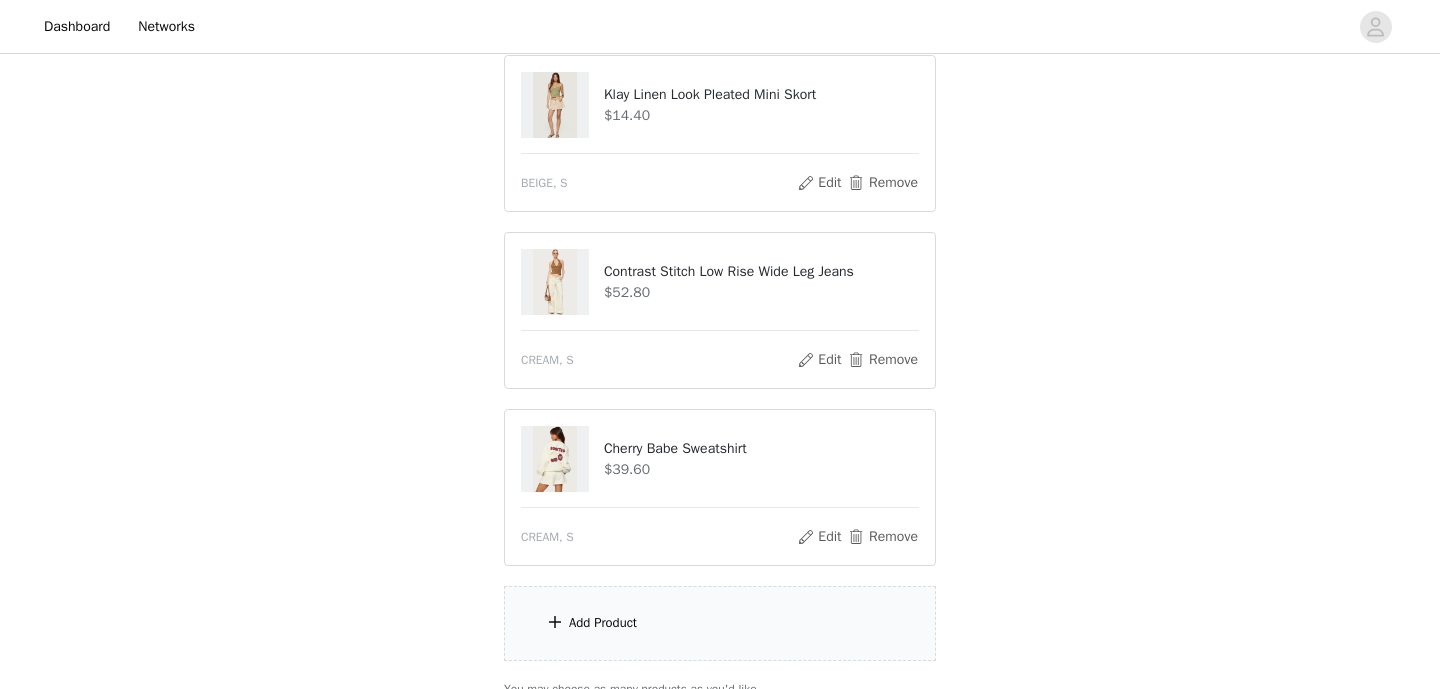 click on "Add Product" at bounding box center (603, 623) 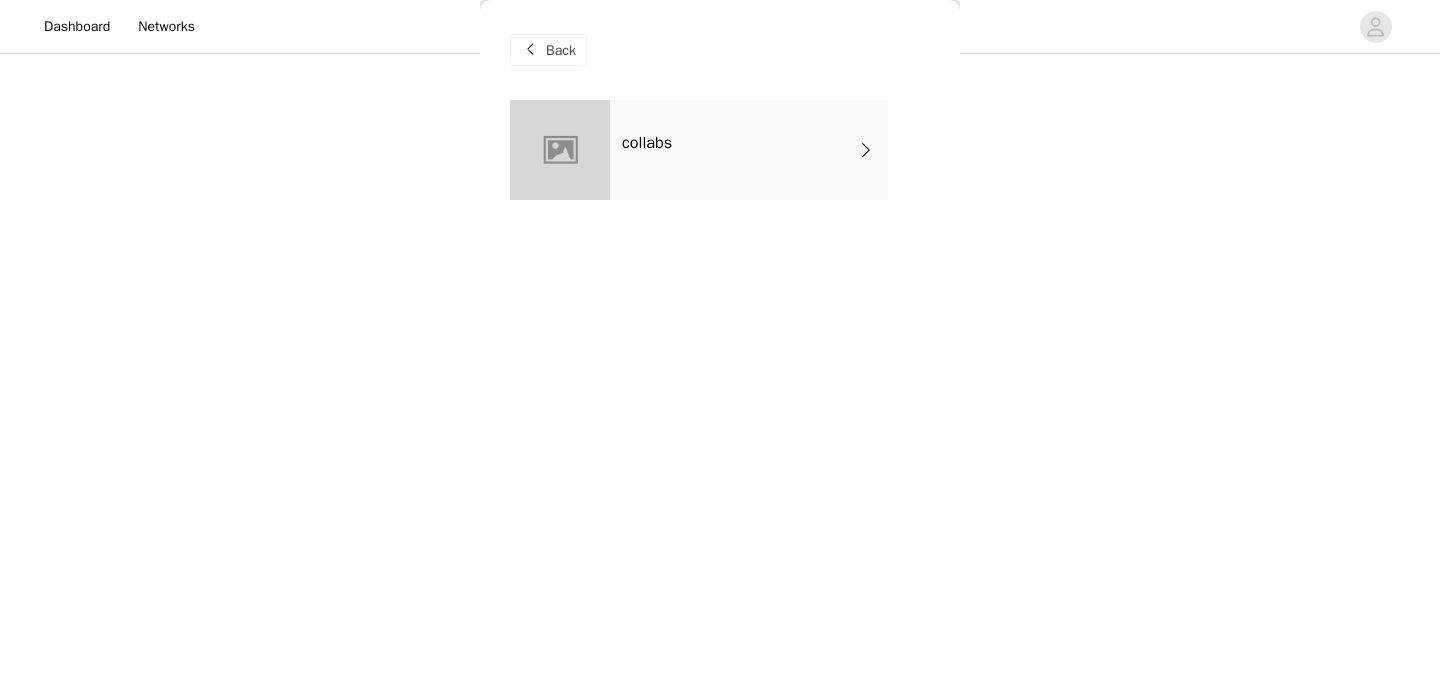 click on "collabs" at bounding box center [749, 150] 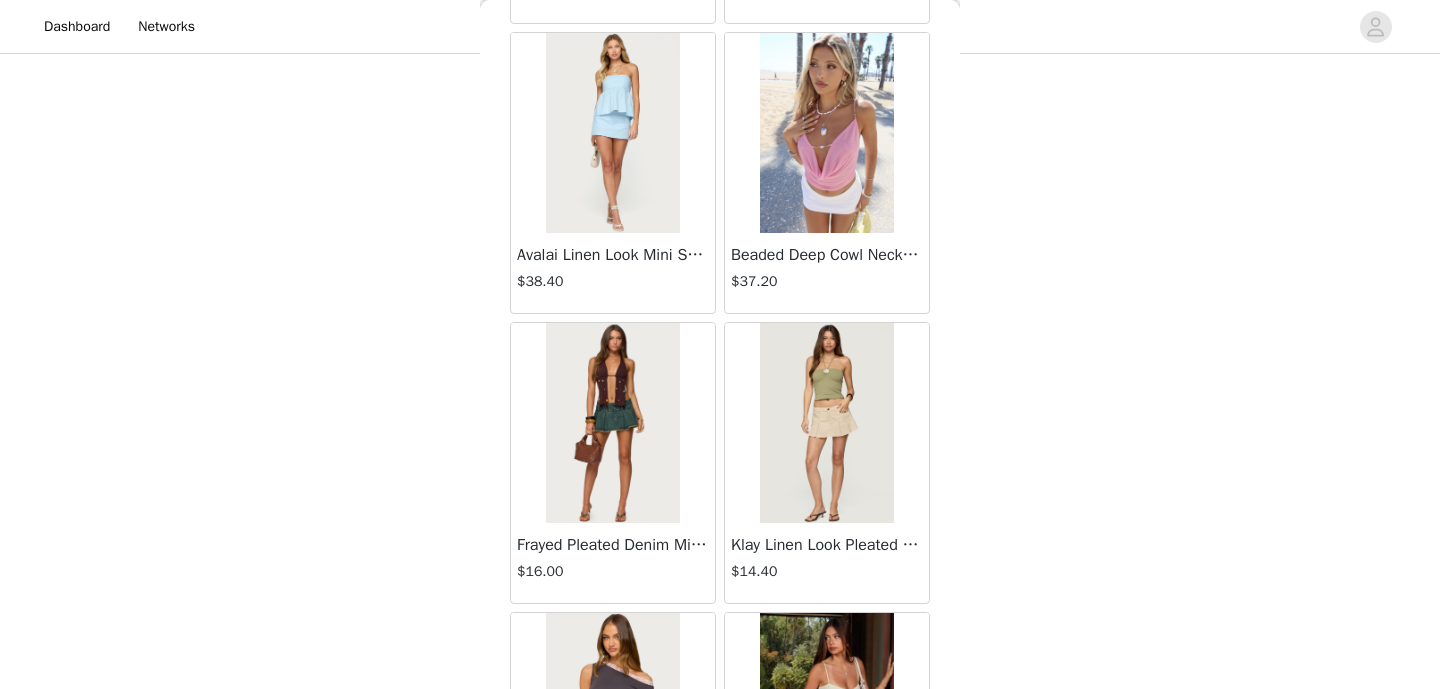scroll, scrollTop: 2371, scrollLeft: 0, axis: vertical 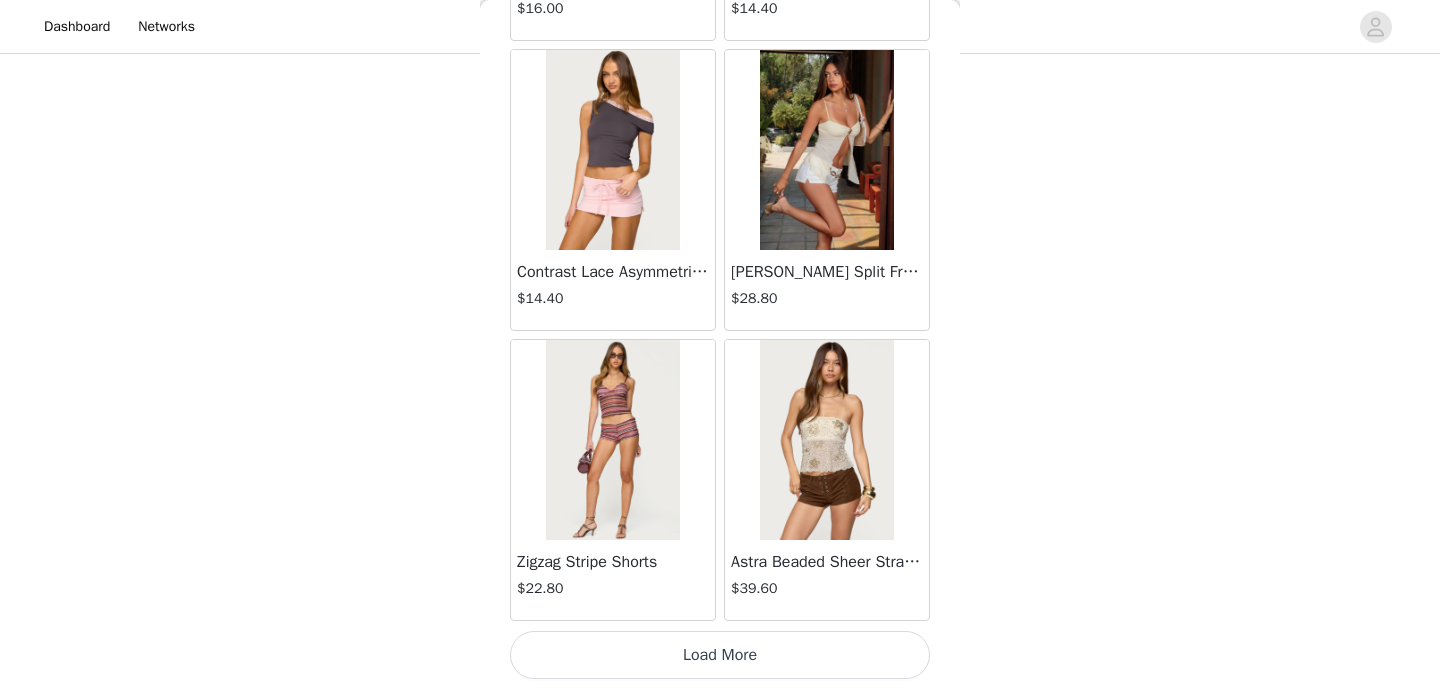 click on "Load More" at bounding box center (720, 655) 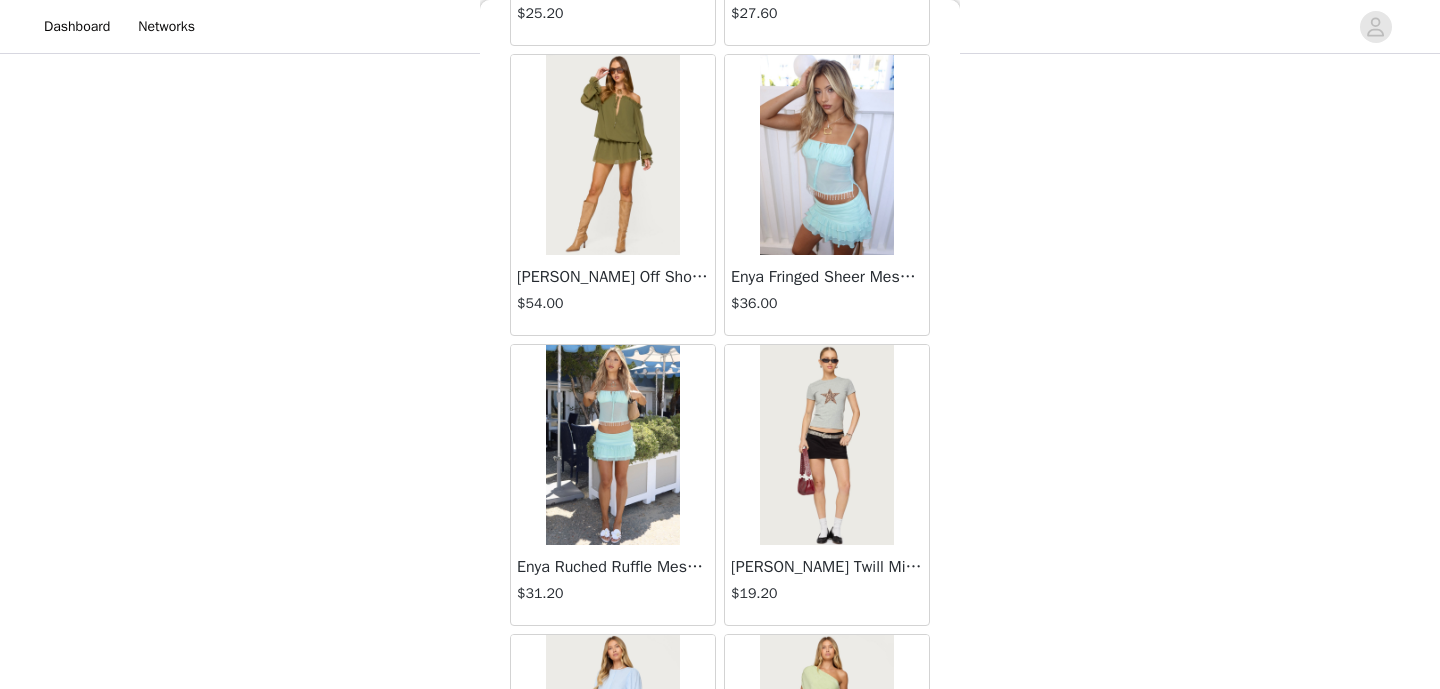 scroll, scrollTop: 5271, scrollLeft: 0, axis: vertical 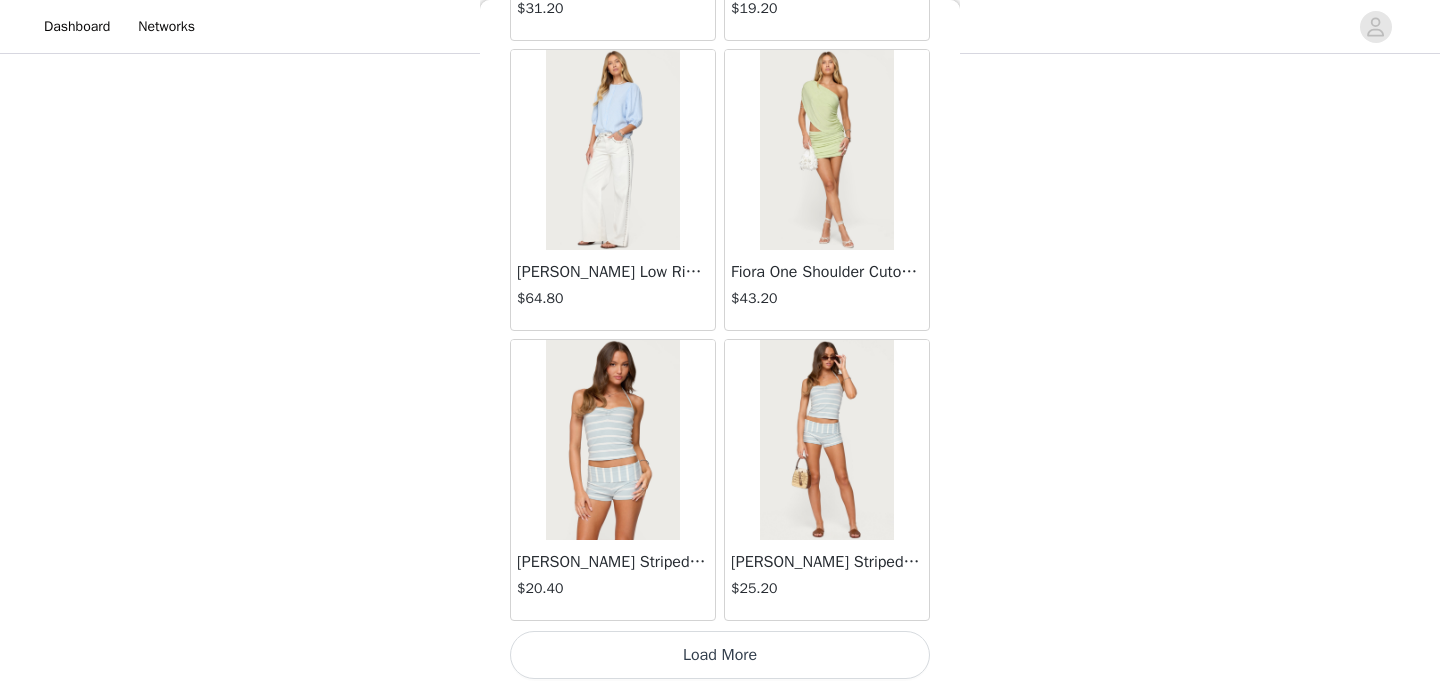 click on "Load More" at bounding box center (720, 655) 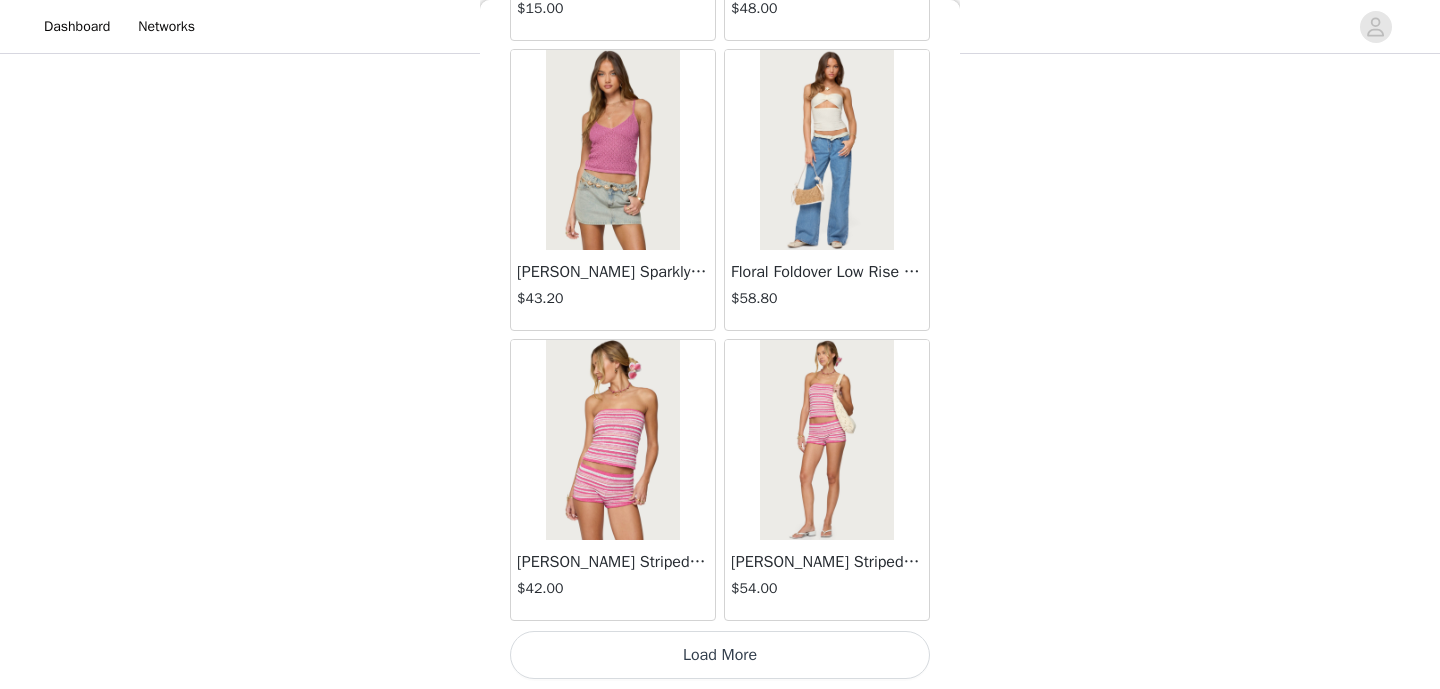 click on "Load More" at bounding box center (720, 655) 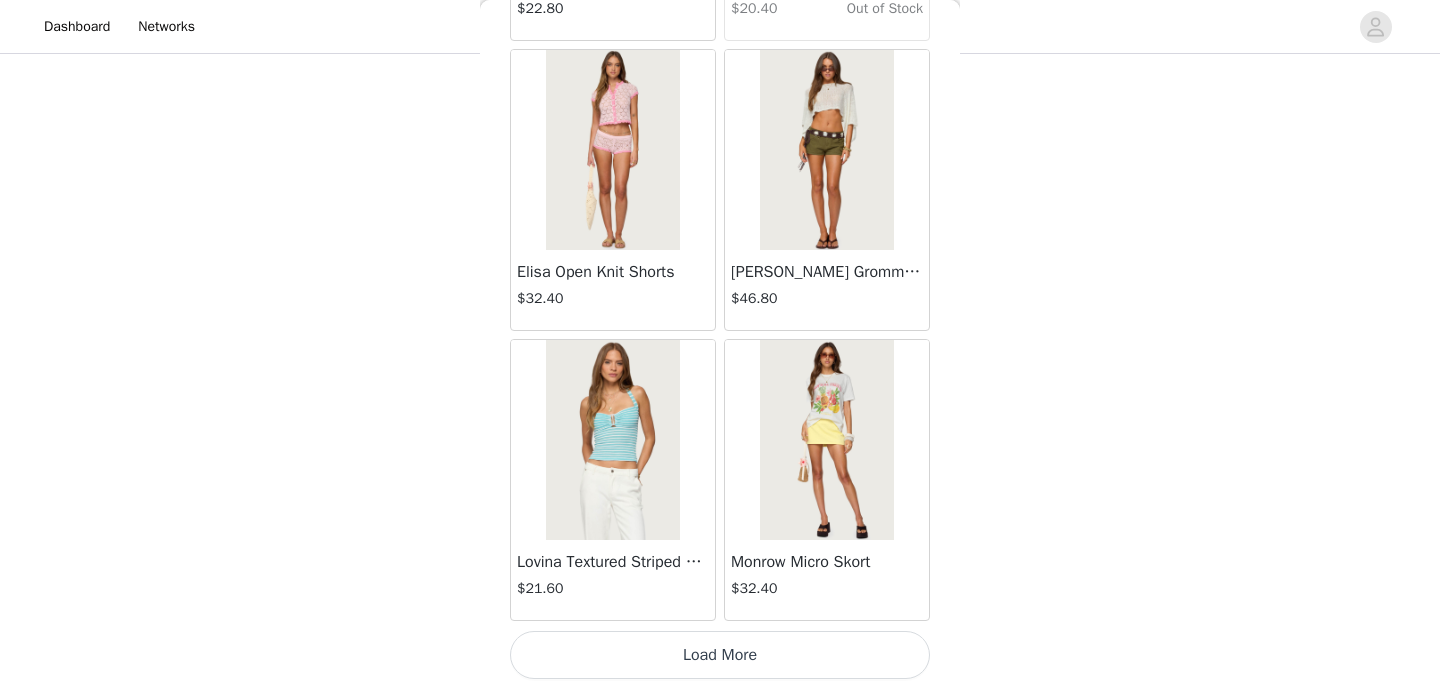 click on "Load More" at bounding box center [720, 655] 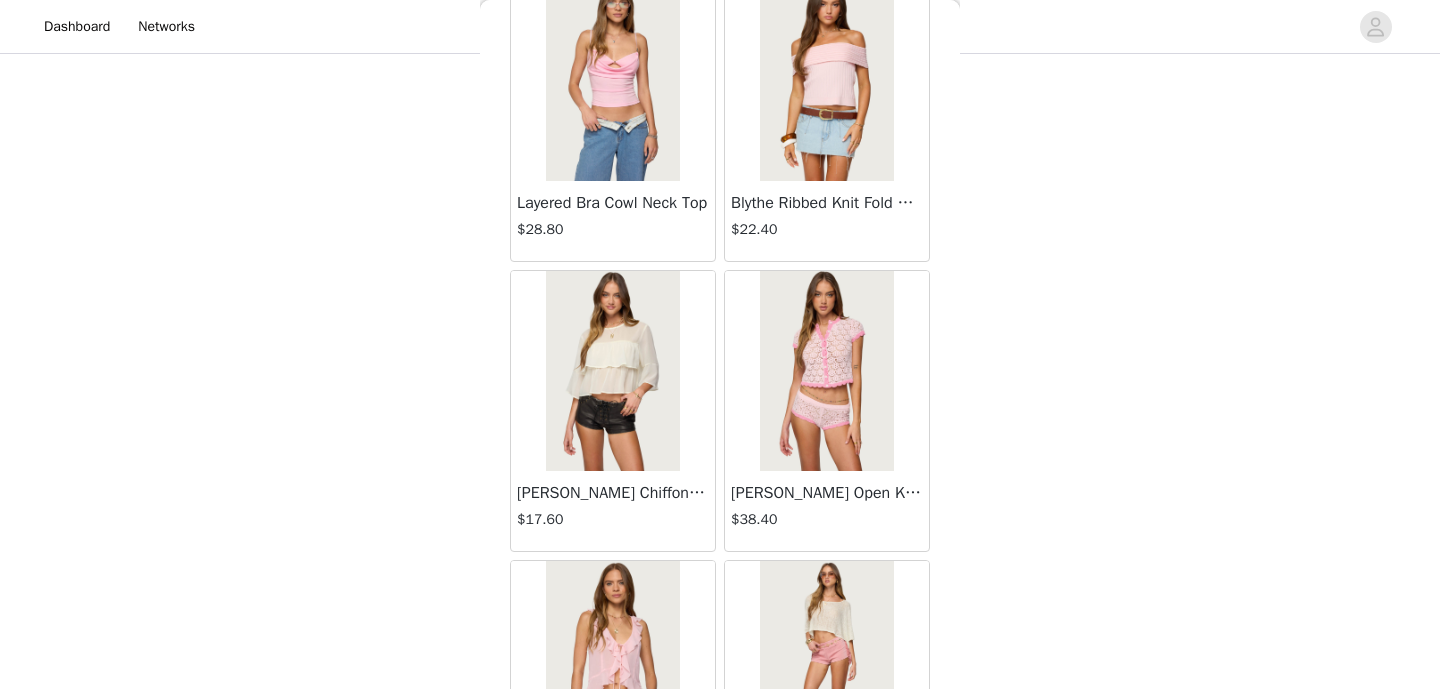 scroll, scrollTop: 13971, scrollLeft: 0, axis: vertical 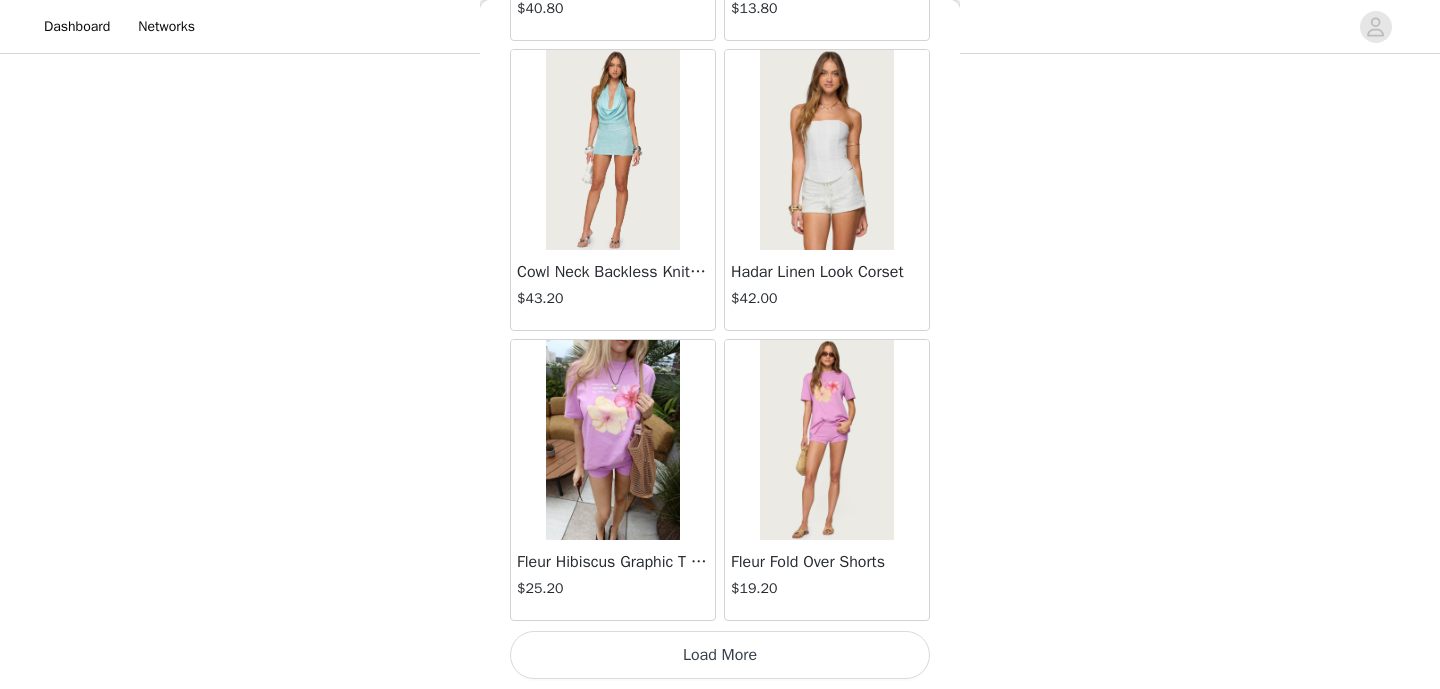click on "Load More" at bounding box center [720, 655] 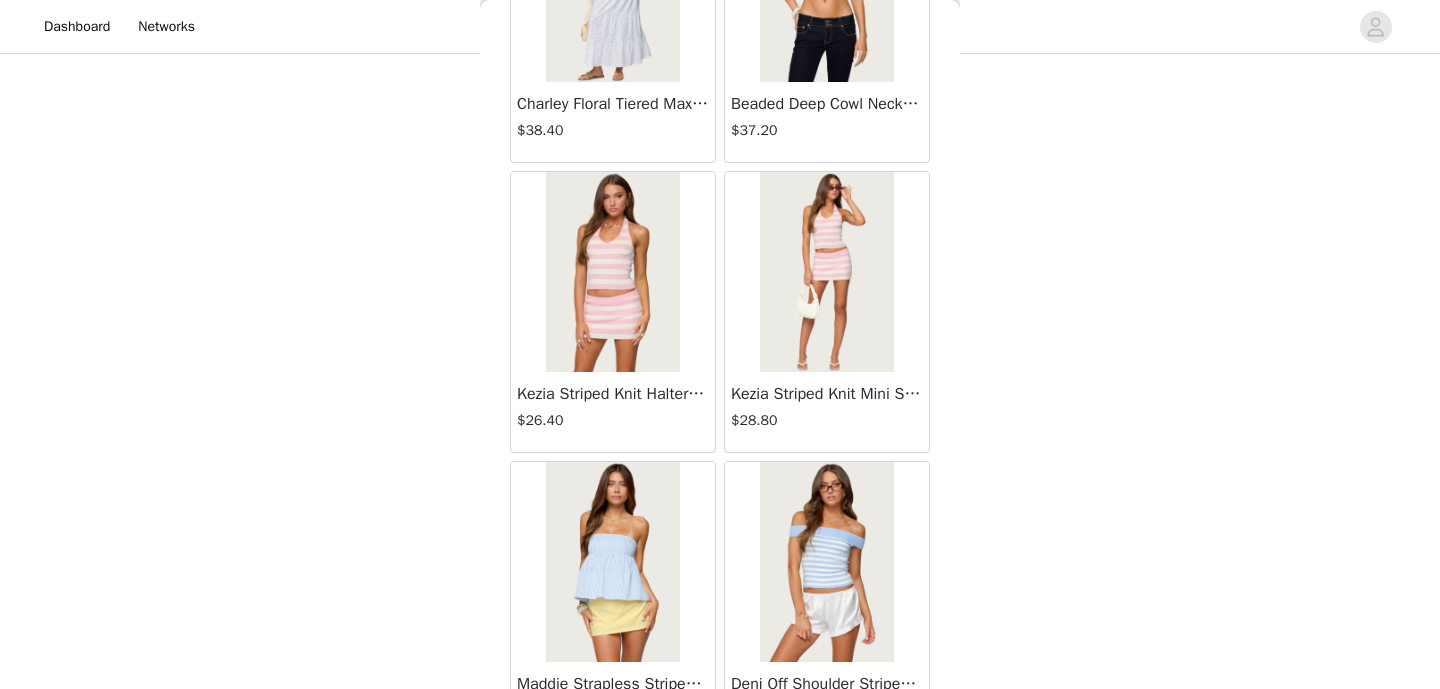 scroll, scrollTop: 16871, scrollLeft: 0, axis: vertical 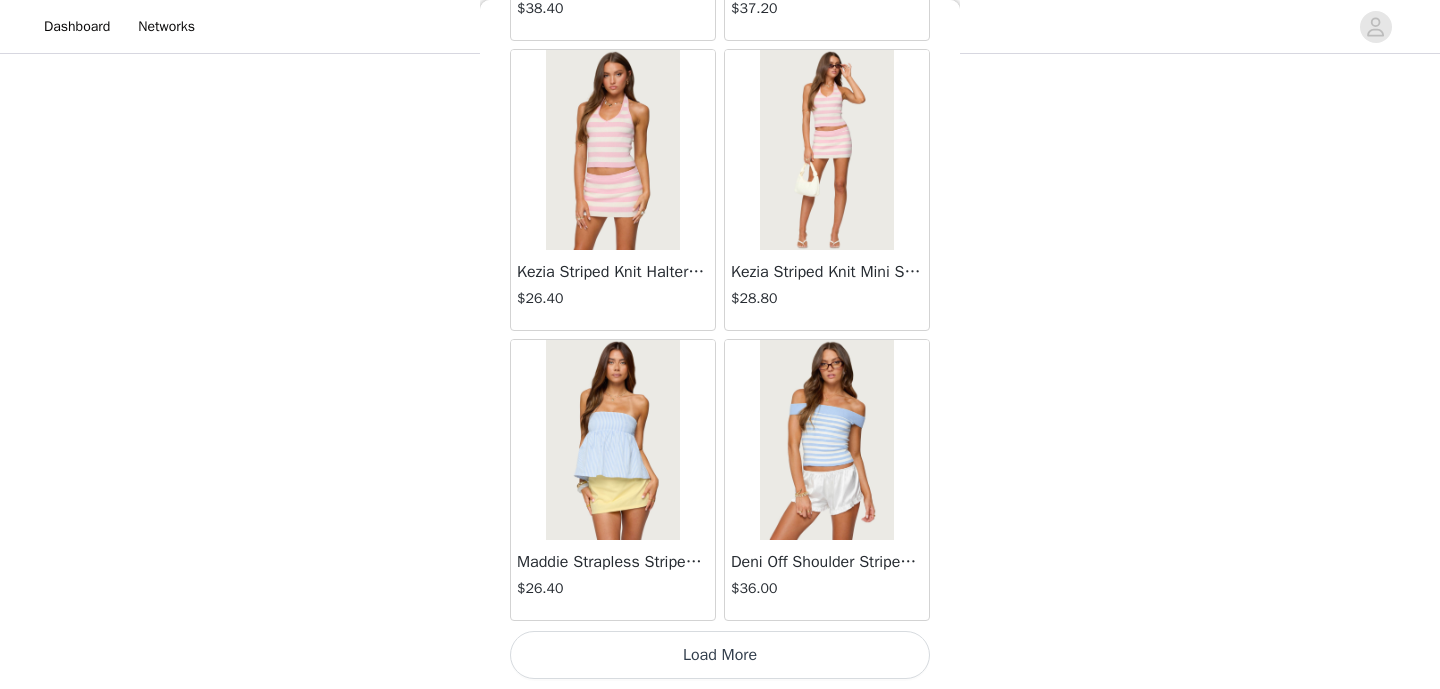 click on "Load More" at bounding box center [720, 655] 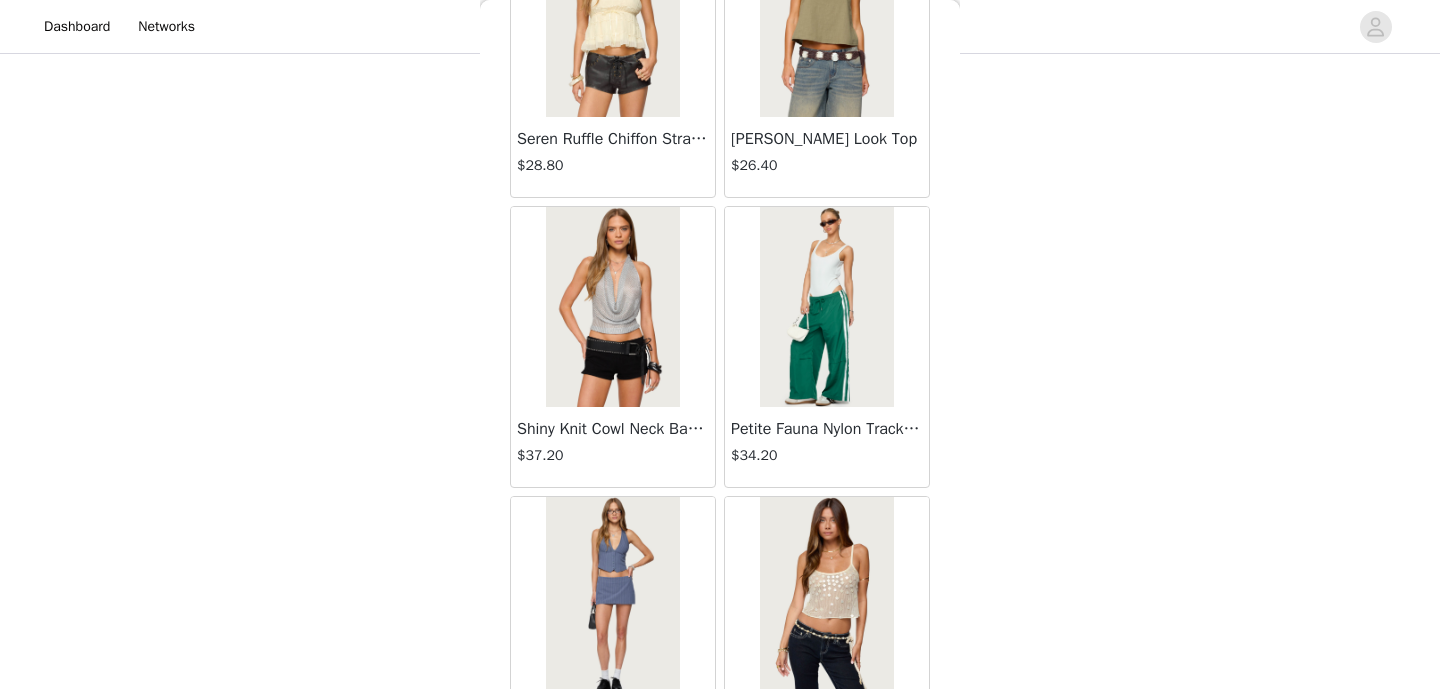scroll, scrollTop: 19771, scrollLeft: 0, axis: vertical 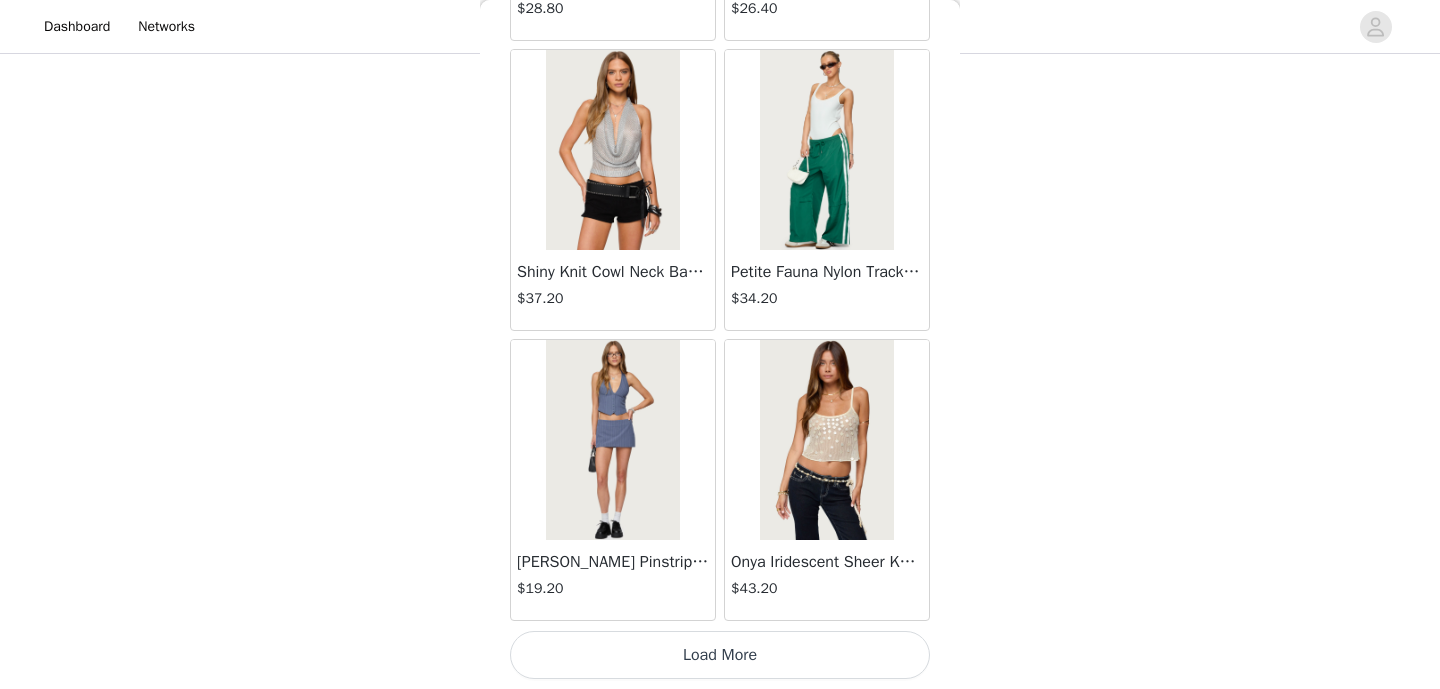 click on "Load More" at bounding box center [720, 655] 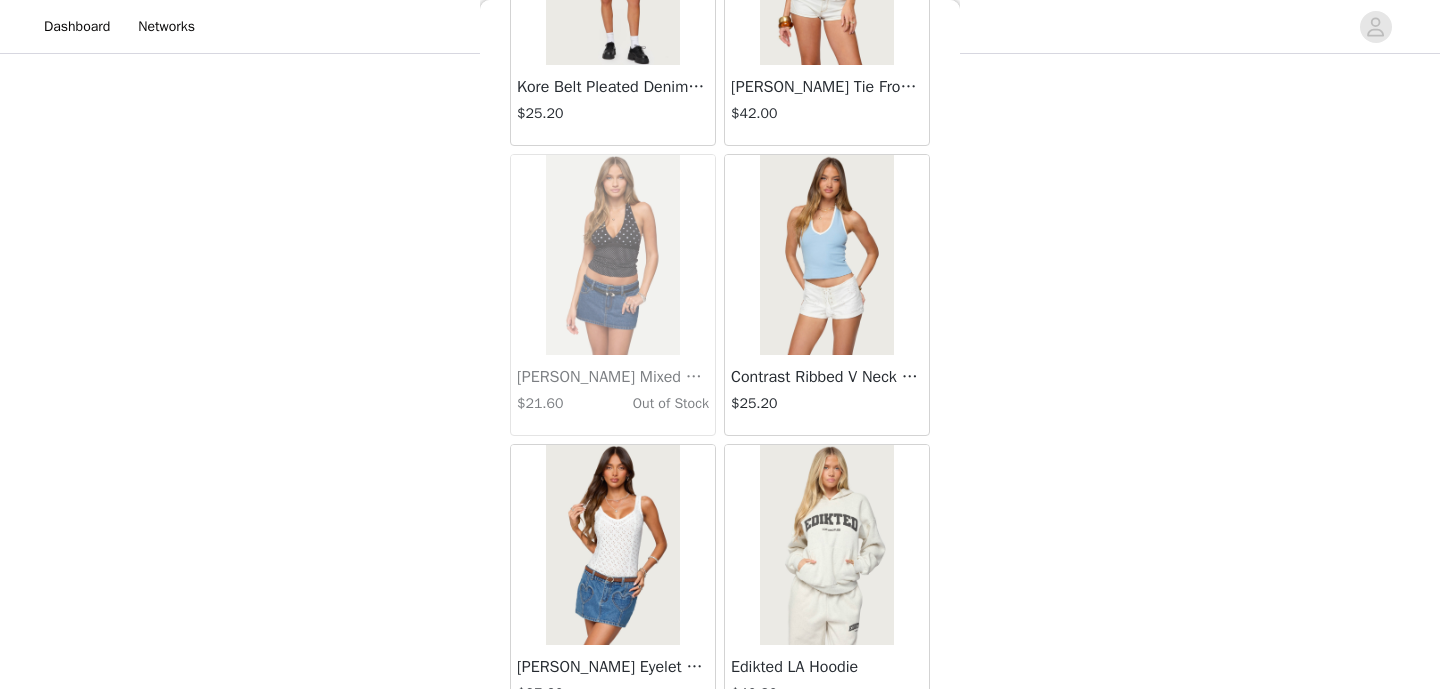 scroll, scrollTop: 22671, scrollLeft: 0, axis: vertical 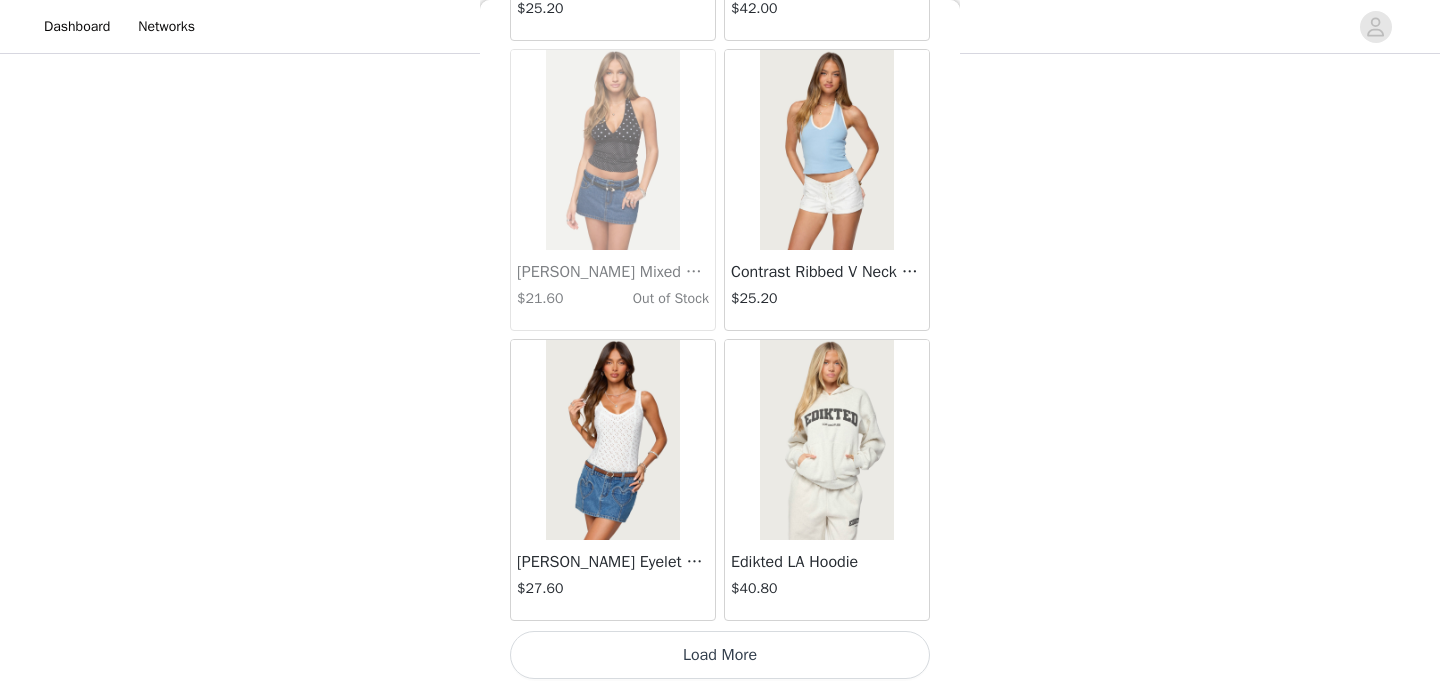 click on "Load More" at bounding box center (720, 655) 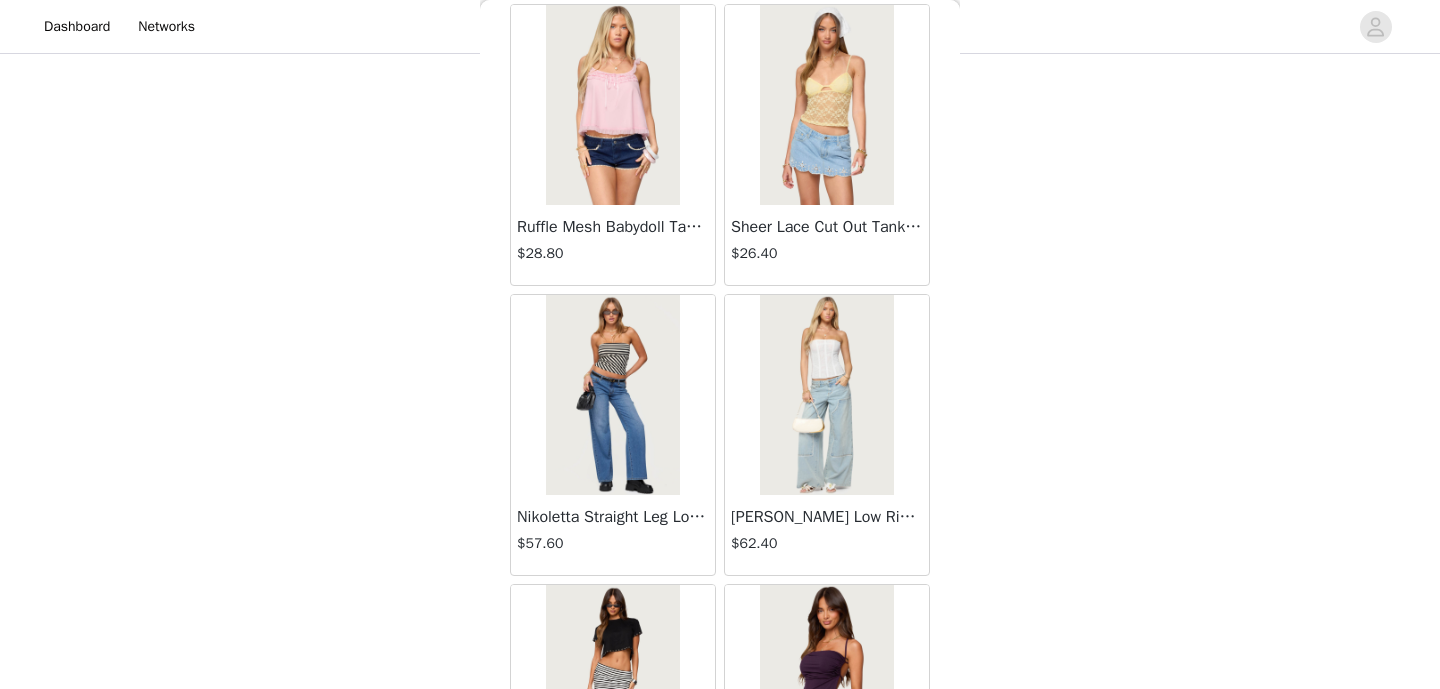scroll, scrollTop: 25571, scrollLeft: 0, axis: vertical 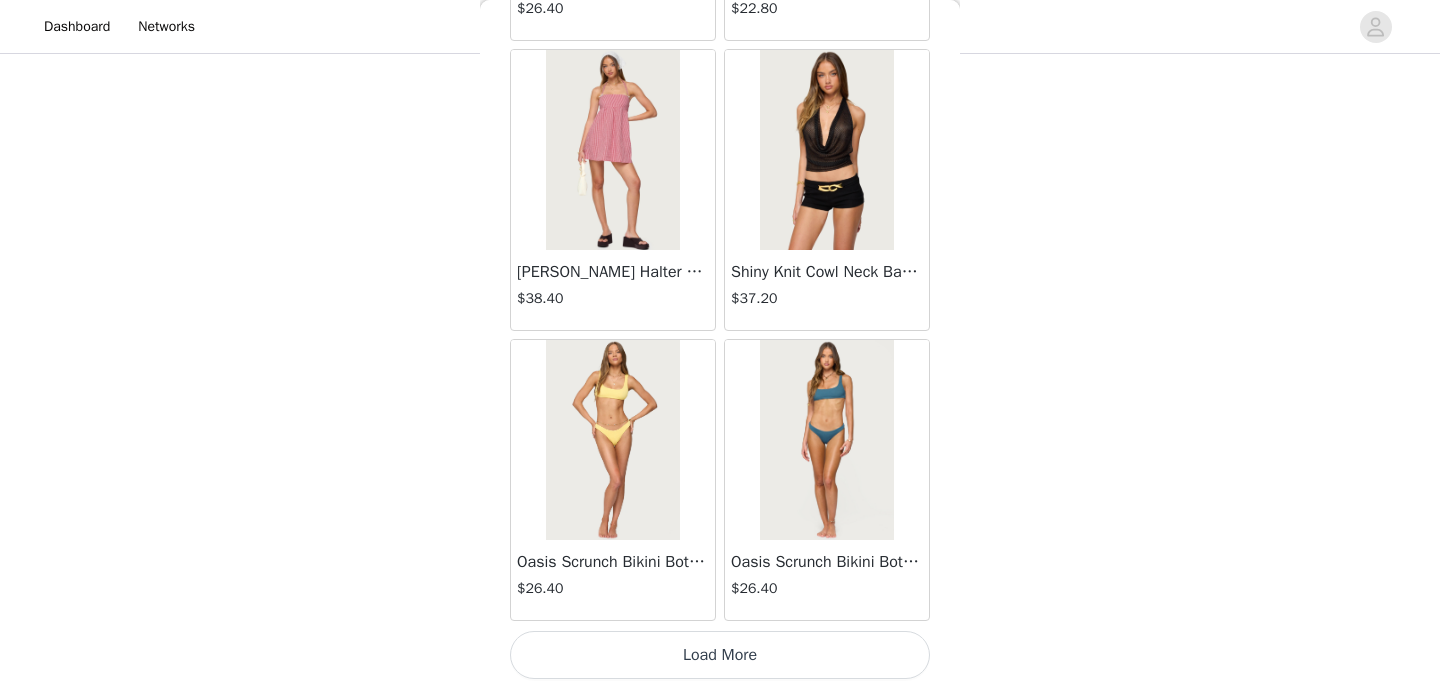 click on "Load More" at bounding box center [720, 655] 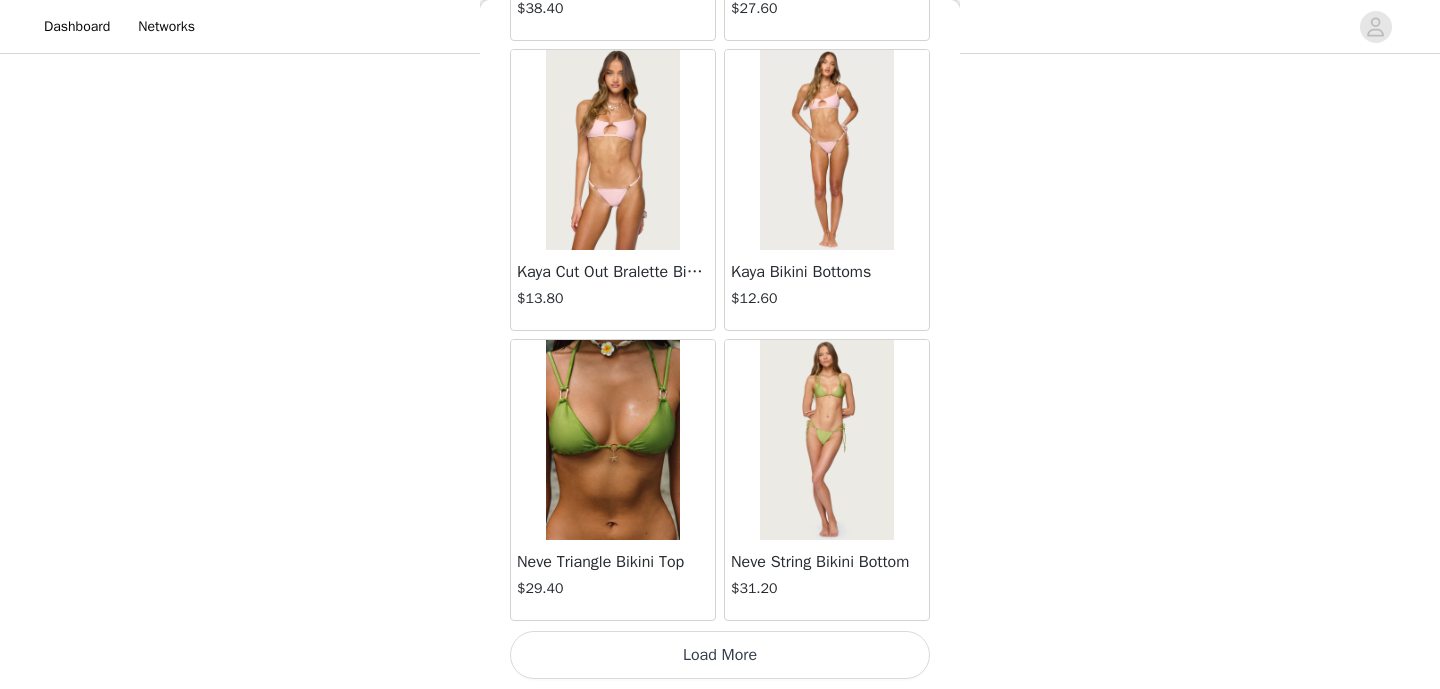 click on "Load More" at bounding box center [720, 655] 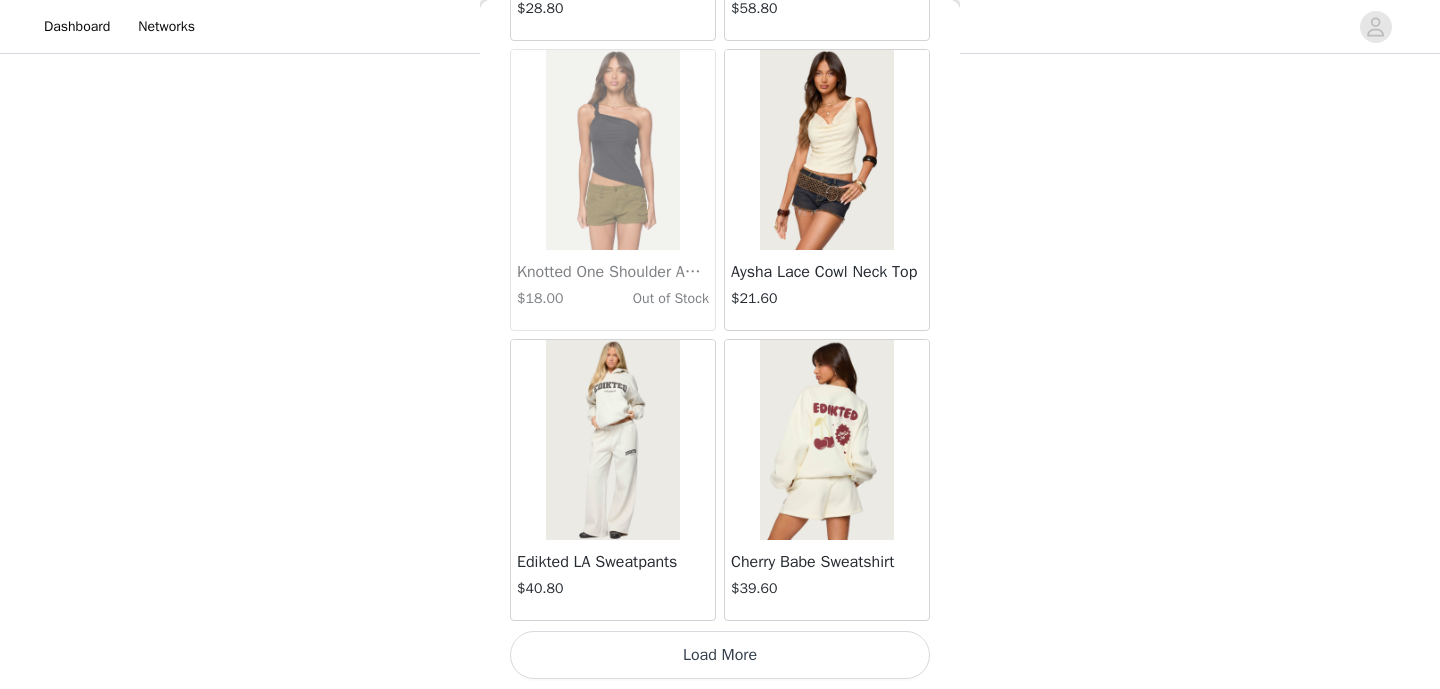 click on "Load More" at bounding box center (720, 655) 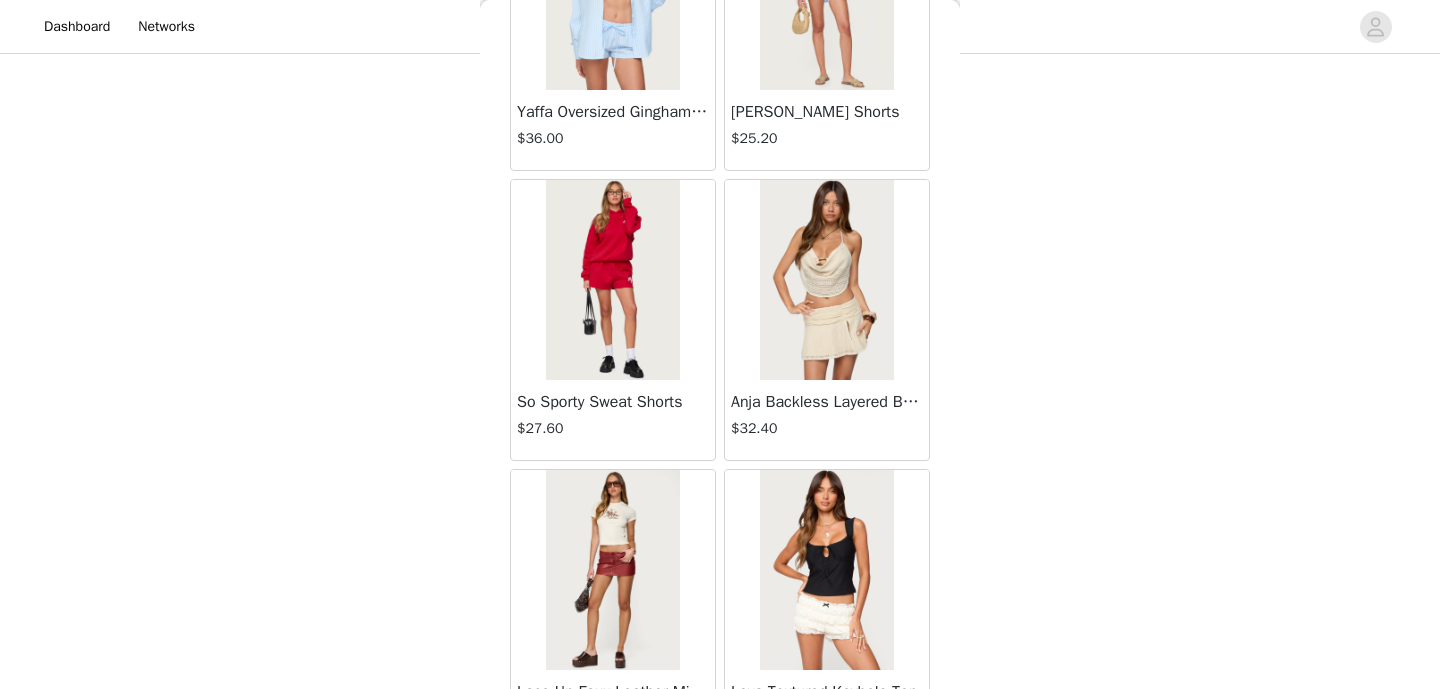 scroll, scrollTop: 34271, scrollLeft: 0, axis: vertical 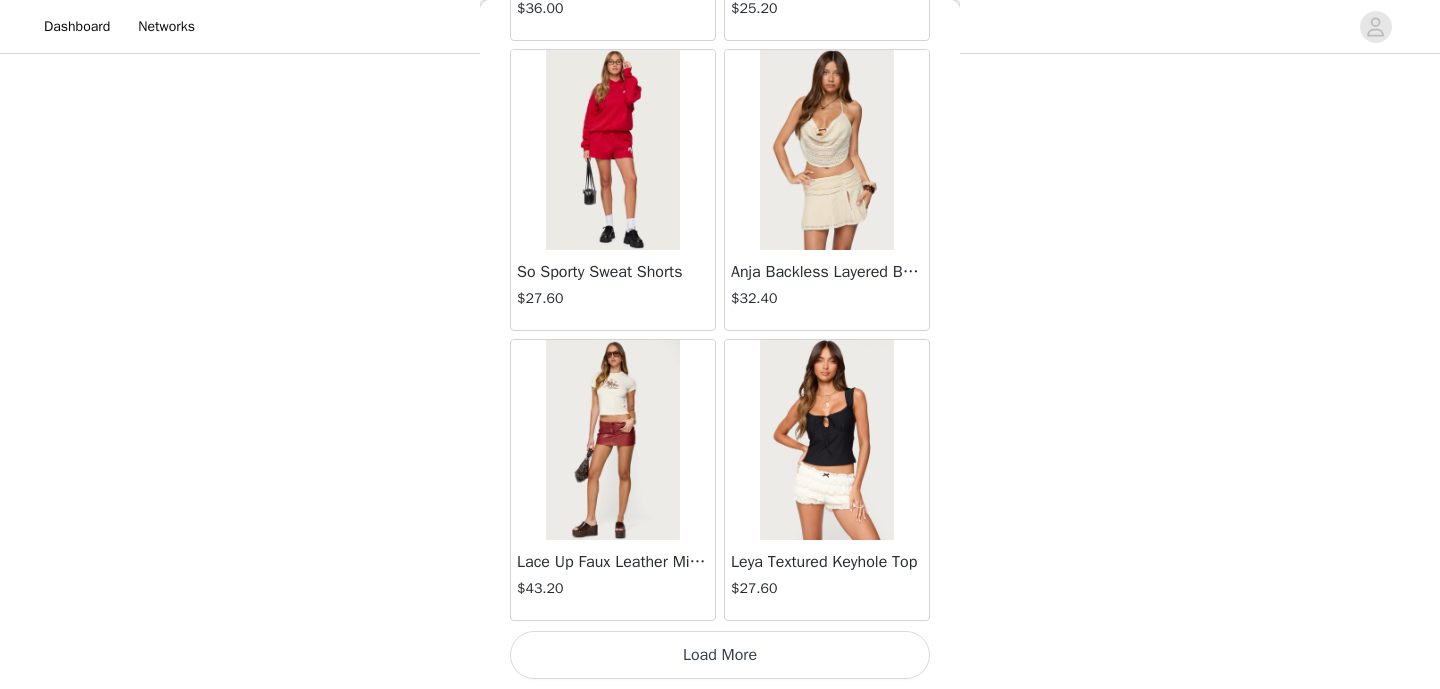 click on "Load More" at bounding box center (720, 655) 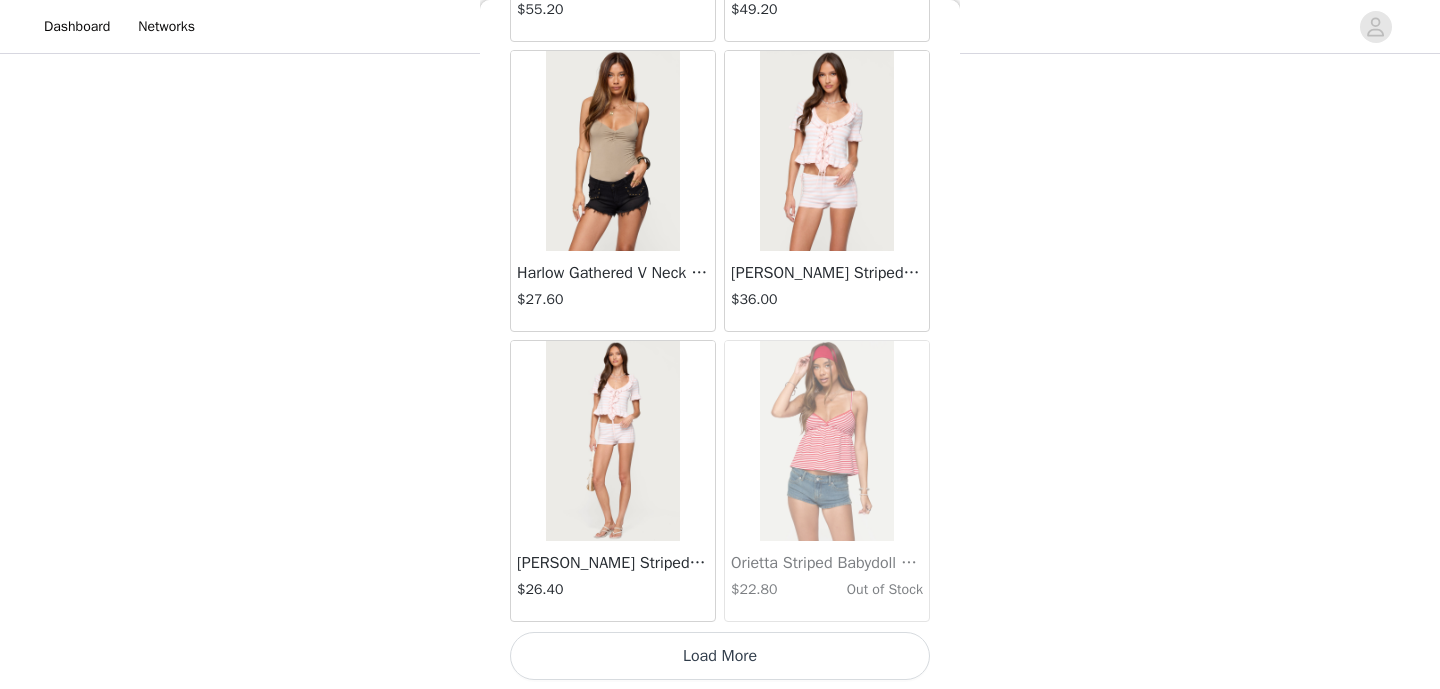 scroll, scrollTop: 37171, scrollLeft: 0, axis: vertical 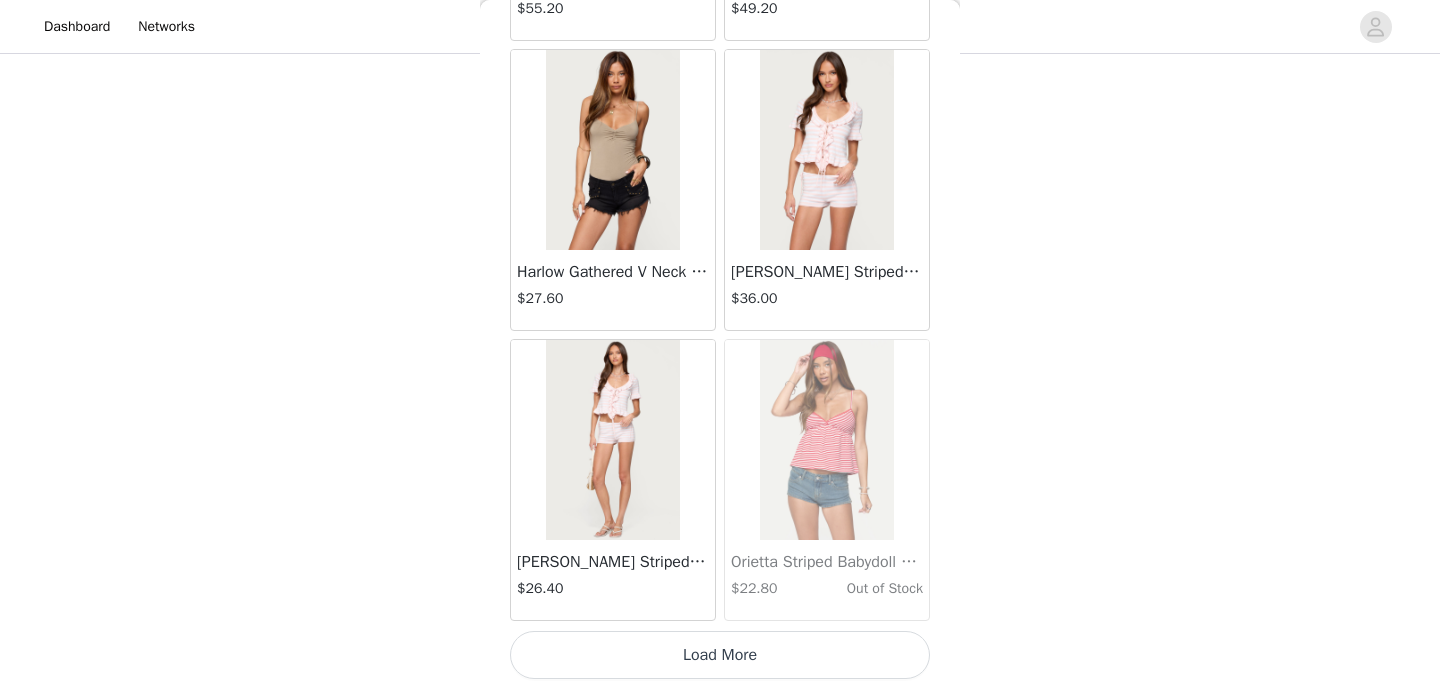 click on "Load More" at bounding box center [720, 655] 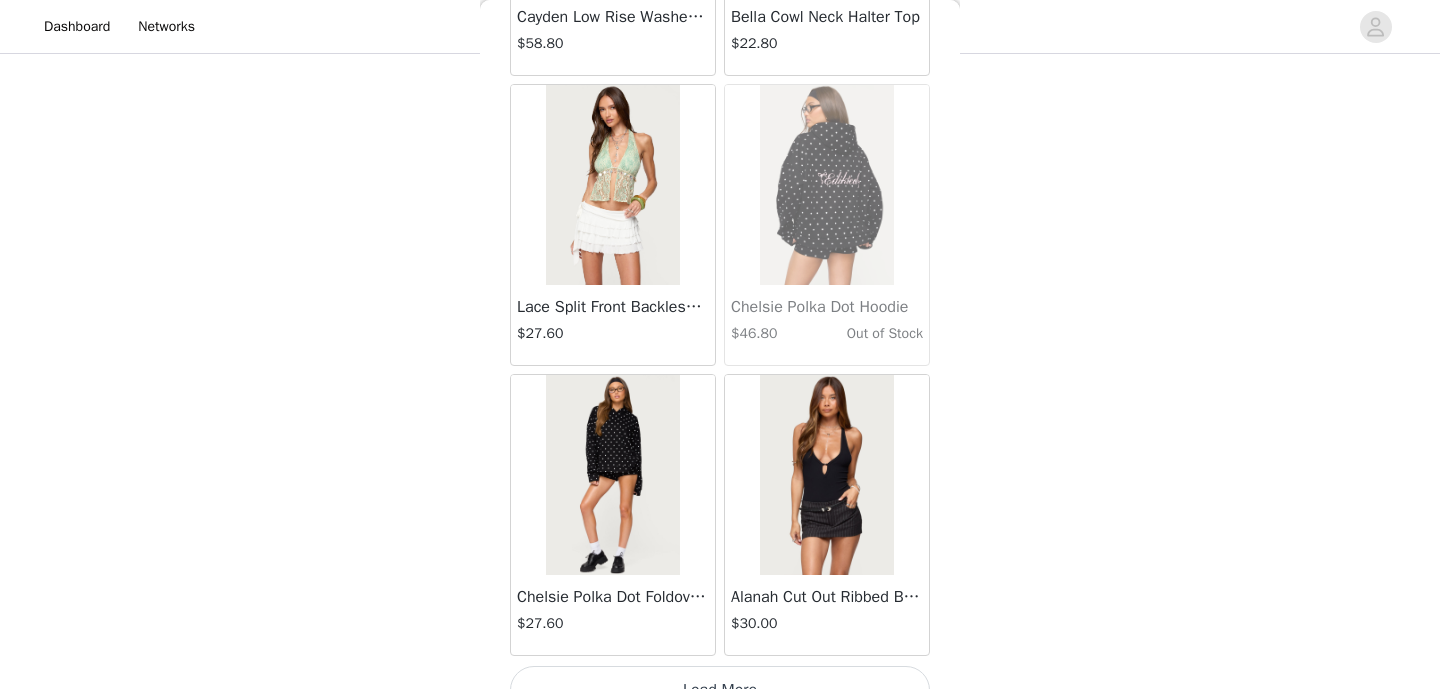 scroll, scrollTop: 40071, scrollLeft: 0, axis: vertical 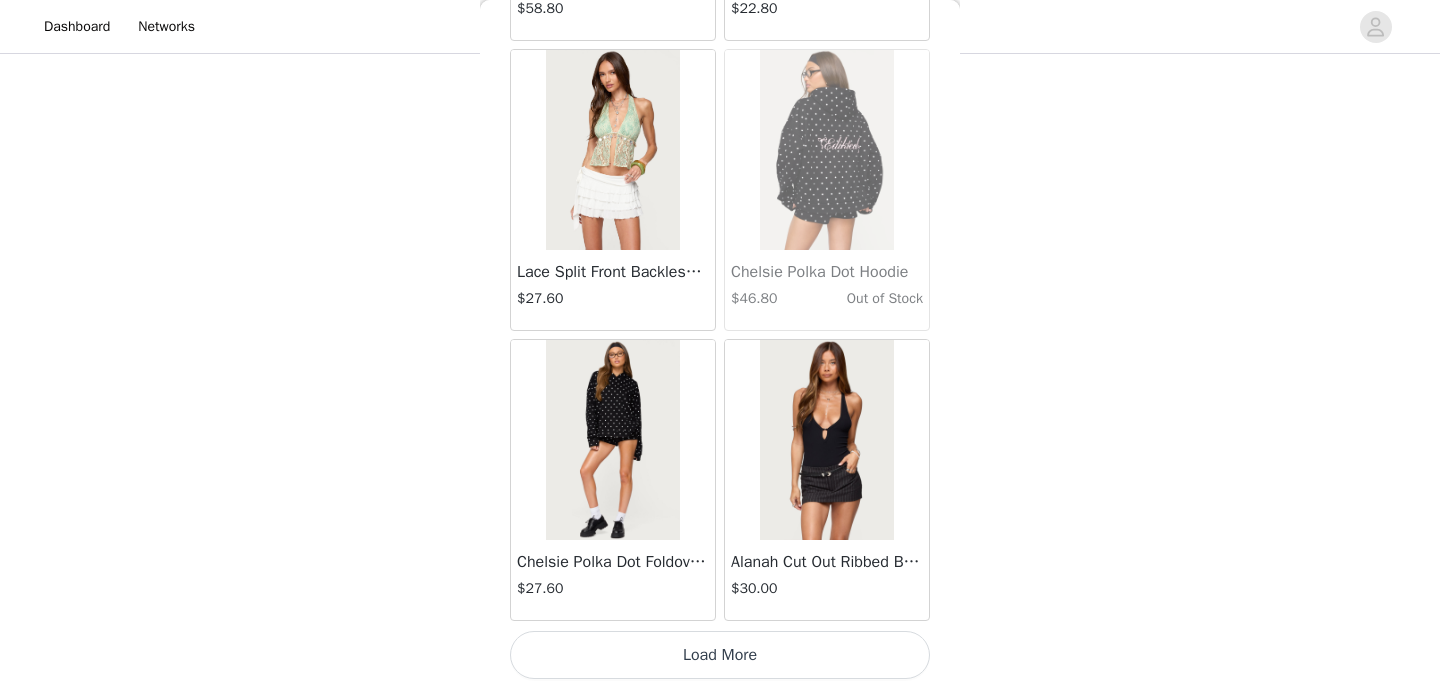 click on "Load More" at bounding box center (720, 655) 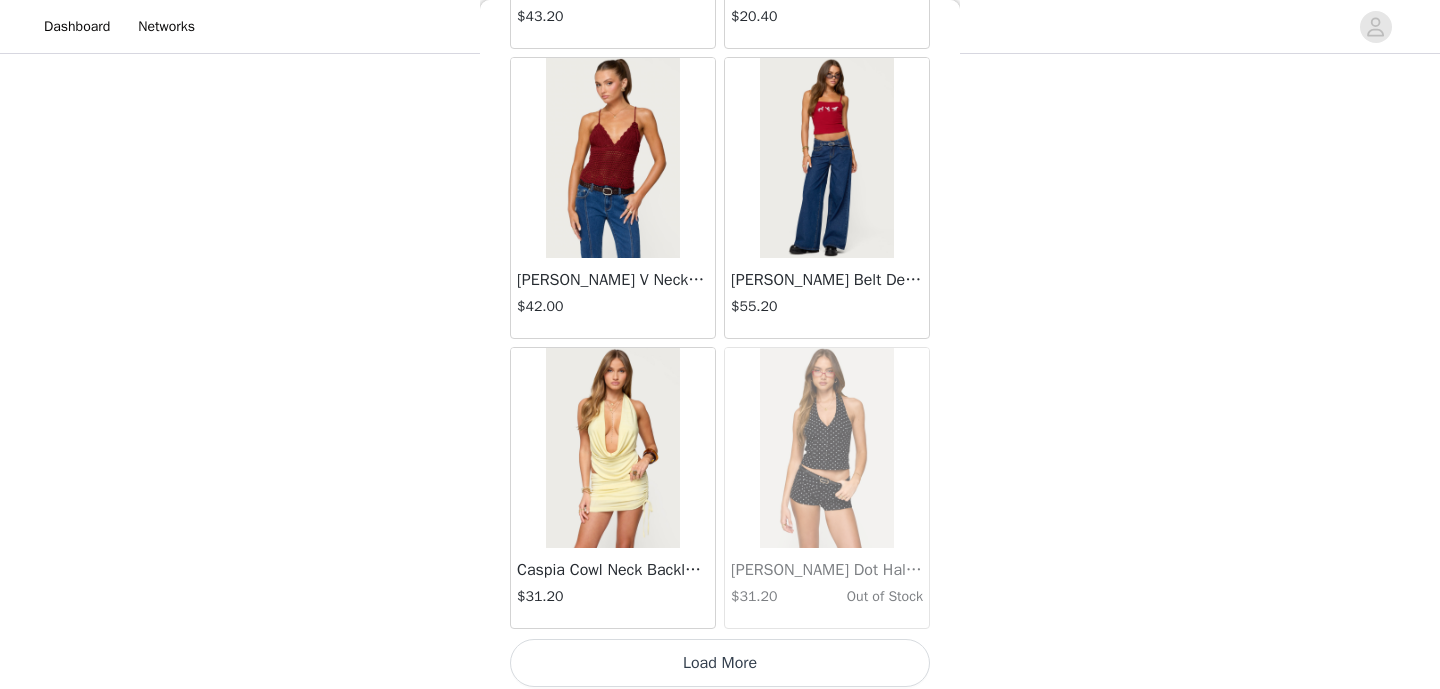 scroll, scrollTop: 42971, scrollLeft: 0, axis: vertical 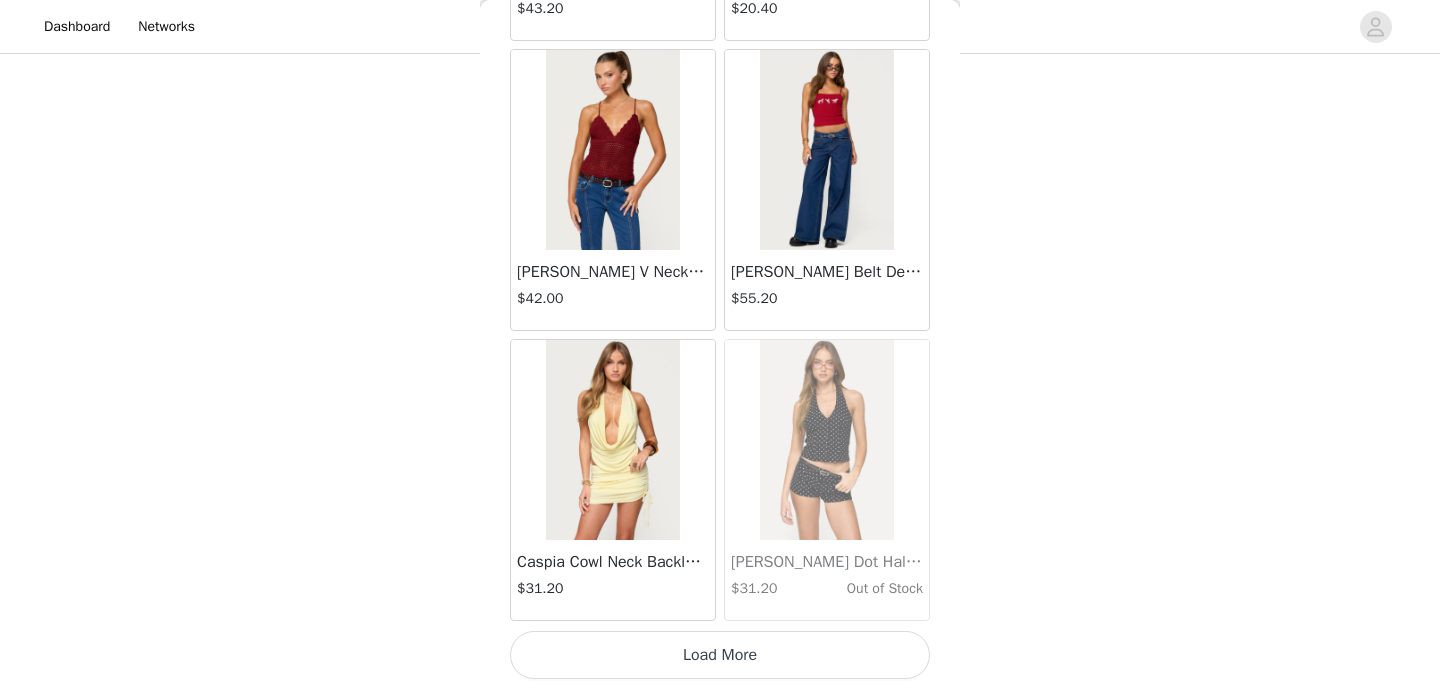 click on "Load More" at bounding box center [720, 655] 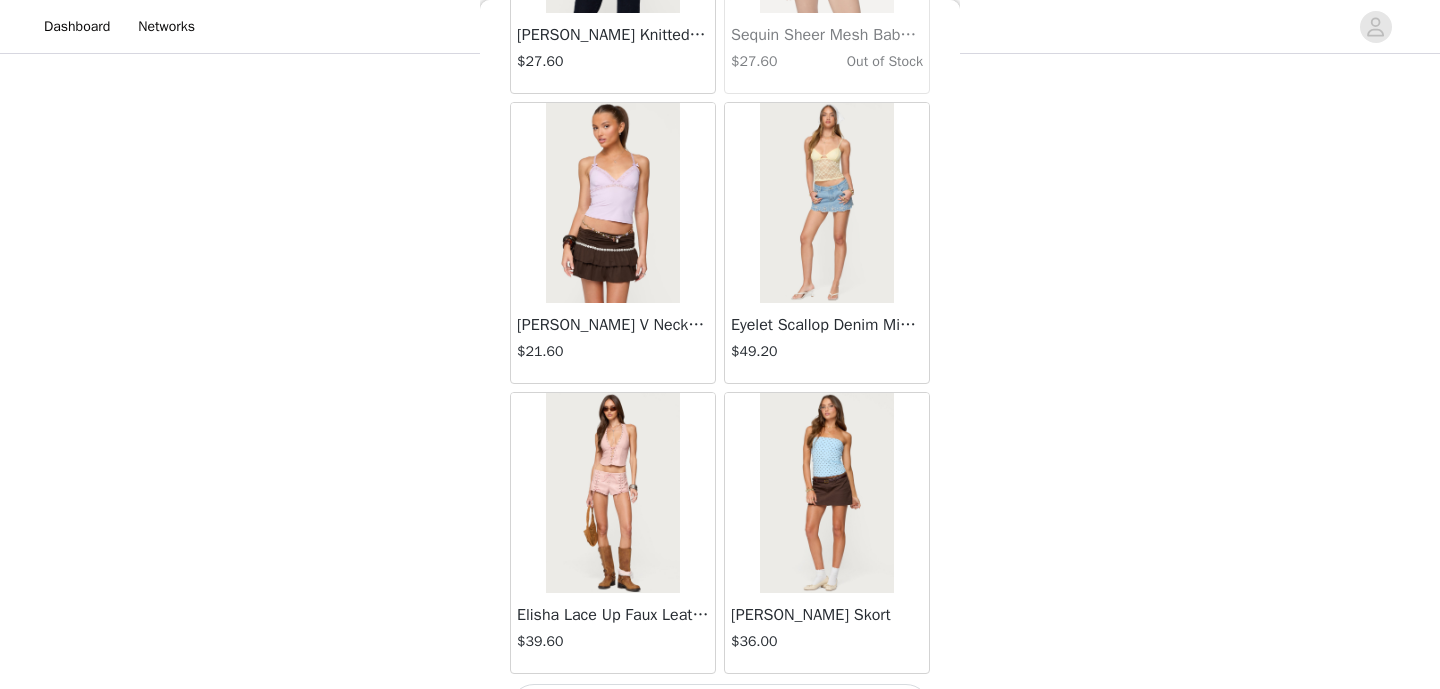 scroll, scrollTop: 45871, scrollLeft: 0, axis: vertical 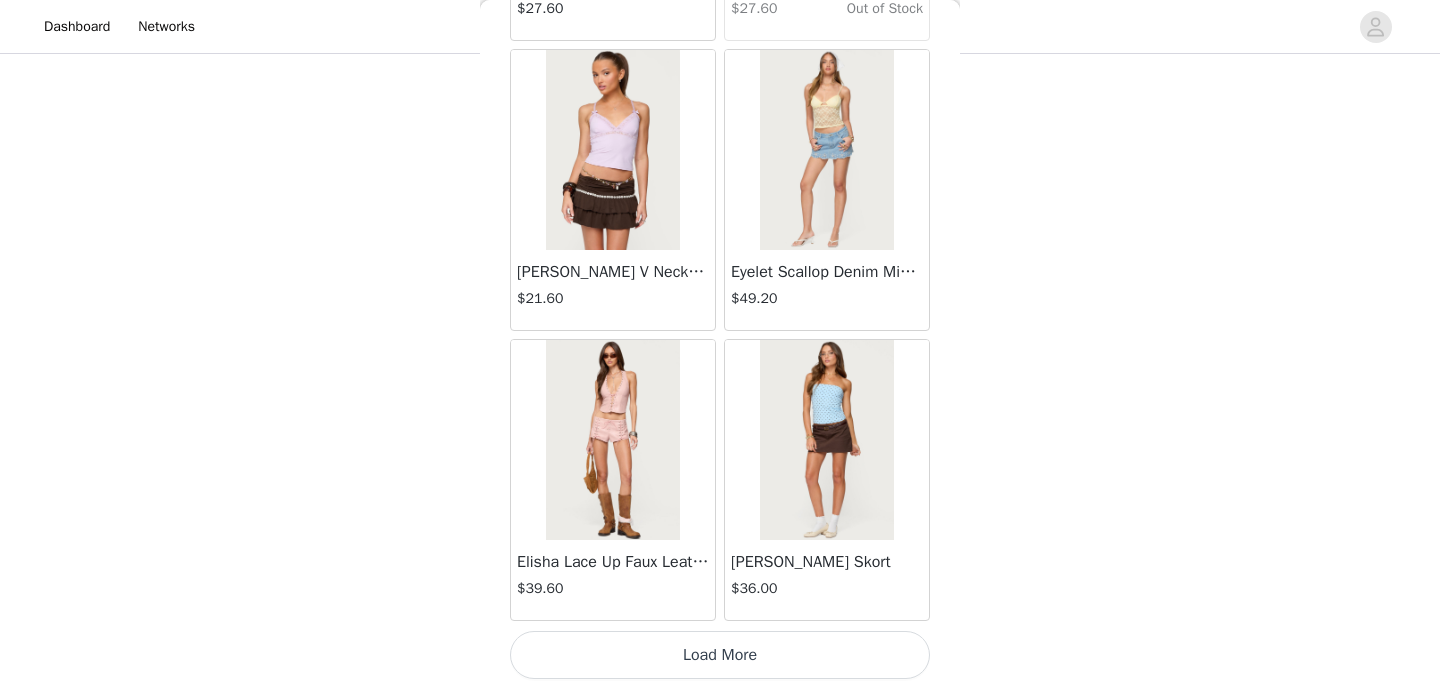 click on "Load More" at bounding box center [720, 655] 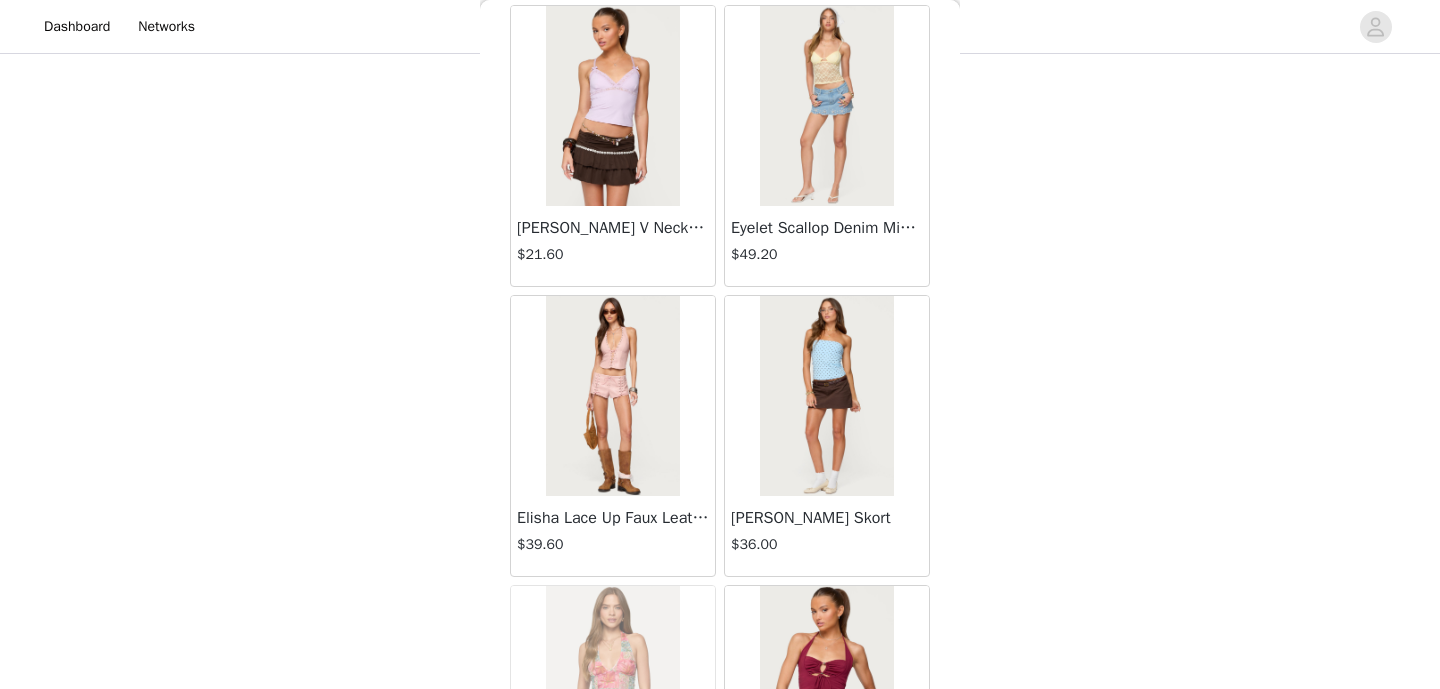 scroll, scrollTop: 45927, scrollLeft: 0, axis: vertical 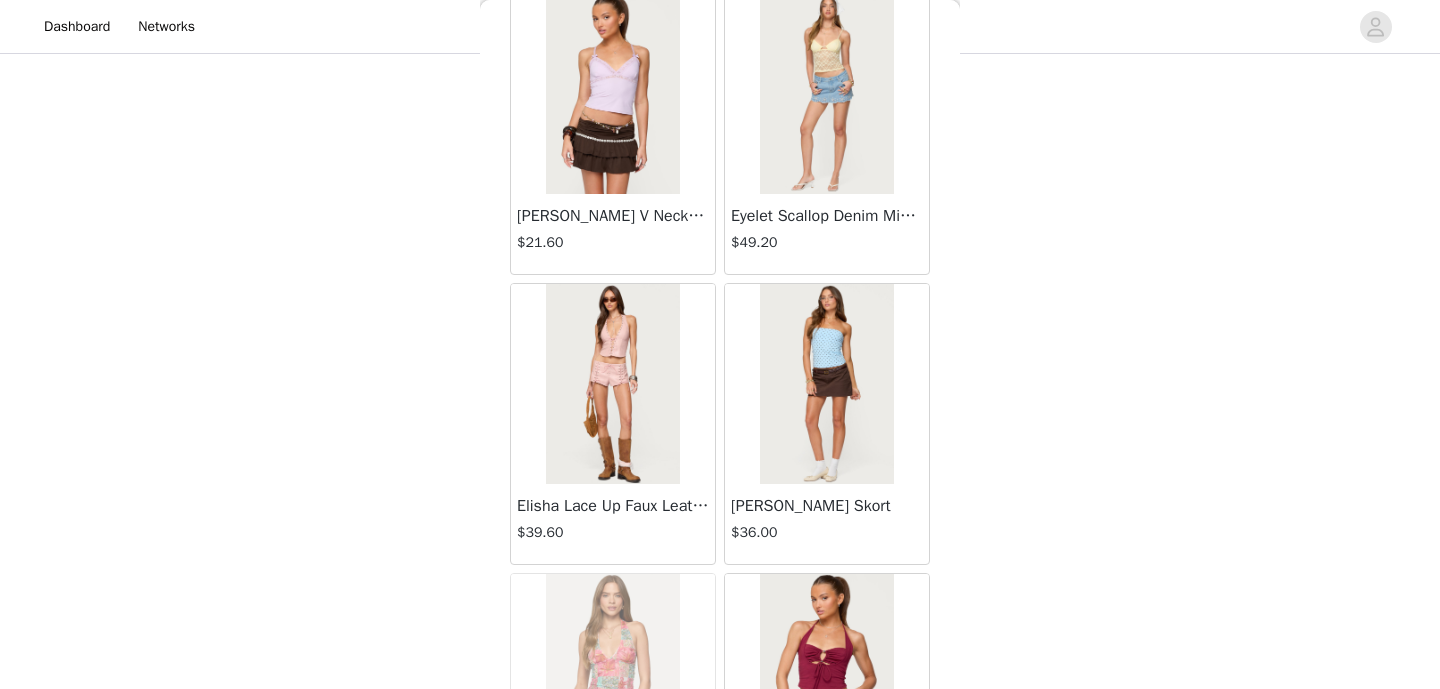 click at bounding box center (826, 384) 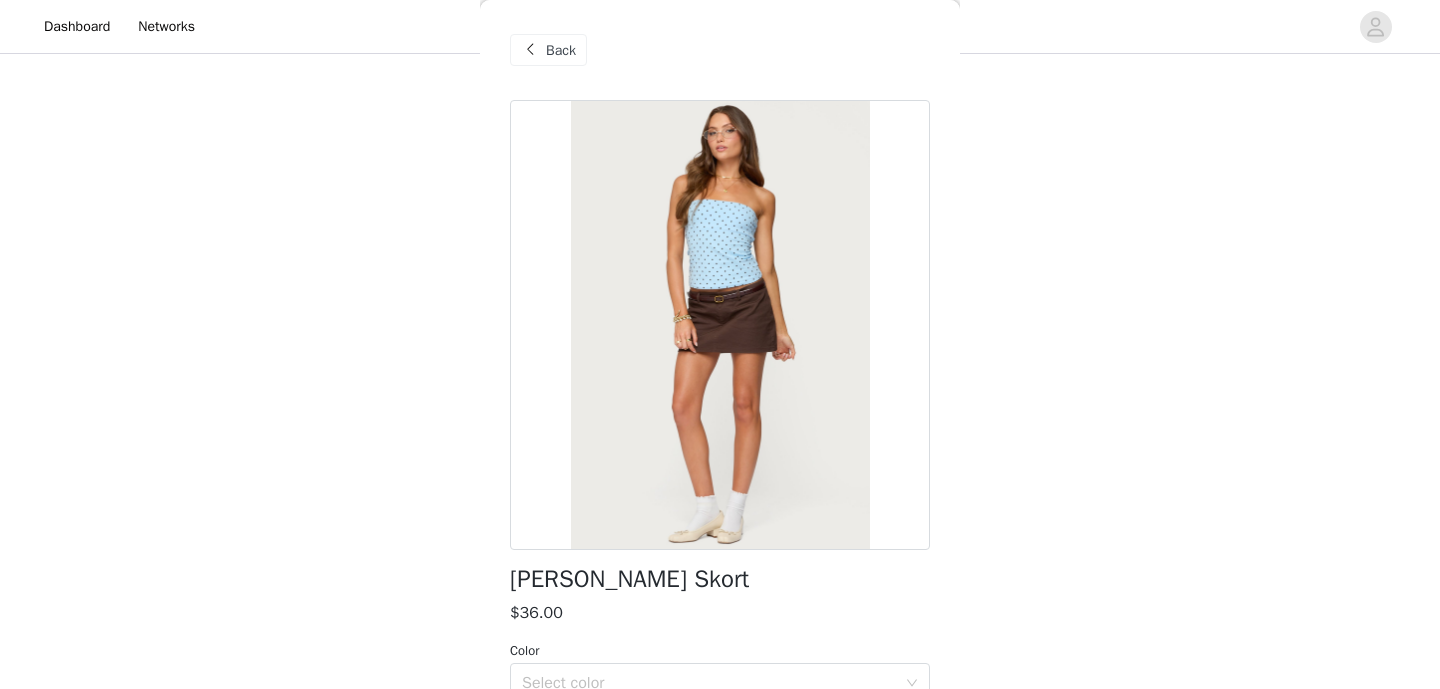 scroll, scrollTop: 263, scrollLeft: 0, axis: vertical 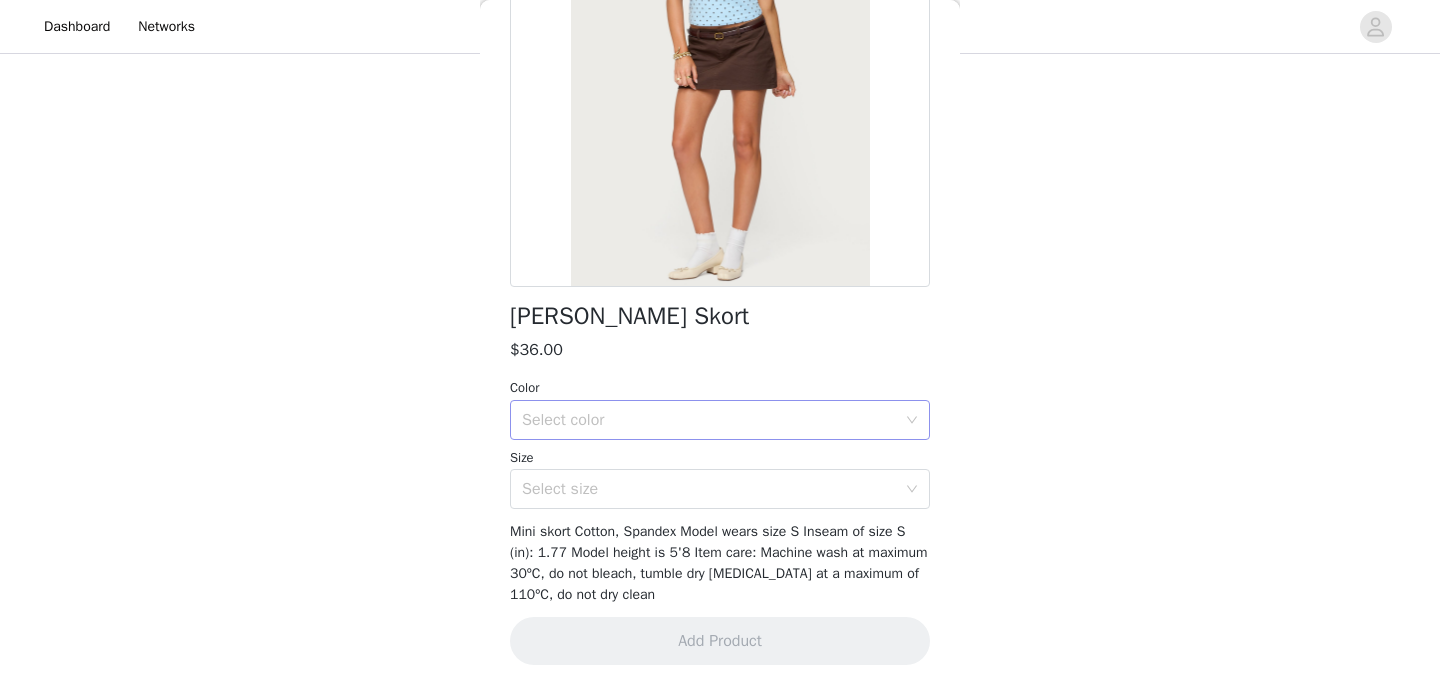 click on "Select color" at bounding box center [709, 420] 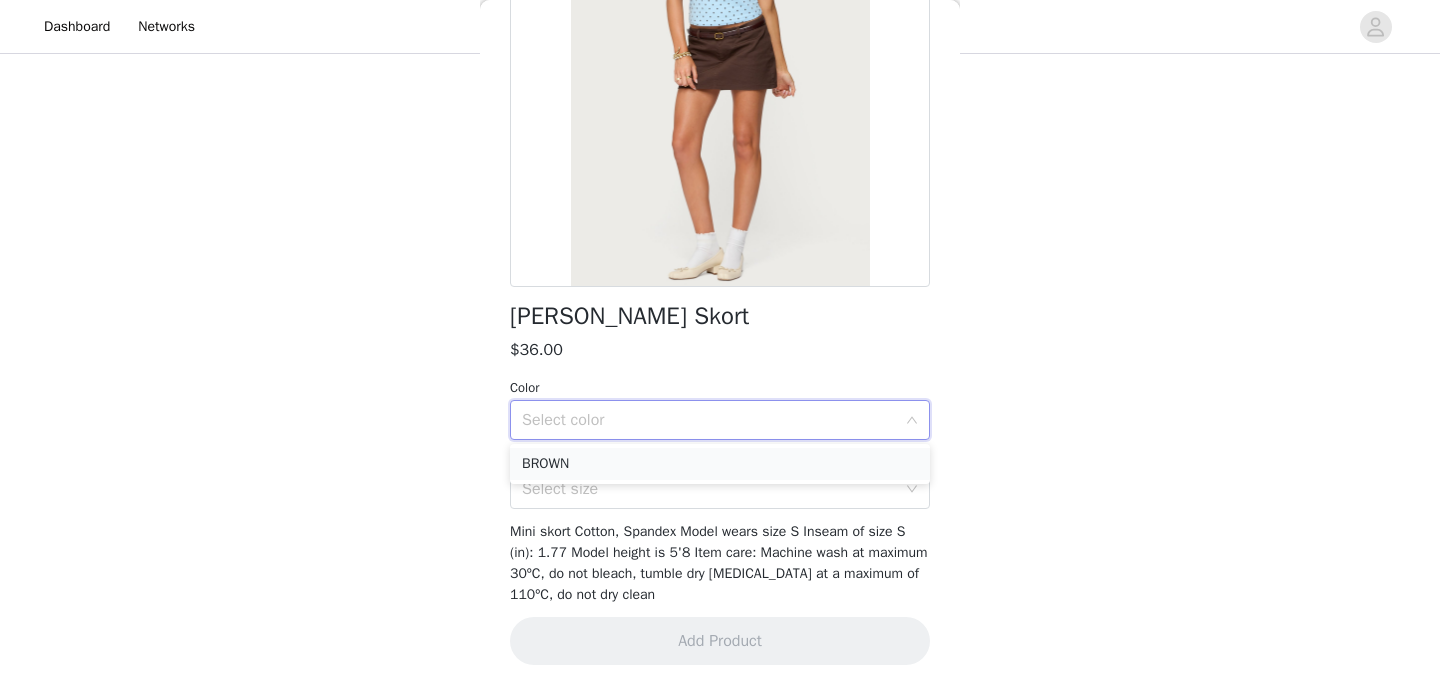 click on "BROWN" at bounding box center [720, 464] 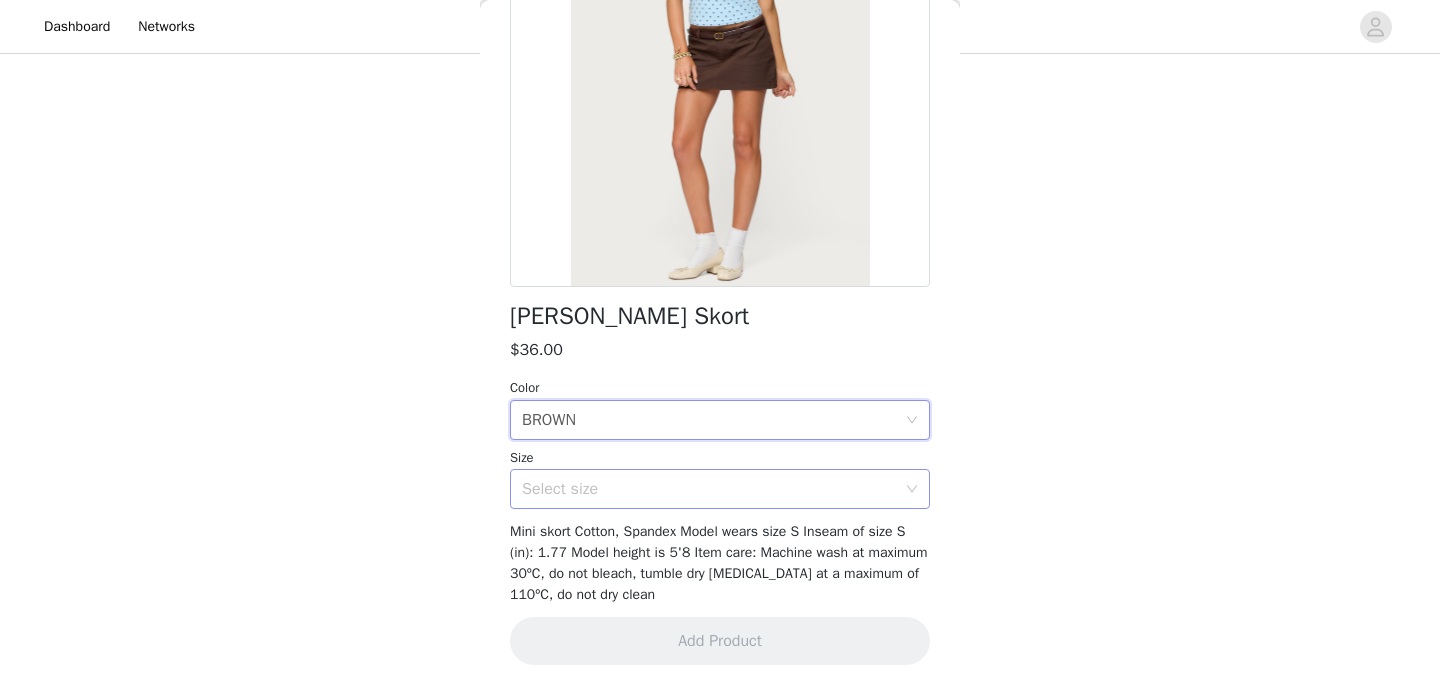 click on "Select size" at bounding box center (709, 489) 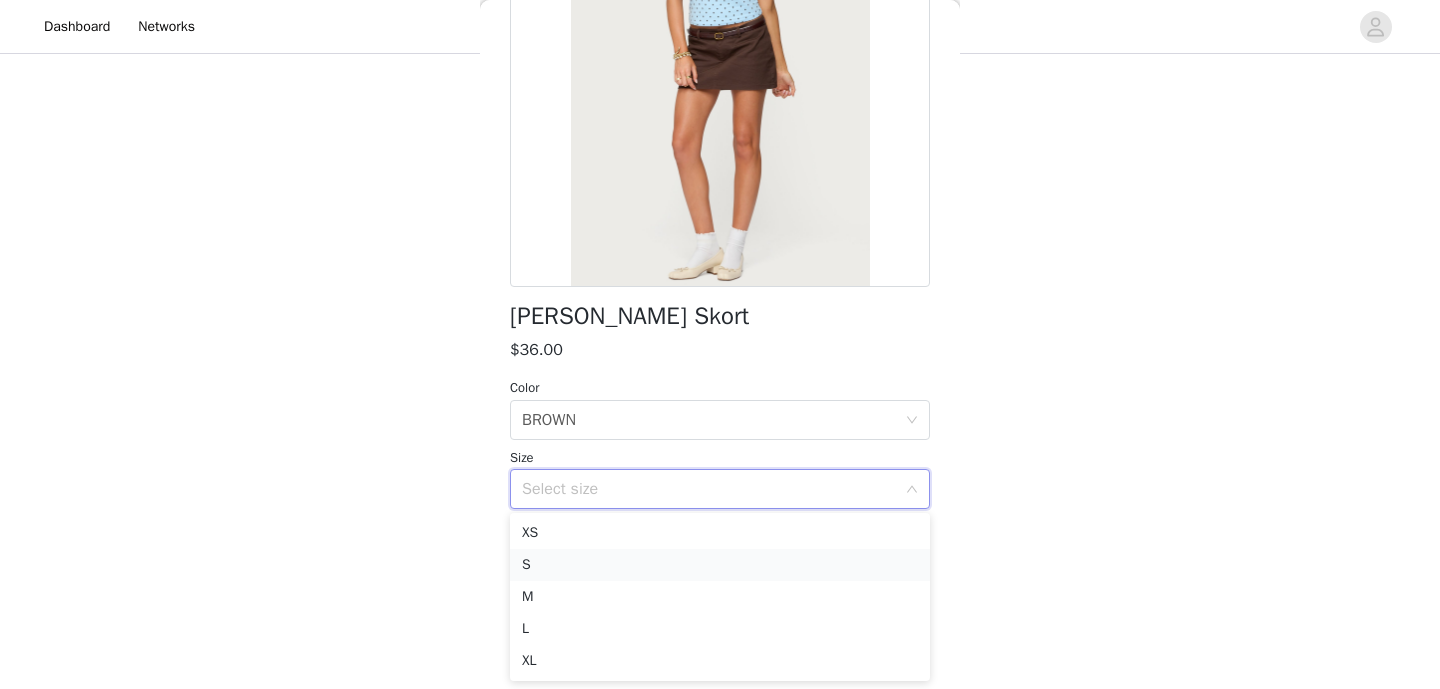 click on "S" at bounding box center (720, 565) 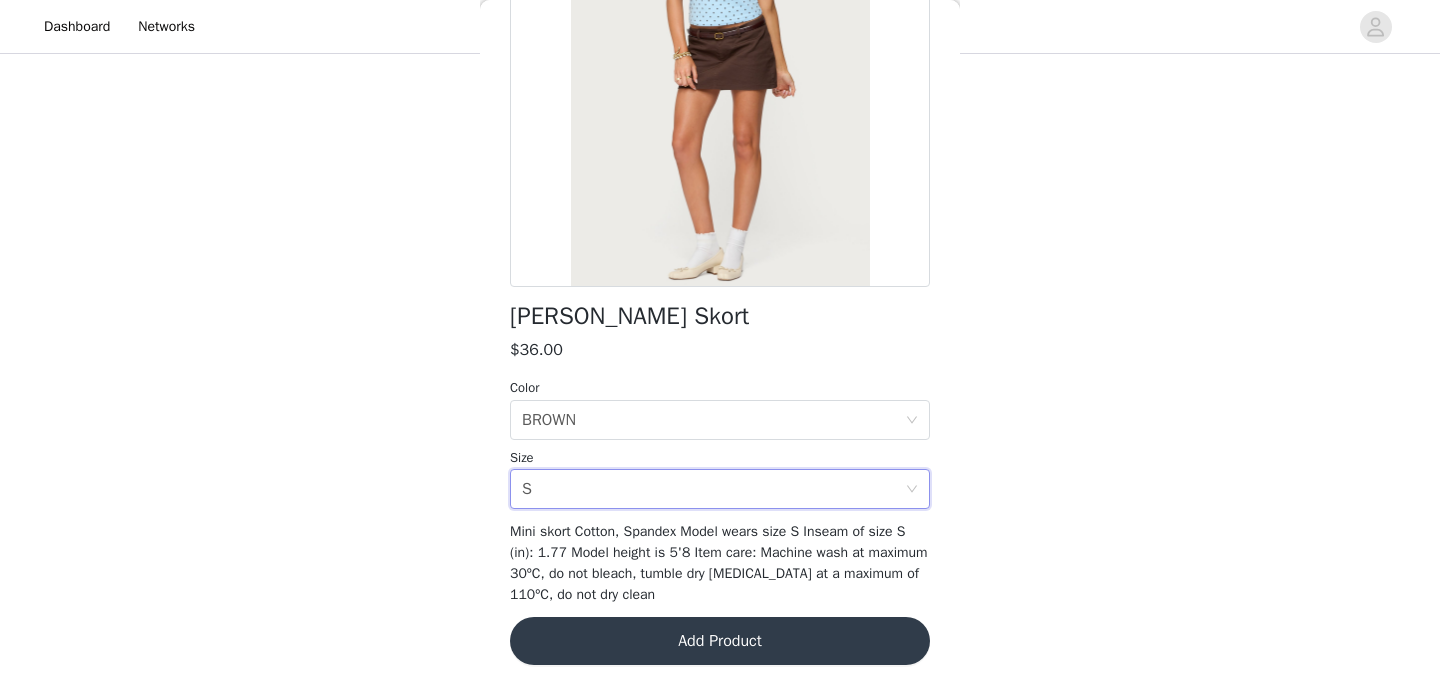 click on "Add Product" at bounding box center [720, 641] 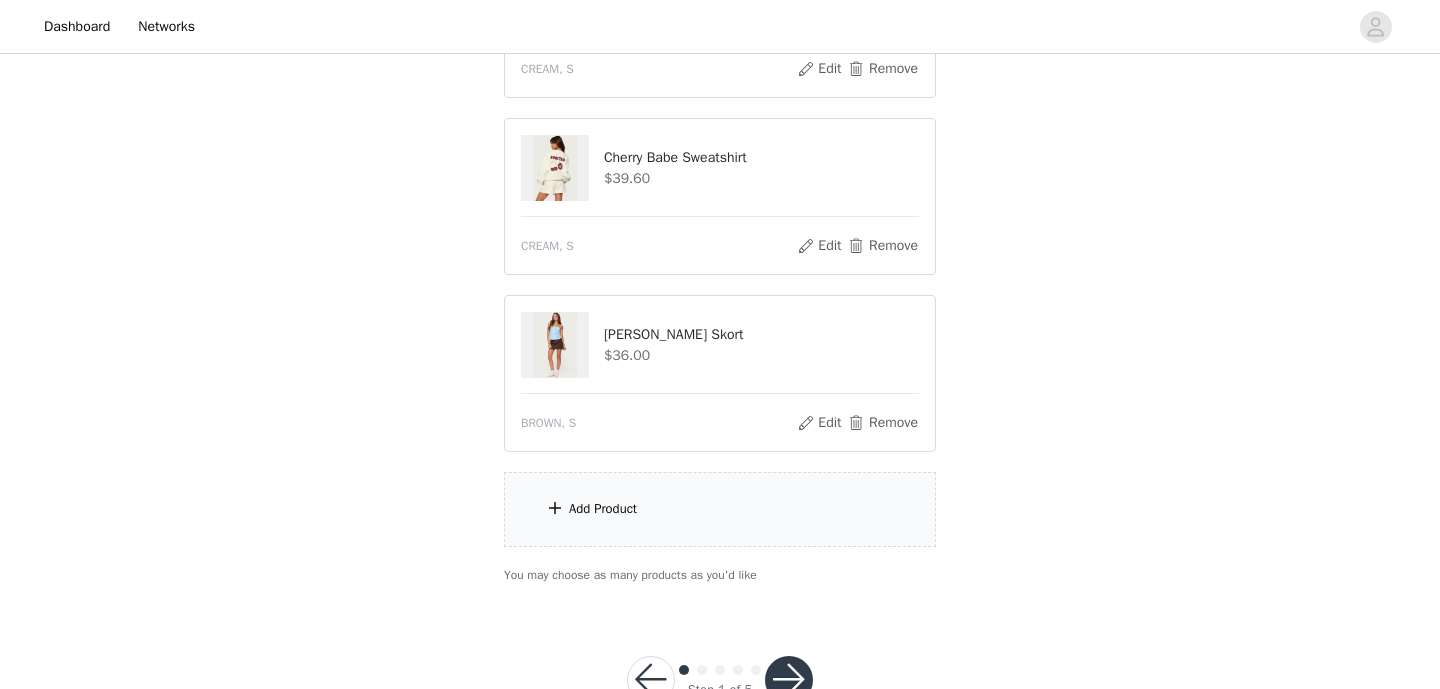 scroll, scrollTop: 704, scrollLeft: 0, axis: vertical 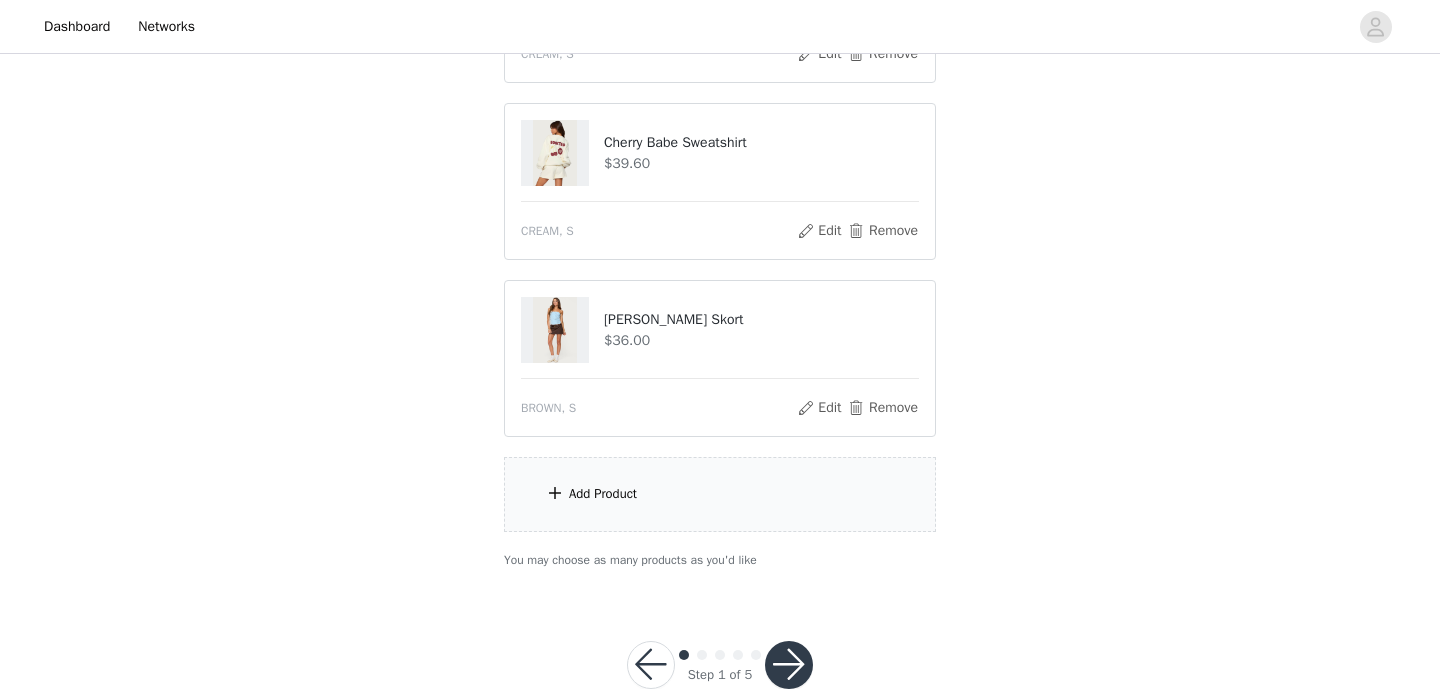 click on "Add Product" at bounding box center (720, 494) 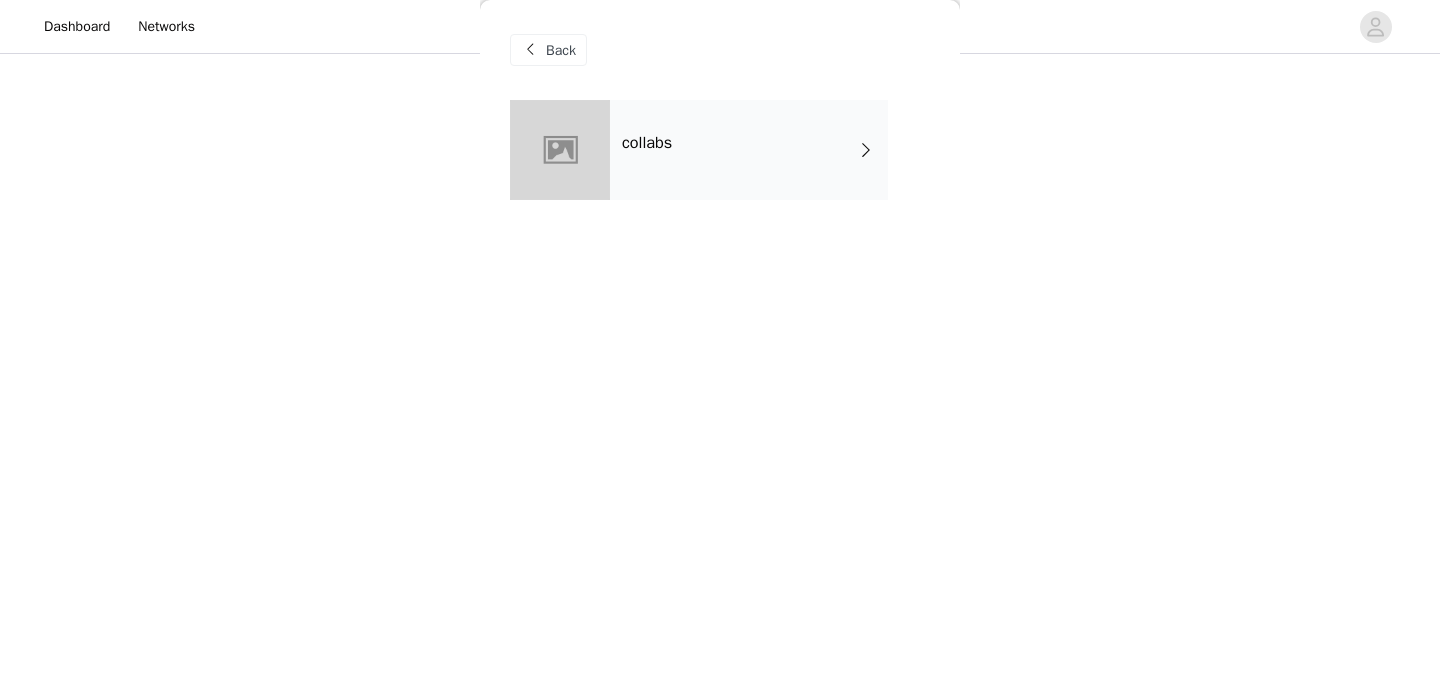 click on "collabs" at bounding box center (749, 150) 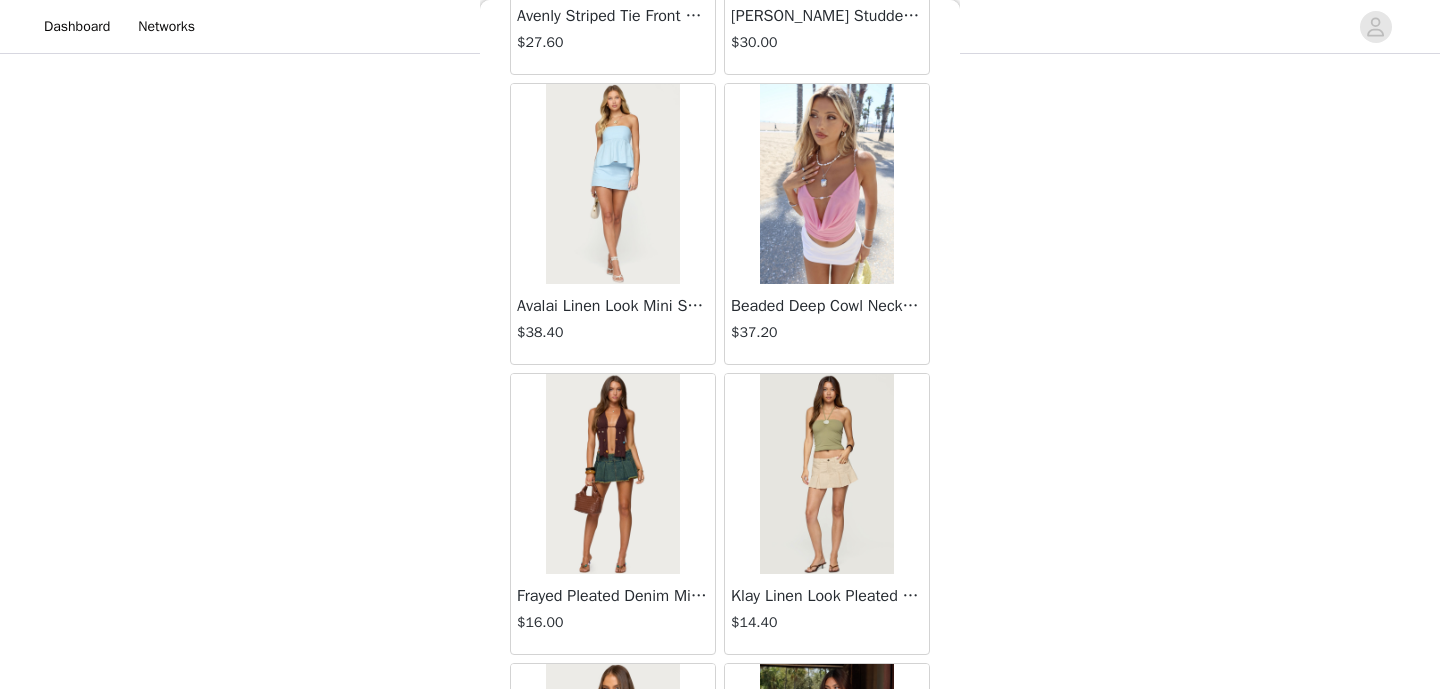 scroll, scrollTop: 2371, scrollLeft: 0, axis: vertical 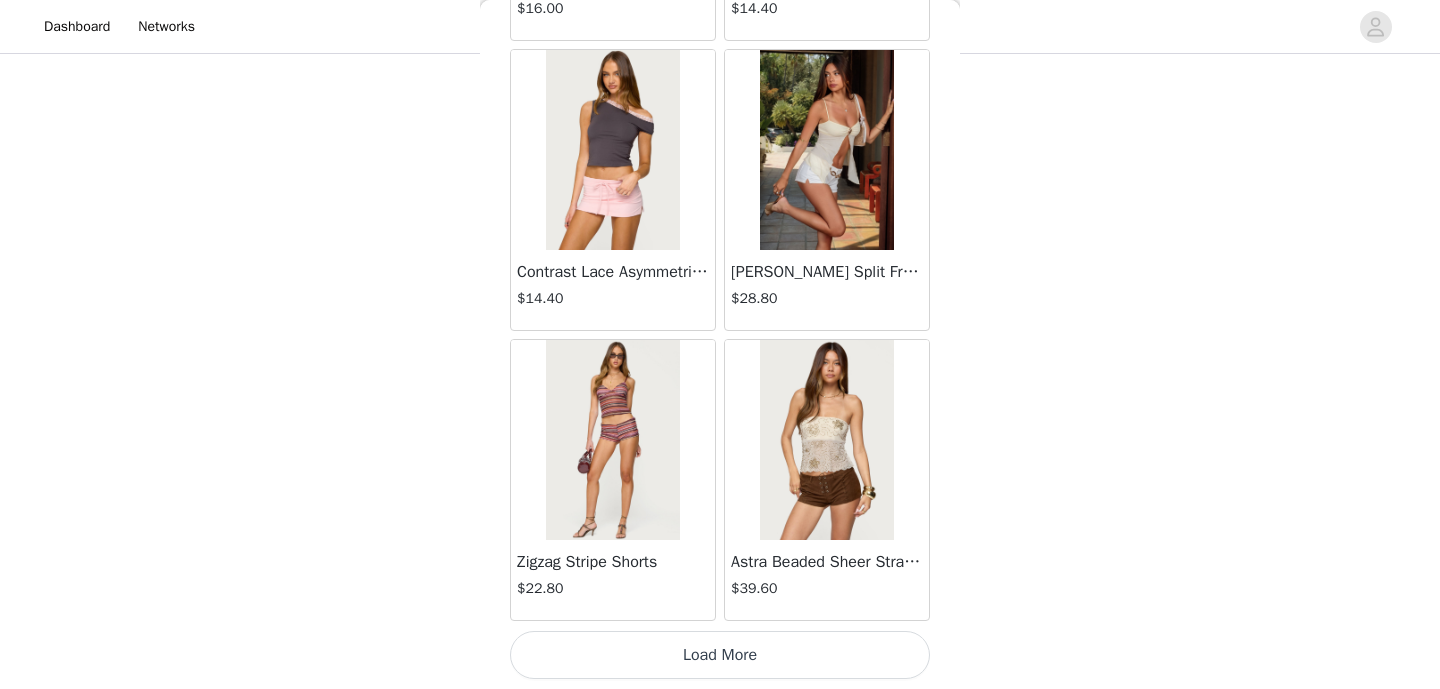 click on "Load More" at bounding box center (720, 655) 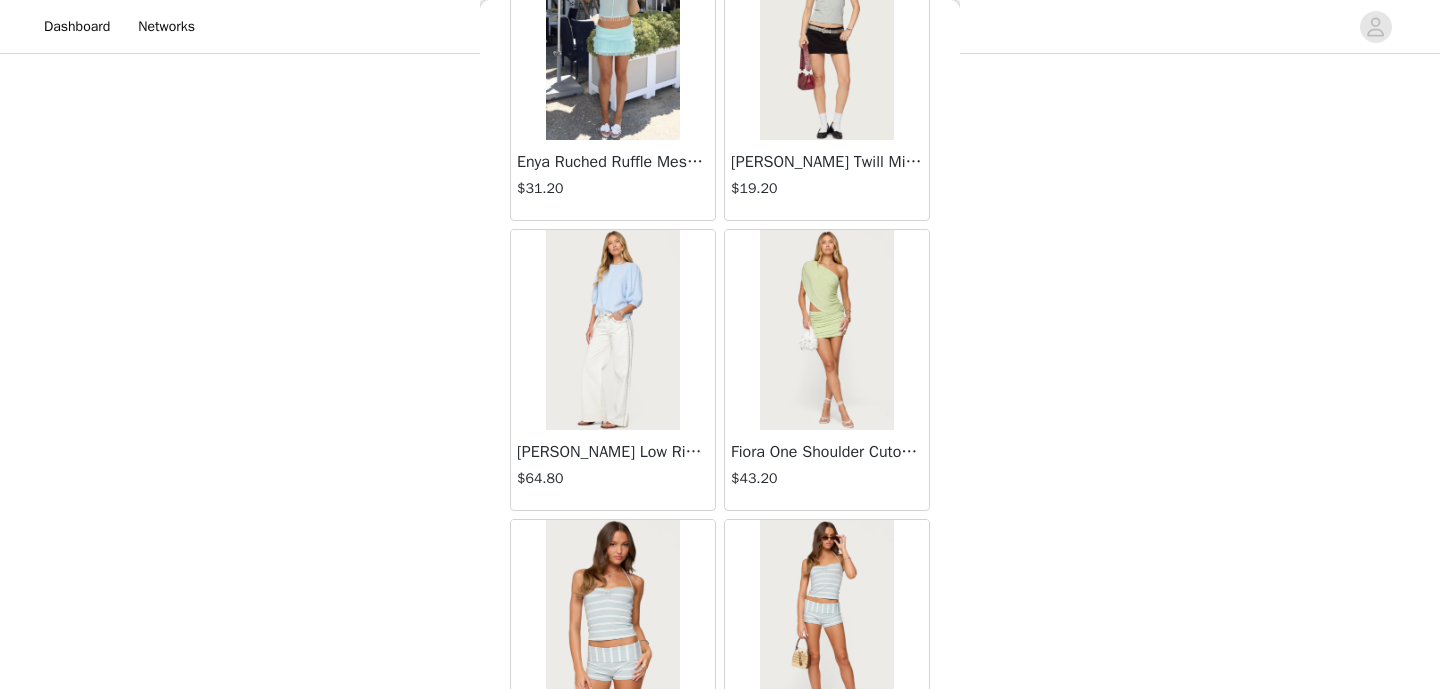 scroll, scrollTop: 5271, scrollLeft: 0, axis: vertical 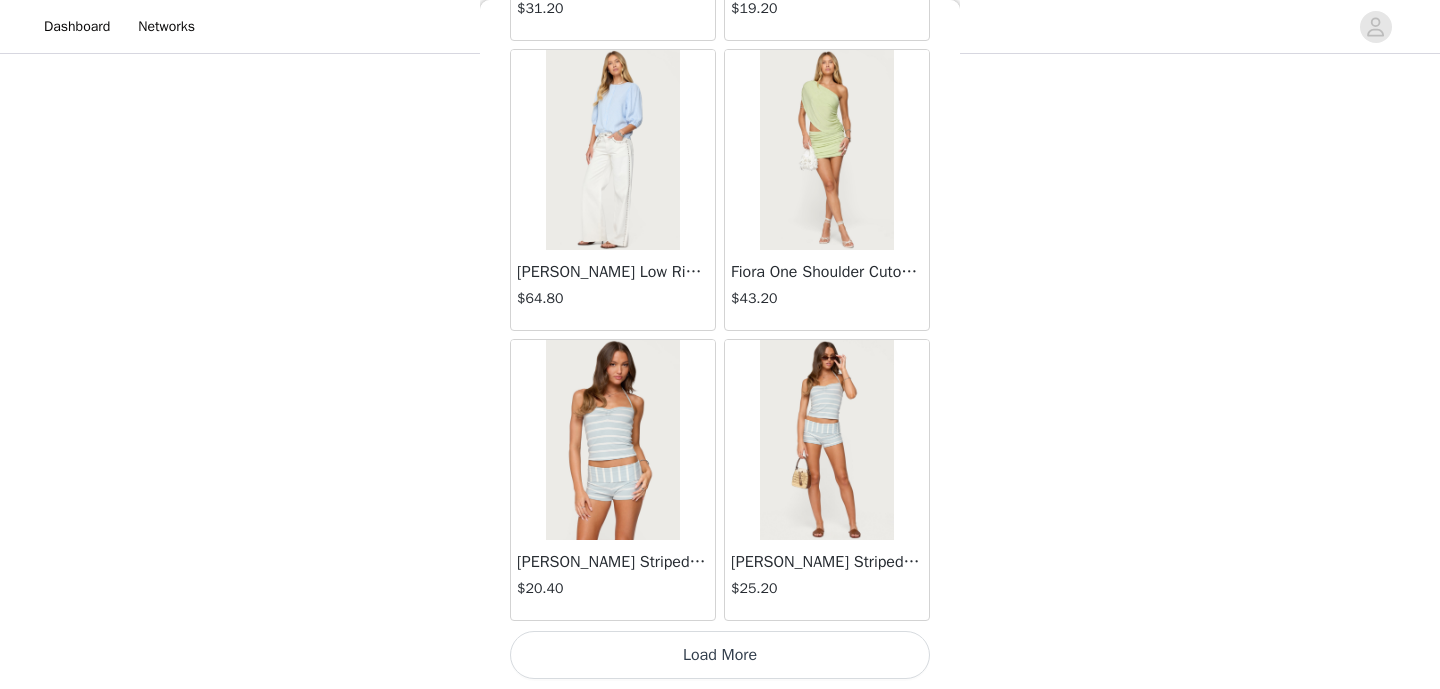 click on "Load More" at bounding box center (720, 655) 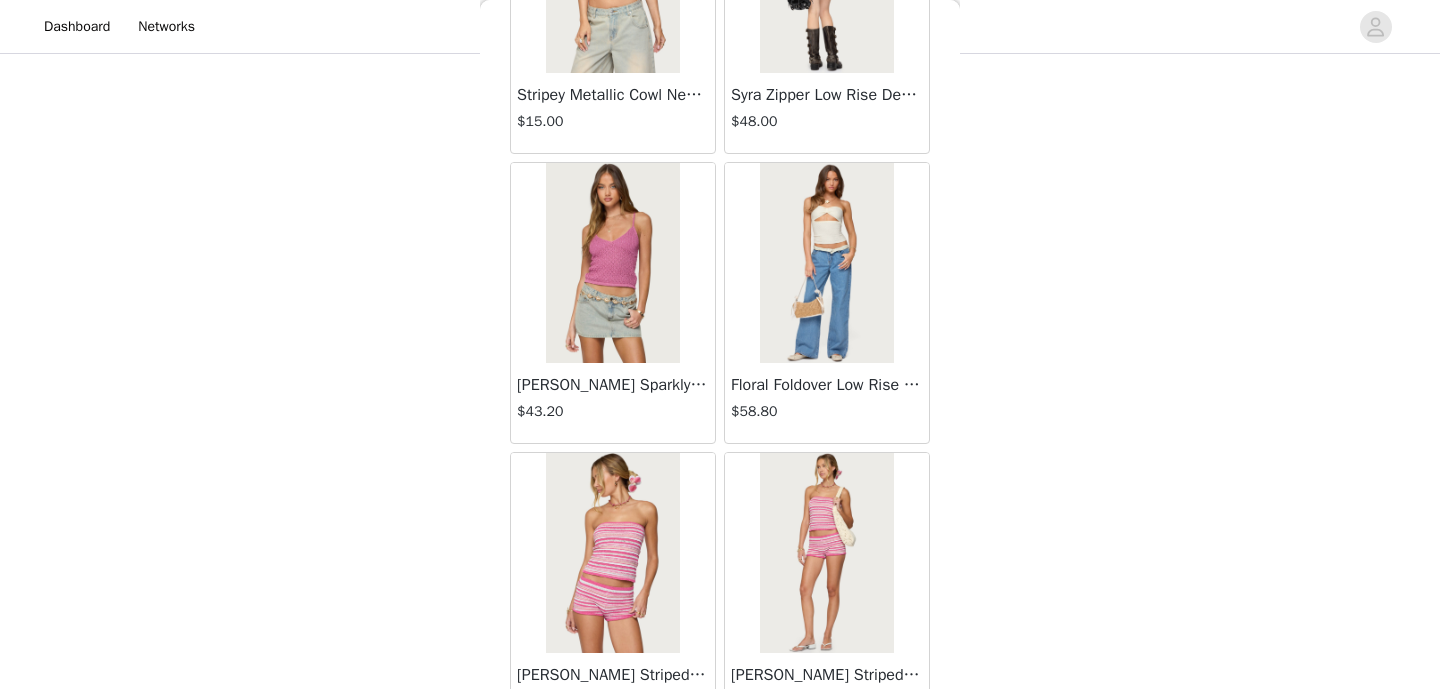 scroll, scrollTop: 8171, scrollLeft: 0, axis: vertical 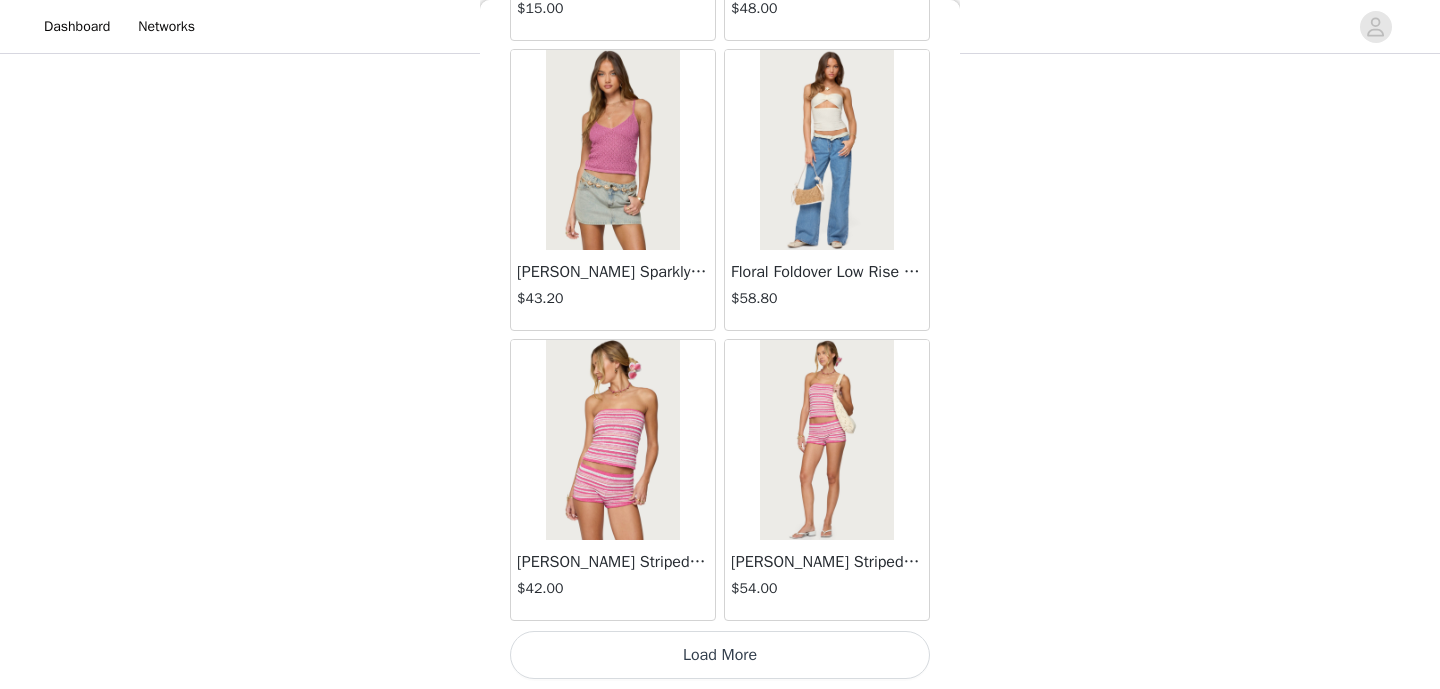 click on "Load More" at bounding box center (720, 655) 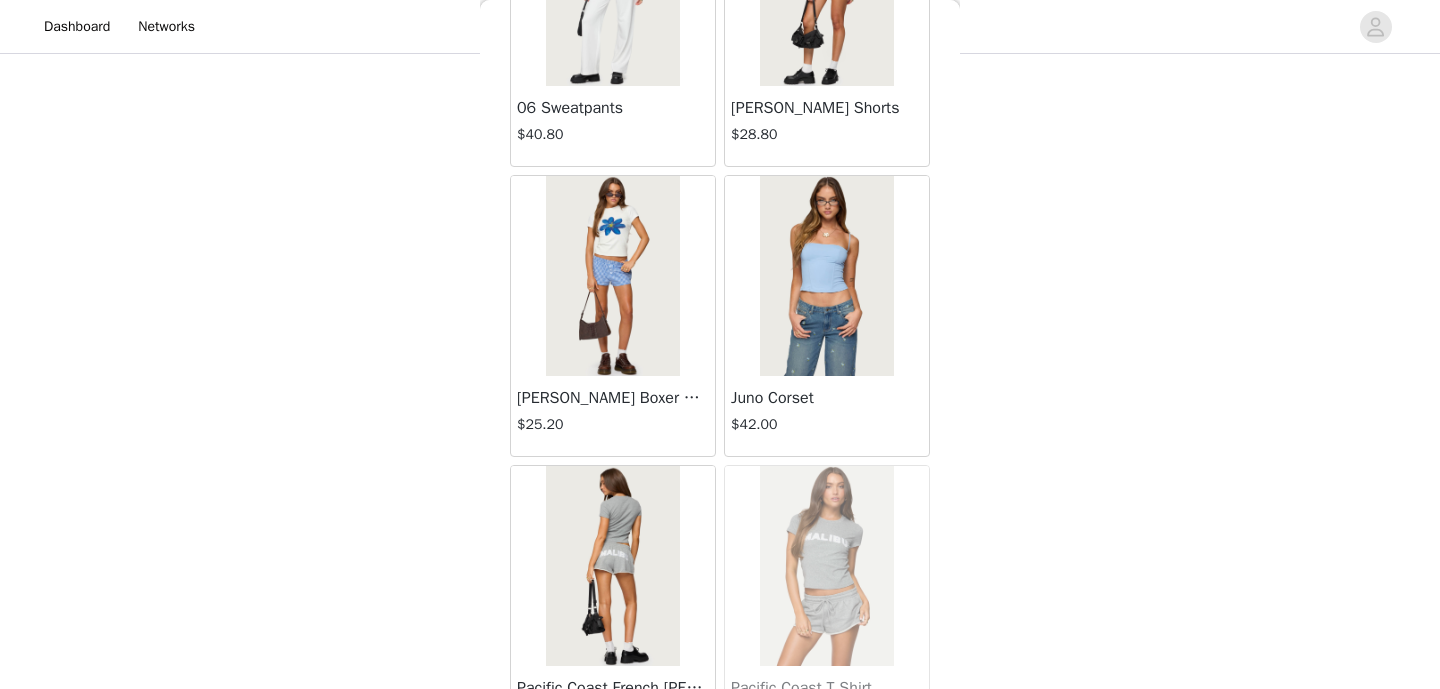 scroll, scrollTop: 10398, scrollLeft: 0, axis: vertical 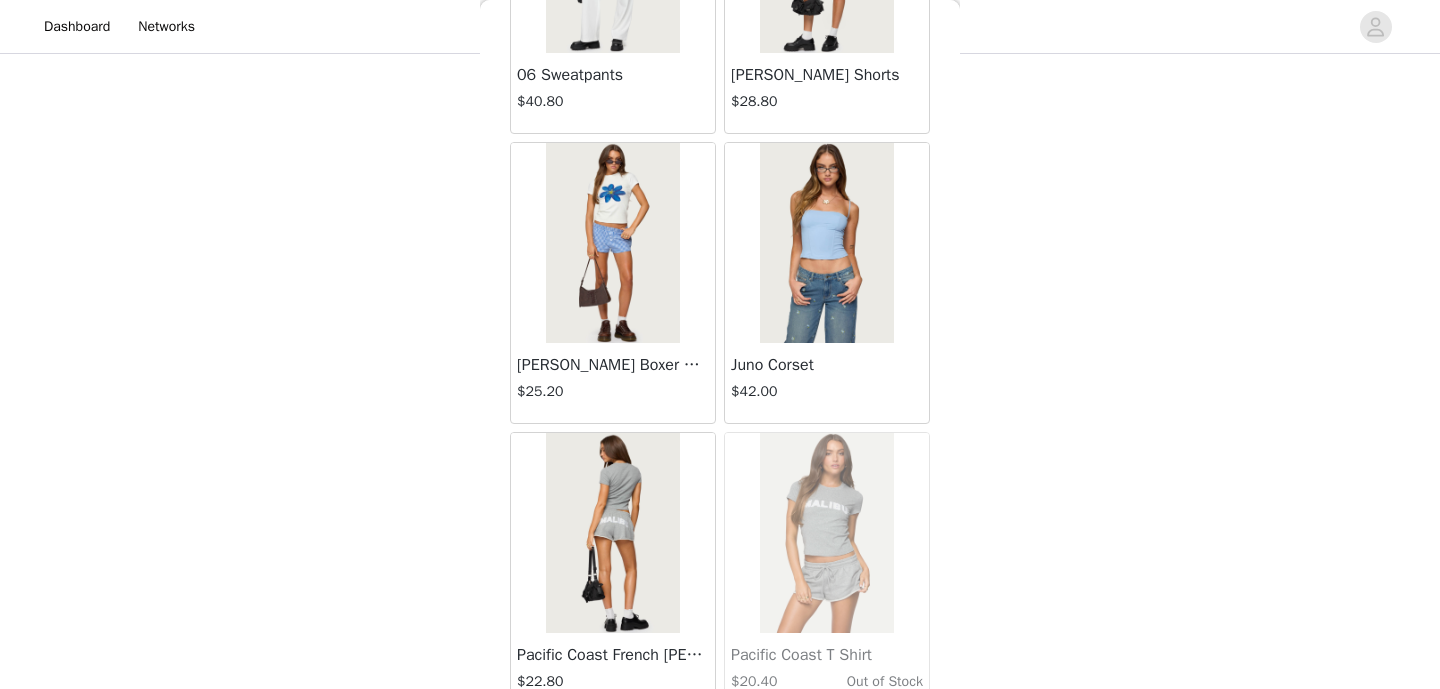 click at bounding box center [826, 243] 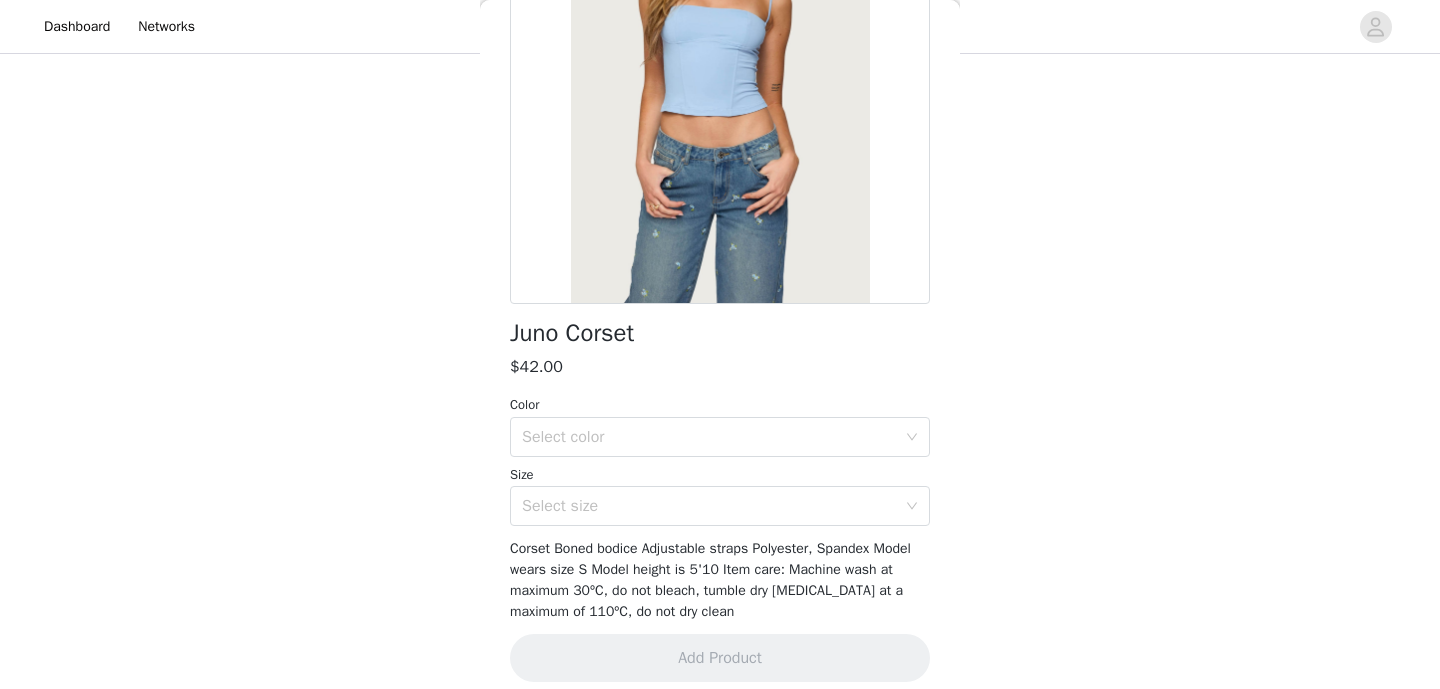 scroll, scrollTop: 263, scrollLeft: 0, axis: vertical 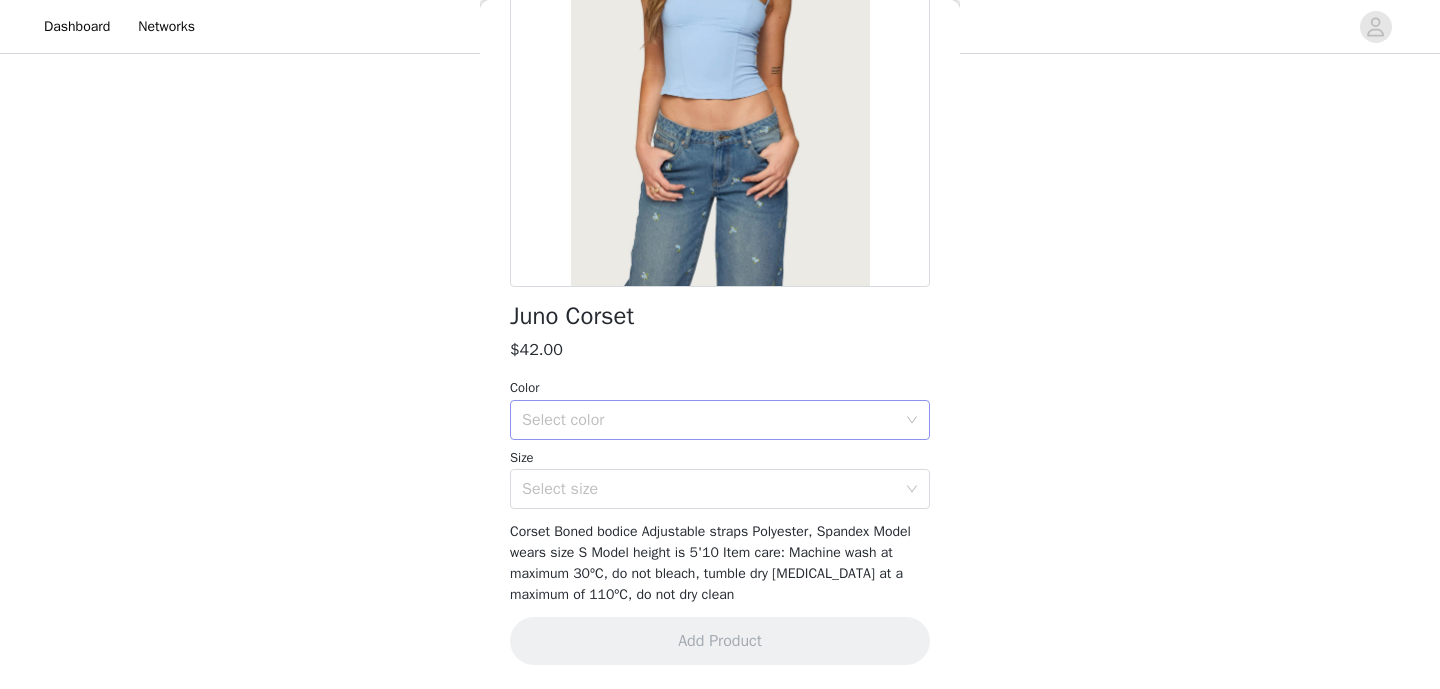 click on "Select color" at bounding box center (709, 420) 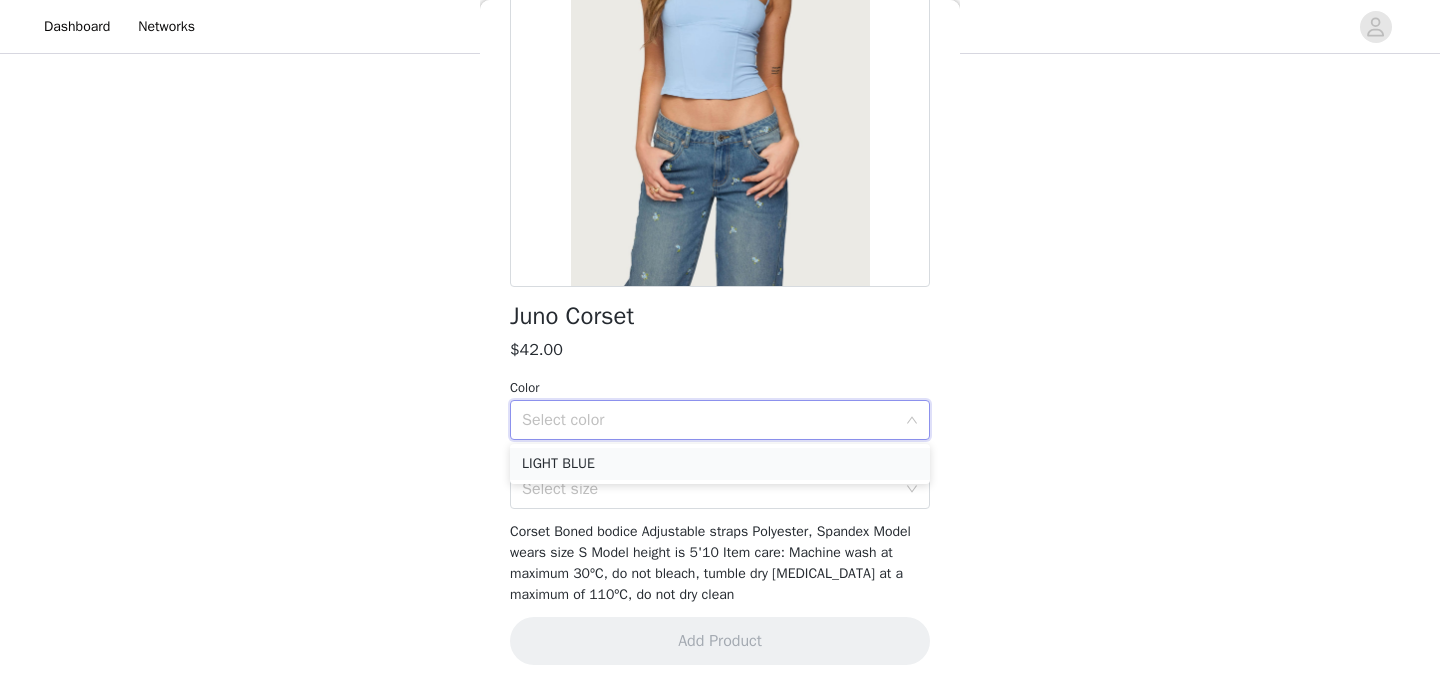 click on "LIGHT BLUE" at bounding box center [720, 464] 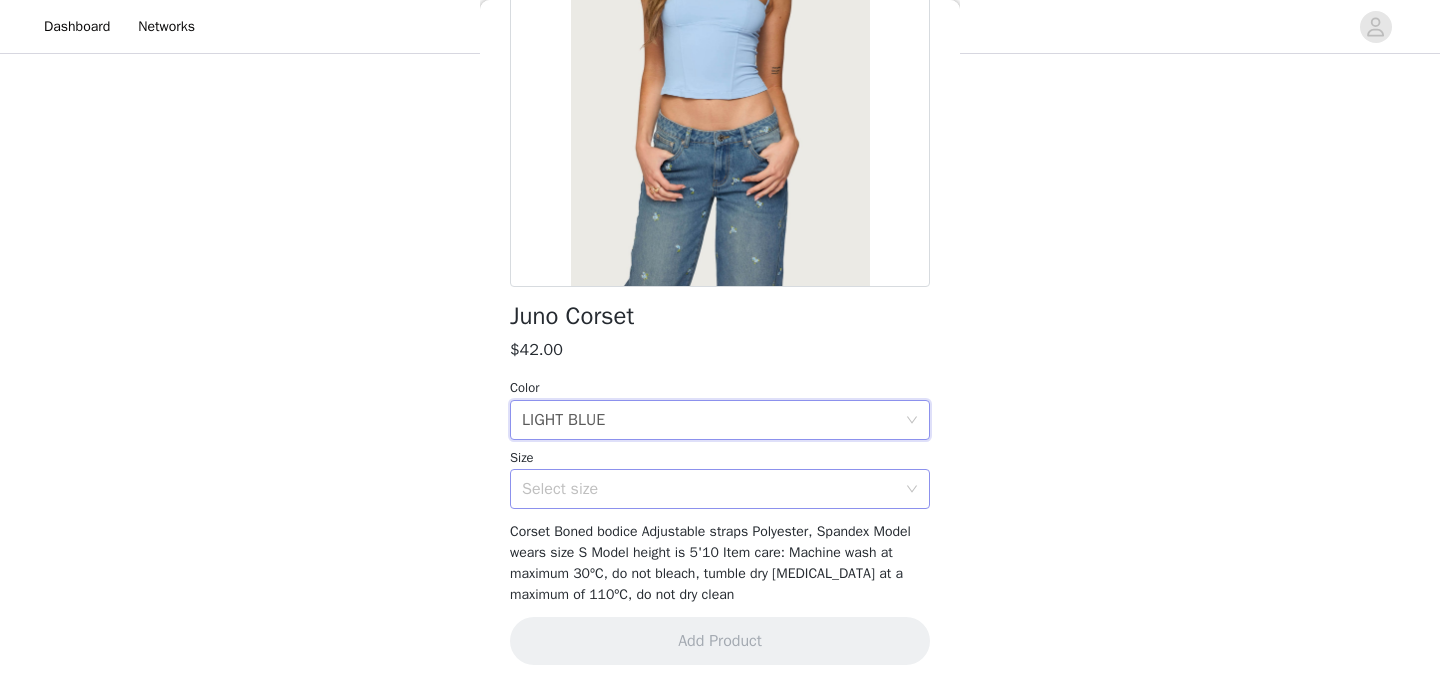 click on "Select size" at bounding box center (709, 489) 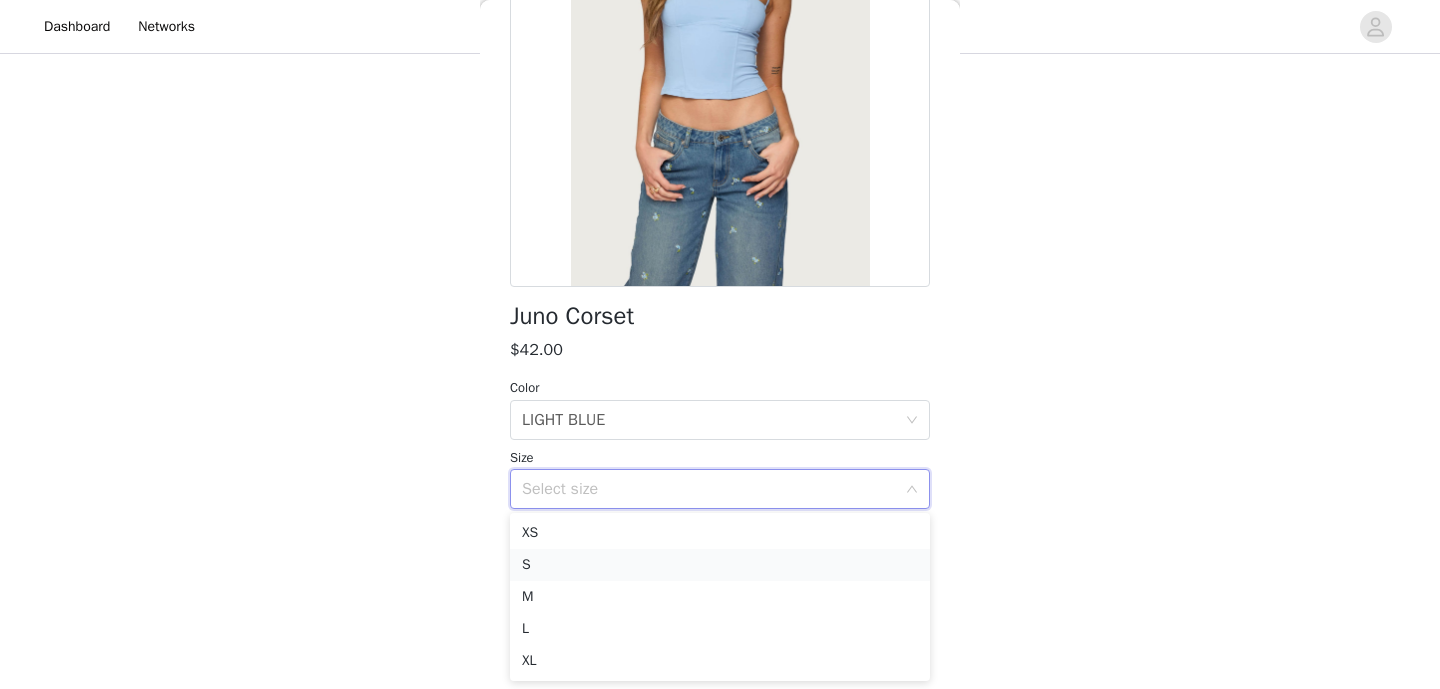 click on "S" at bounding box center (720, 565) 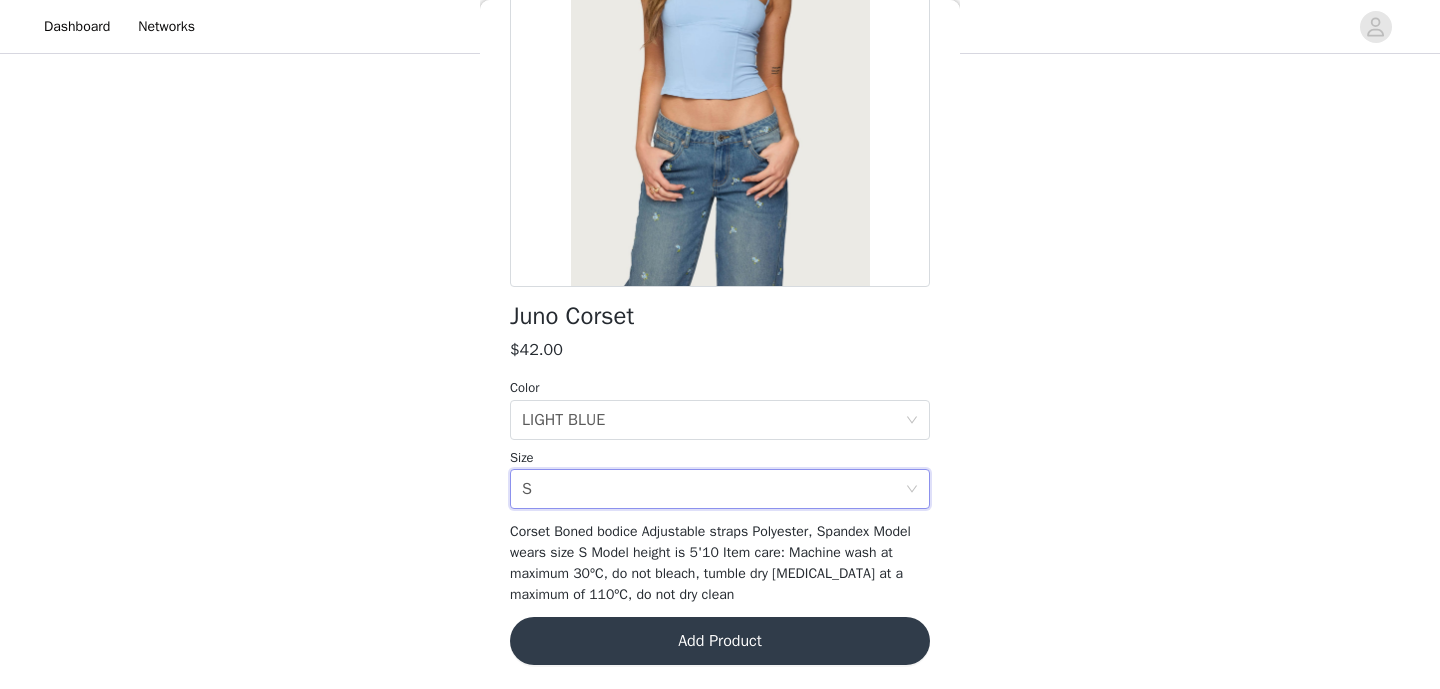 click on "Add Product" at bounding box center [720, 641] 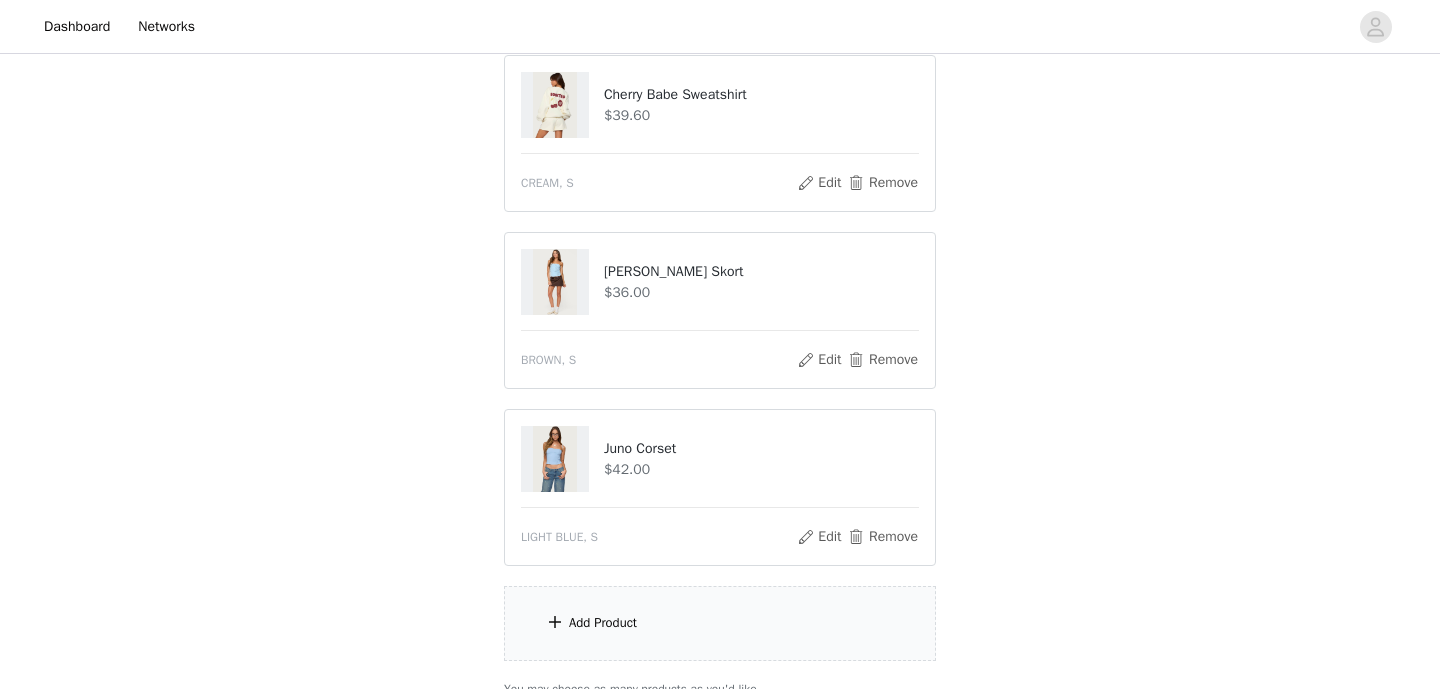 click on "Add Product" at bounding box center (720, 623) 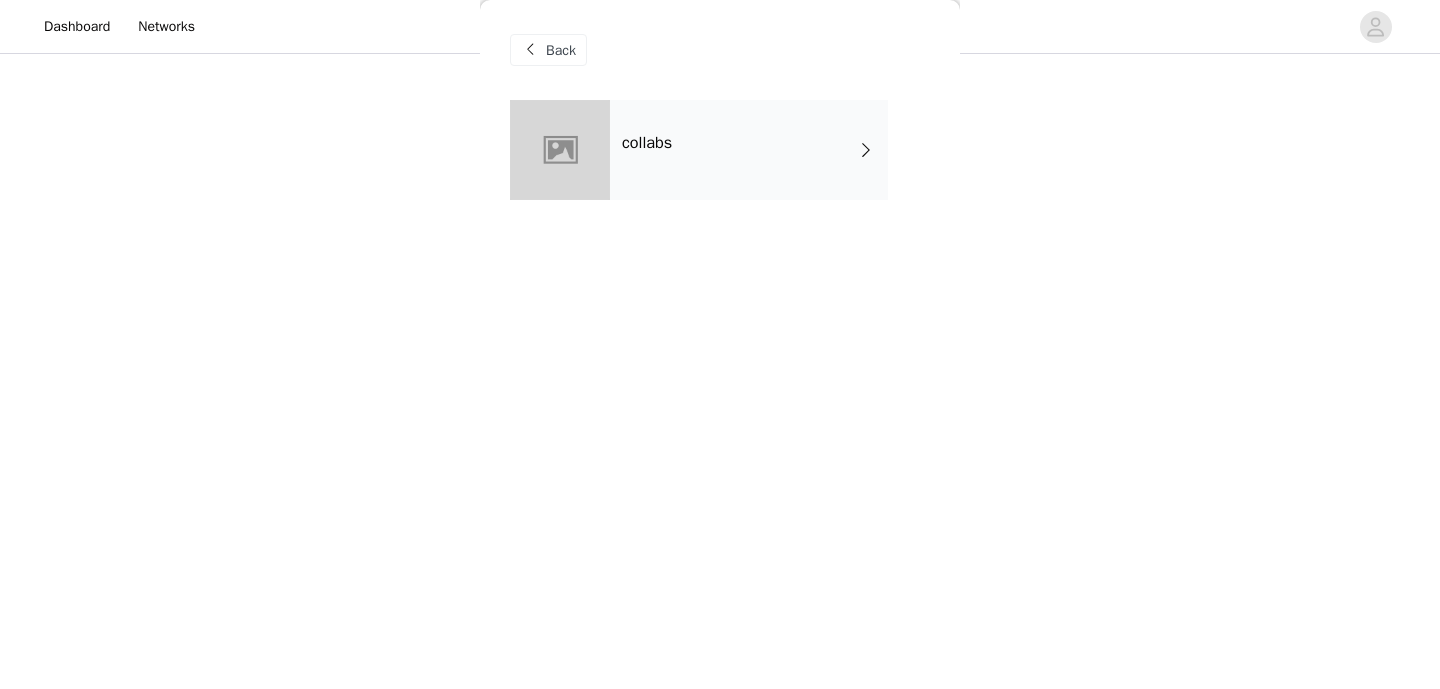 click on "collabs" at bounding box center [749, 150] 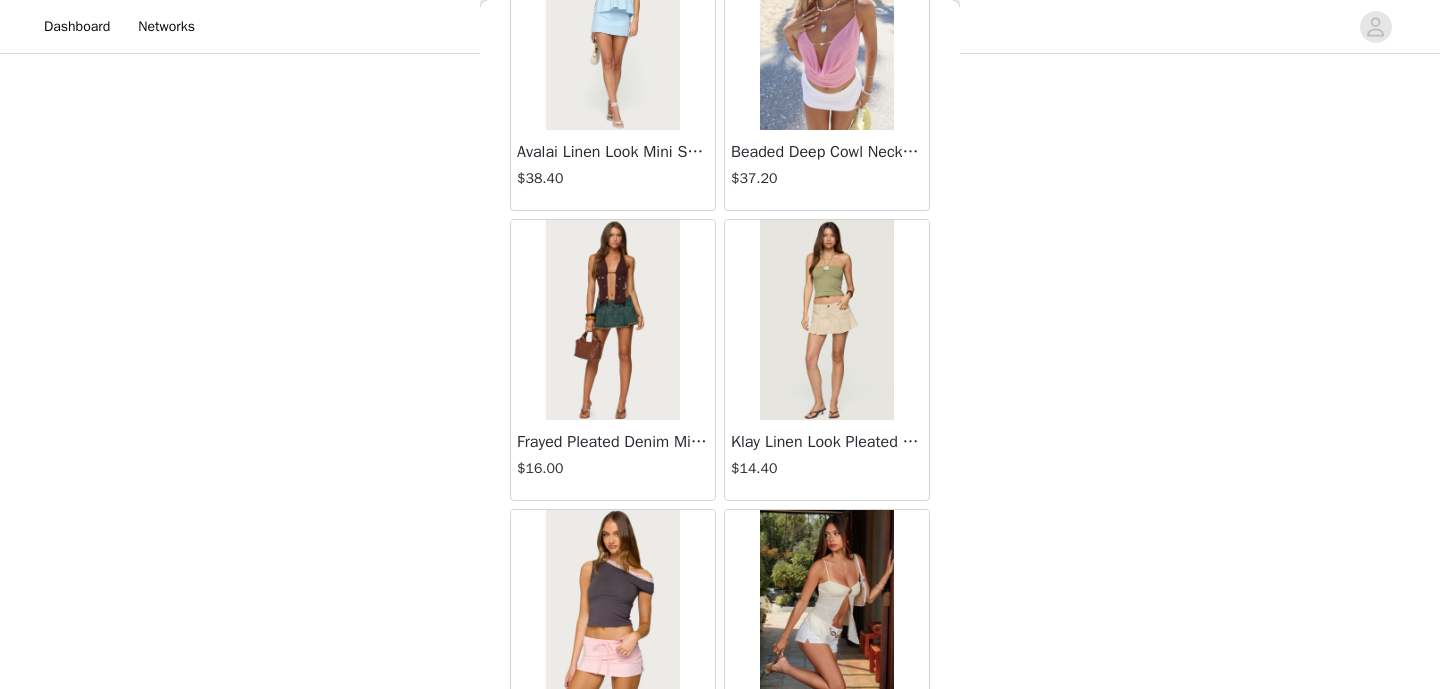 scroll, scrollTop: 2371, scrollLeft: 0, axis: vertical 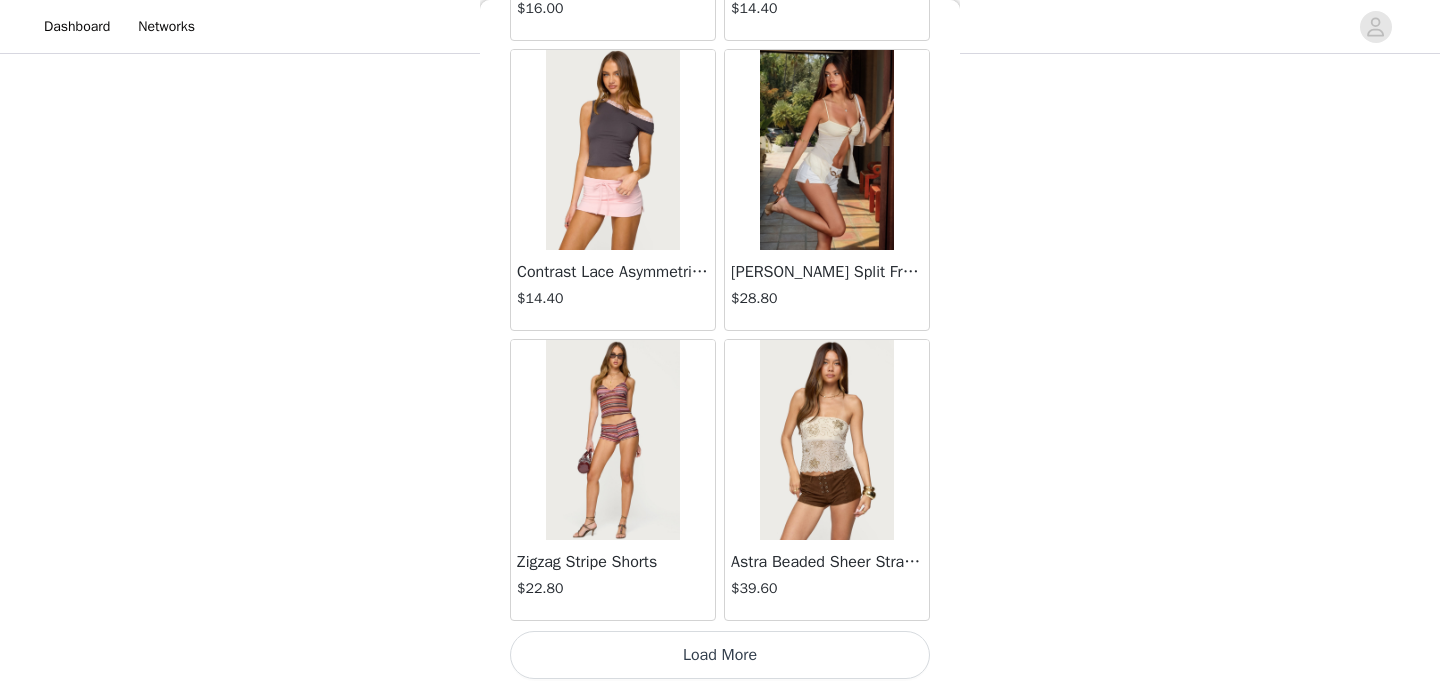 click on "Load More" at bounding box center [720, 655] 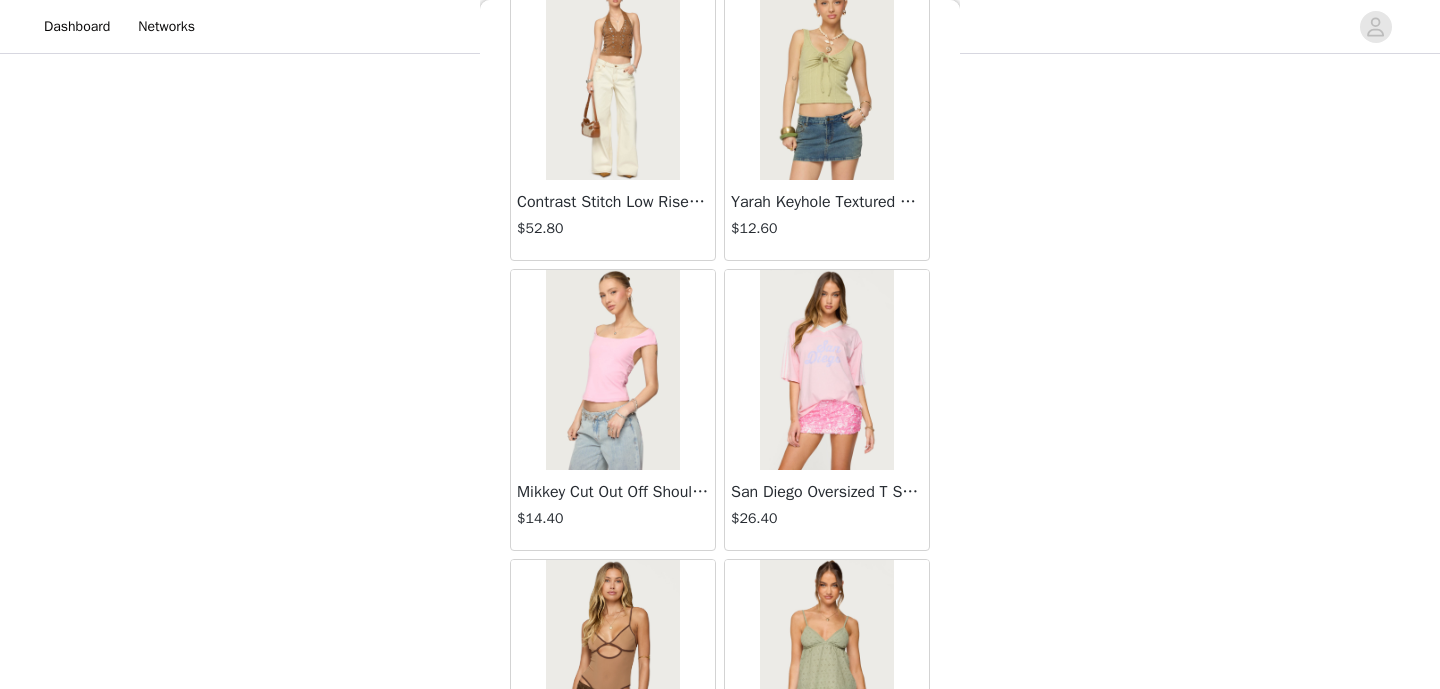 scroll, scrollTop: 5271, scrollLeft: 0, axis: vertical 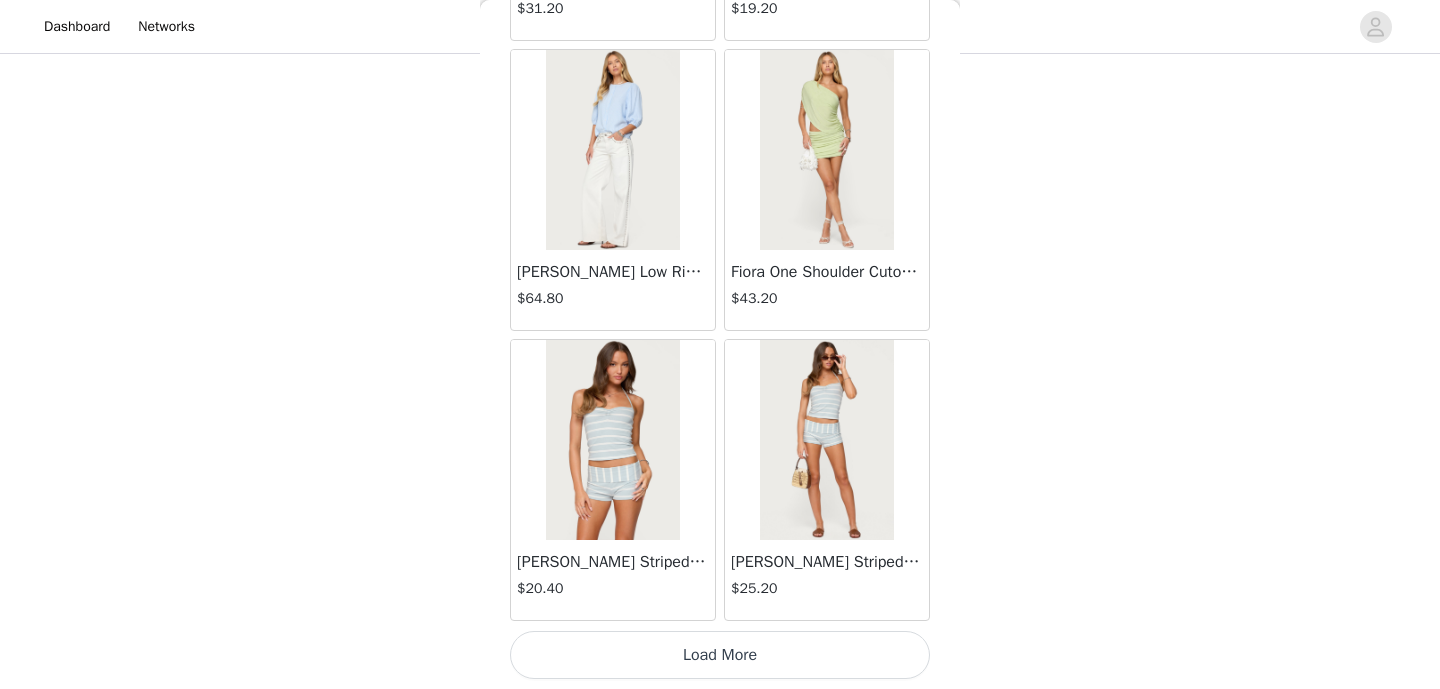 click on "Load More" at bounding box center [720, 655] 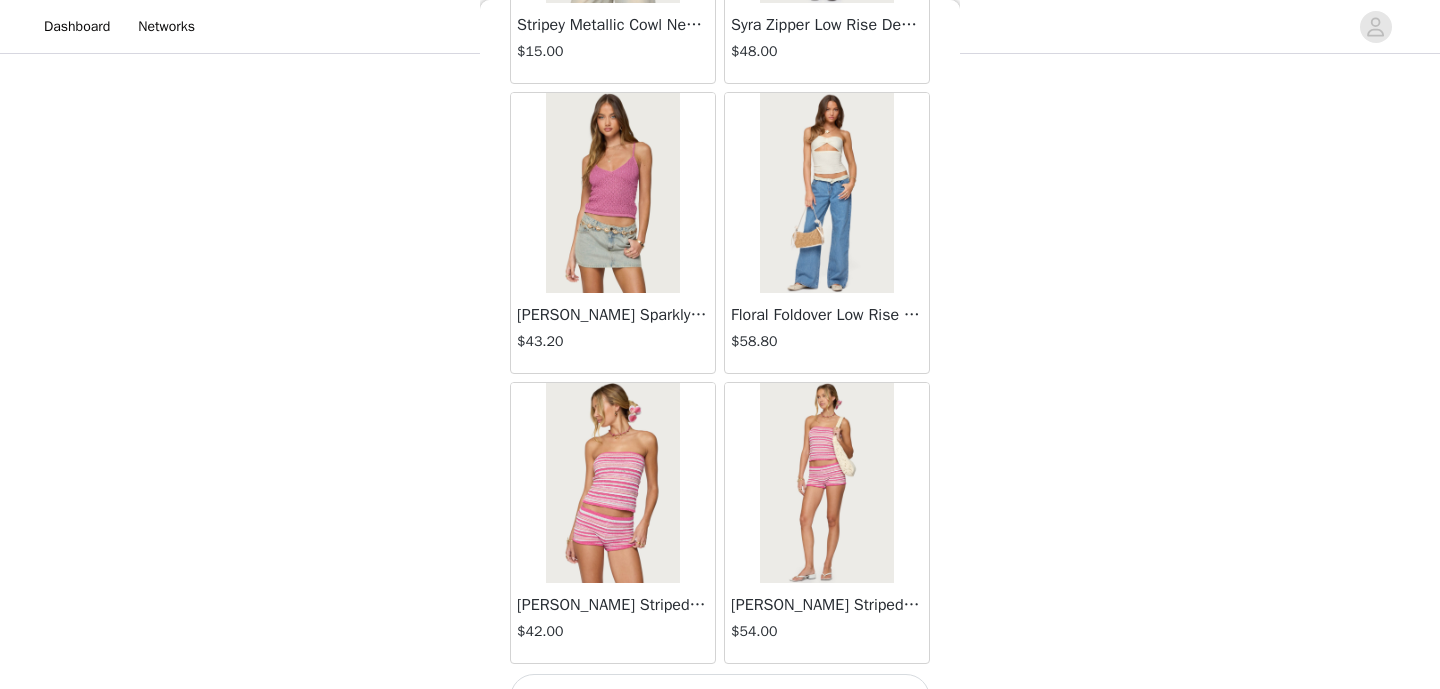 scroll, scrollTop: 8171, scrollLeft: 0, axis: vertical 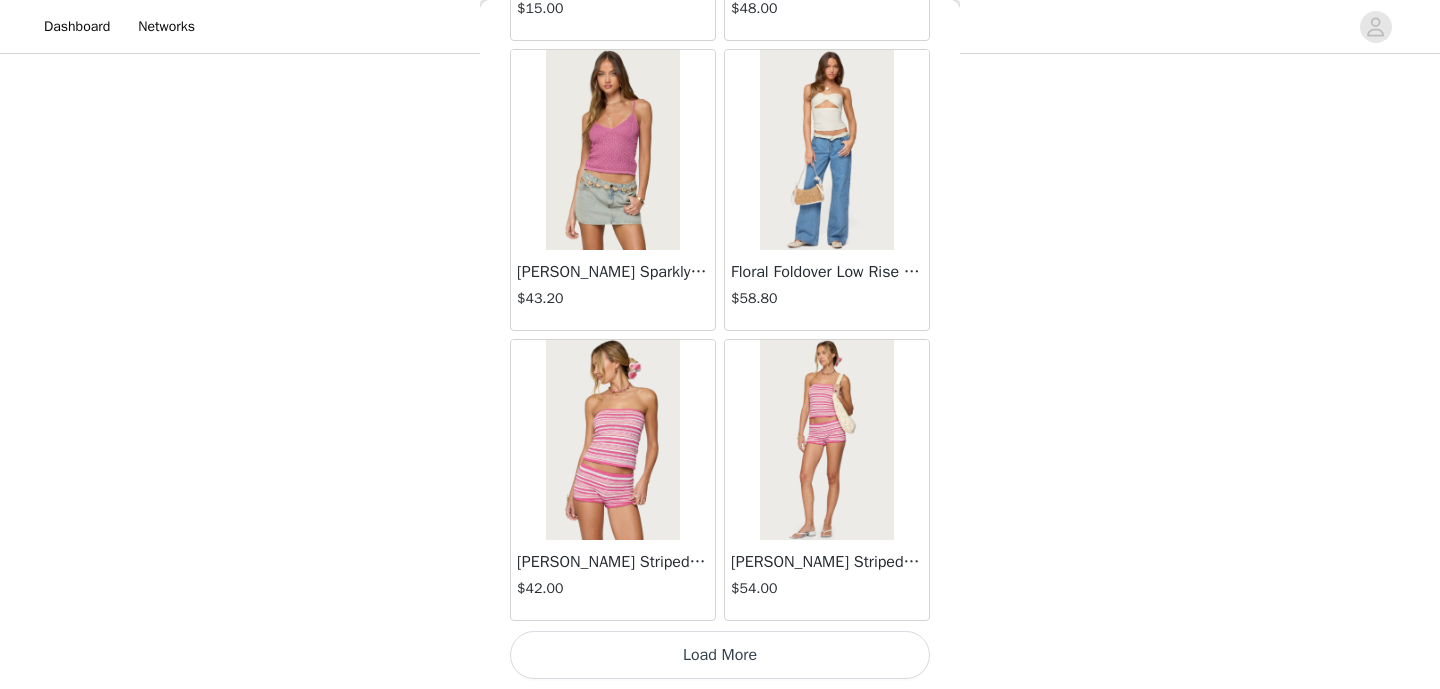 click on "Load More" at bounding box center [720, 655] 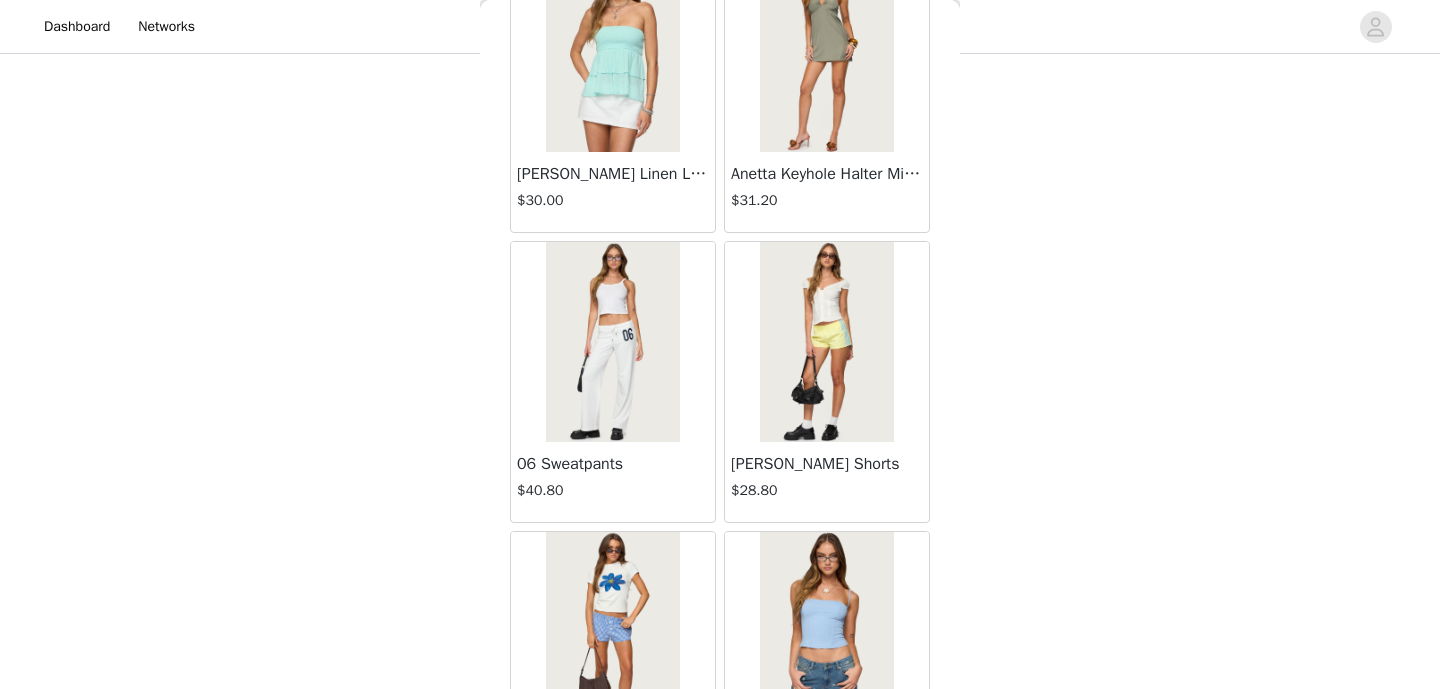 scroll, scrollTop: 11071, scrollLeft: 0, axis: vertical 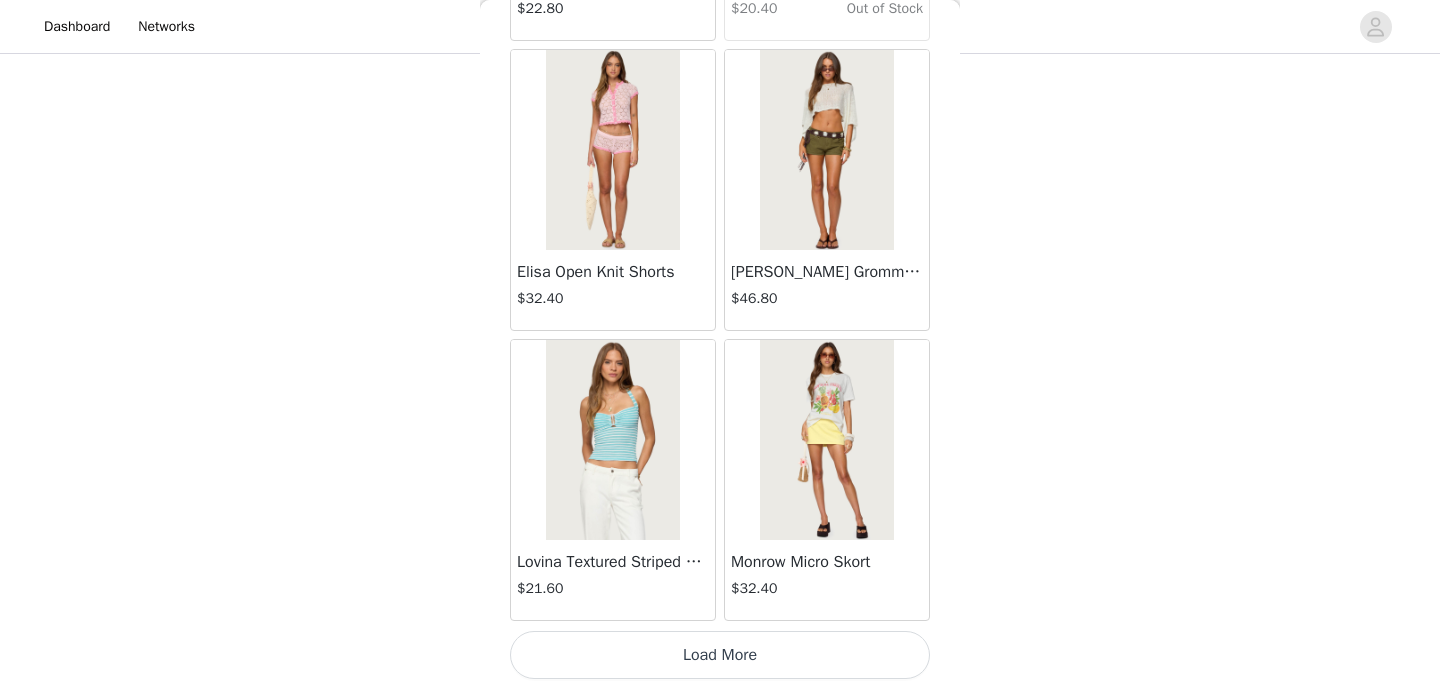 click on "Load More" at bounding box center [720, 655] 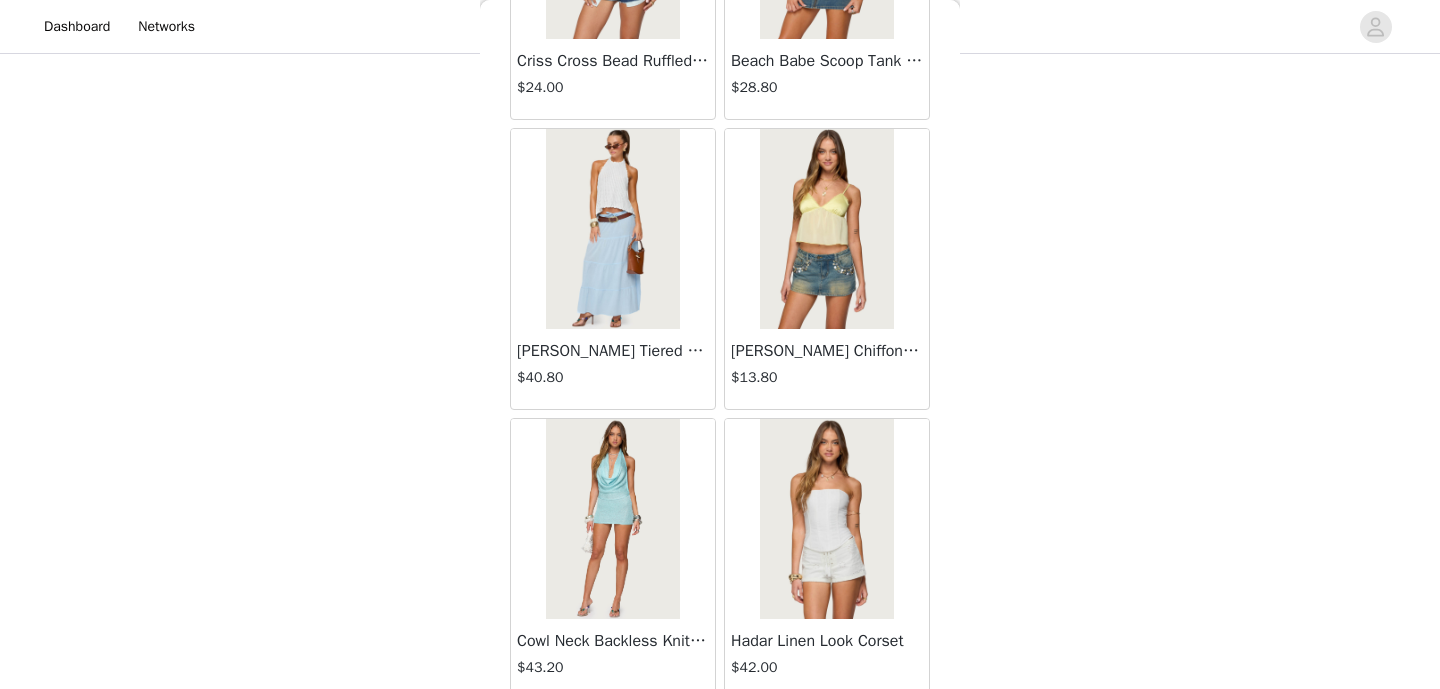 scroll, scrollTop: 13971, scrollLeft: 0, axis: vertical 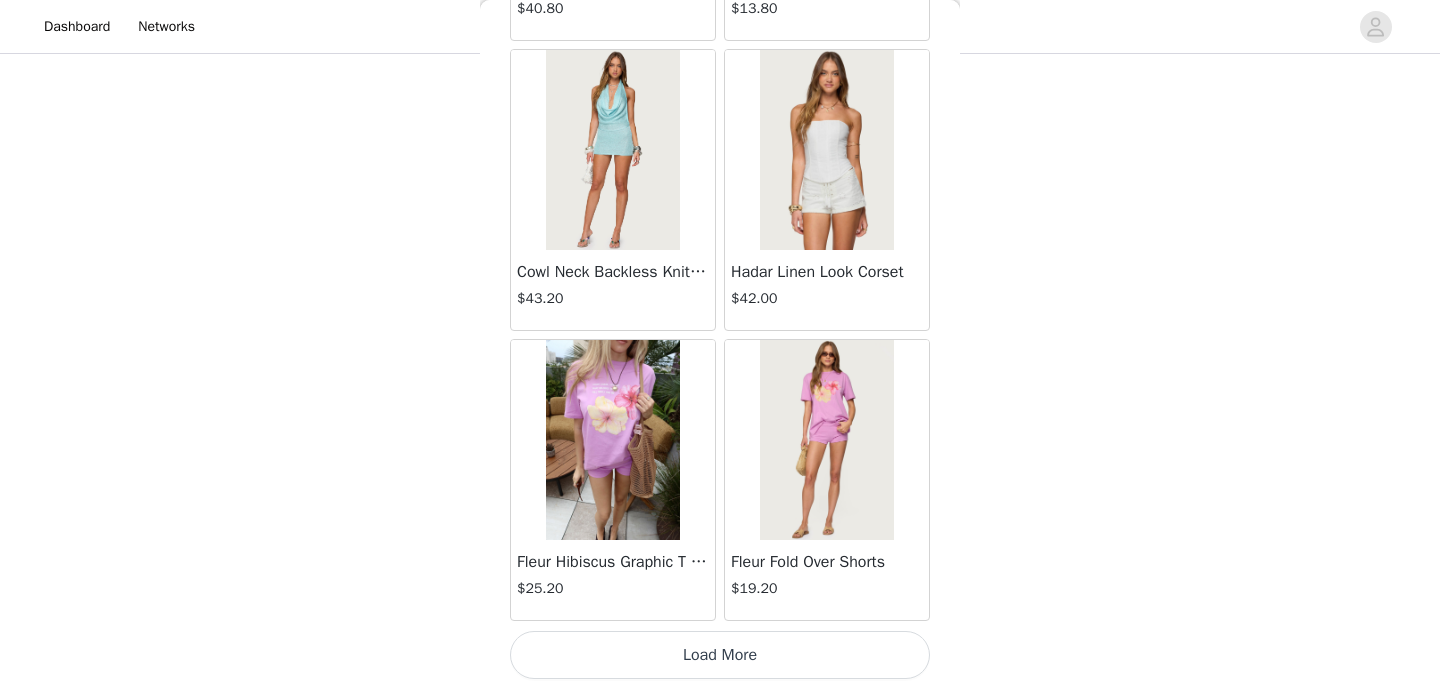 click on "Load More" at bounding box center [720, 655] 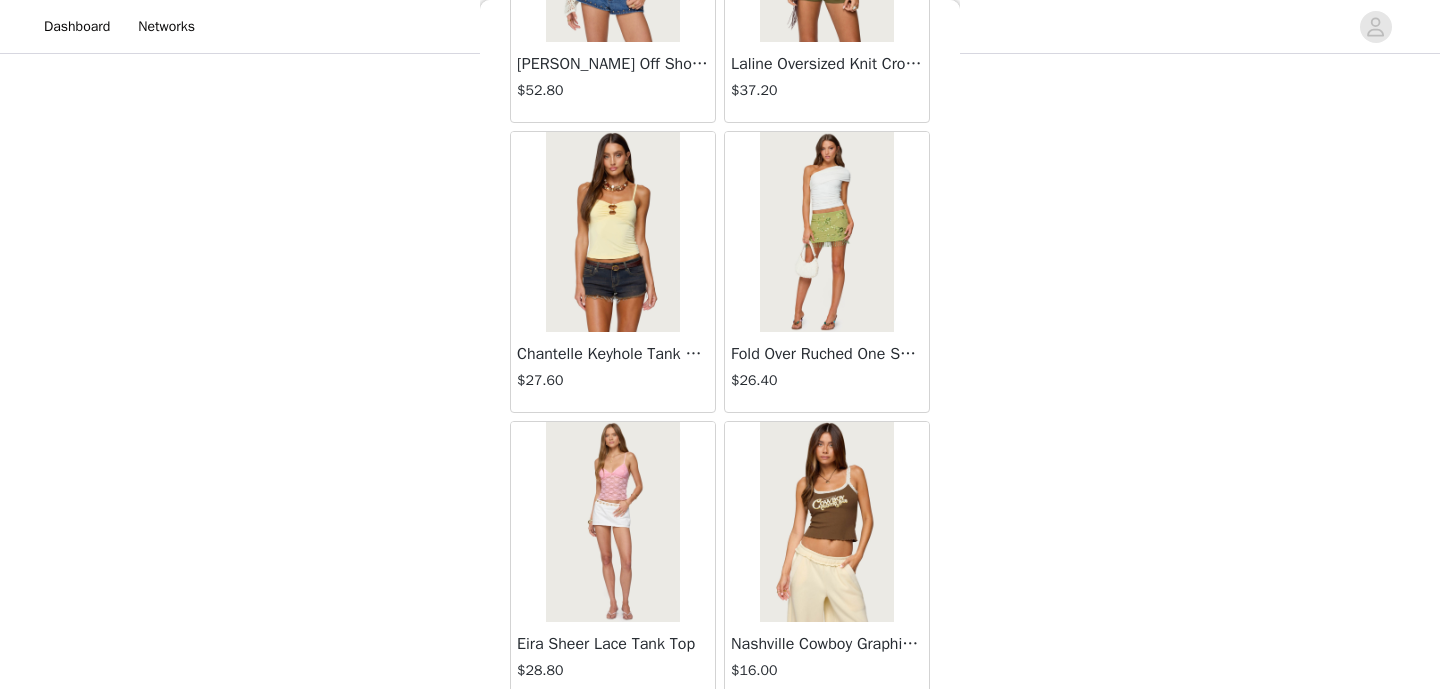 scroll, scrollTop: 15388, scrollLeft: 0, axis: vertical 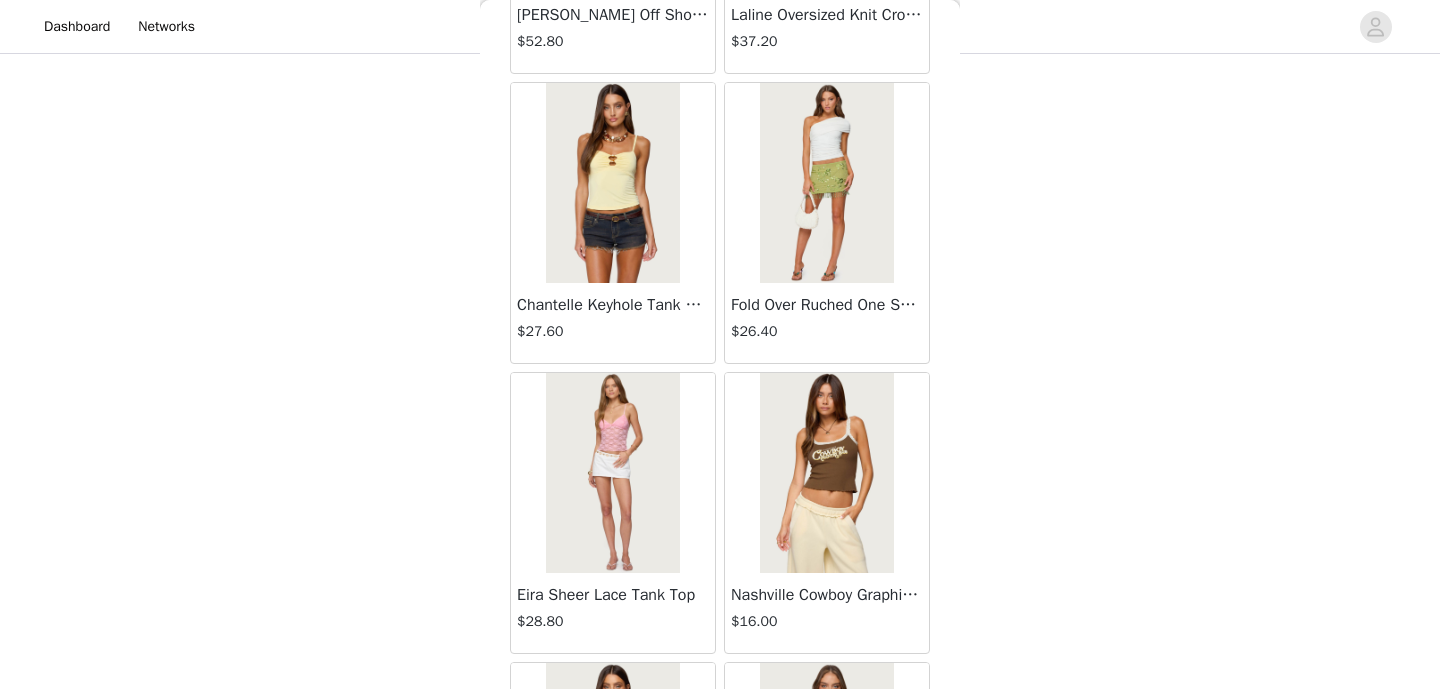 click at bounding box center (612, 183) 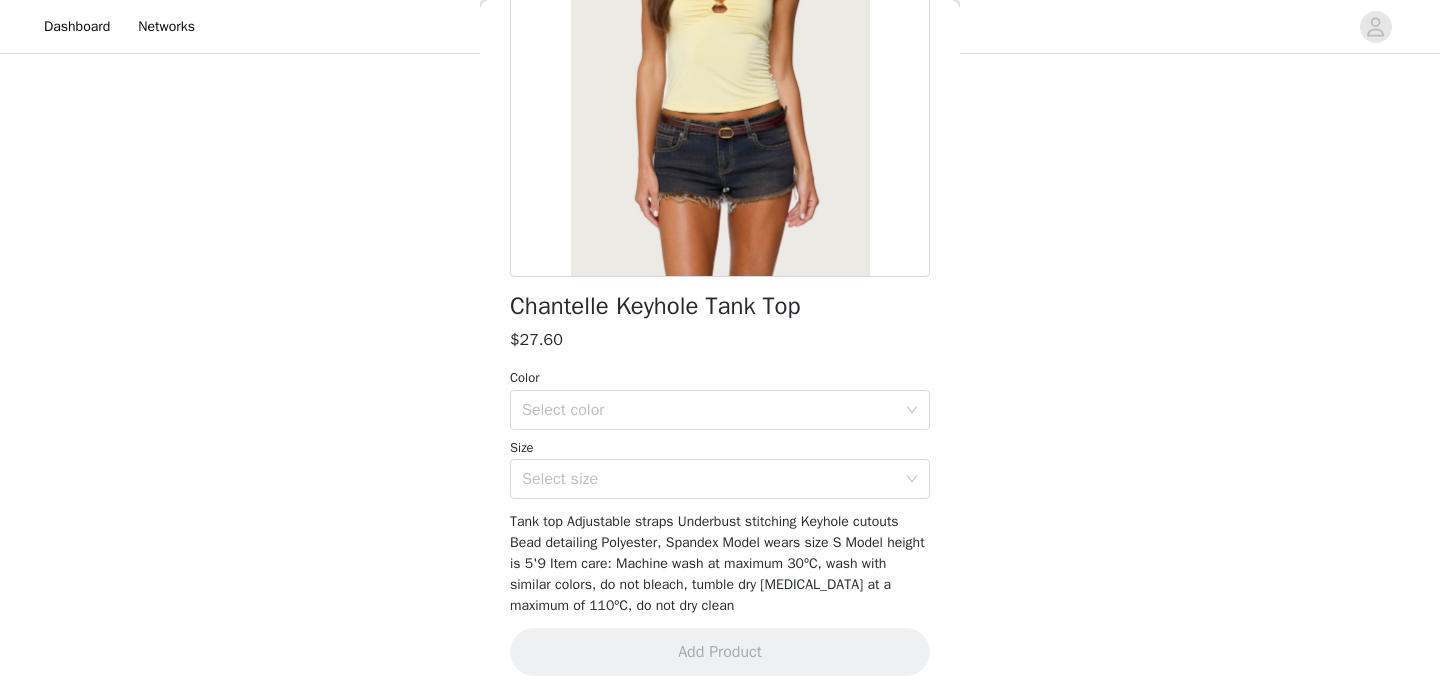 scroll, scrollTop: 284, scrollLeft: 0, axis: vertical 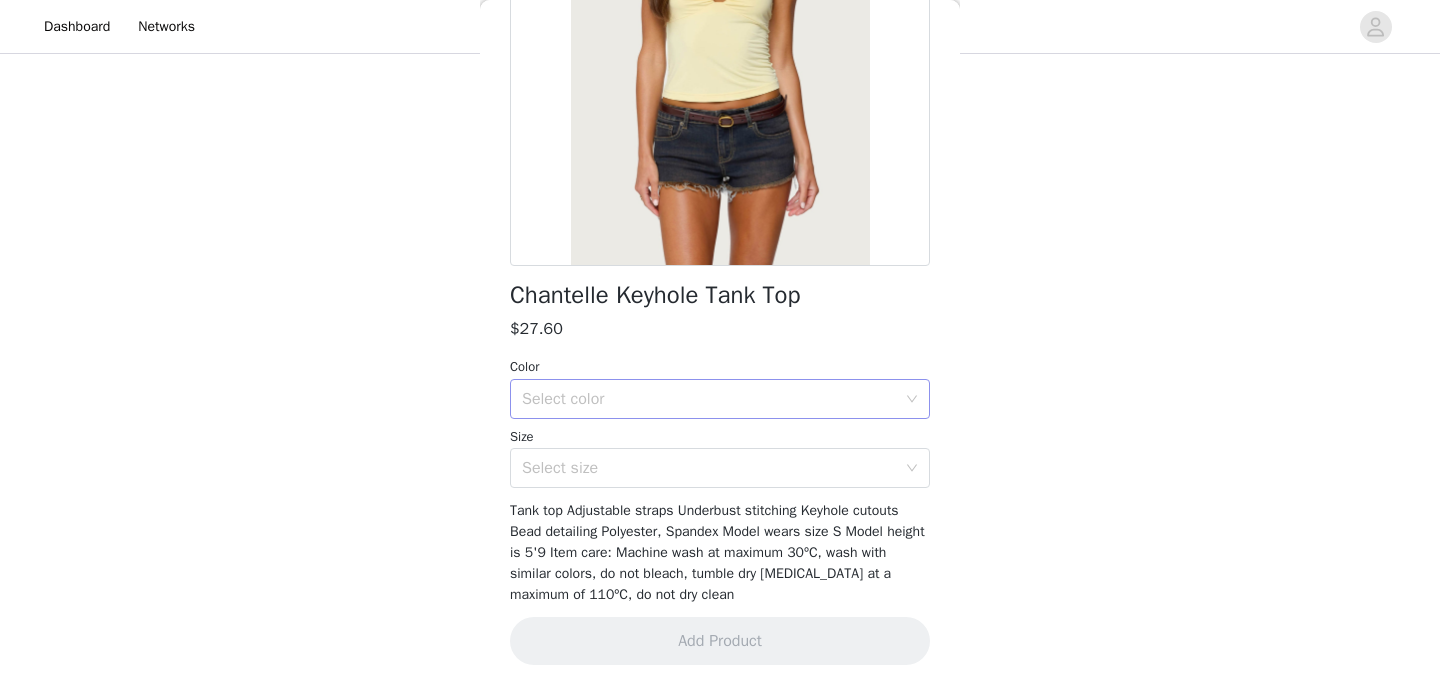 click on "Select color" at bounding box center [709, 399] 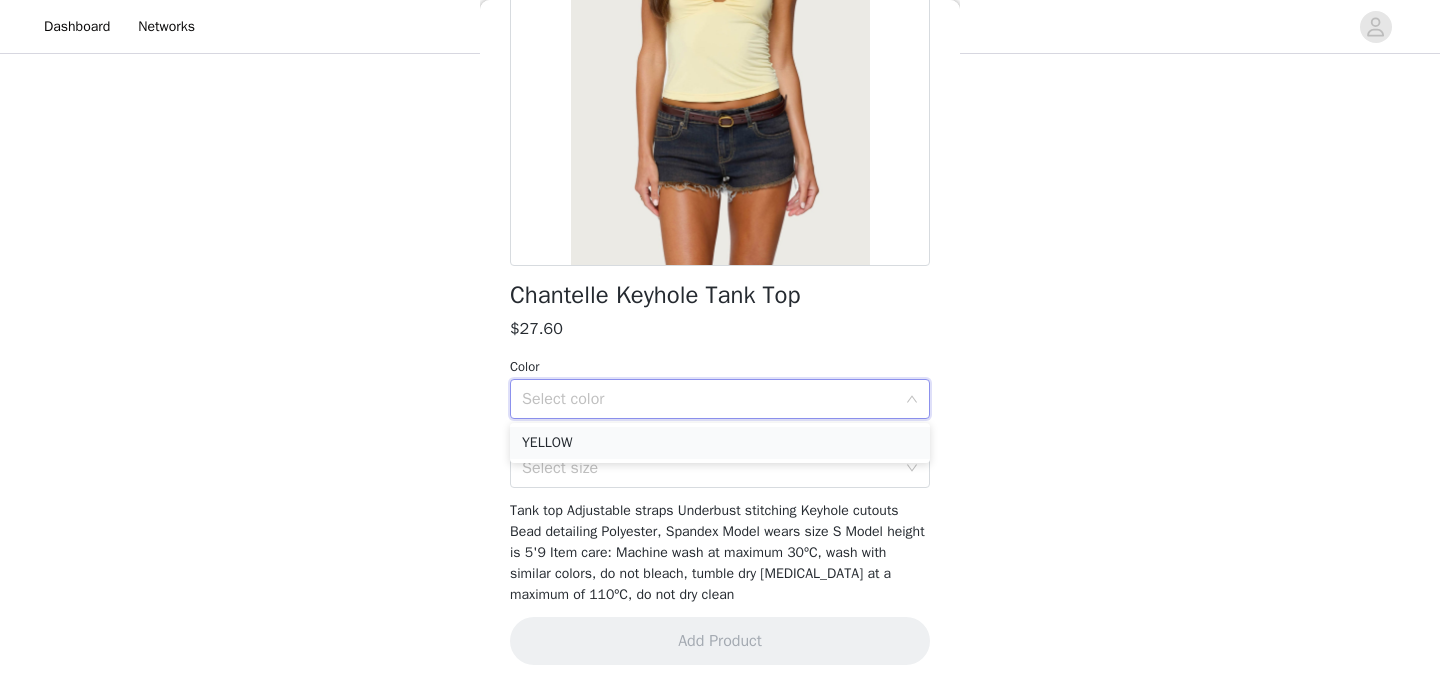 click on "YELLOW" at bounding box center (720, 443) 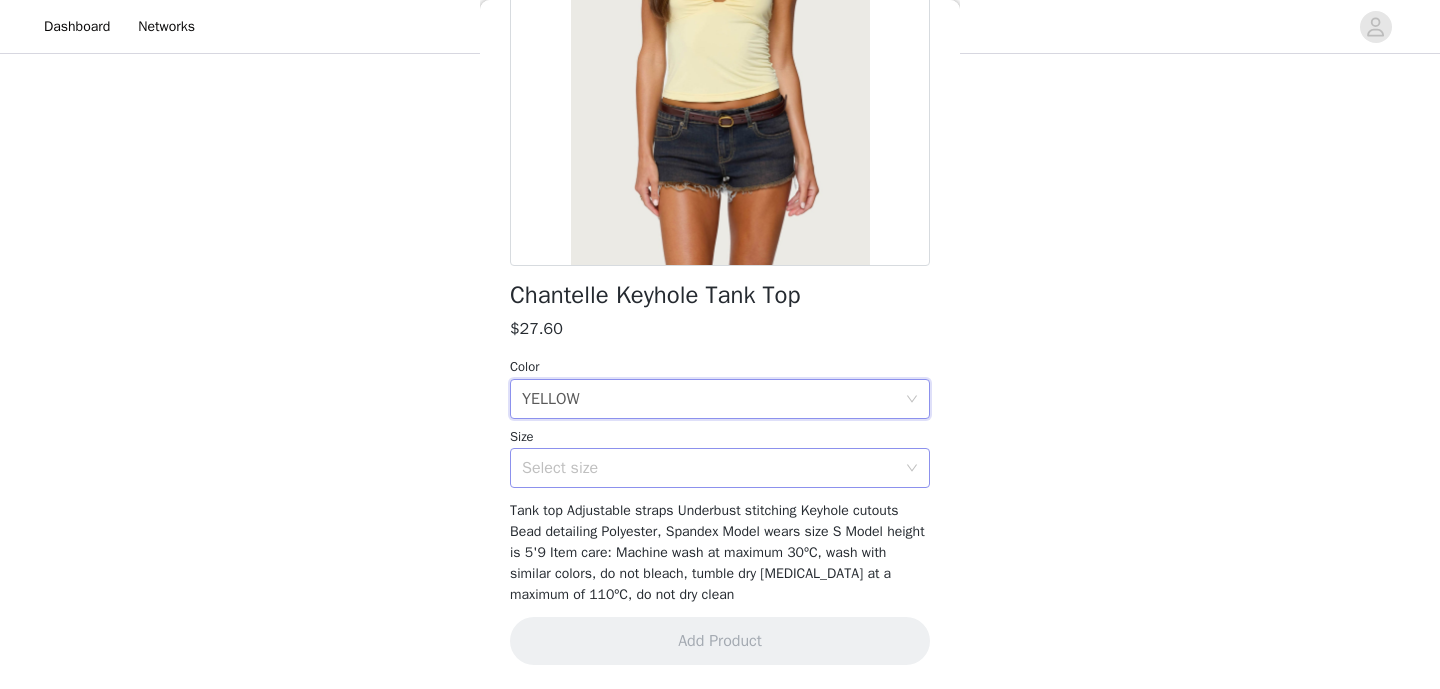 click on "Select size" at bounding box center [709, 468] 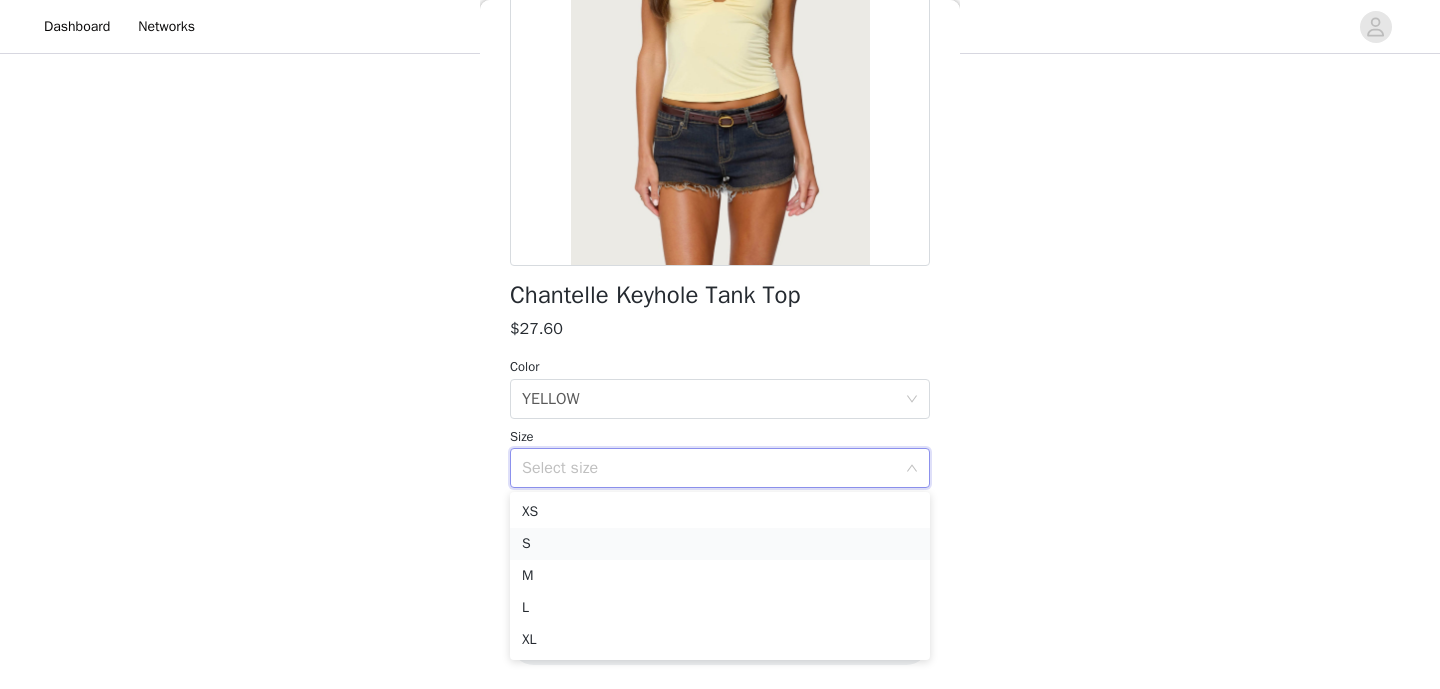click on "S" at bounding box center [720, 544] 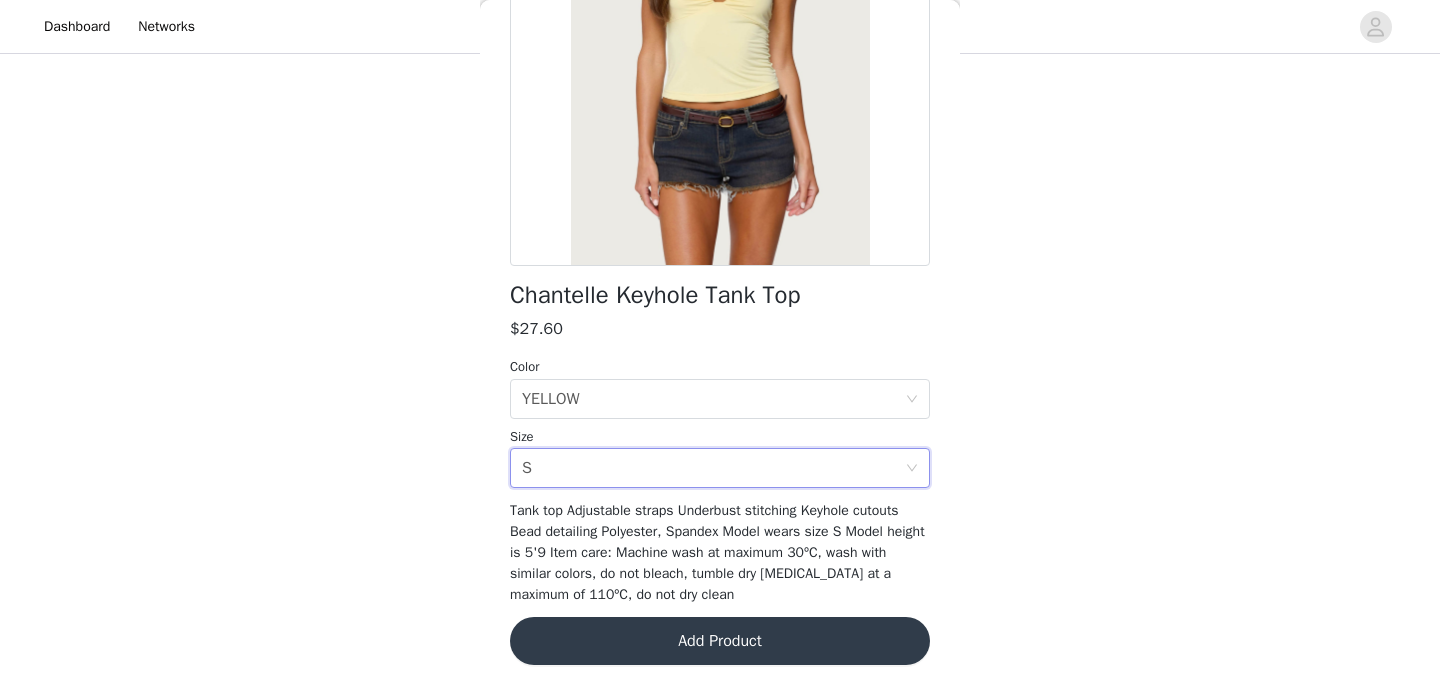 click on "Add Product" at bounding box center (720, 641) 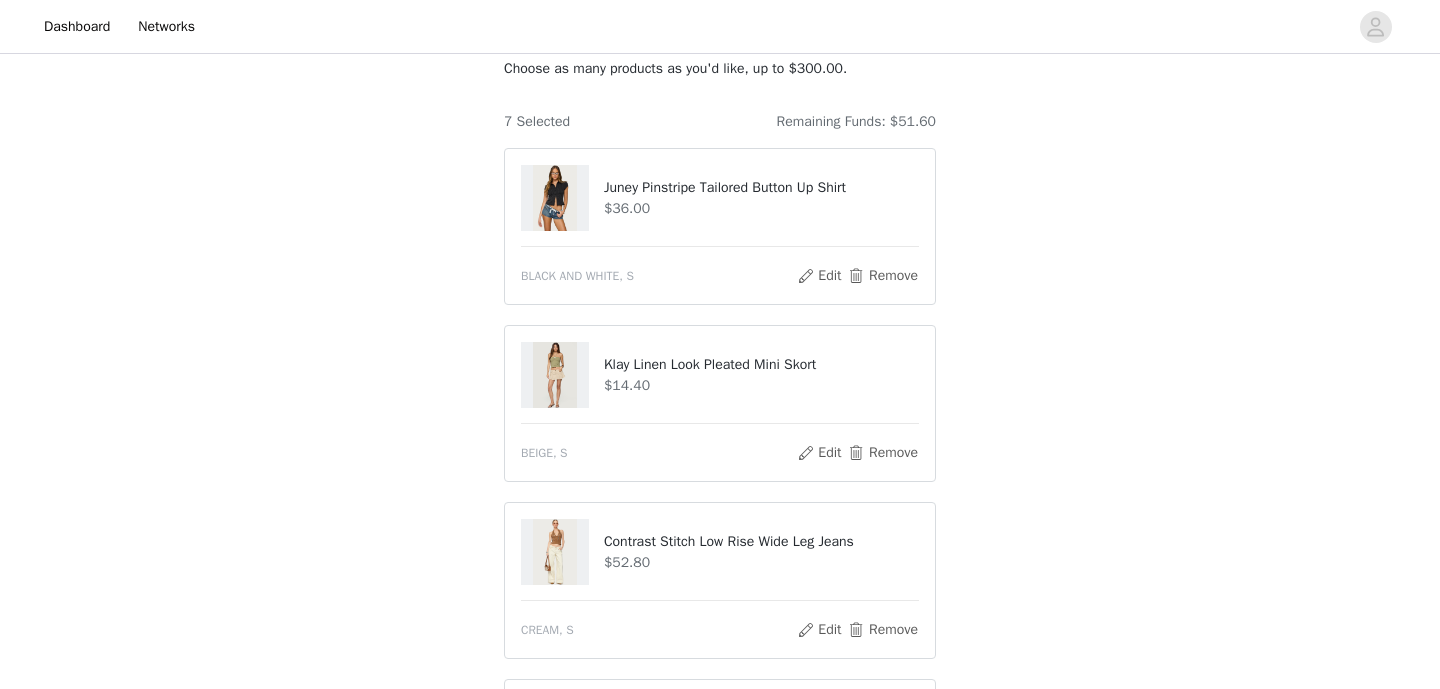 scroll, scrollTop: 127, scrollLeft: 0, axis: vertical 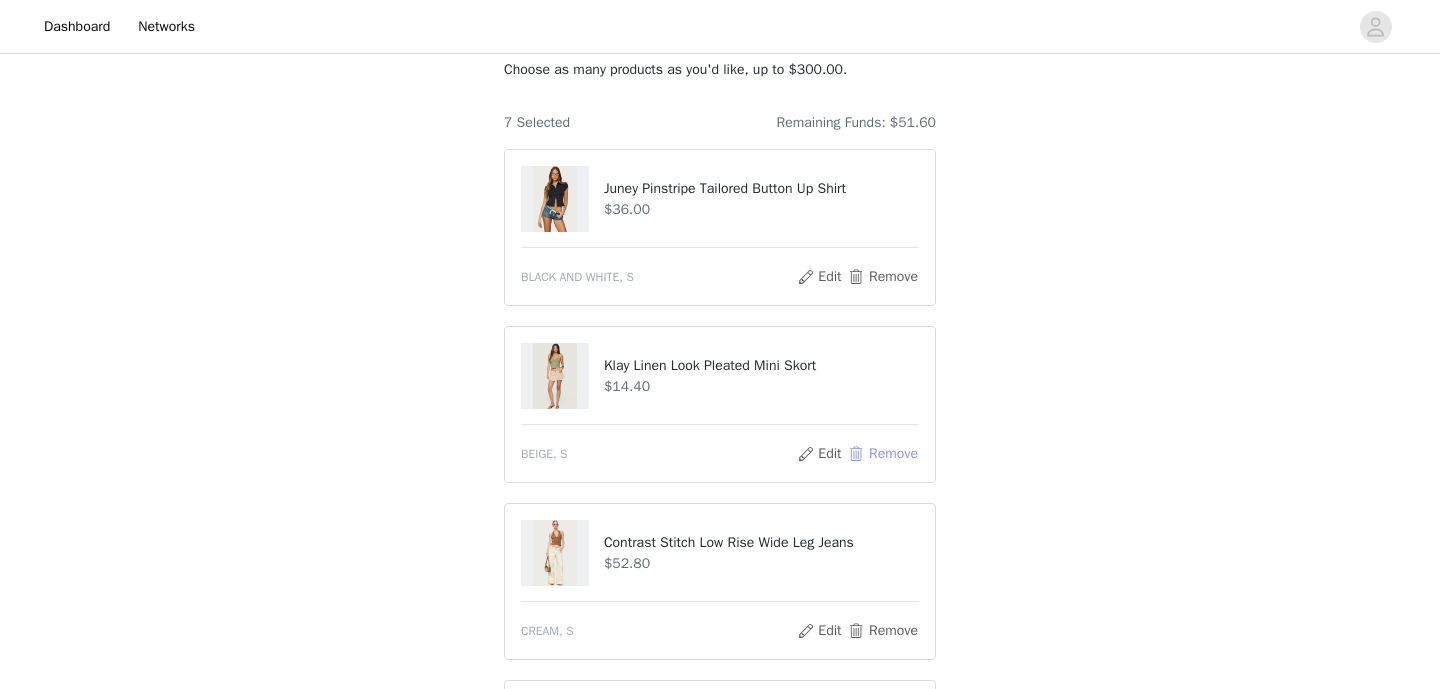 click on "Remove" at bounding box center (883, 454) 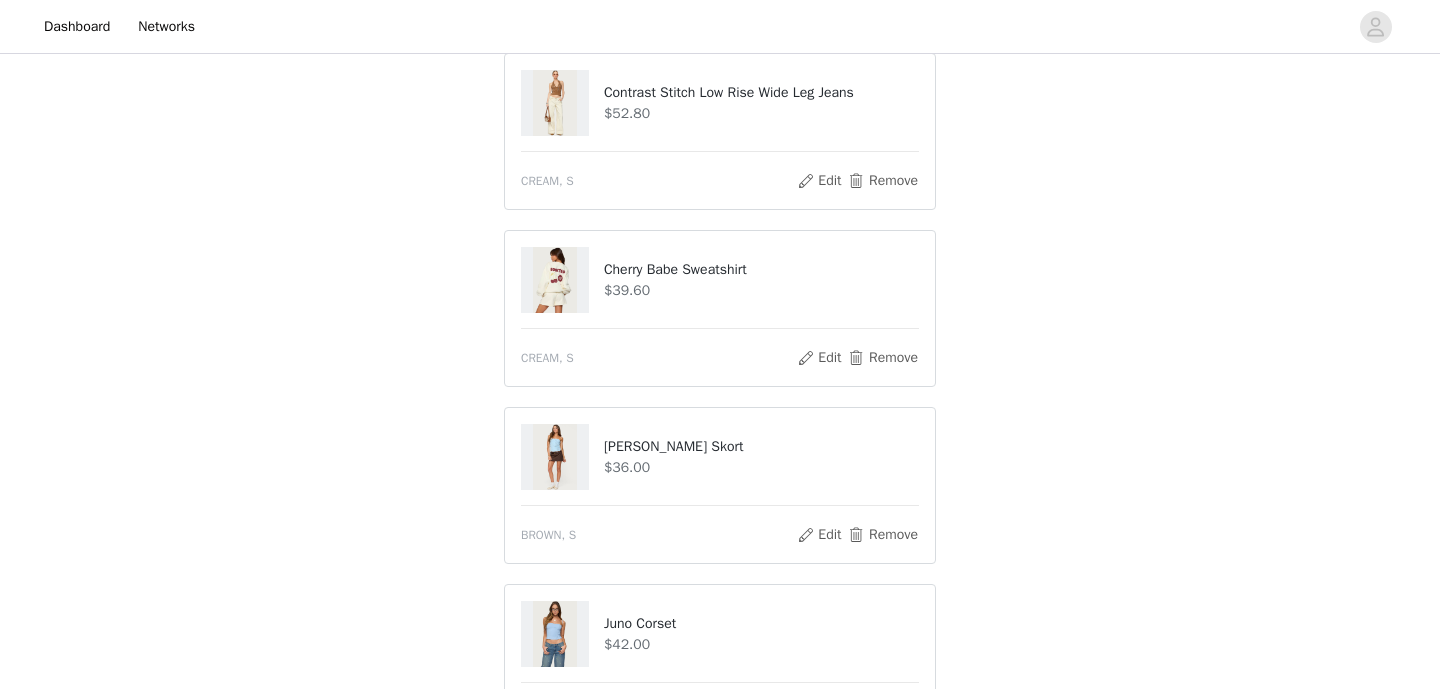 scroll, scrollTop: 929, scrollLeft: 0, axis: vertical 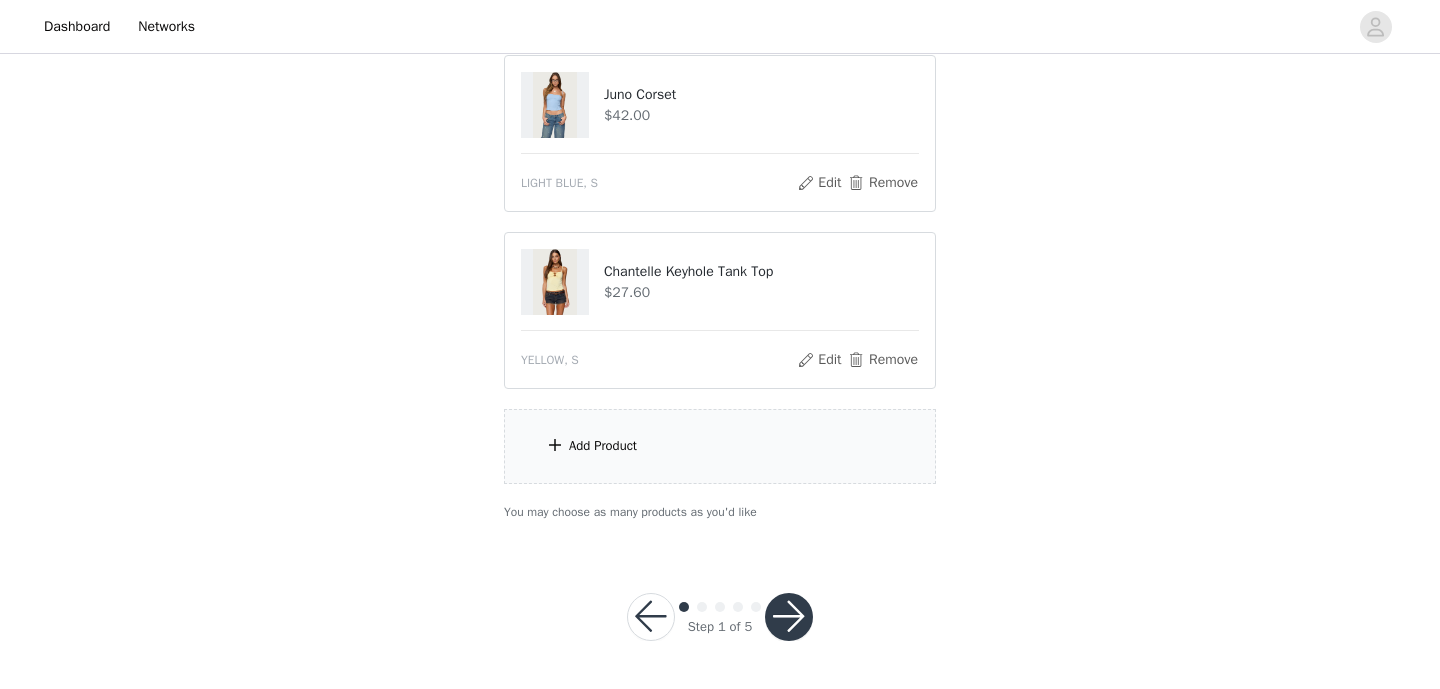 click on "Add Product" at bounding box center [720, 446] 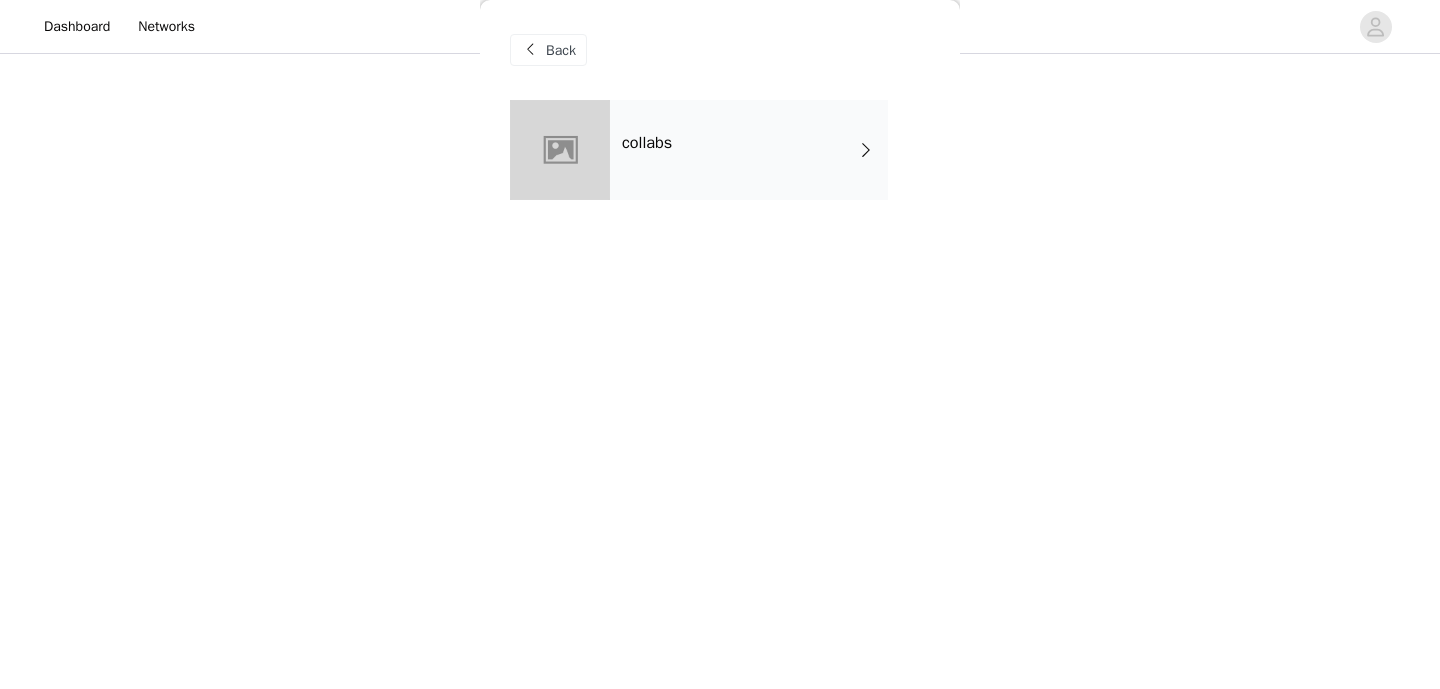 click on "Back" at bounding box center [720, 50] 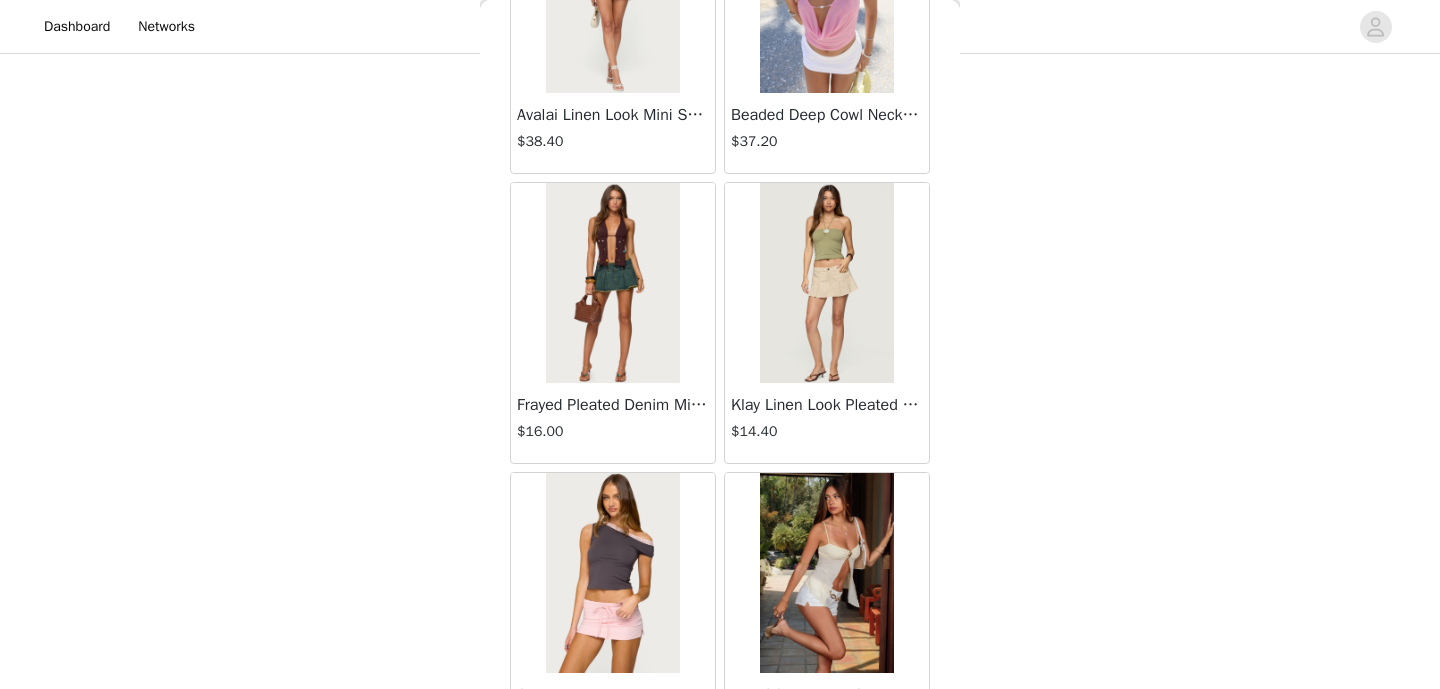 scroll, scrollTop: 2371, scrollLeft: 0, axis: vertical 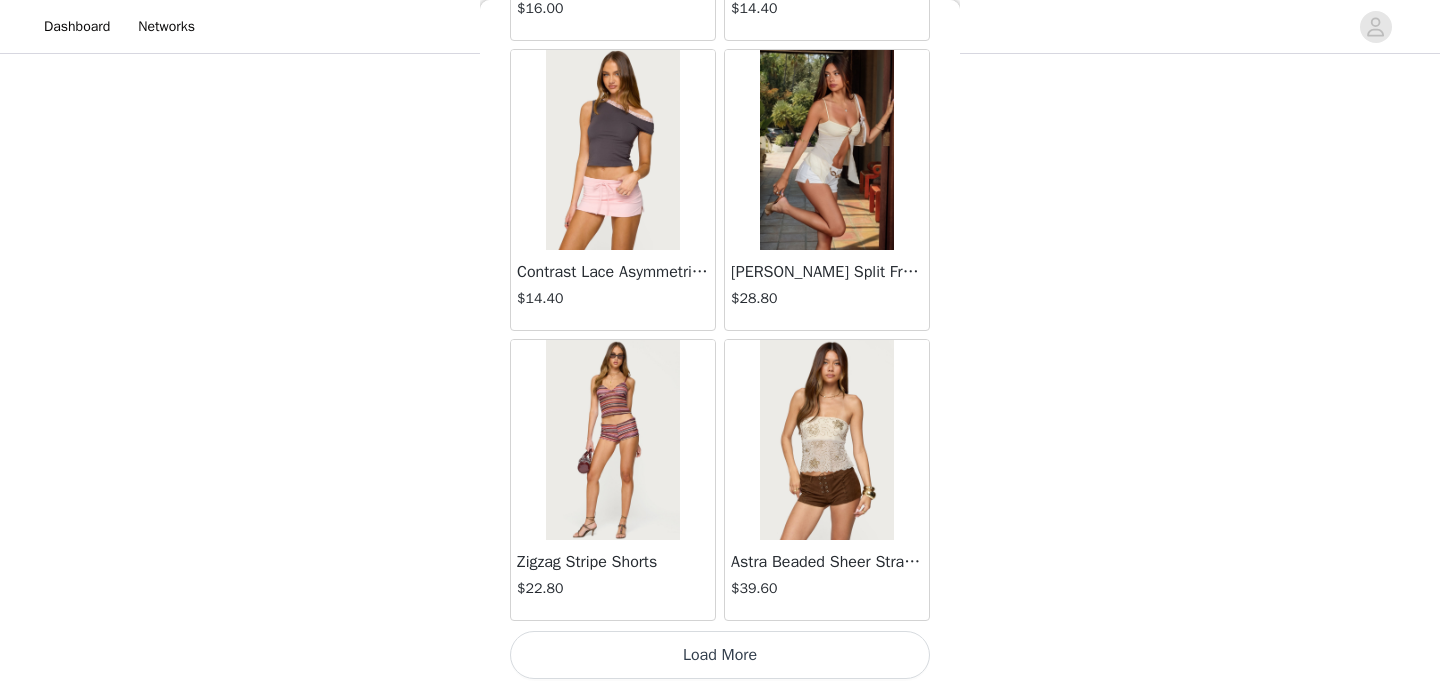click on "Load More" at bounding box center (720, 655) 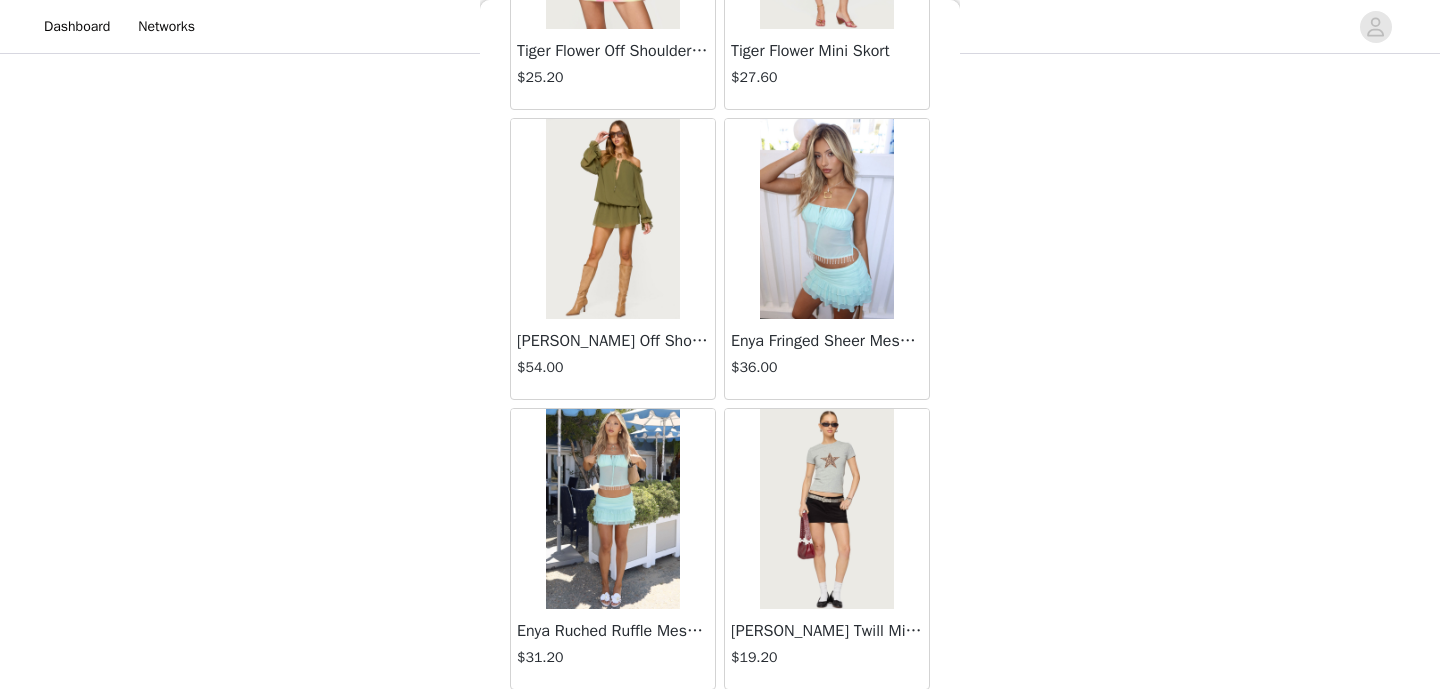 scroll, scrollTop: 5271, scrollLeft: 0, axis: vertical 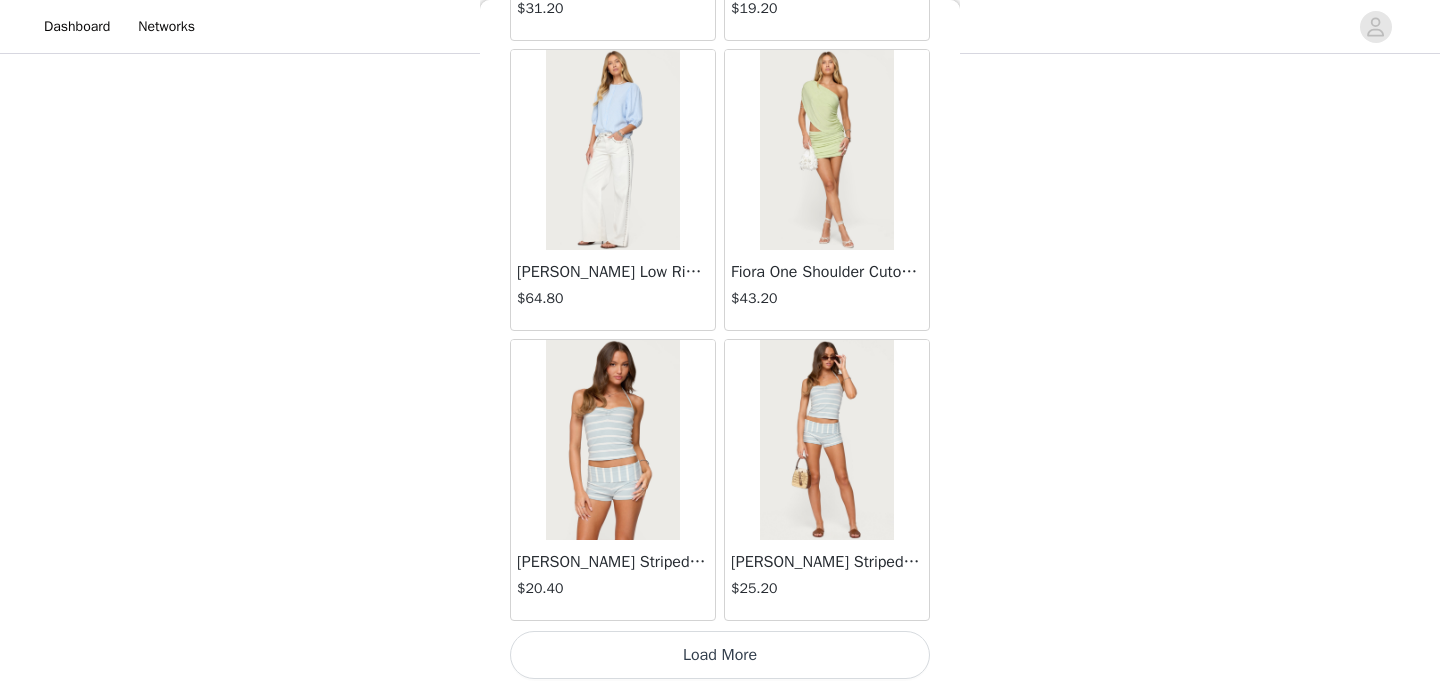 click on "[PERSON_NAME] Striped Fold Over Shorts   $25.20" at bounding box center [827, 480] 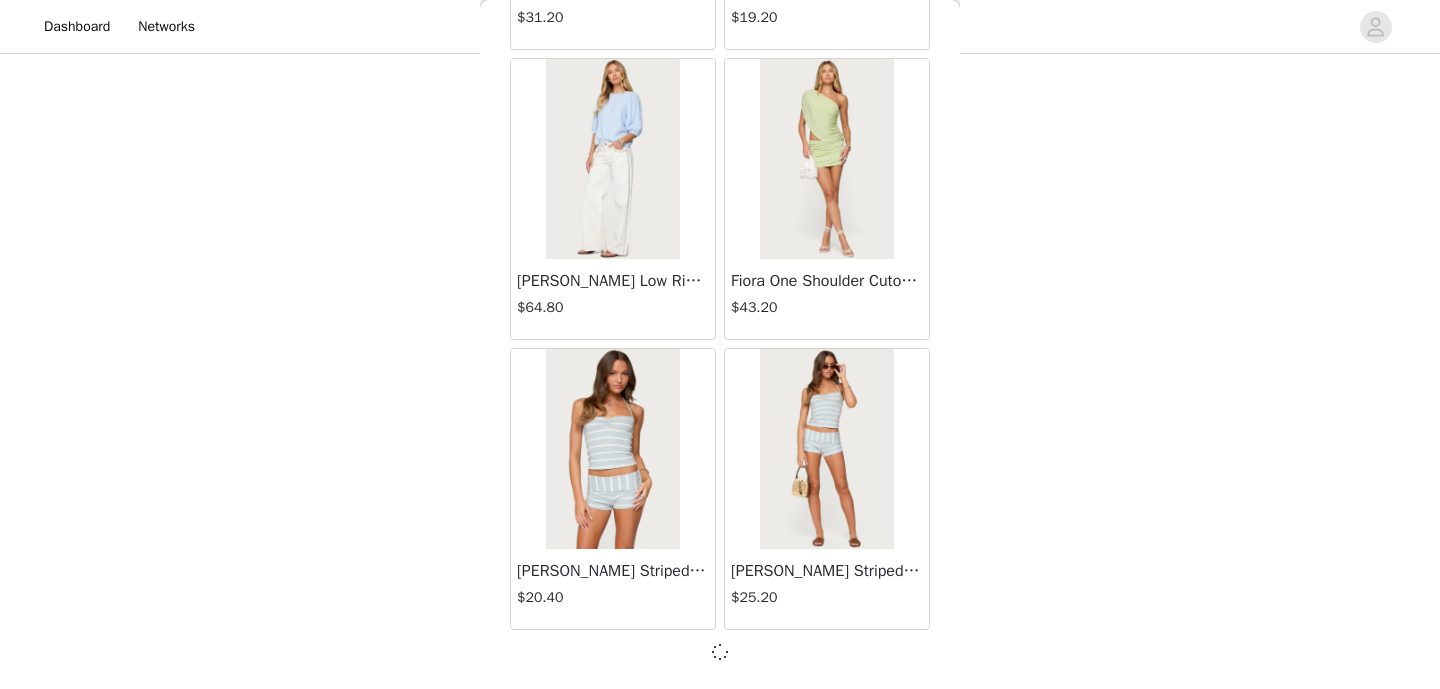 scroll, scrollTop: 5262, scrollLeft: 0, axis: vertical 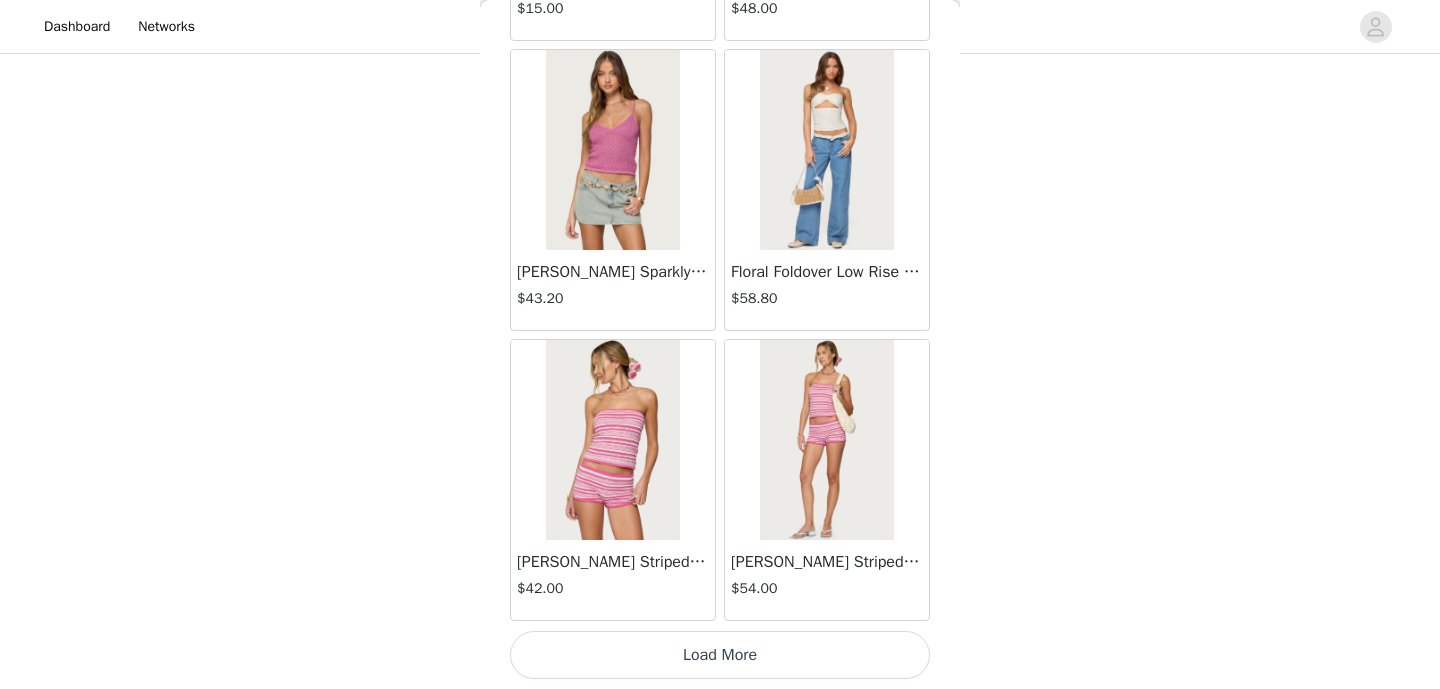 click on "Load More" at bounding box center (720, 655) 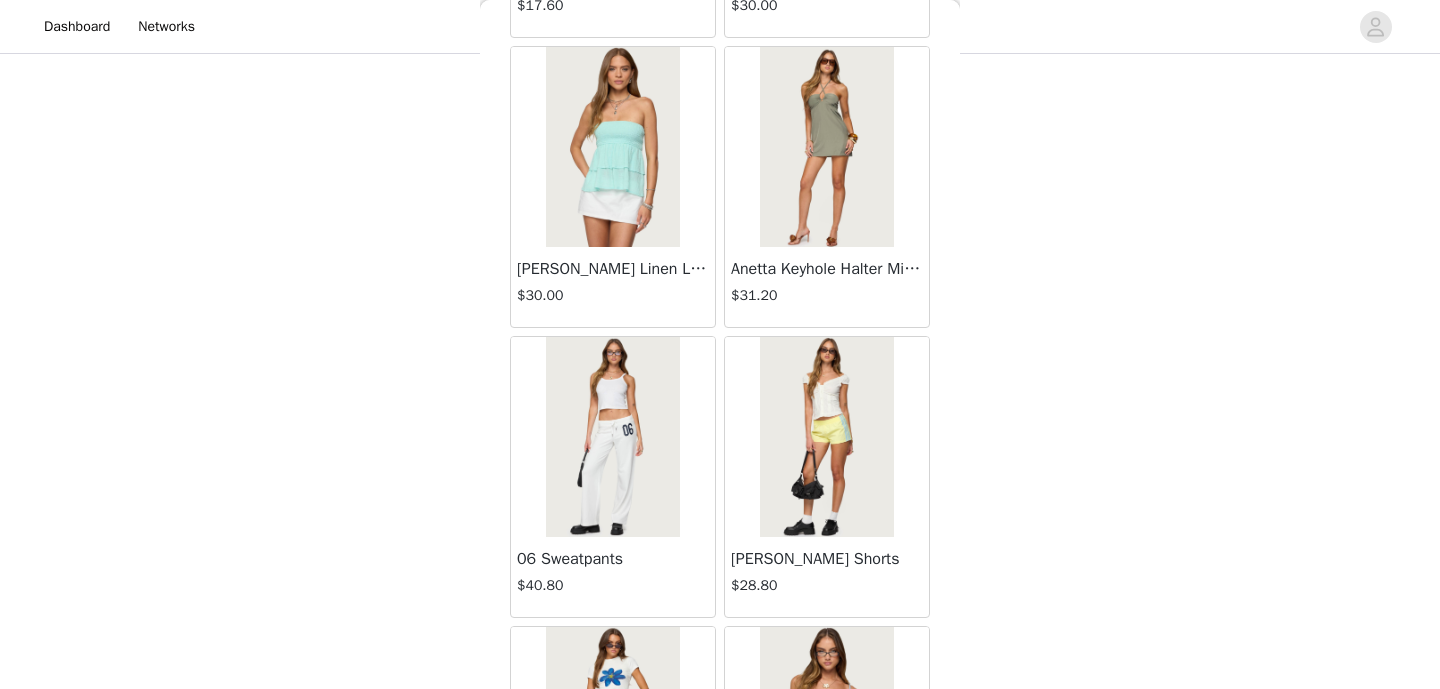 scroll, scrollTop: 11071, scrollLeft: 0, axis: vertical 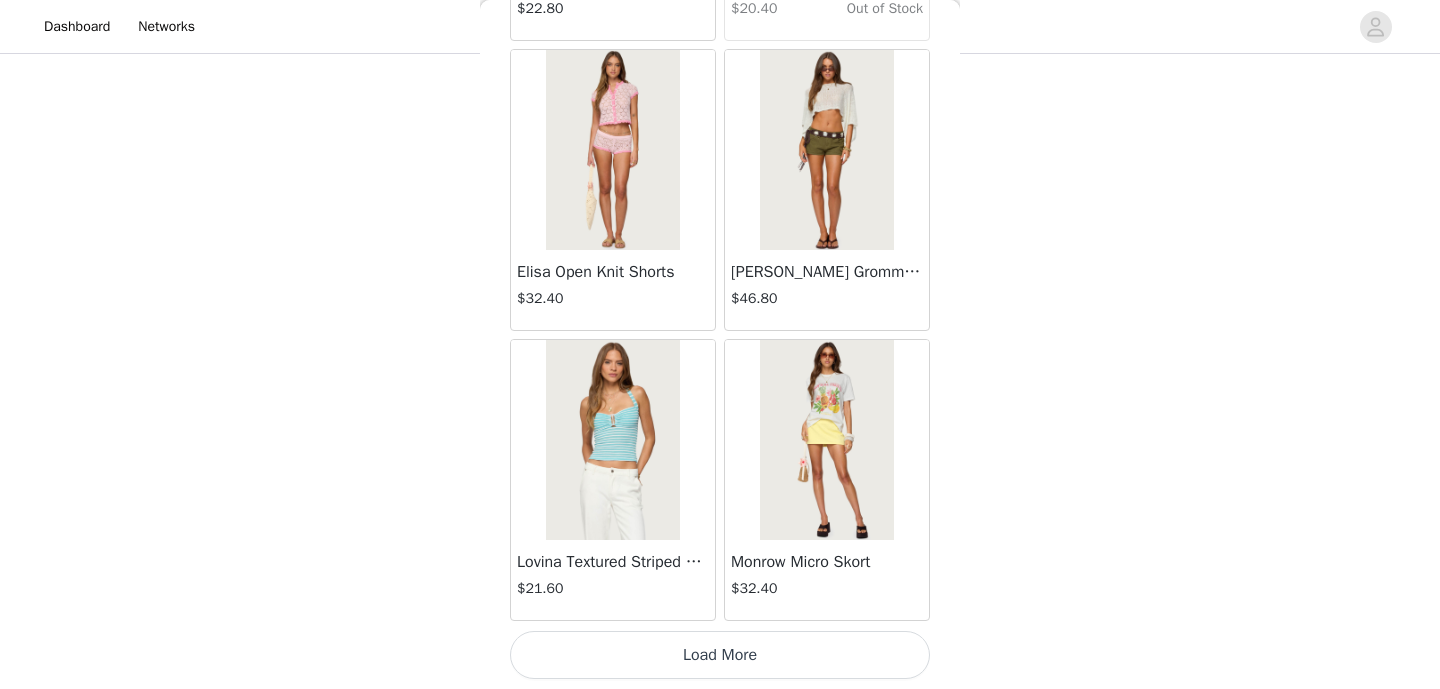 click on "Lovina Grommet Pleated Mini Skort   $16.80       Metallic & Sequin Textured Tank Top   $27.60       Nelley Backless Beaded Sequin Chiffon Top   $36.00       [PERSON_NAME] Asymmetric One Shoulder Crochet Top   $21.60       [PERSON_NAME] Plaid Micro Shorts   $30.00       [PERSON_NAME] Floral Texured Sheer Halter Top   $27.60       Maree Bead V Neck Top   $22.80       Maree Bead Cut Out Mini Skirt   $20.40       [PERSON_NAME] Cut Out Halter Top   $28.80       Juney Pinstripe Tailored Button Up Shirt   $36.00       Avenly Striped Tie Front Babydoll Top   $27.60       [PERSON_NAME] Studded Grommet Tube Top   $30.00       Avalai Linen Look Mini Skort   $38.40       Beaded Deep Cowl Neck Backless Top   $37.20       Frayed Pleated Denim Mini Skort   $16.00       Klay Linen Look Pleated Mini Skort   $14.40       Contrast Lace Asymmetric Off Shoulder Top   $14.40       [PERSON_NAME] Split Front Sheer Mesh Top   $28.80       Zigzag Stripe Shorts   $22.80       Astra Beaded Sheer Strapless Top   $39.60       Beaded Floral Embroidered Tank Top   $38.40" at bounding box center (720, -5143) 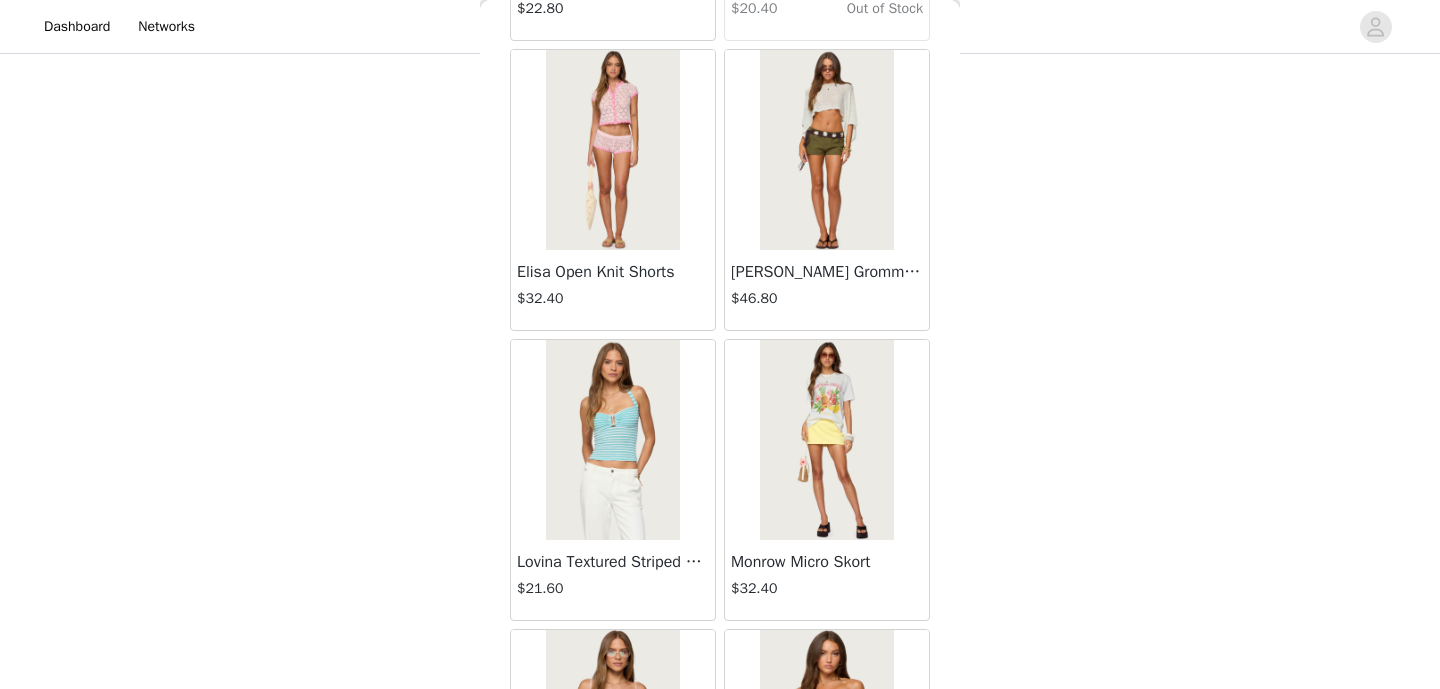 scroll, scrollTop: 13971, scrollLeft: 0, axis: vertical 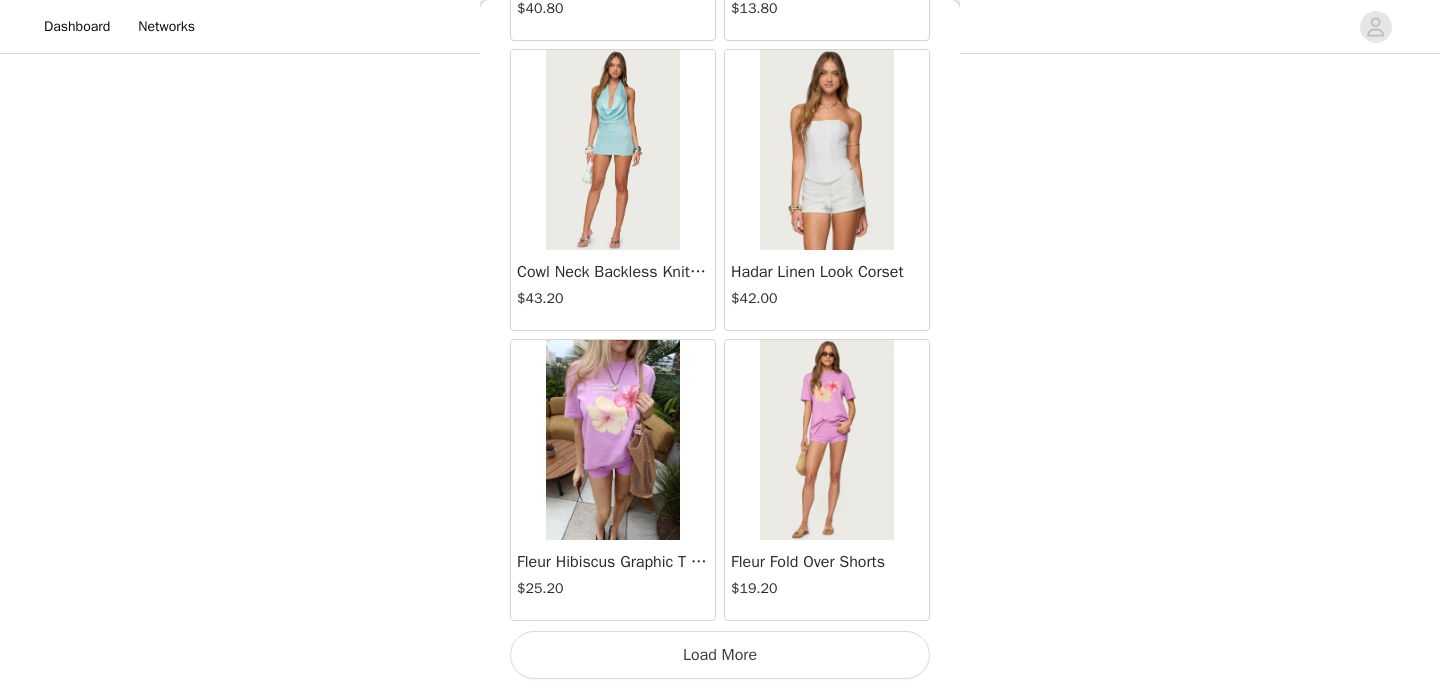 click on "Load More" at bounding box center (720, 655) 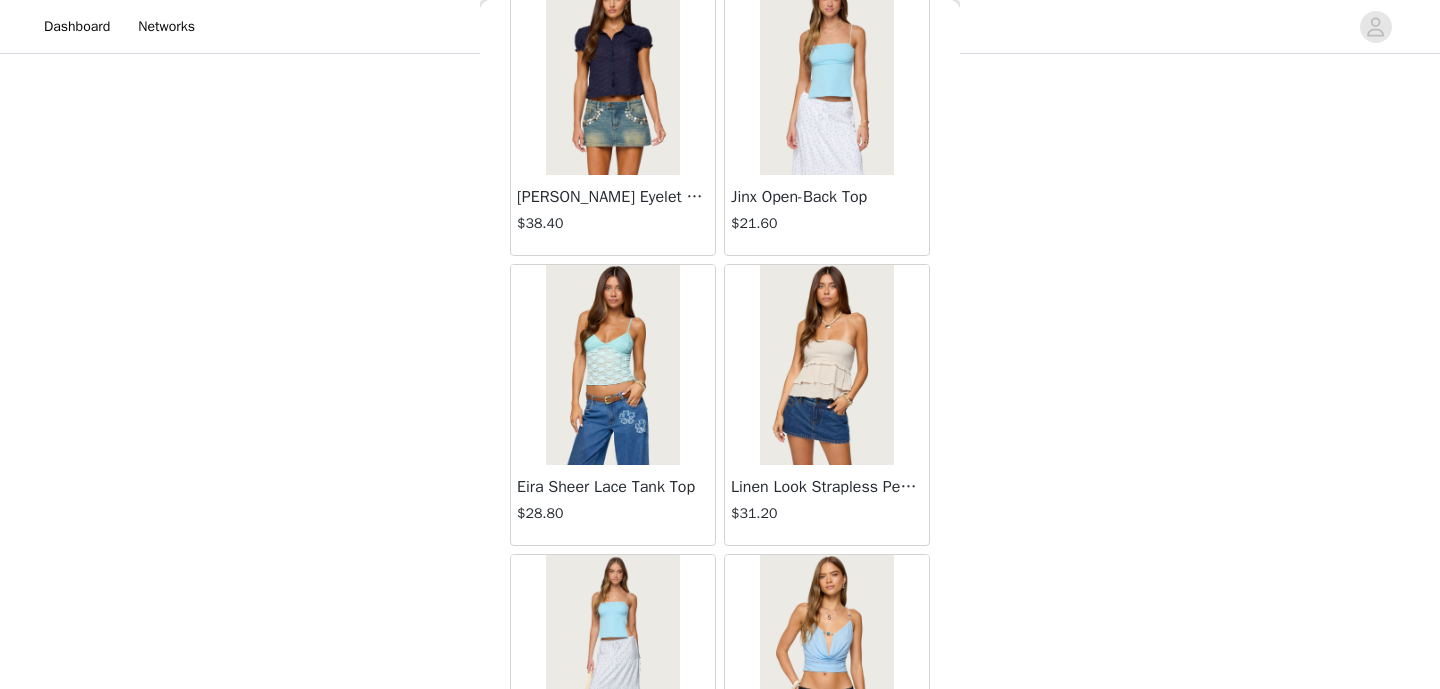 scroll, scrollTop: 16871, scrollLeft: 0, axis: vertical 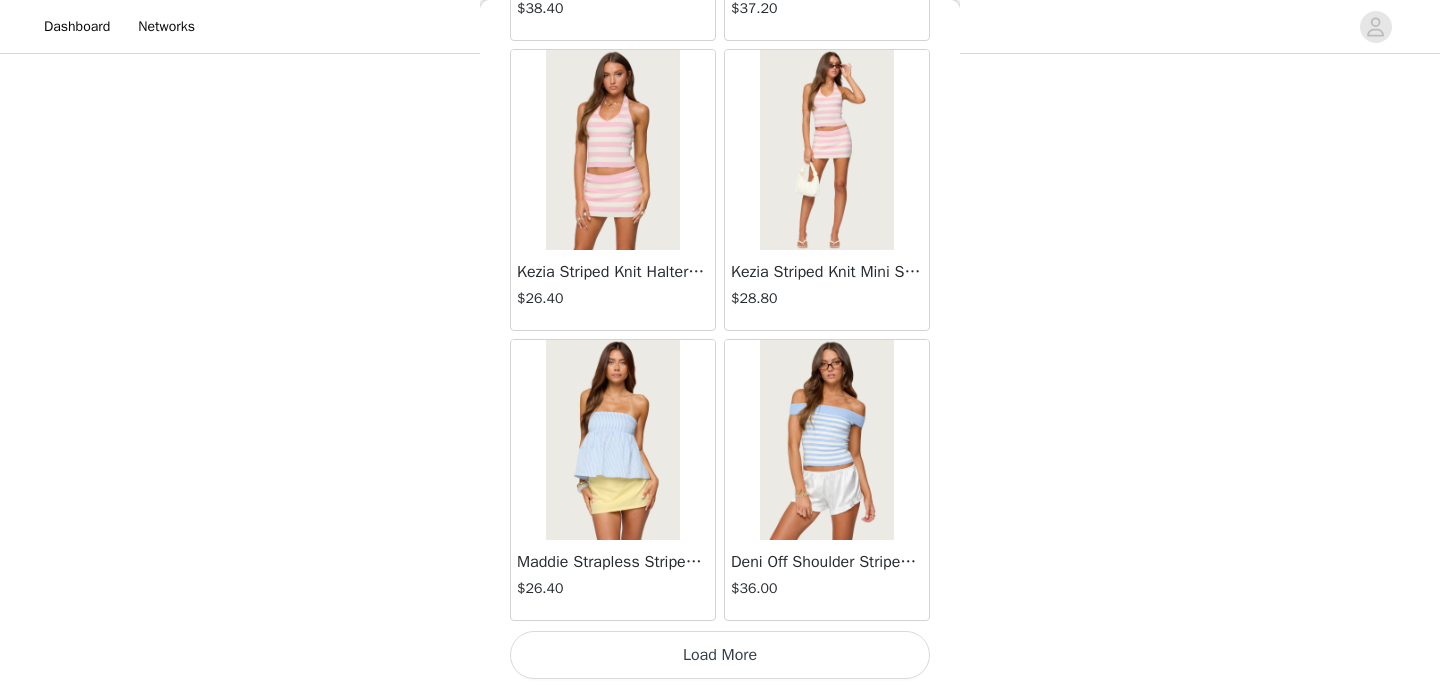 click on "Load More" at bounding box center (720, 655) 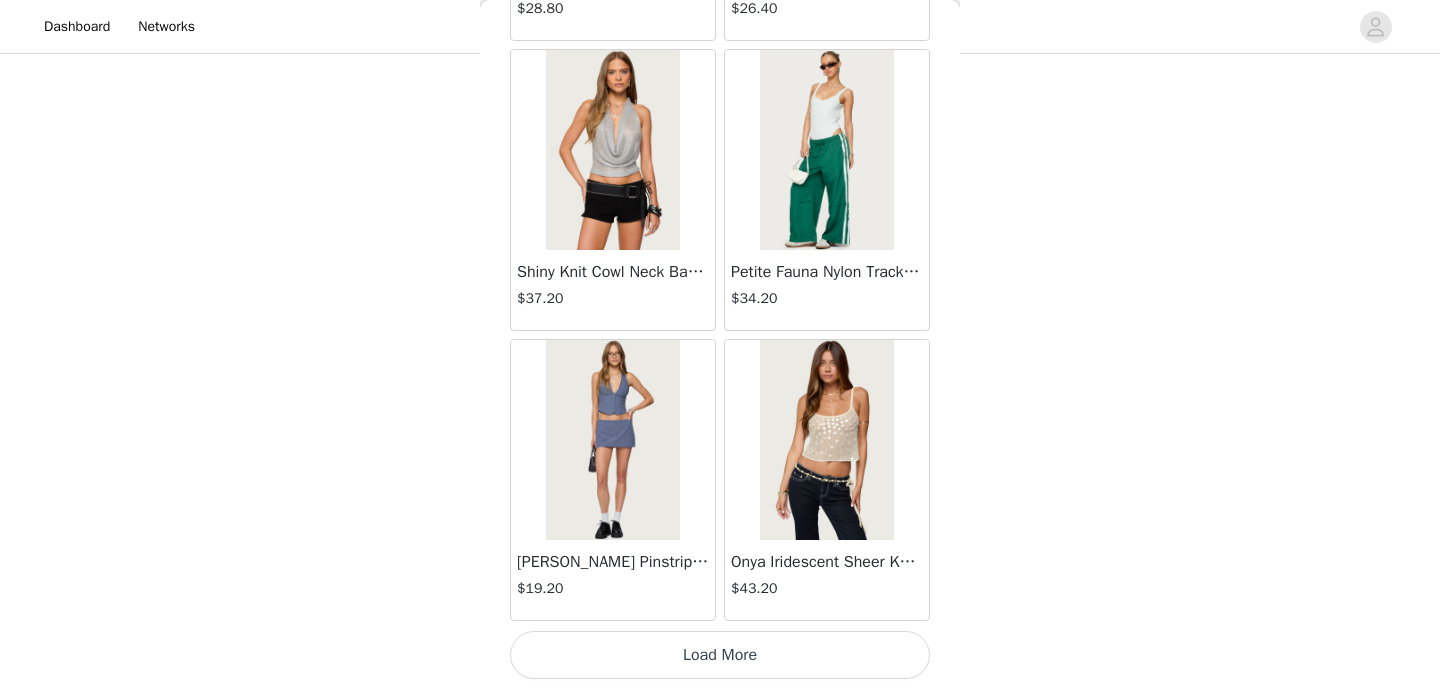 click on "Load More" at bounding box center [720, 655] 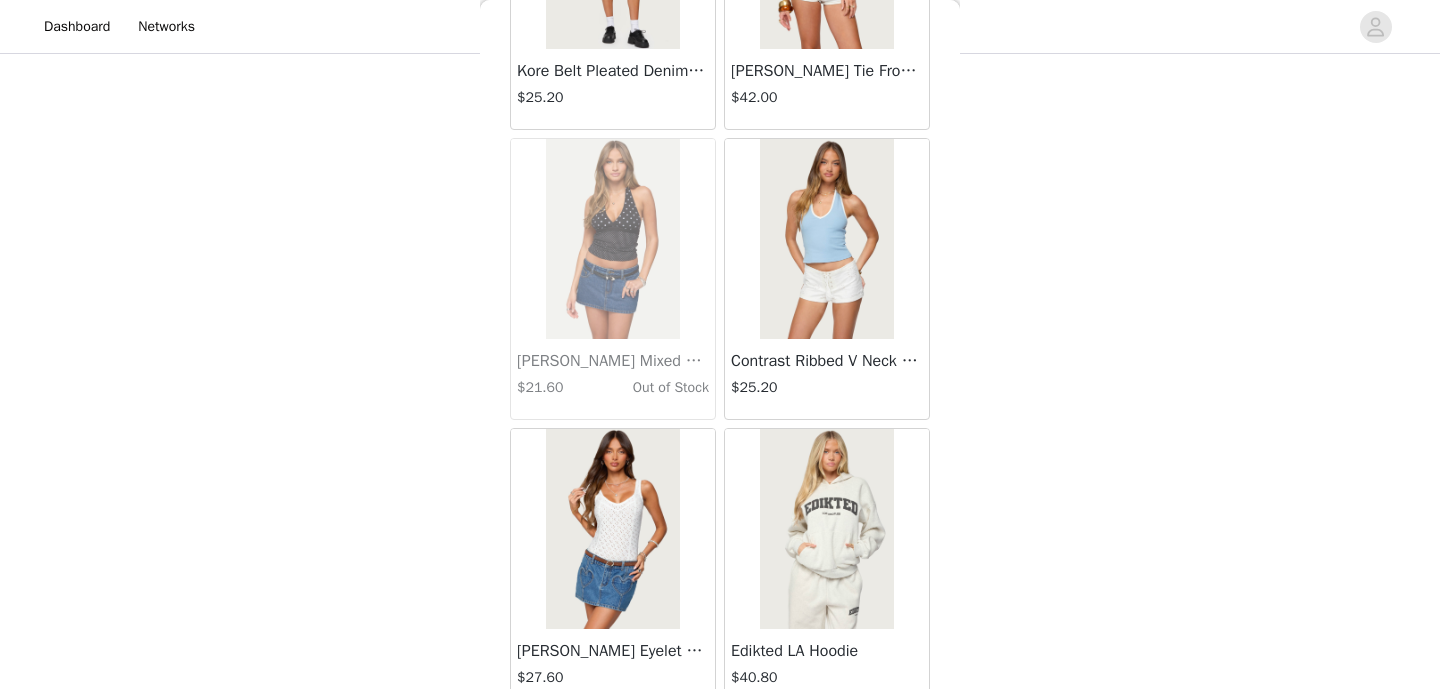 scroll, scrollTop: 22671, scrollLeft: 0, axis: vertical 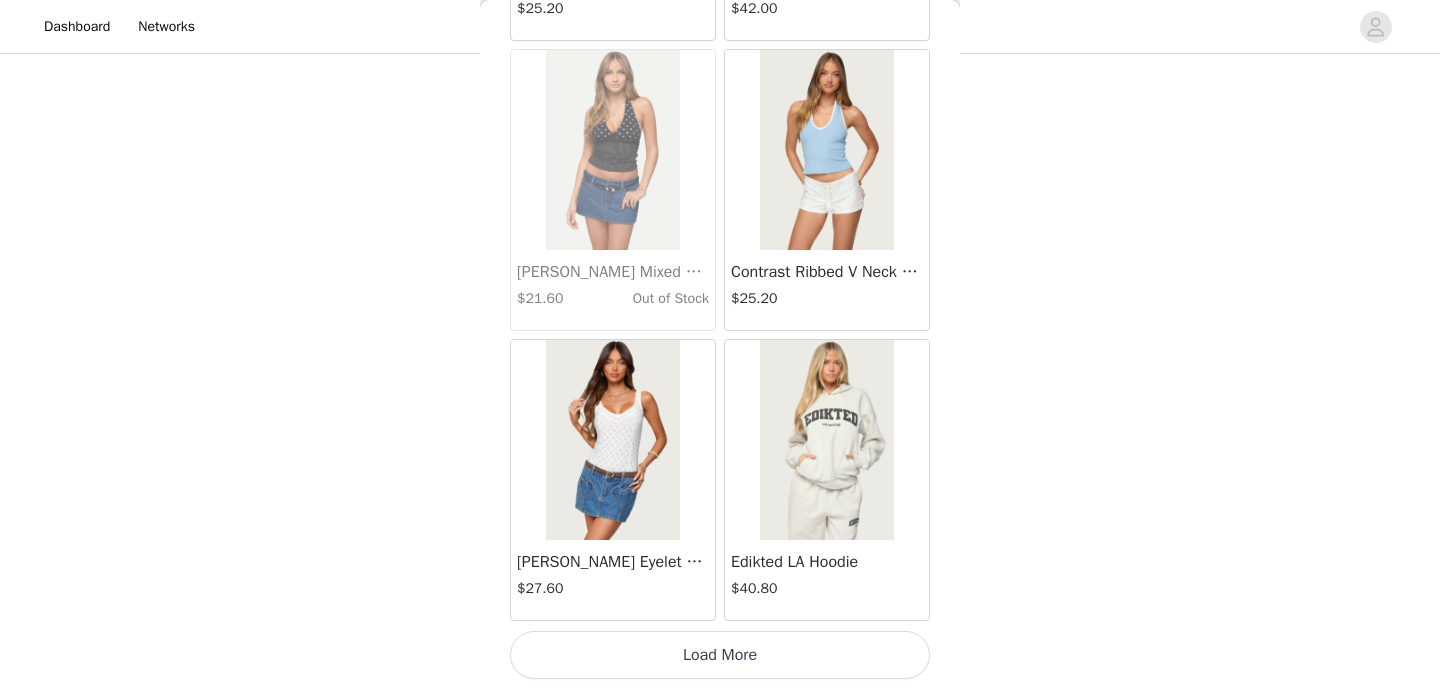 click on "Load More" at bounding box center [720, 655] 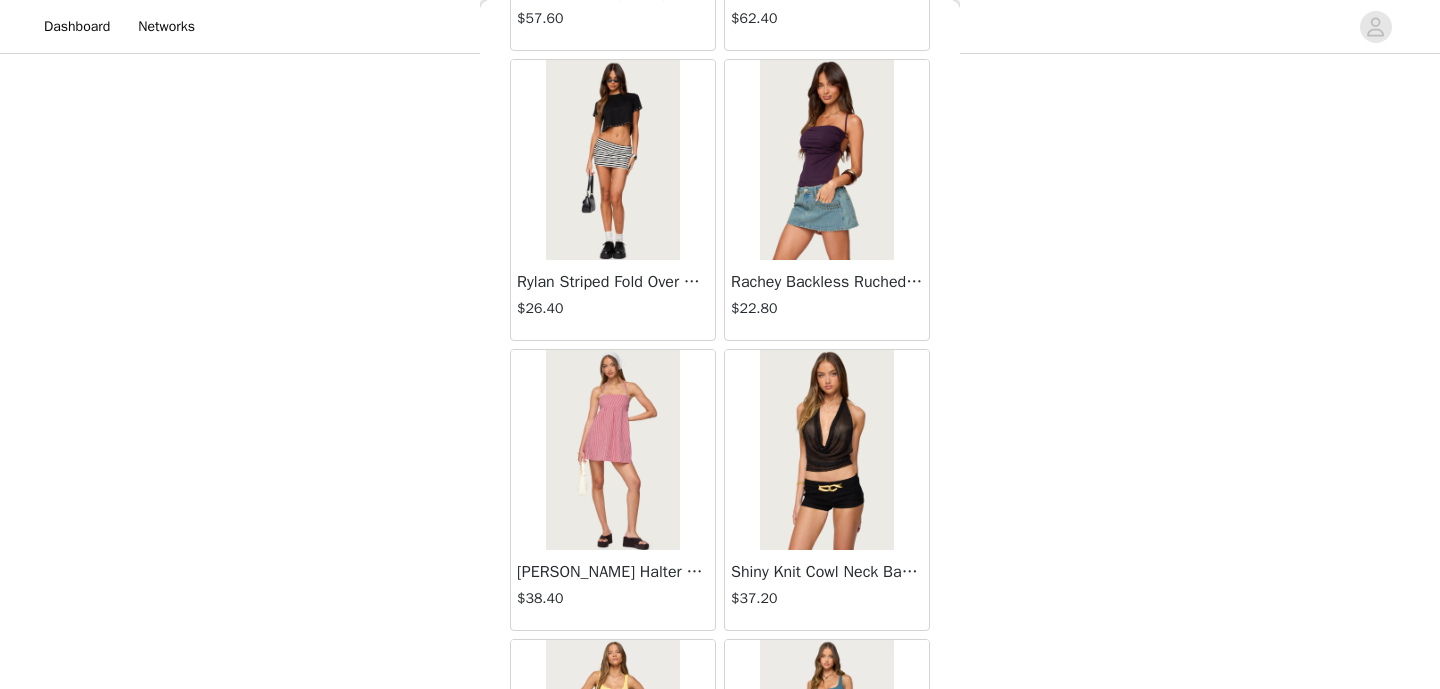 scroll, scrollTop: 25571, scrollLeft: 0, axis: vertical 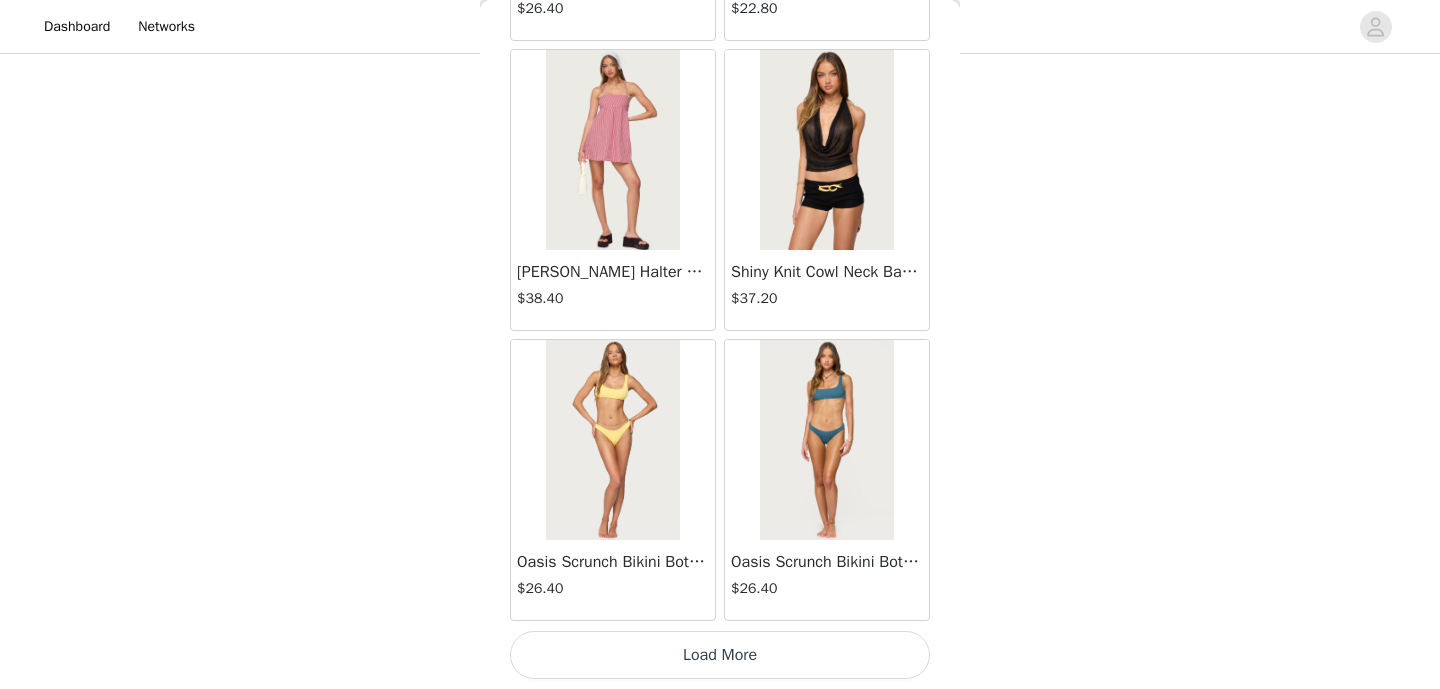 click on "Load More" at bounding box center (720, 655) 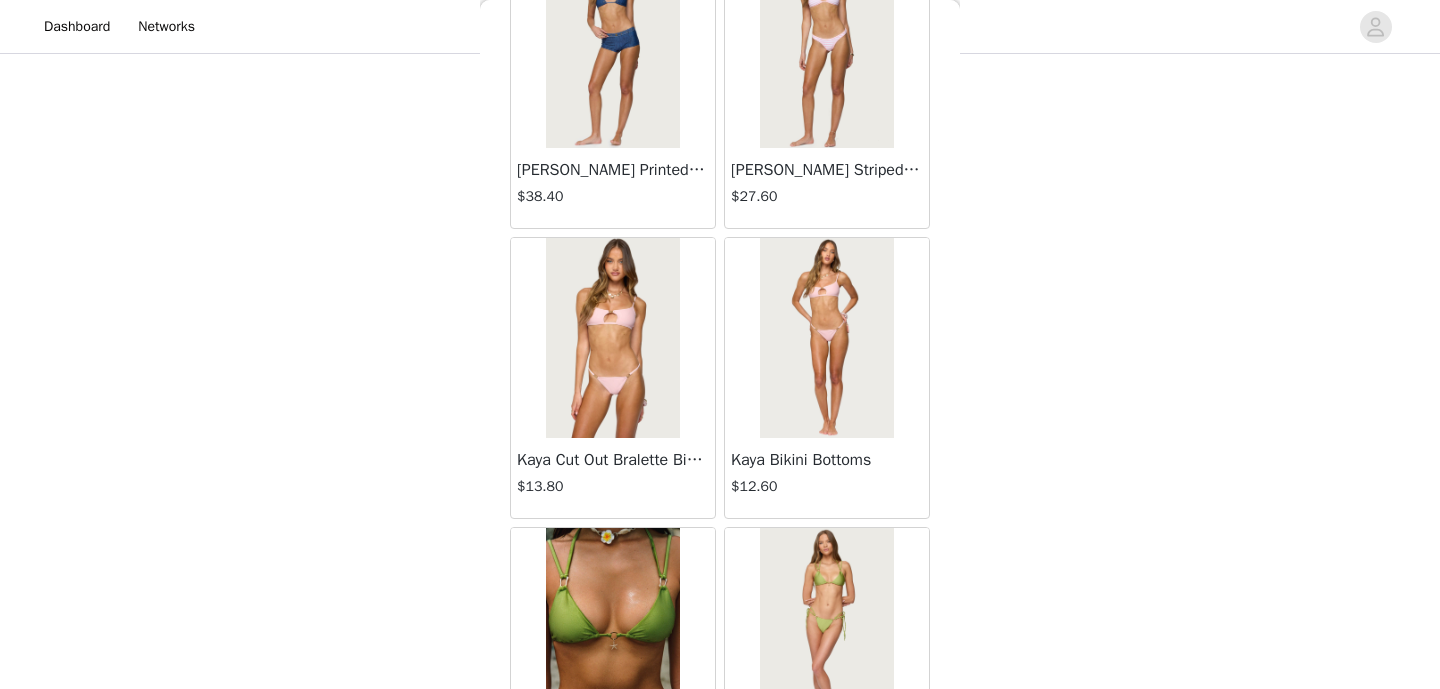 scroll, scrollTop: 28471, scrollLeft: 0, axis: vertical 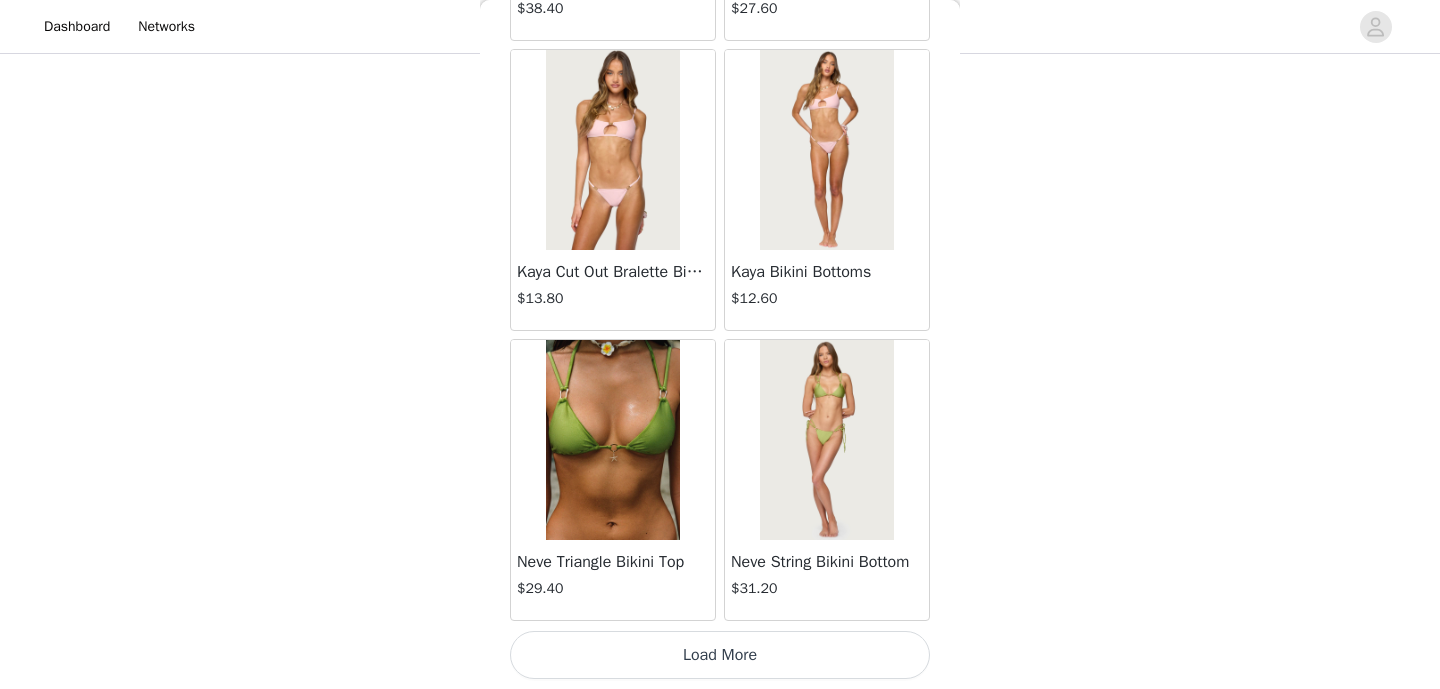 click on "Load More" at bounding box center [720, 655] 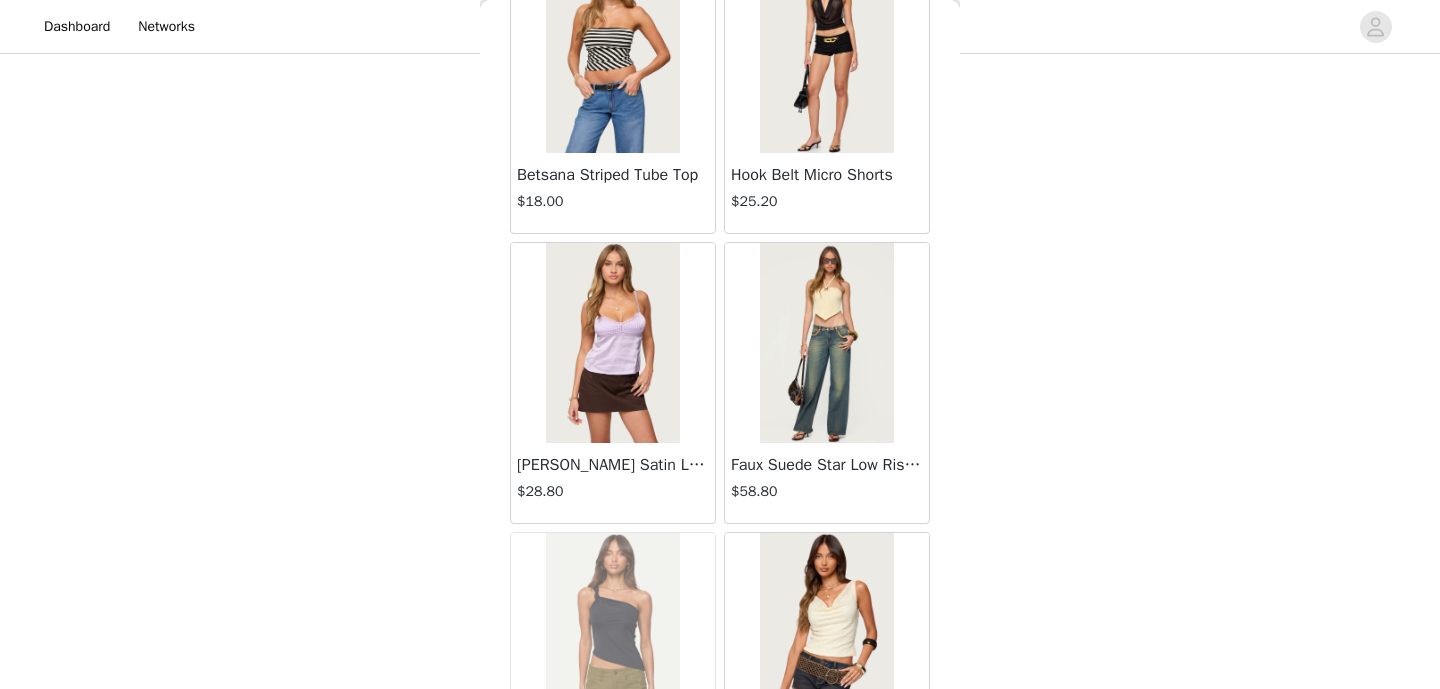 scroll, scrollTop: 31371, scrollLeft: 0, axis: vertical 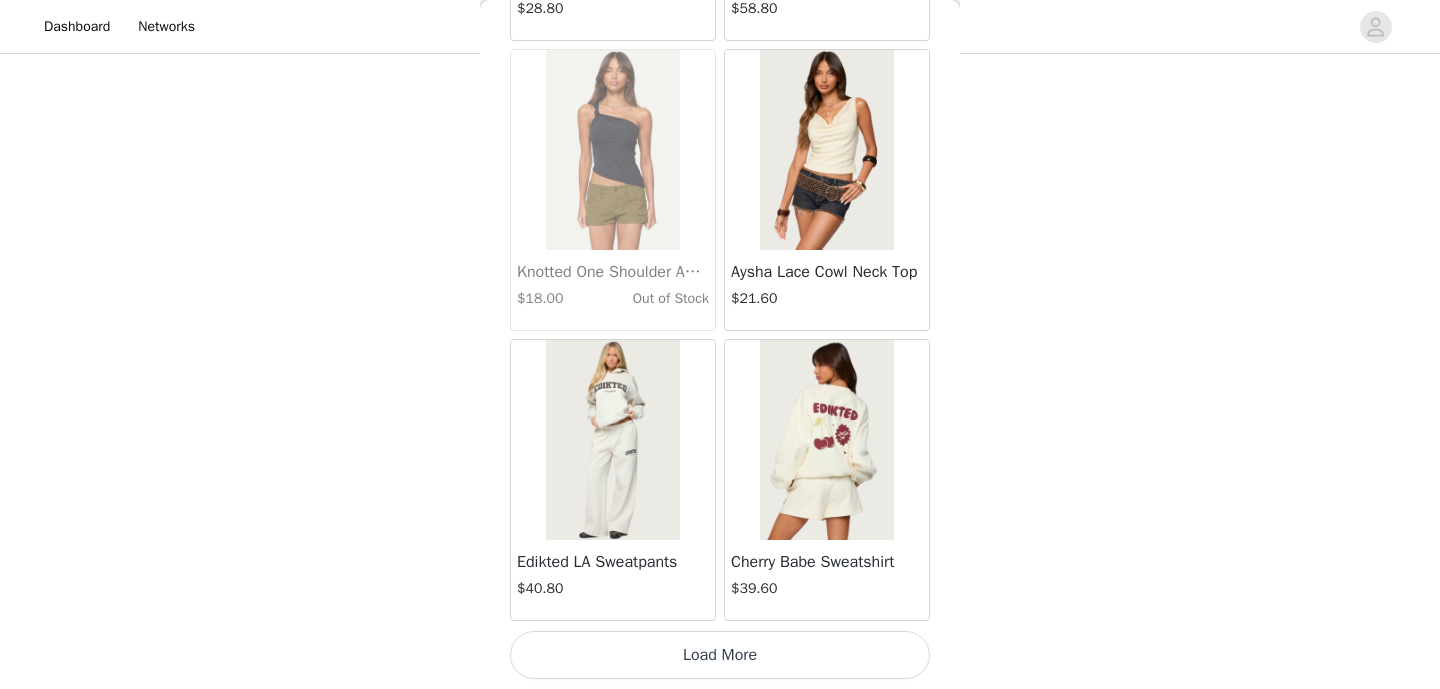 click on "Load More" at bounding box center [720, 655] 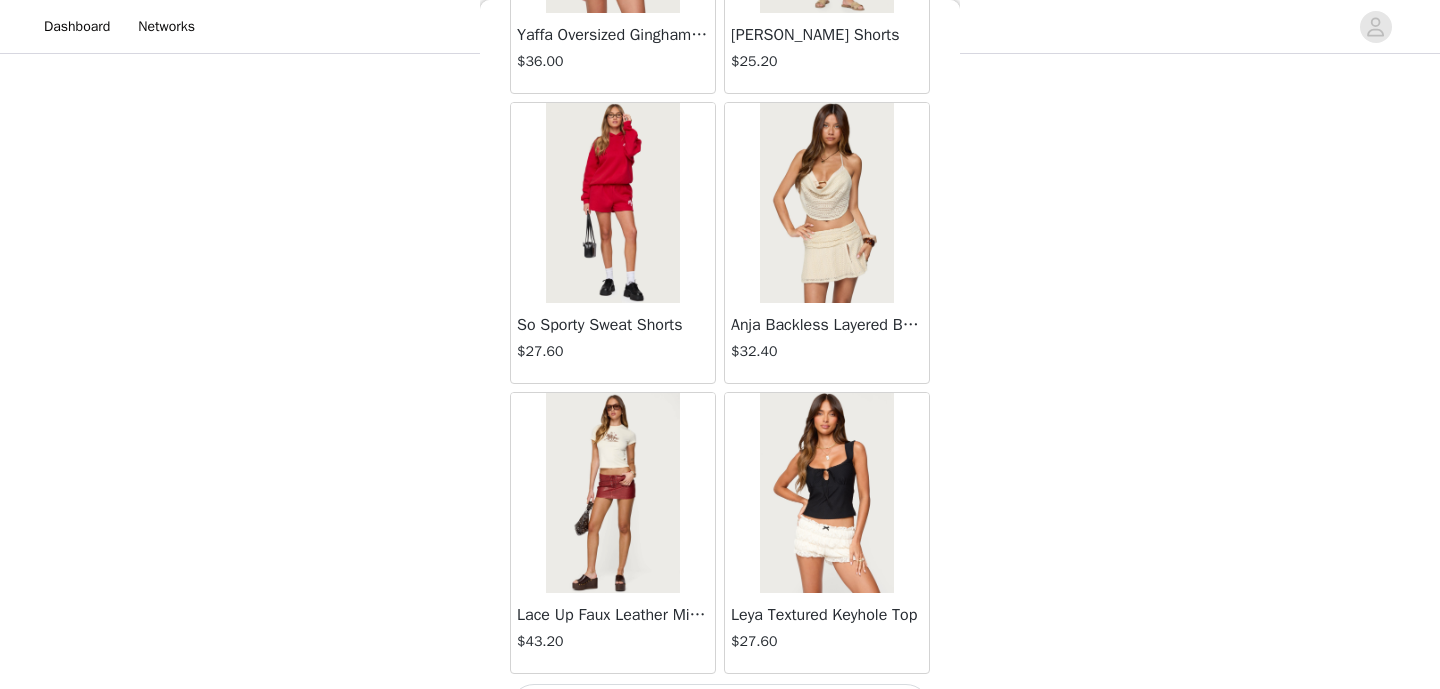 scroll, scrollTop: 34271, scrollLeft: 0, axis: vertical 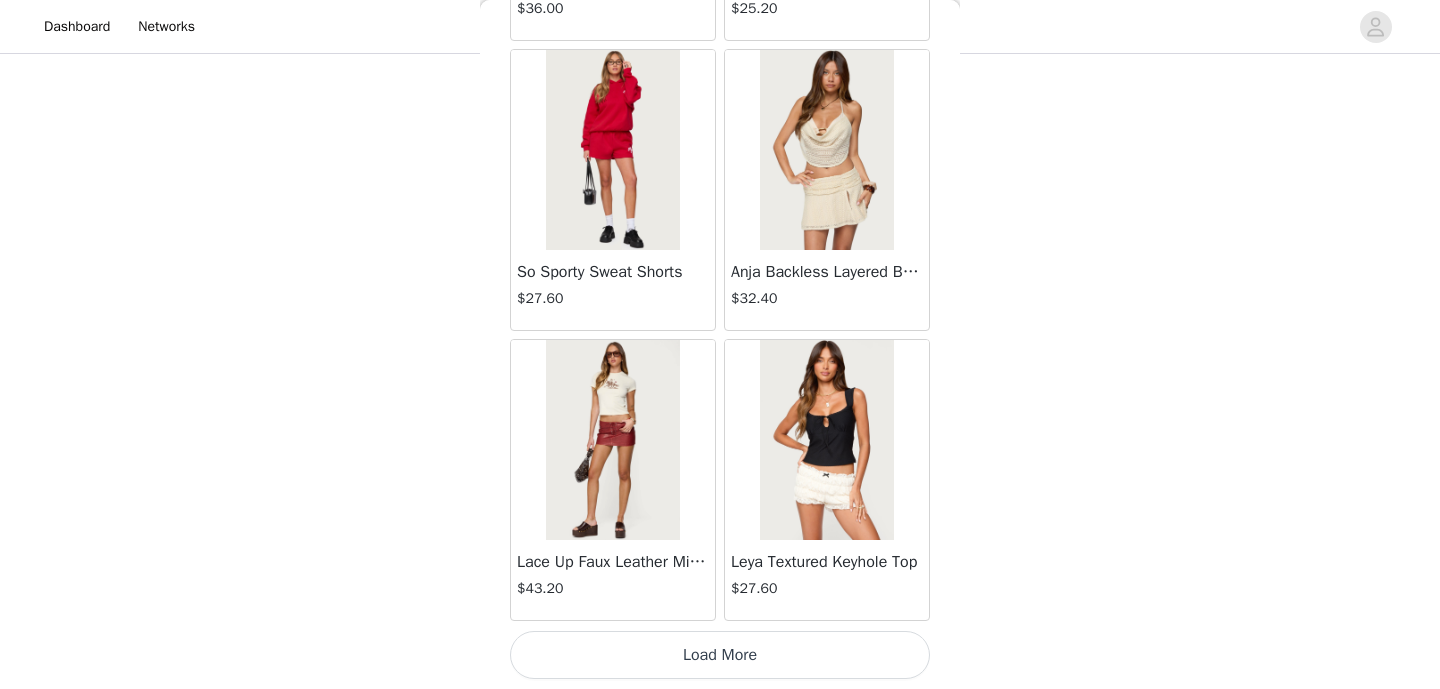 click on "Load More" at bounding box center [720, 655] 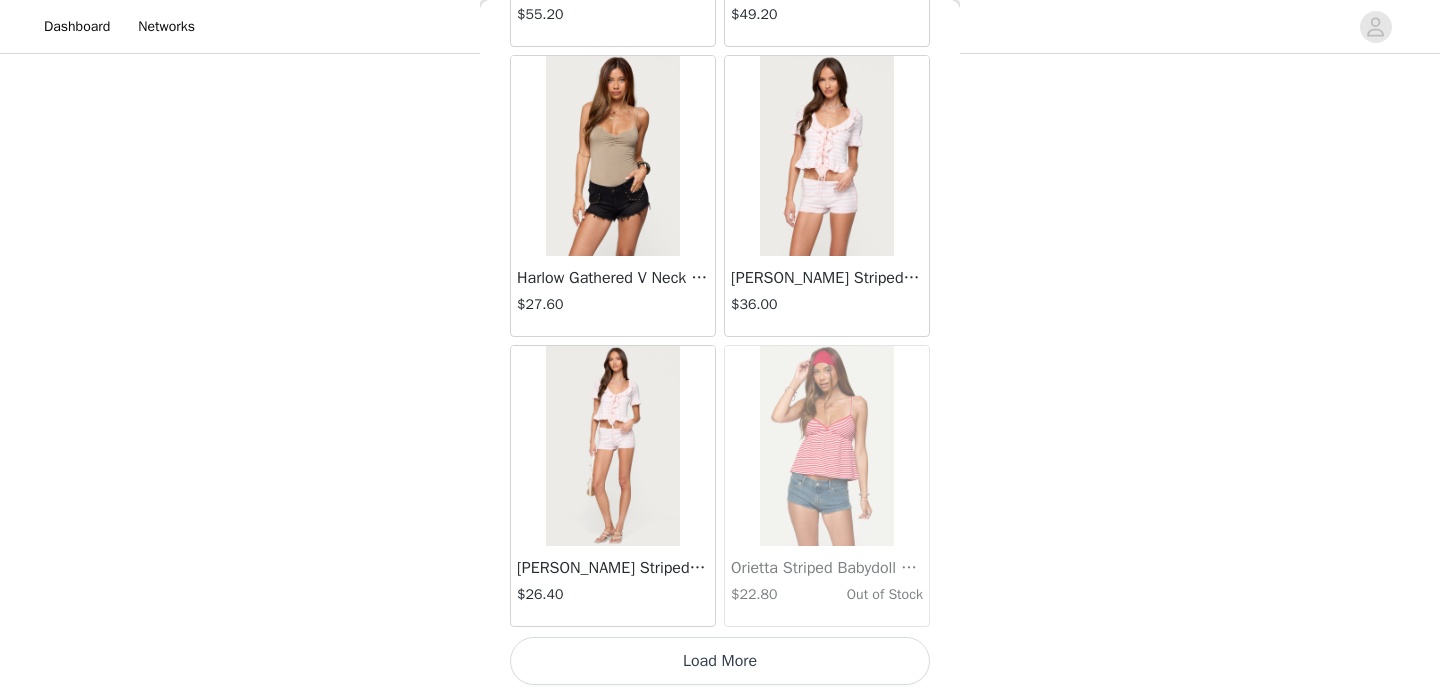 scroll, scrollTop: 37171, scrollLeft: 0, axis: vertical 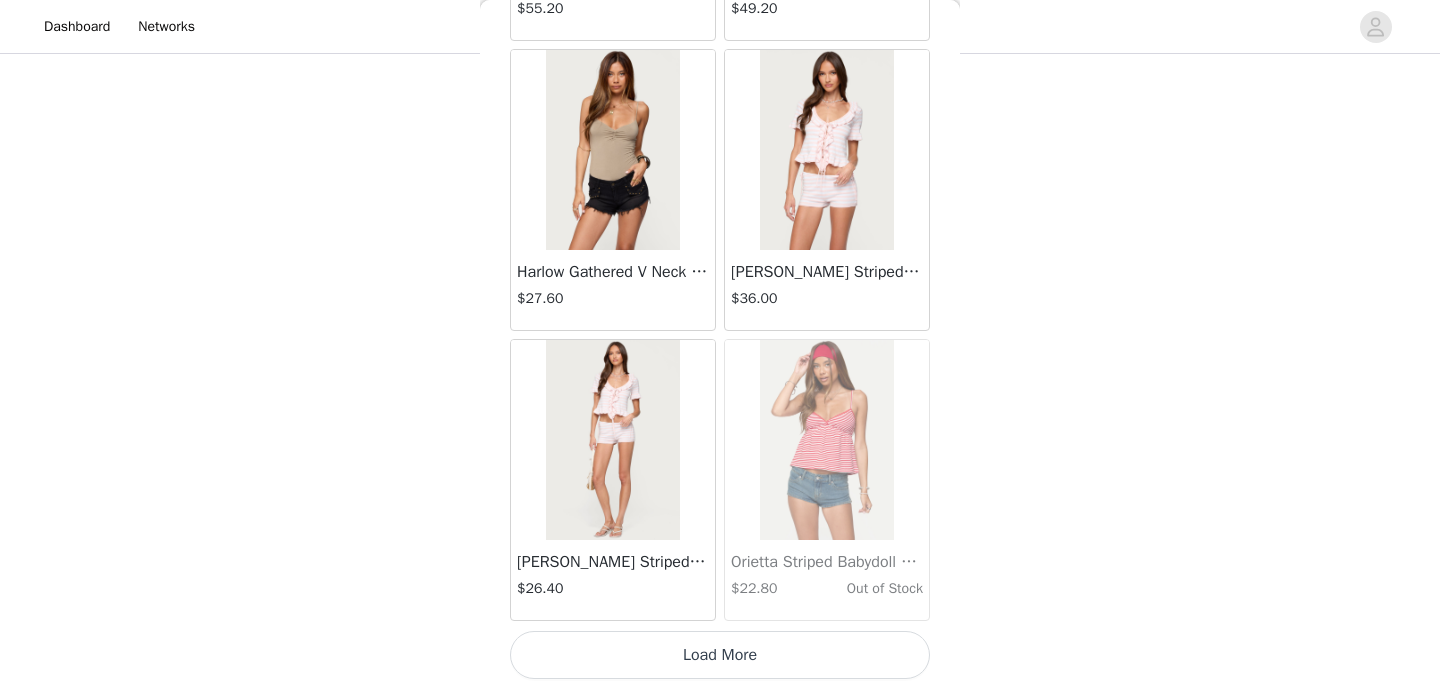 click on "Load More" at bounding box center [720, 655] 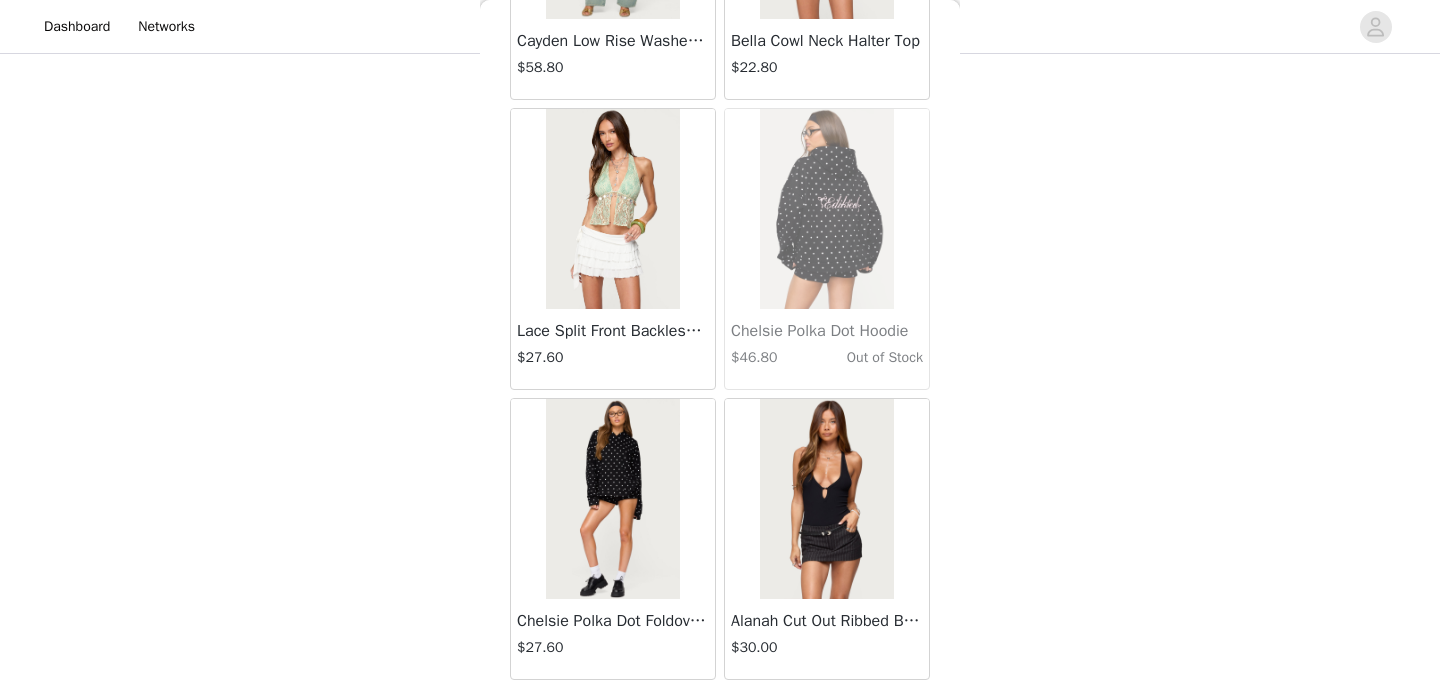 scroll, scrollTop: 40071, scrollLeft: 0, axis: vertical 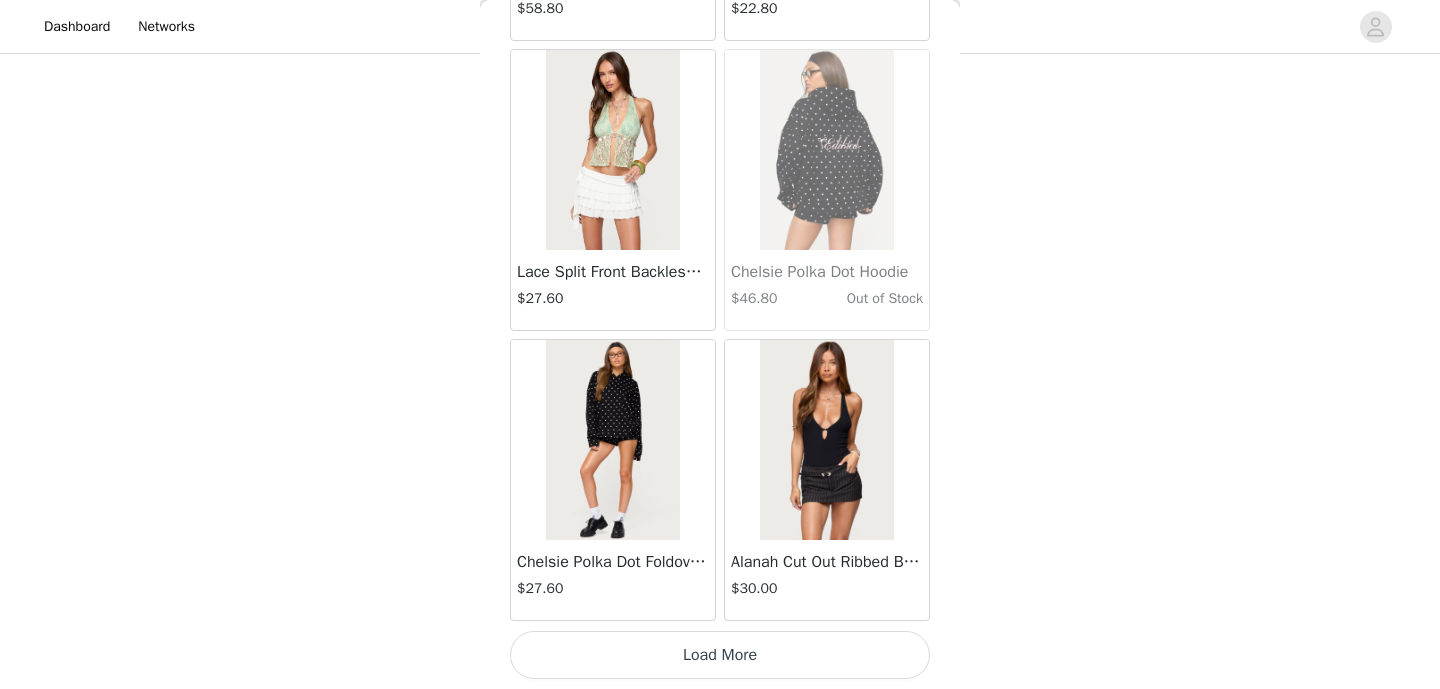 click on "Load More" at bounding box center (720, 655) 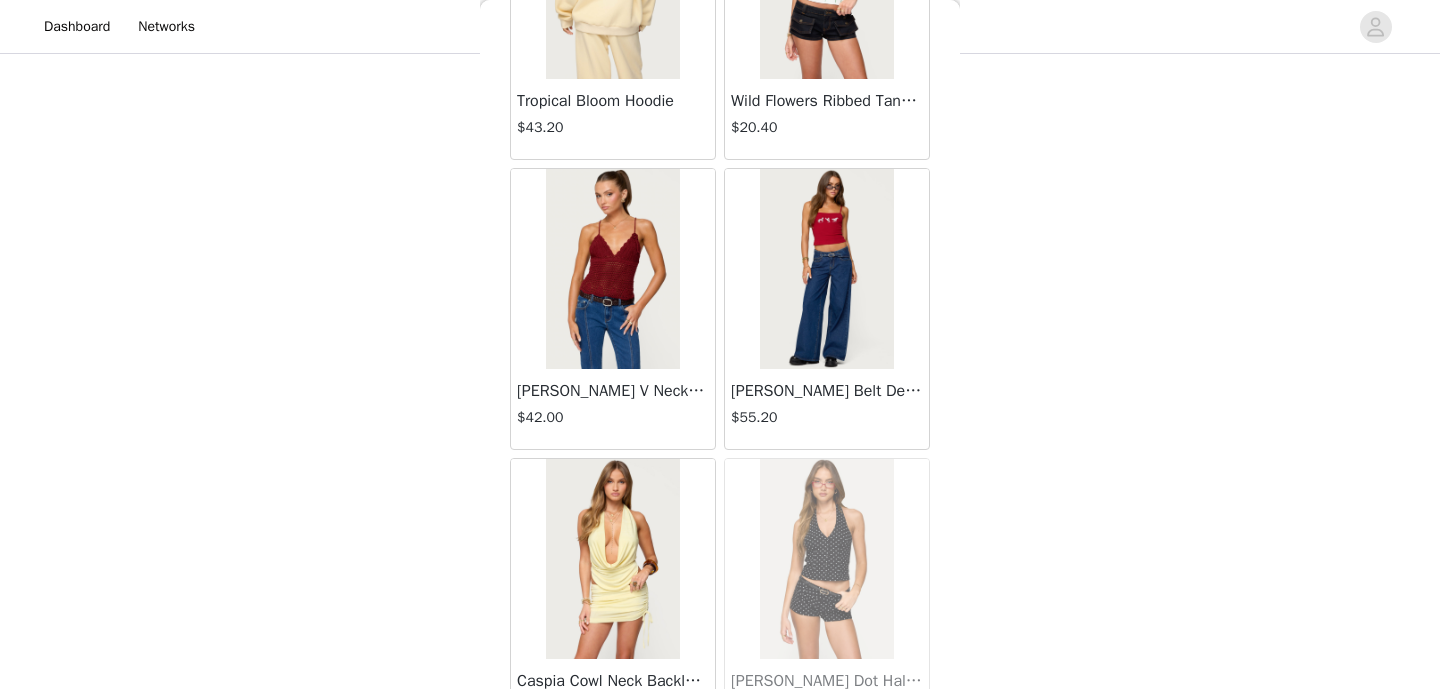 scroll, scrollTop: 42971, scrollLeft: 0, axis: vertical 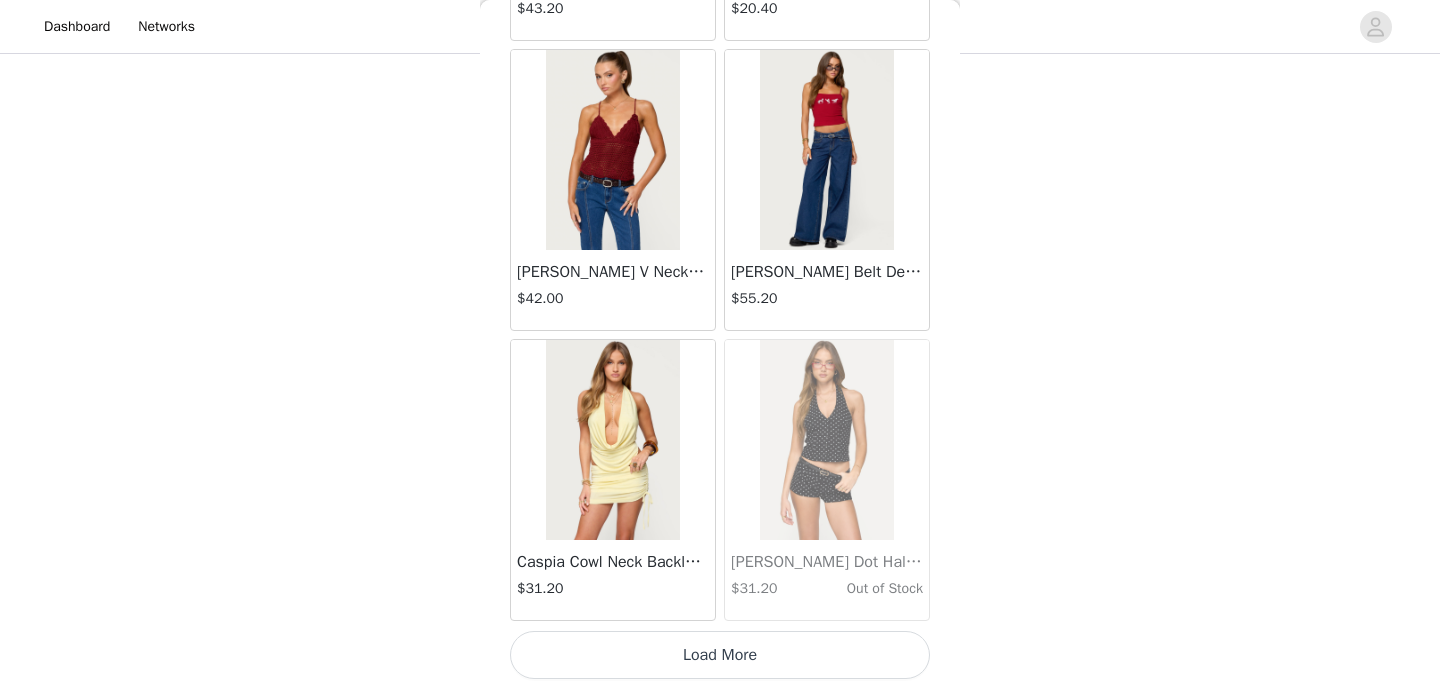 click on "Load More" at bounding box center [720, 655] 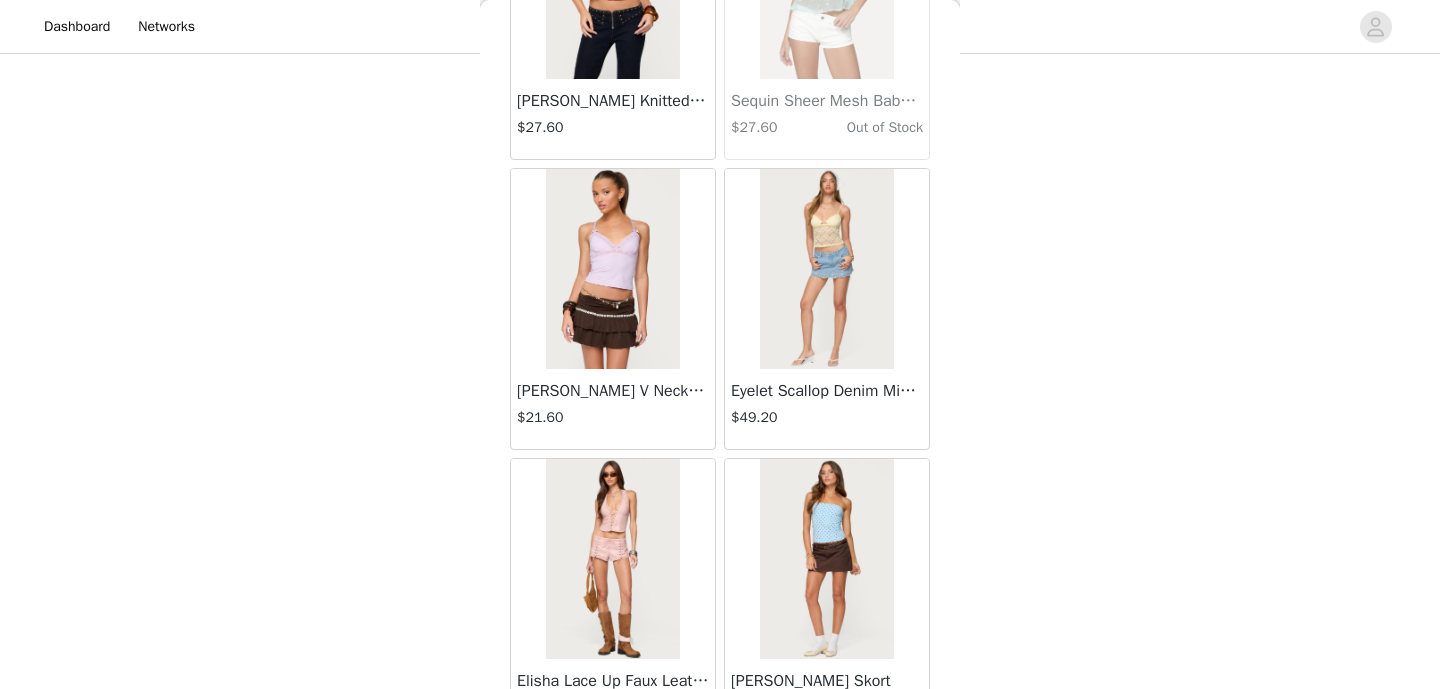 scroll, scrollTop: 45871, scrollLeft: 0, axis: vertical 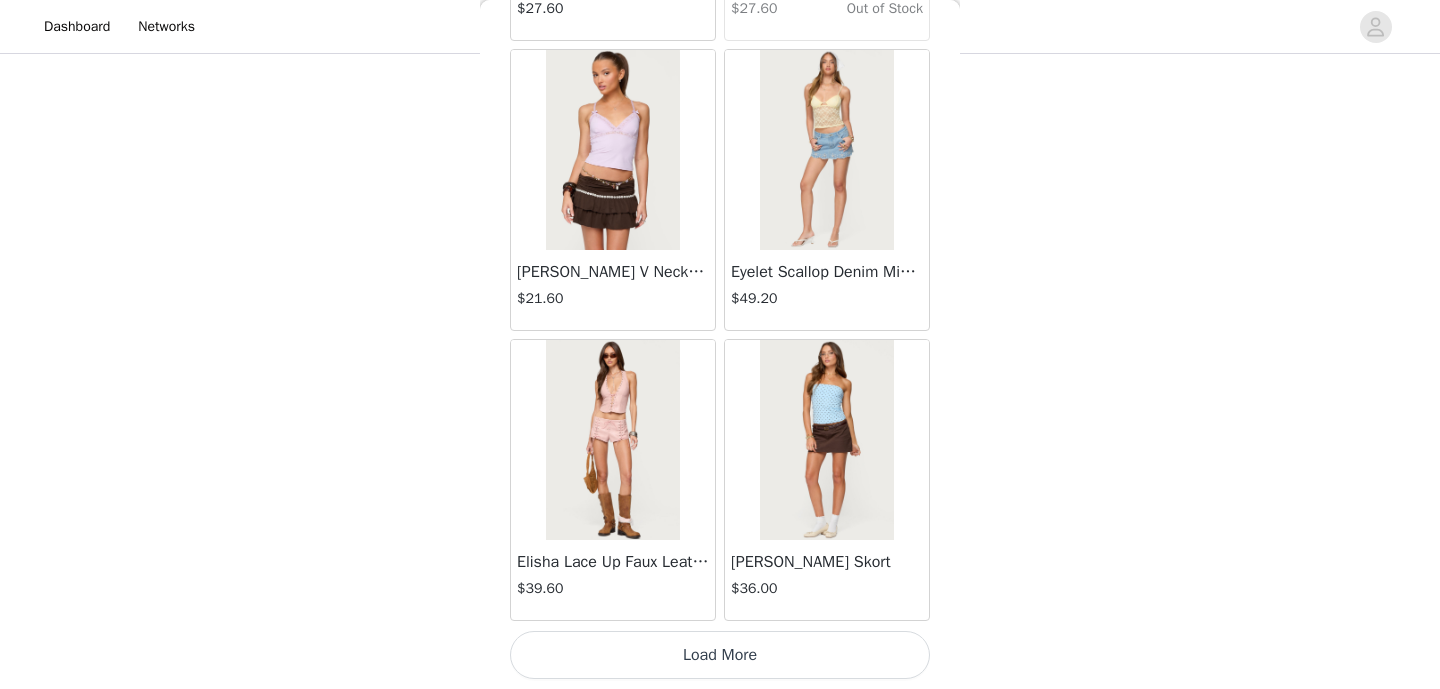 drag, startPoint x: 703, startPoint y: 681, endPoint x: 700, endPoint y: 653, distance: 28.160255 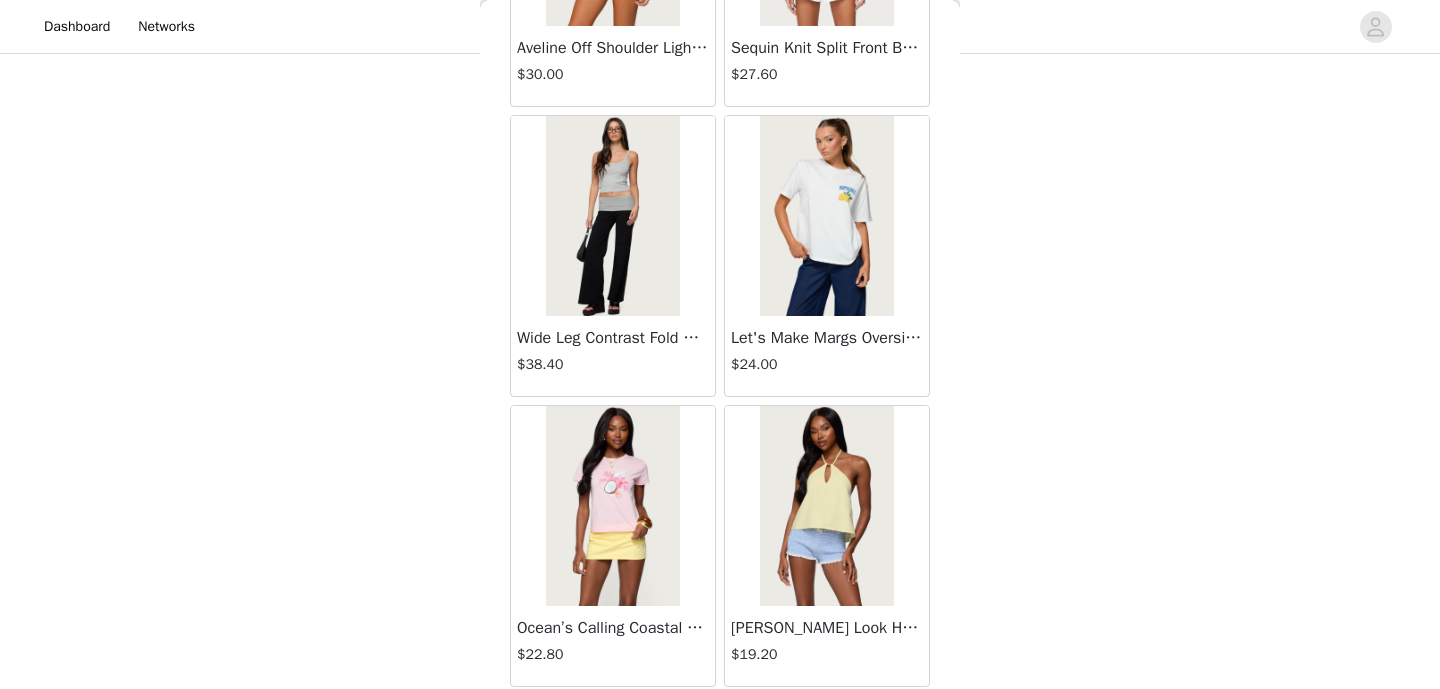 scroll, scrollTop: 48771, scrollLeft: 0, axis: vertical 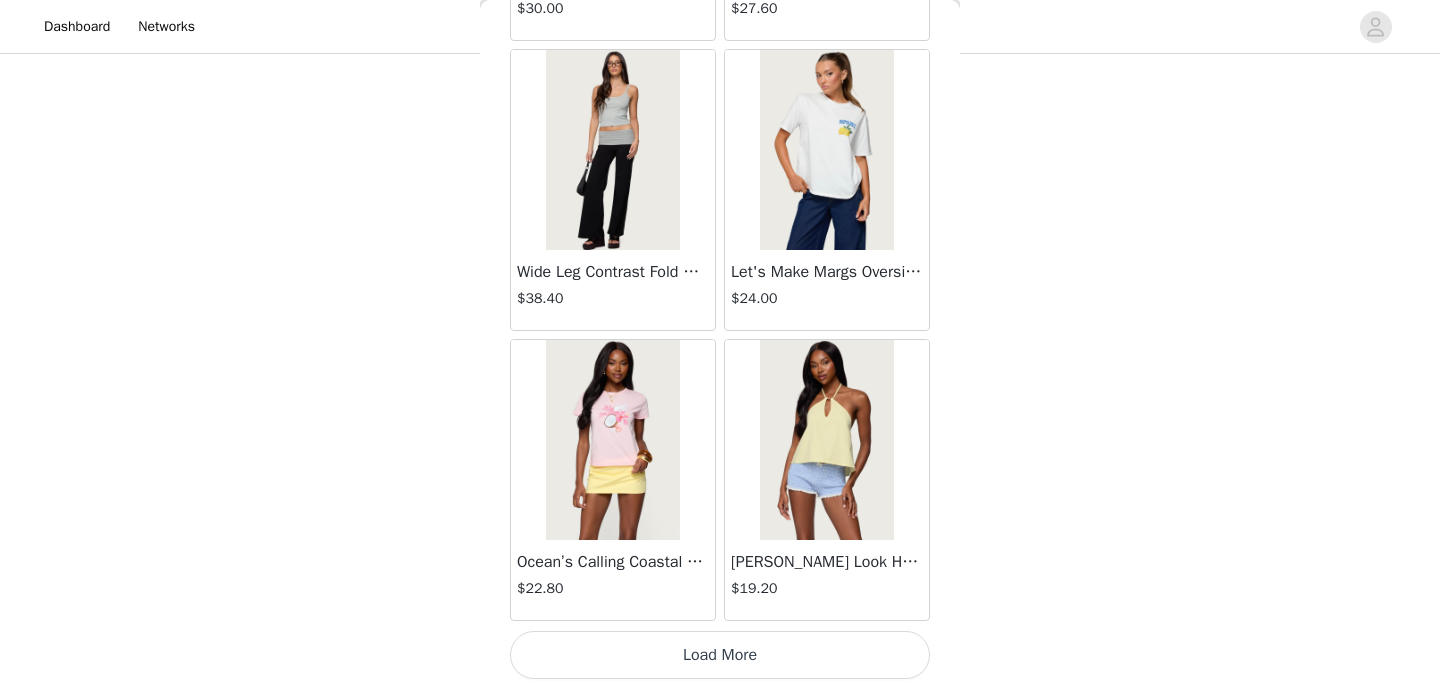 click on "Load More" at bounding box center (720, 655) 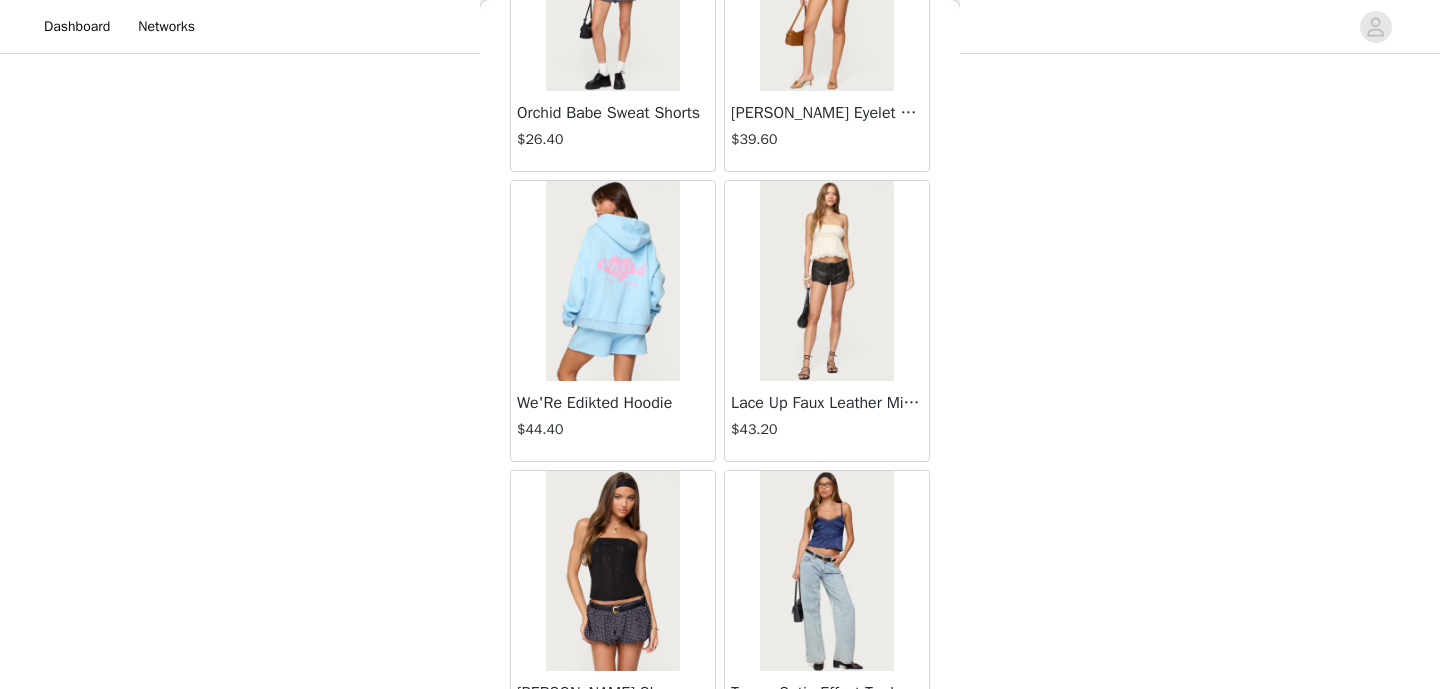scroll, scrollTop: 51671, scrollLeft: 0, axis: vertical 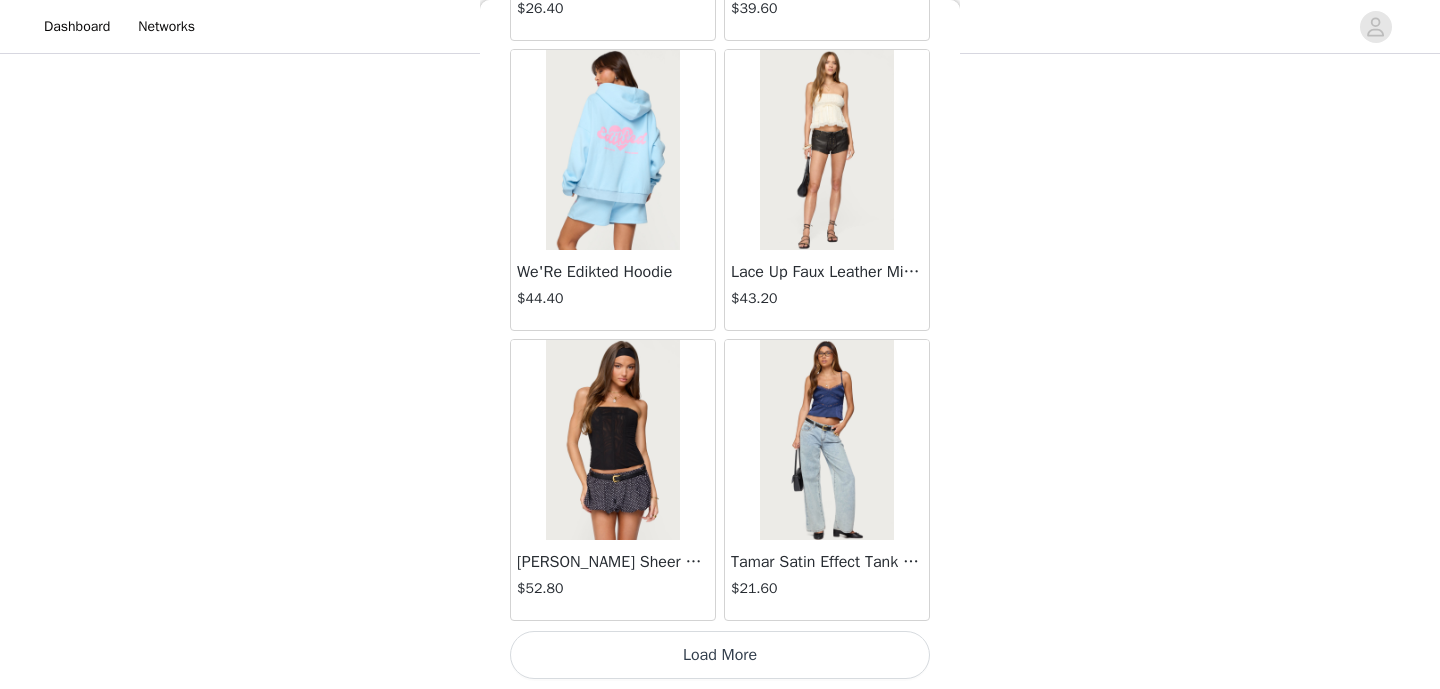 click on "Load More" at bounding box center (720, 655) 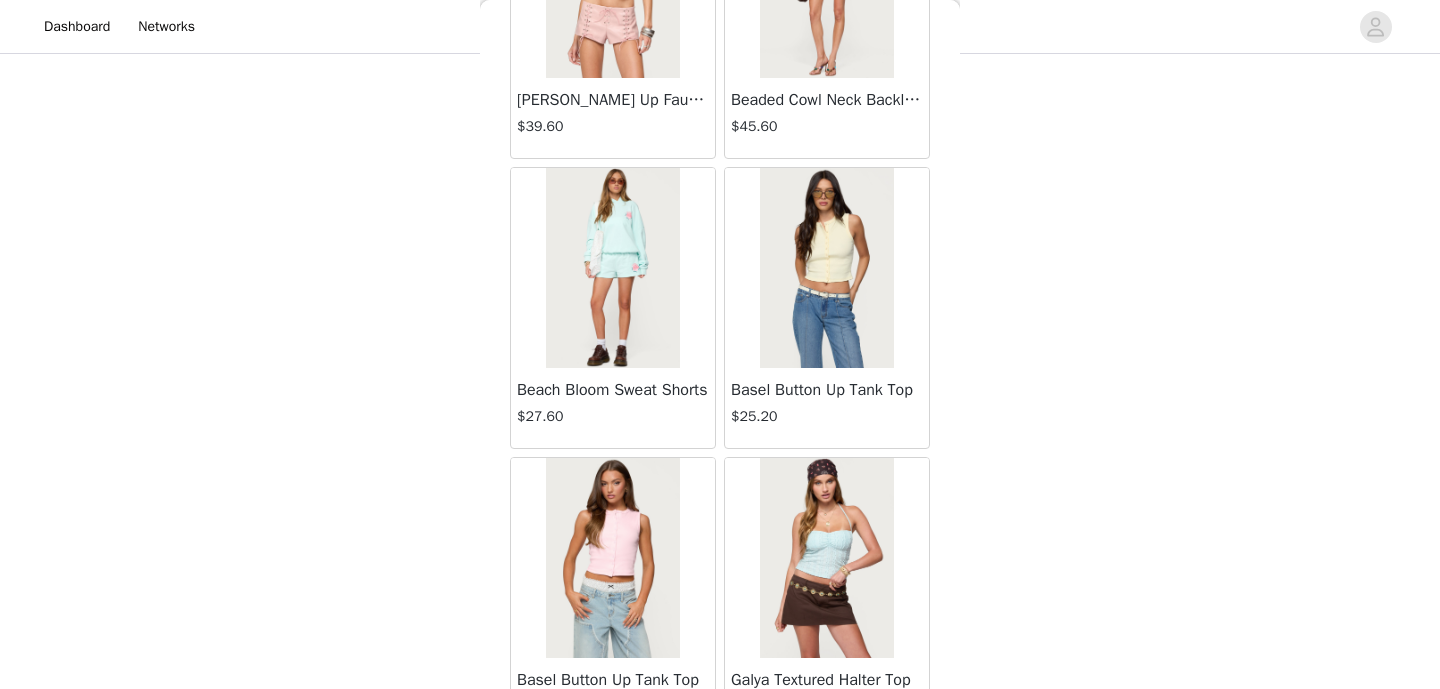 scroll, scrollTop: 54571, scrollLeft: 0, axis: vertical 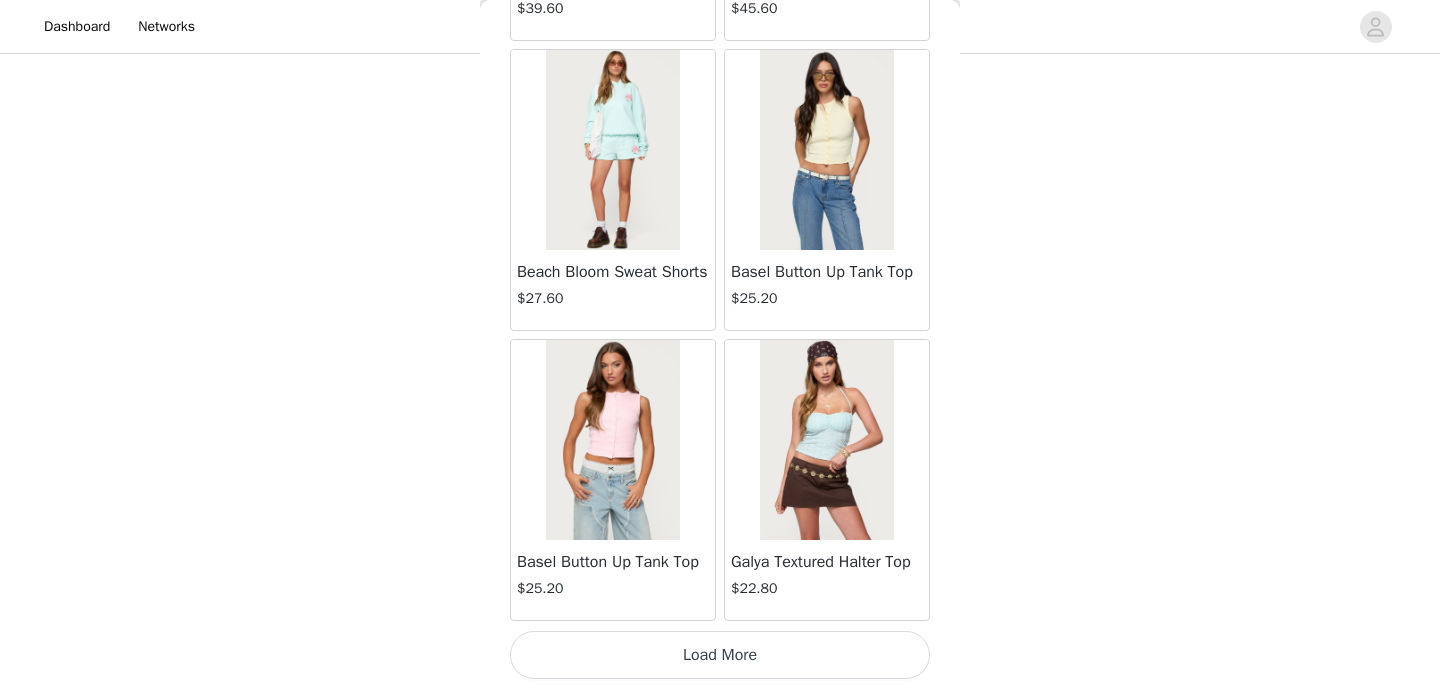 click on "Load More" at bounding box center [720, 655] 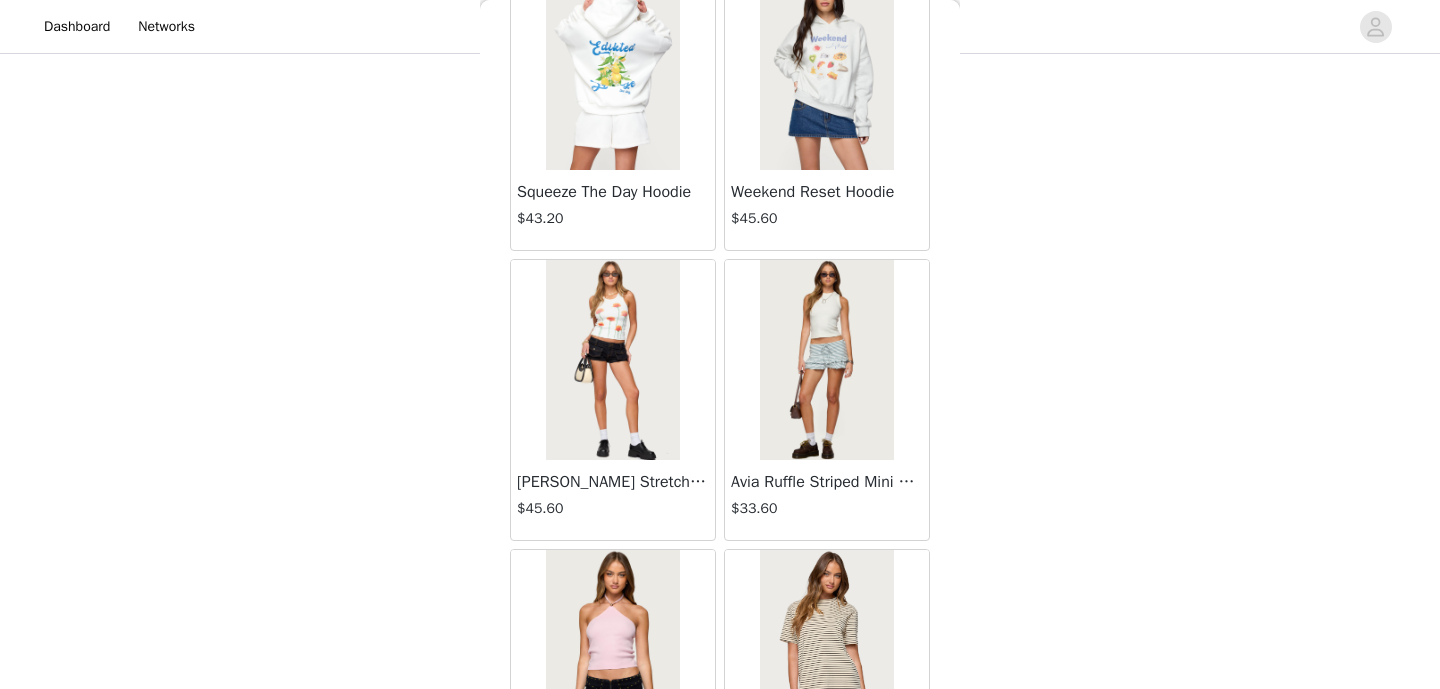scroll, scrollTop: 57471, scrollLeft: 0, axis: vertical 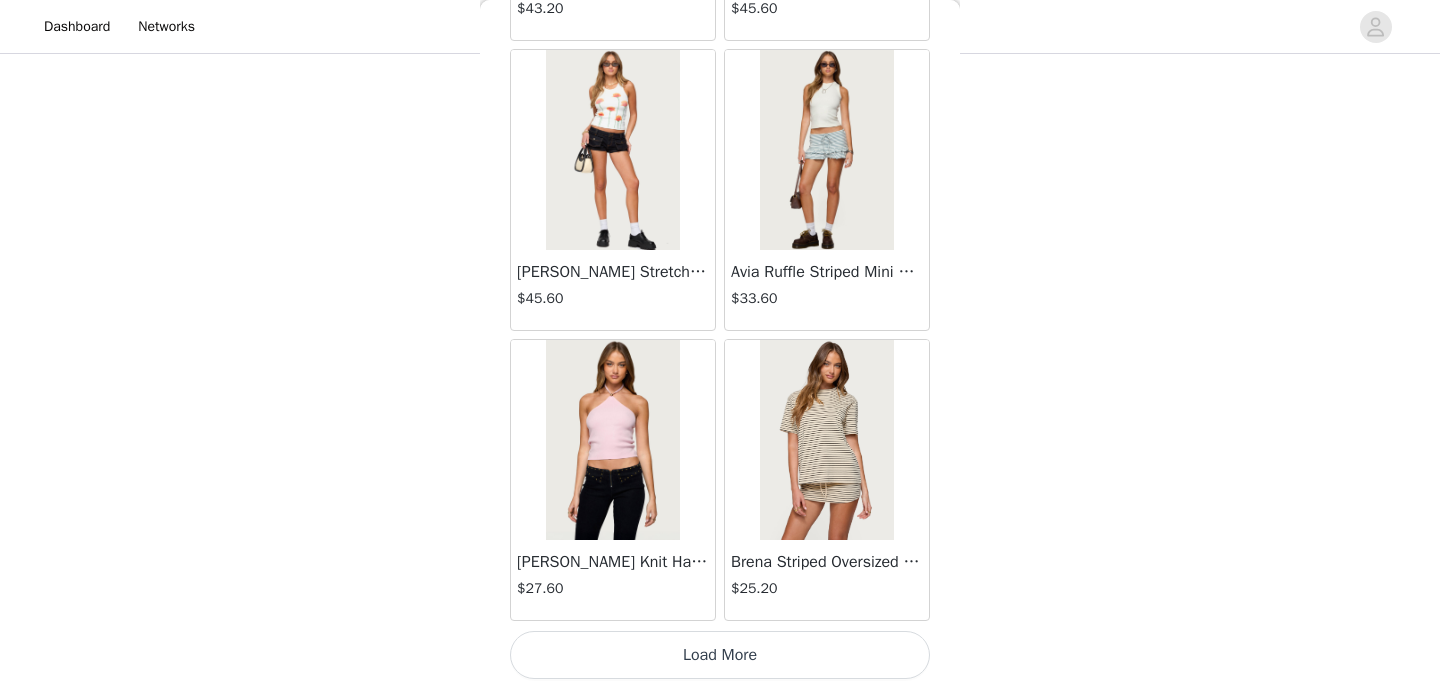 click on "Load More" at bounding box center (720, 655) 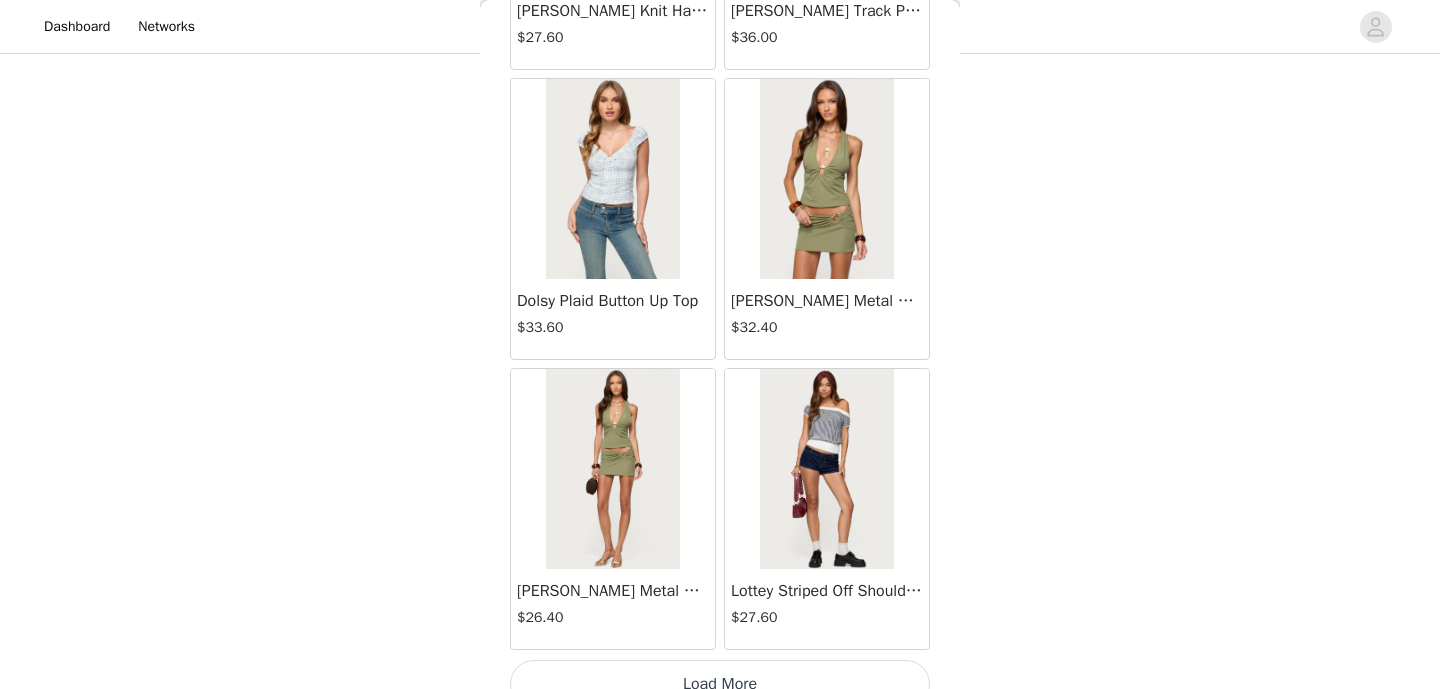 scroll, scrollTop: 60371, scrollLeft: 0, axis: vertical 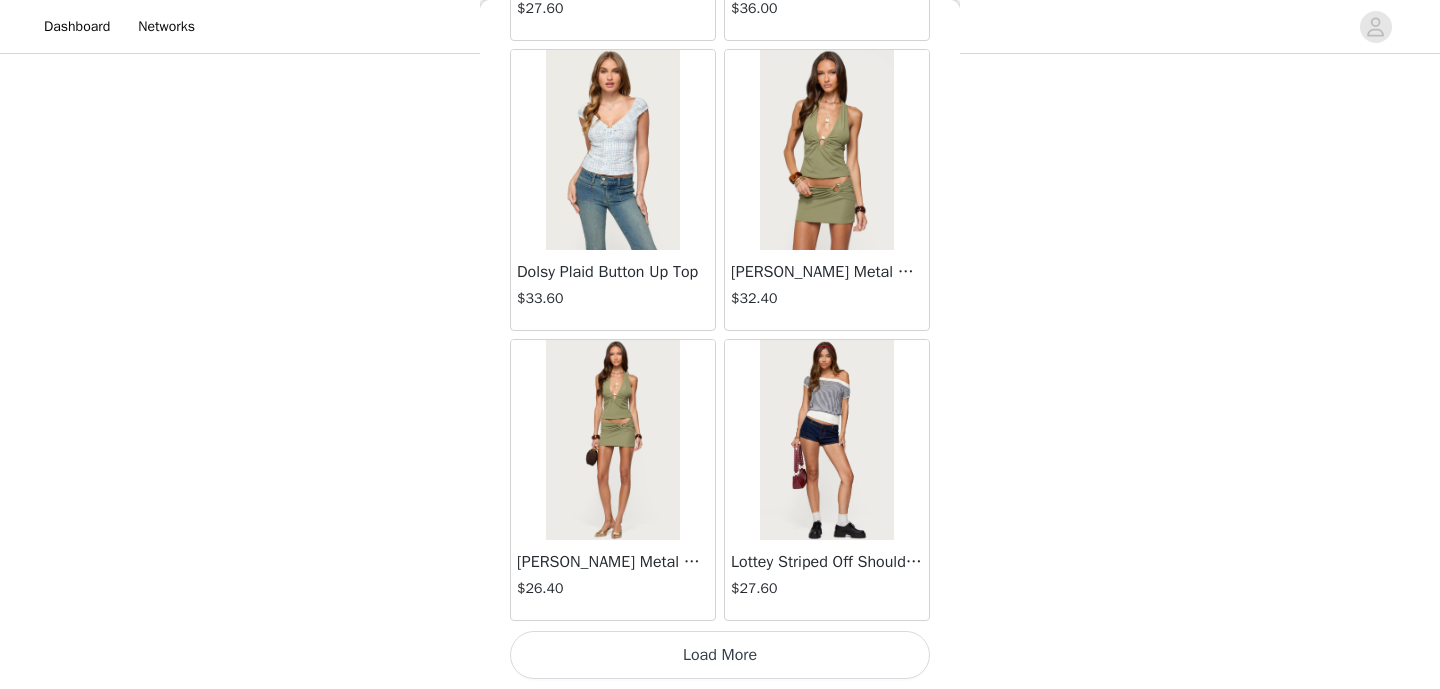 click on "Load More" at bounding box center [720, 655] 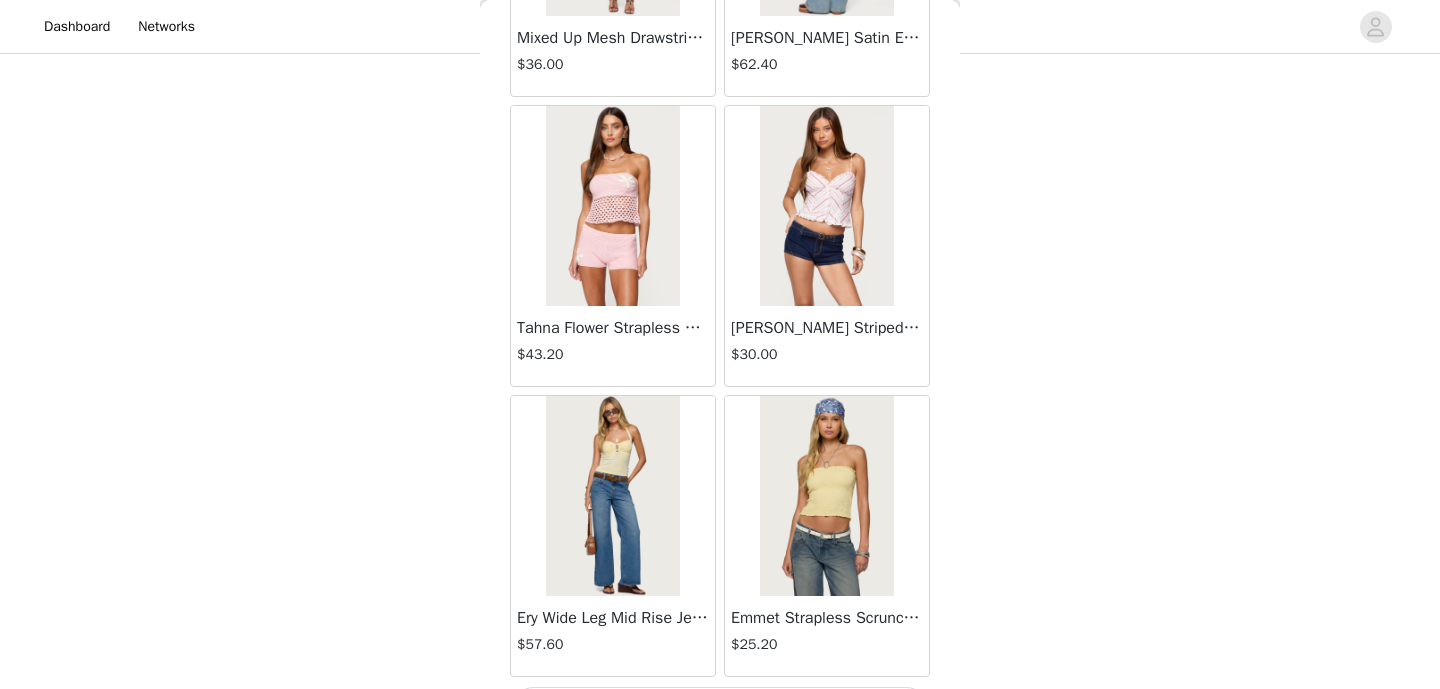 scroll, scrollTop: 63271, scrollLeft: 0, axis: vertical 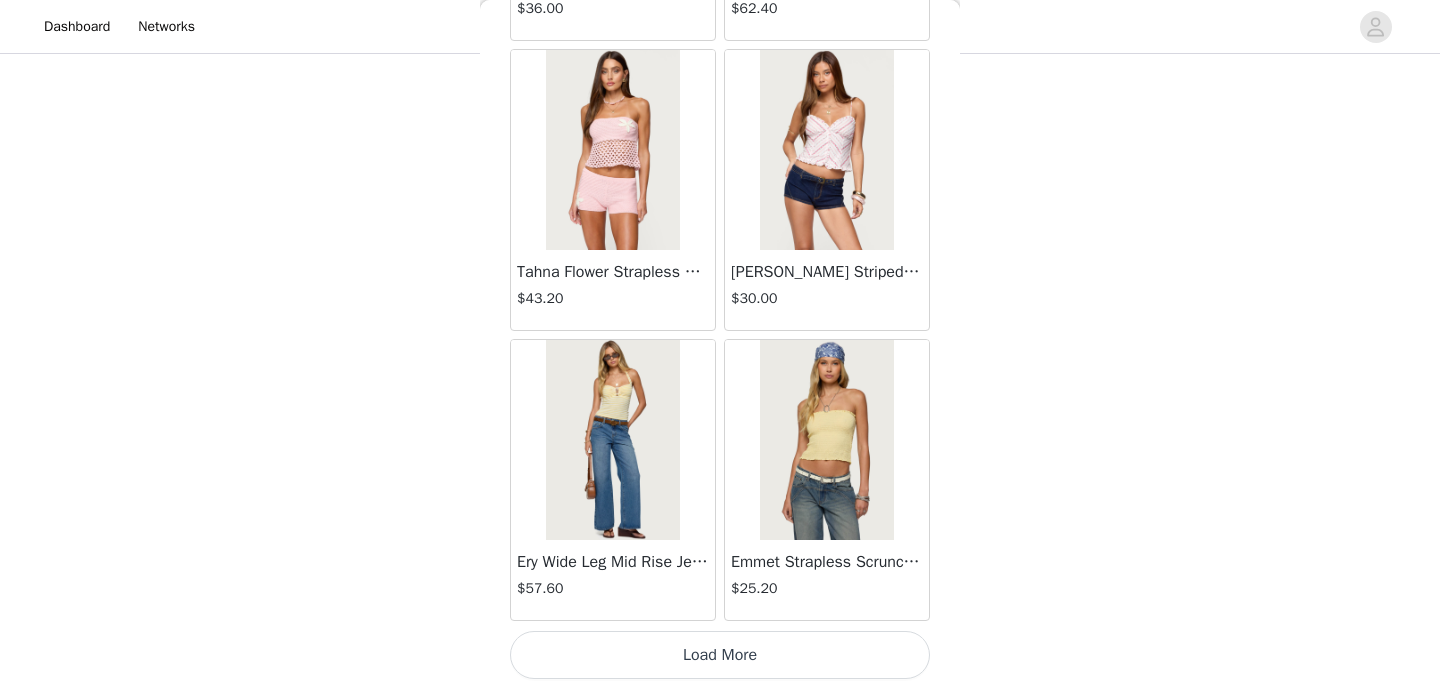 click on "Load More" at bounding box center (720, 655) 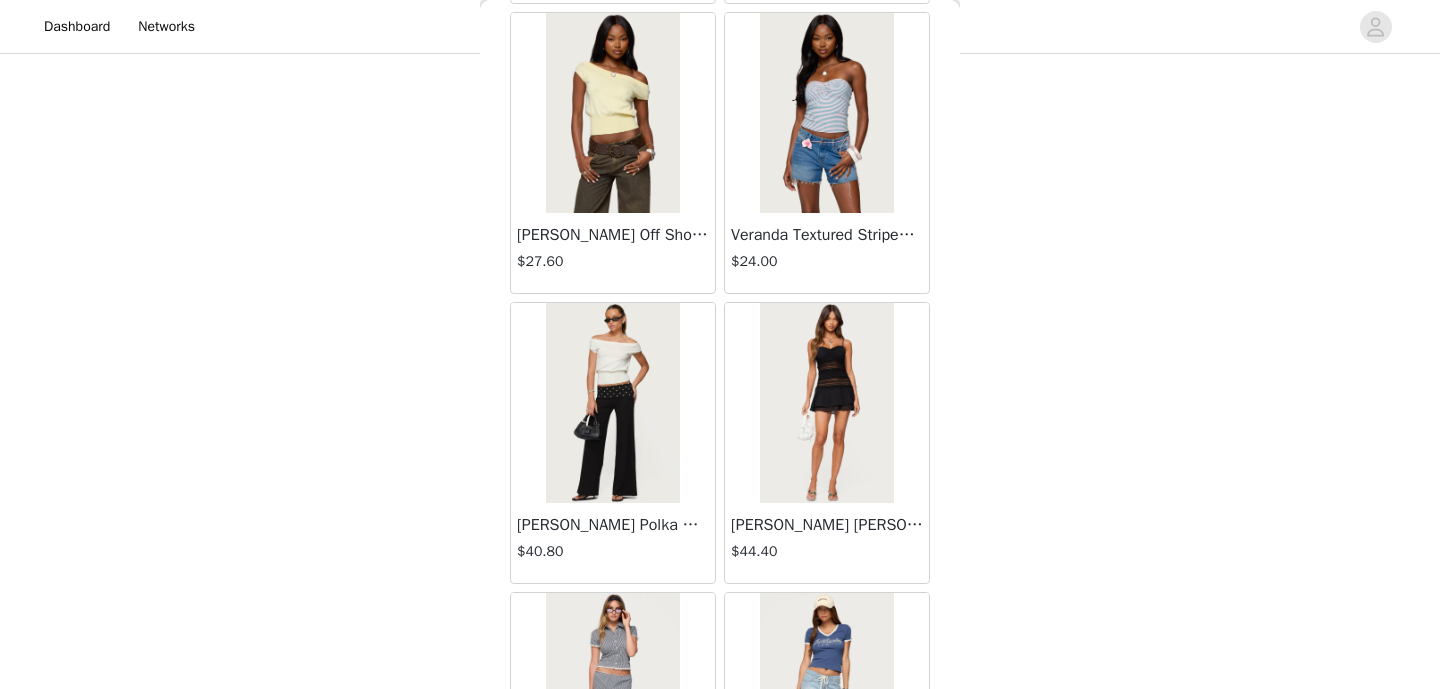 scroll, scrollTop: 63890, scrollLeft: 0, axis: vertical 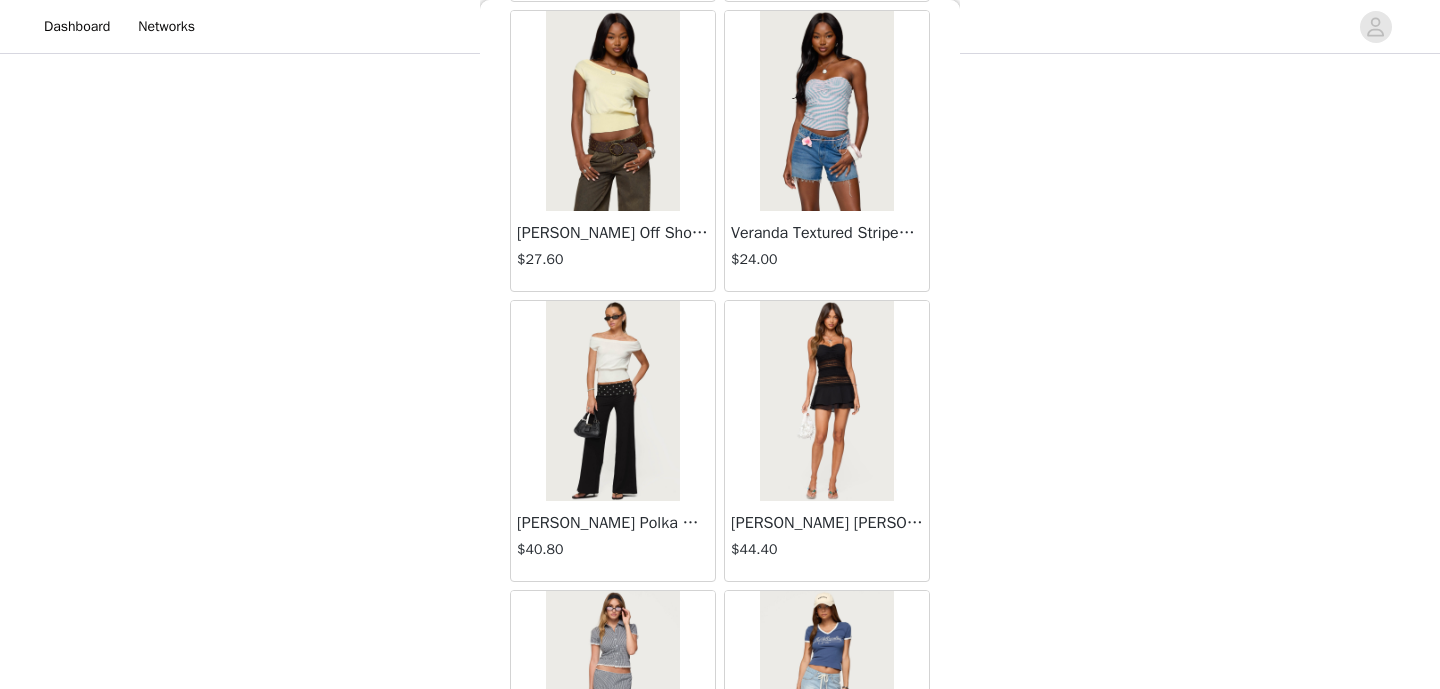 click at bounding box center [612, 401] 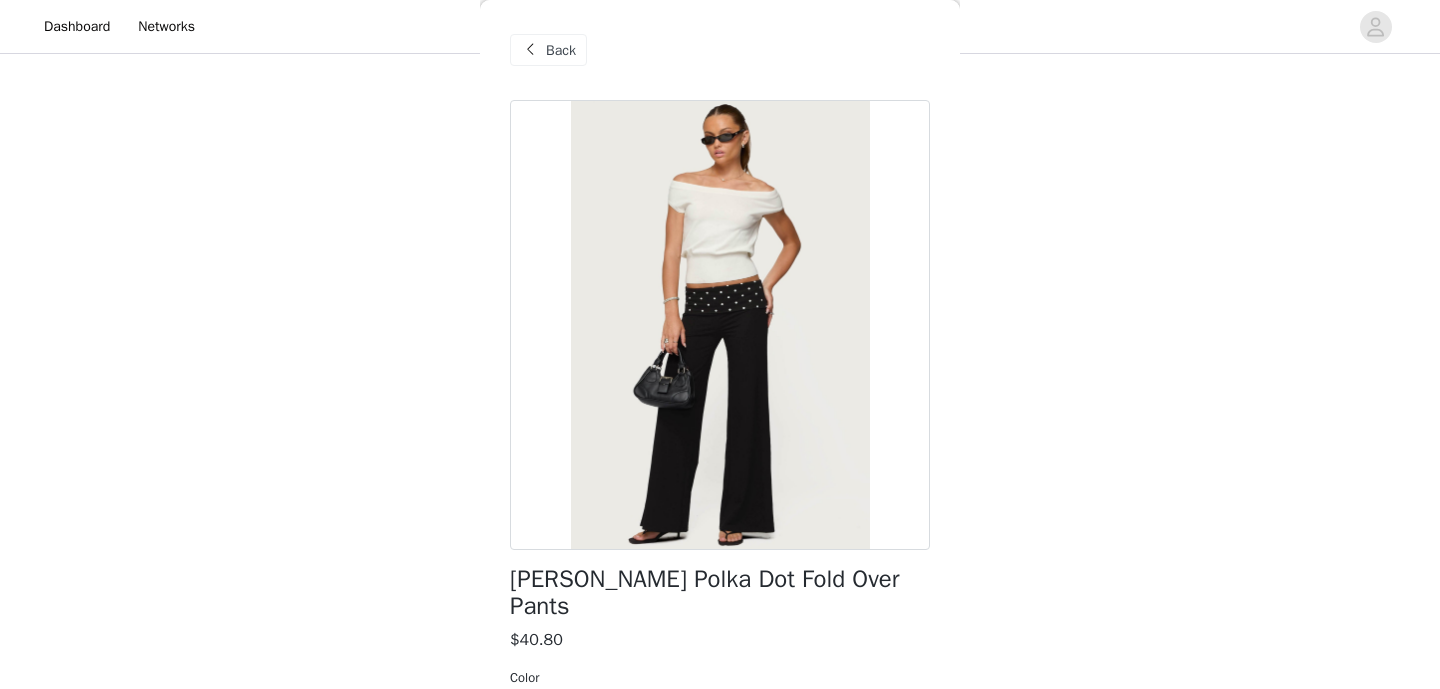 scroll, scrollTop: 263, scrollLeft: 0, axis: vertical 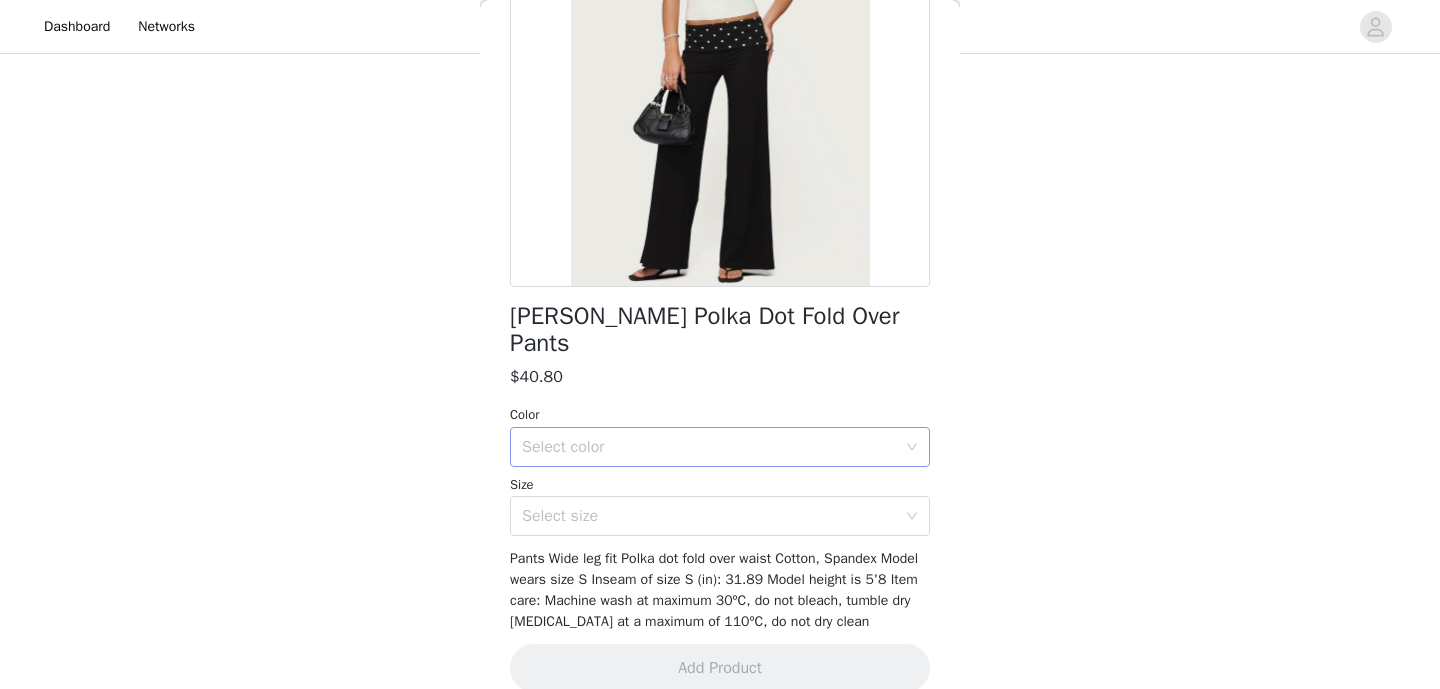 click on "Select color" at bounding box center (709, 447) 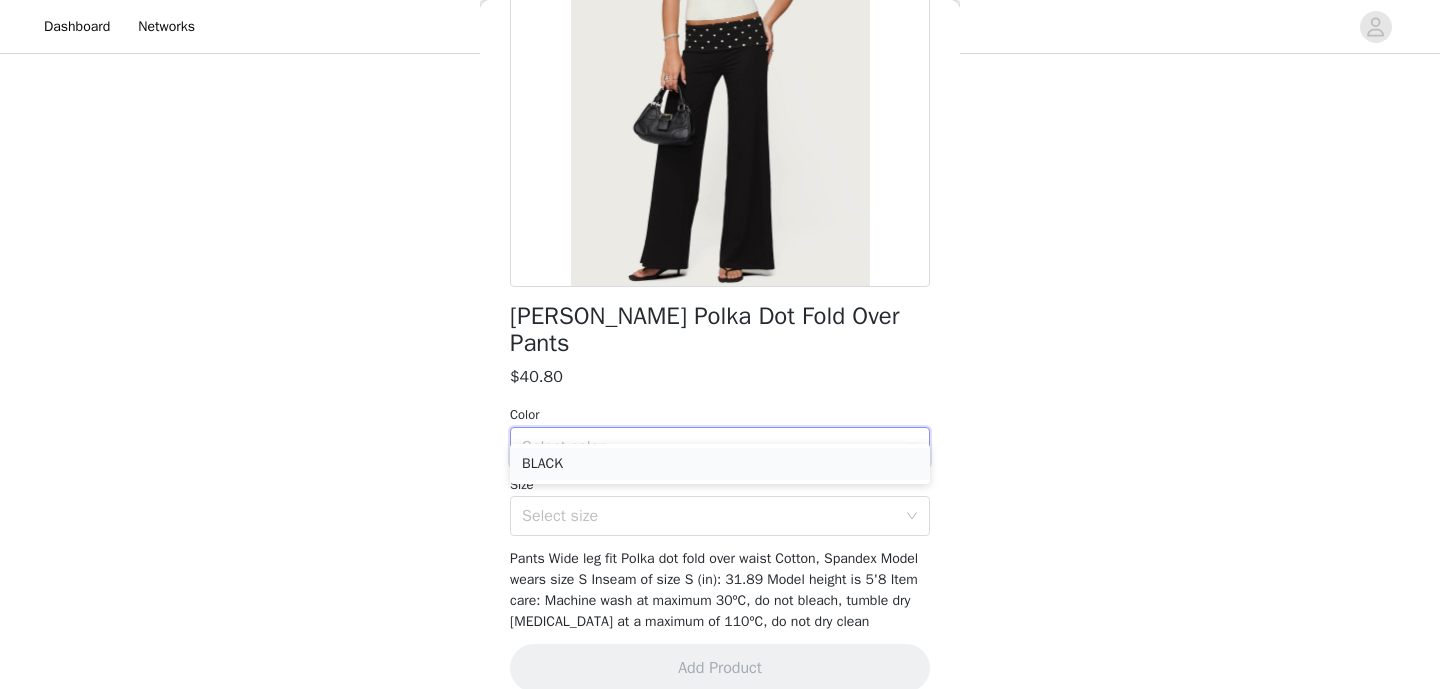 click on "BLACK" at bounding box center (720, 464) 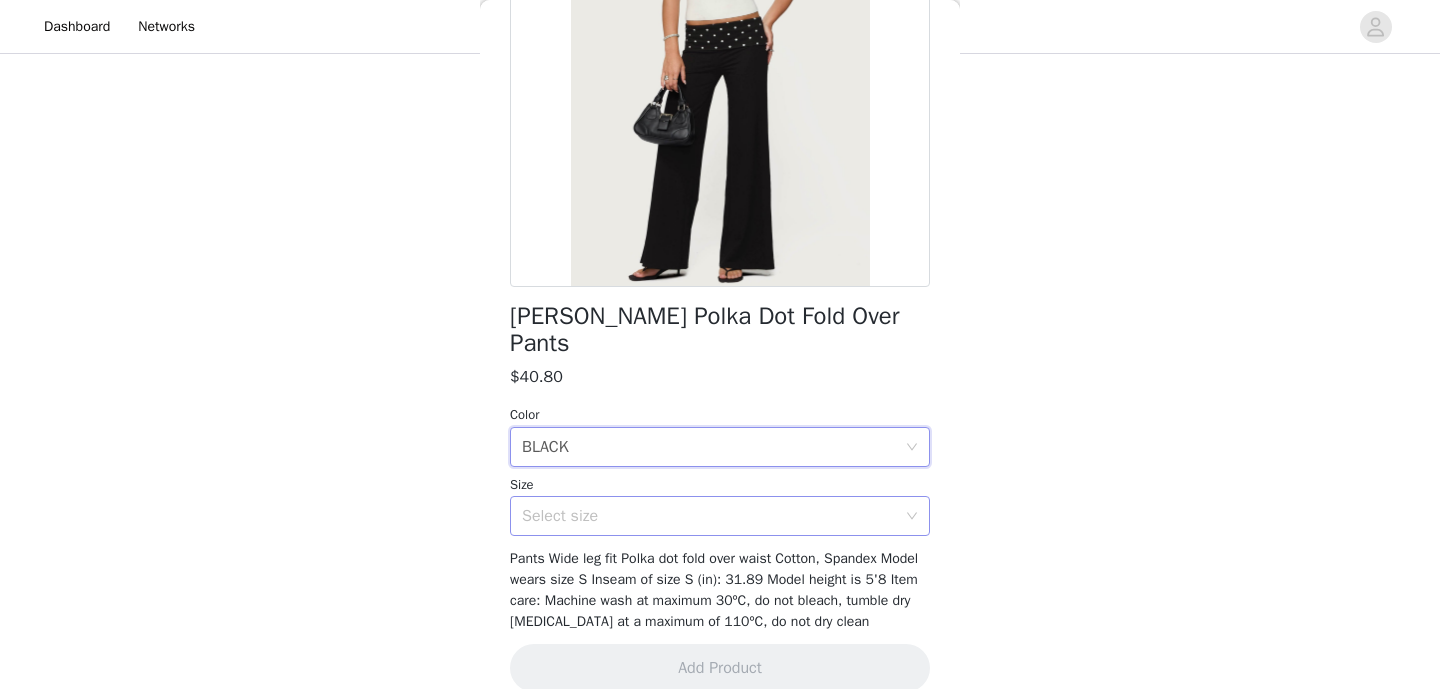 click on "Select size" at bounding box center [709, 516] 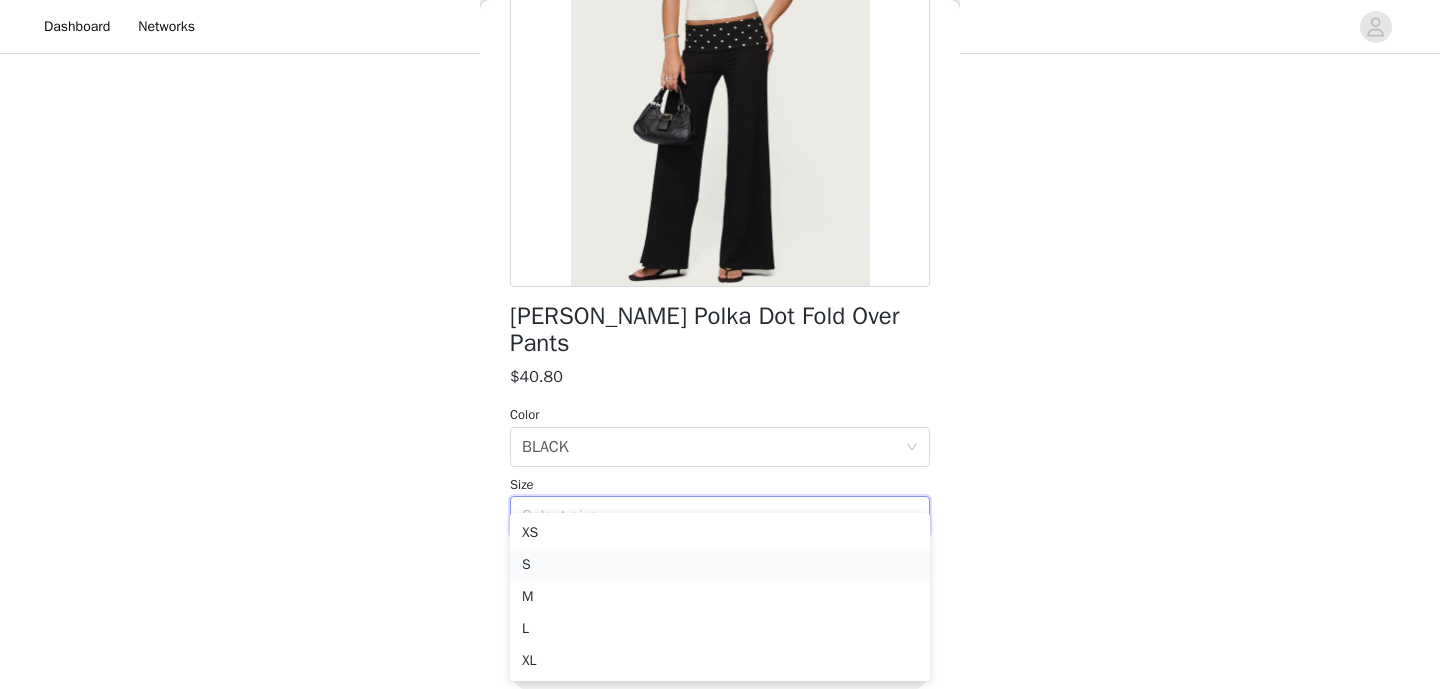 click on "S" at bounding box center (720, 565) 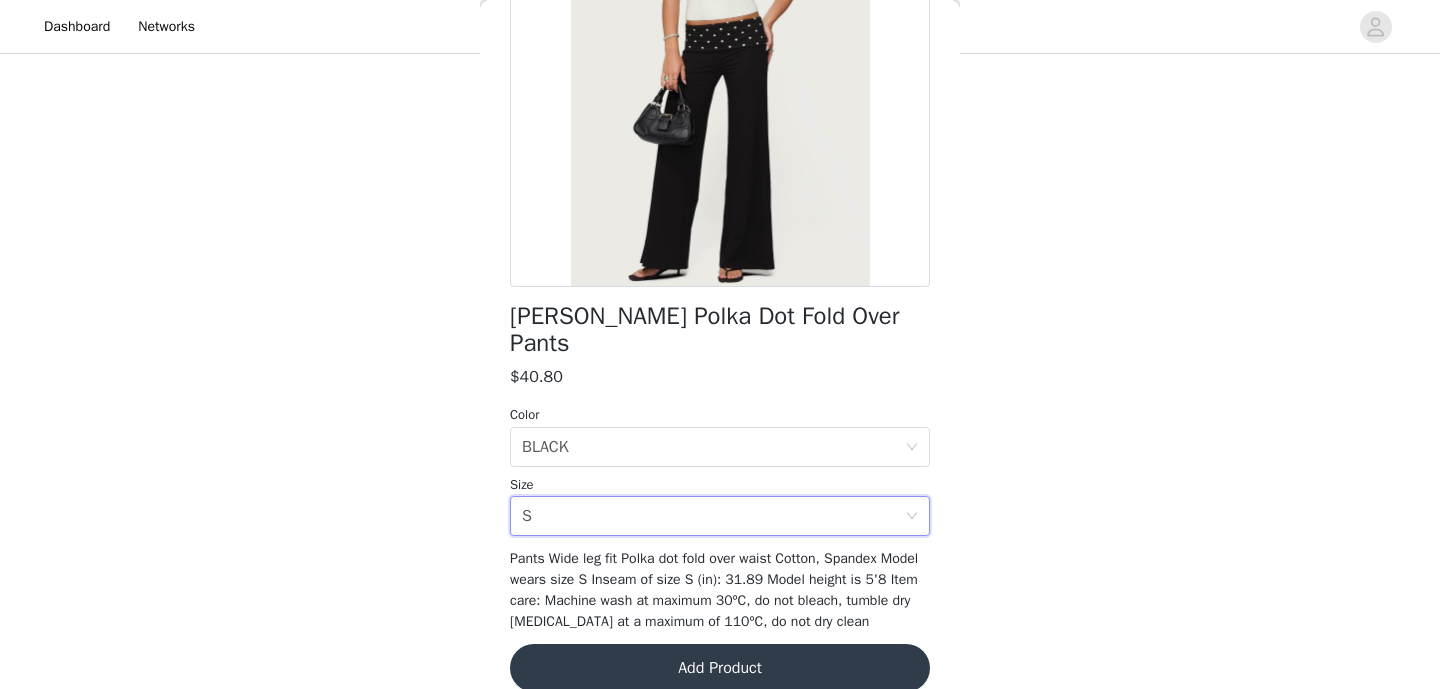 click on "Add Product" at bounding box center (720, 668) 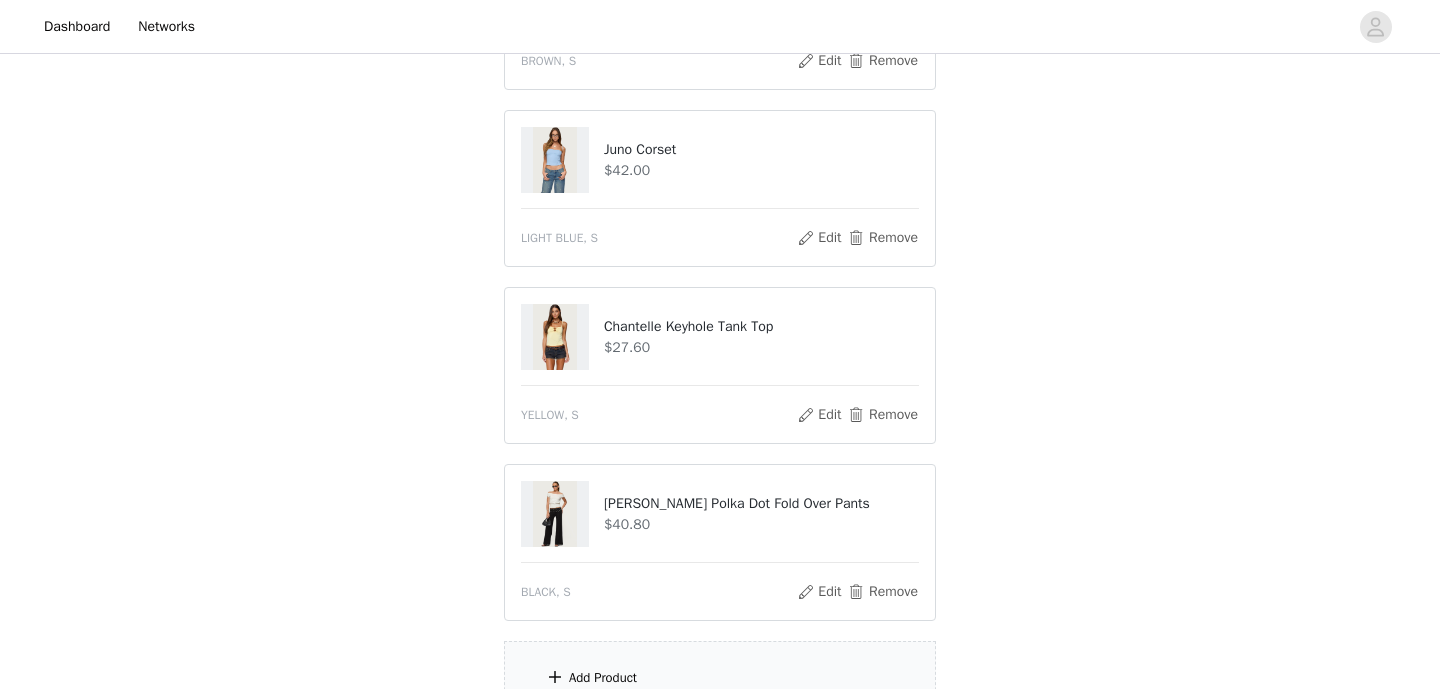 scroll, scrollTop: 1106, scrollLeft: 0, axis: vertical 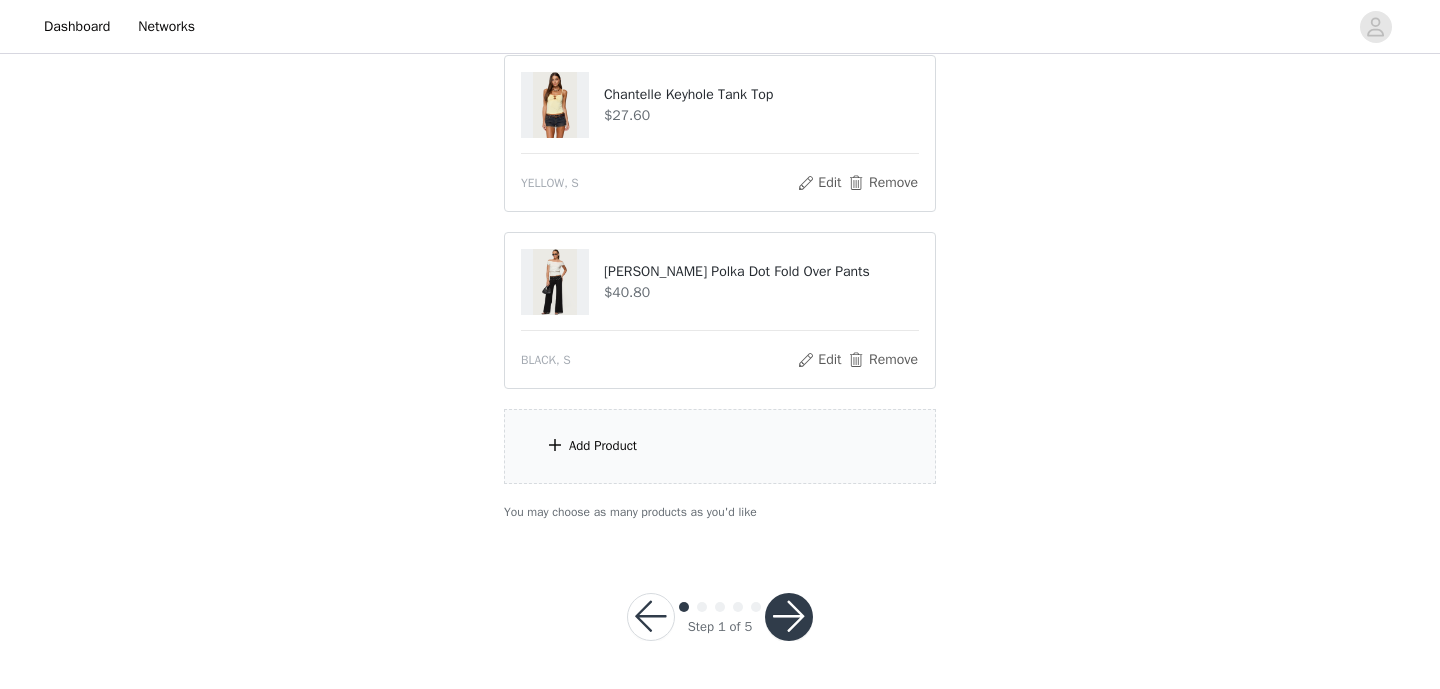 click on "Add Product" at bounding box center [720, 446] 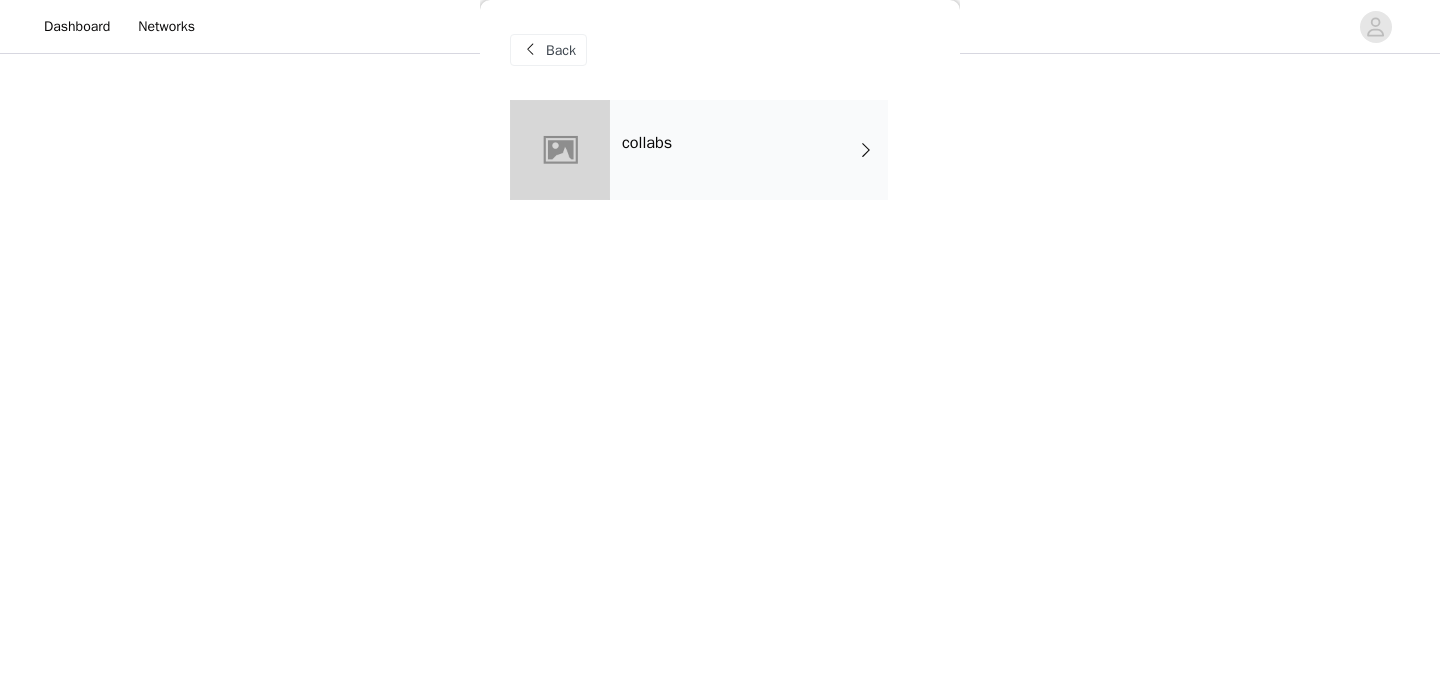 click on "collabs" at bounding box center [749, 150] 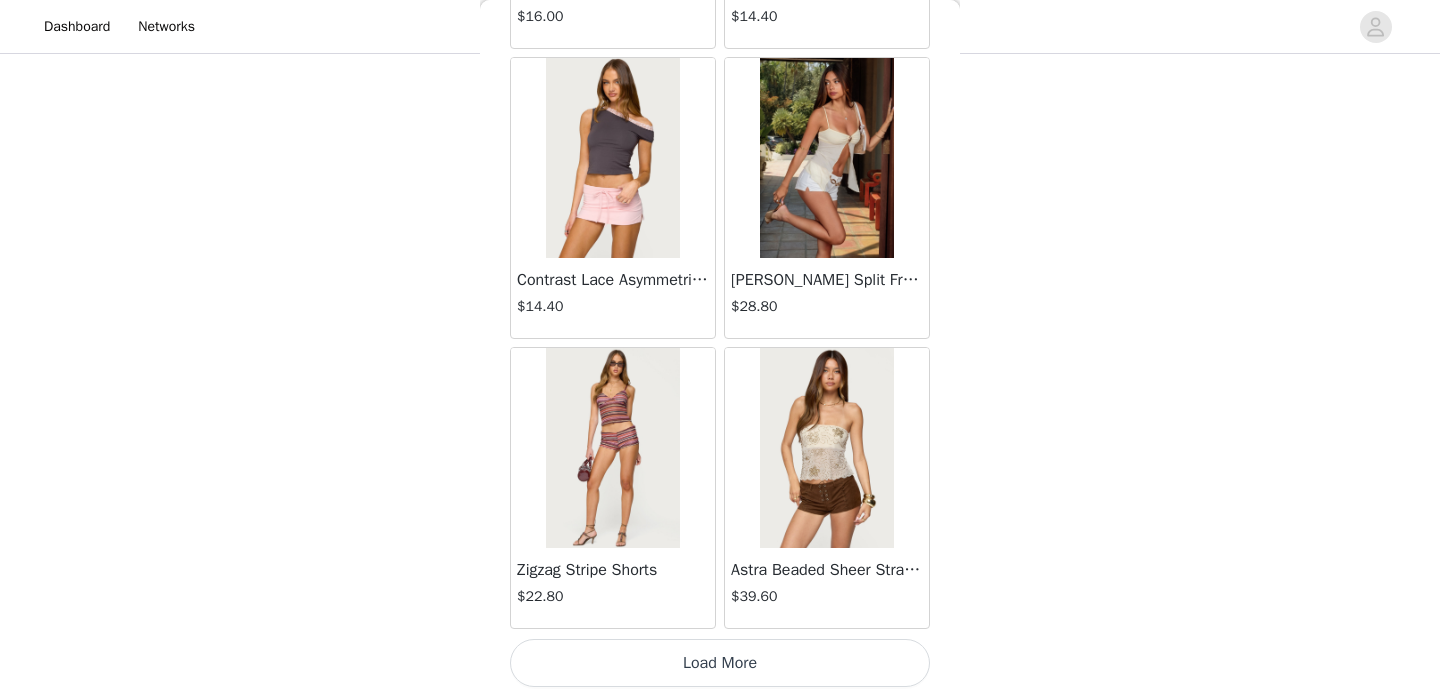 scroll, scrollTop: 2371, scrollLeft: 0, axis: vertical 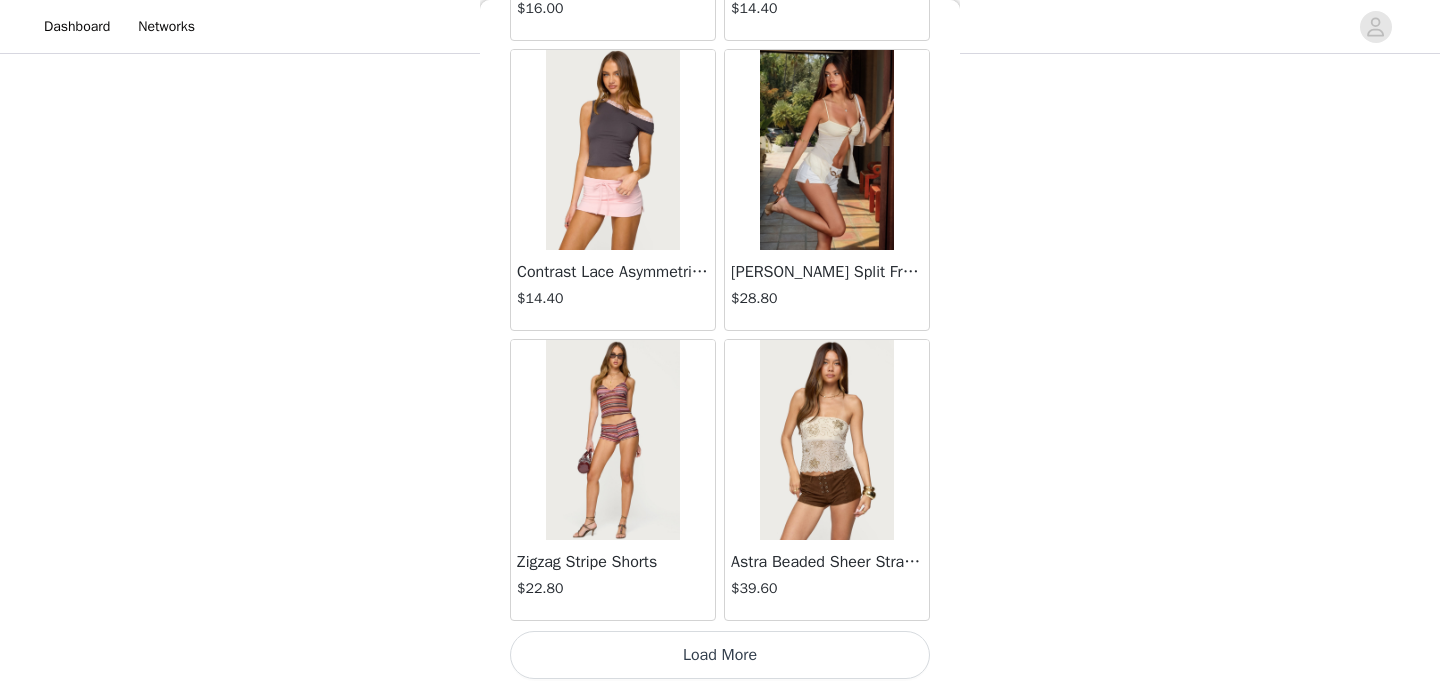 click on "Load More" at bounding box center [720, 655] 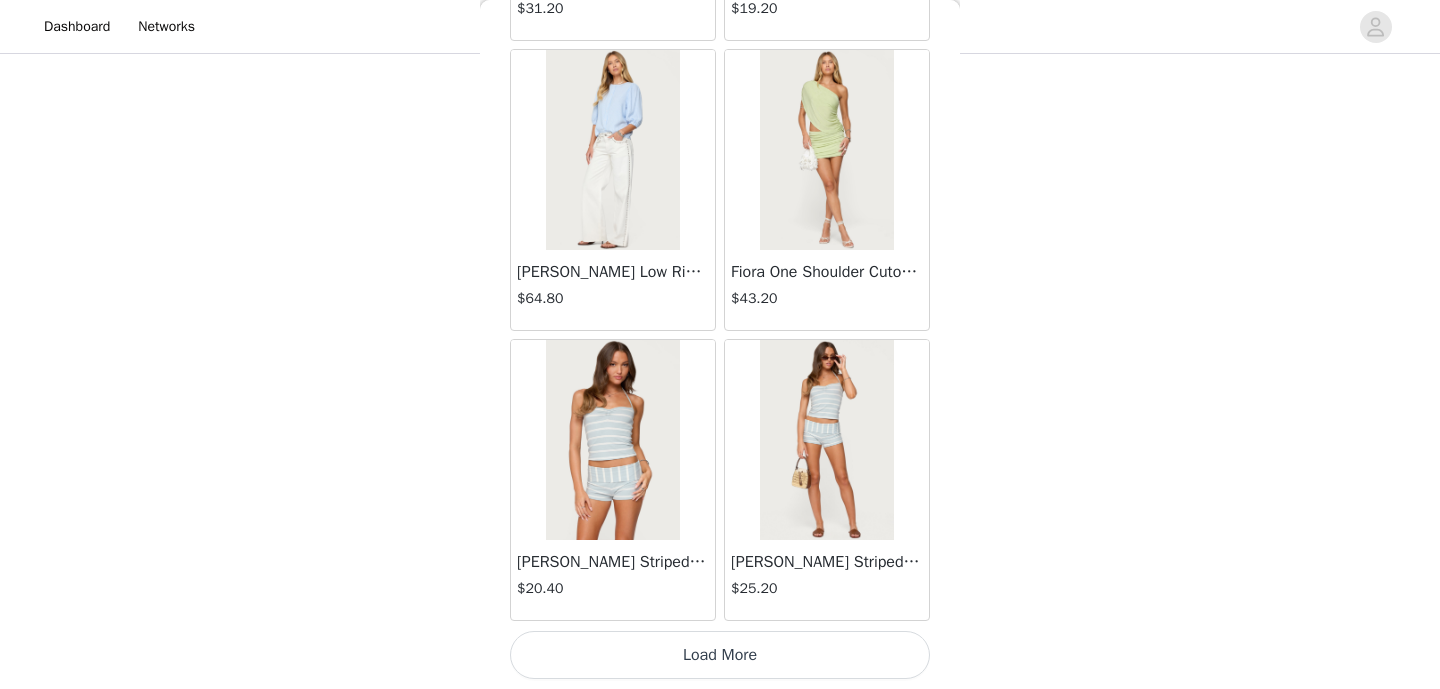click on "Load More" at bounding box center [720, 655] 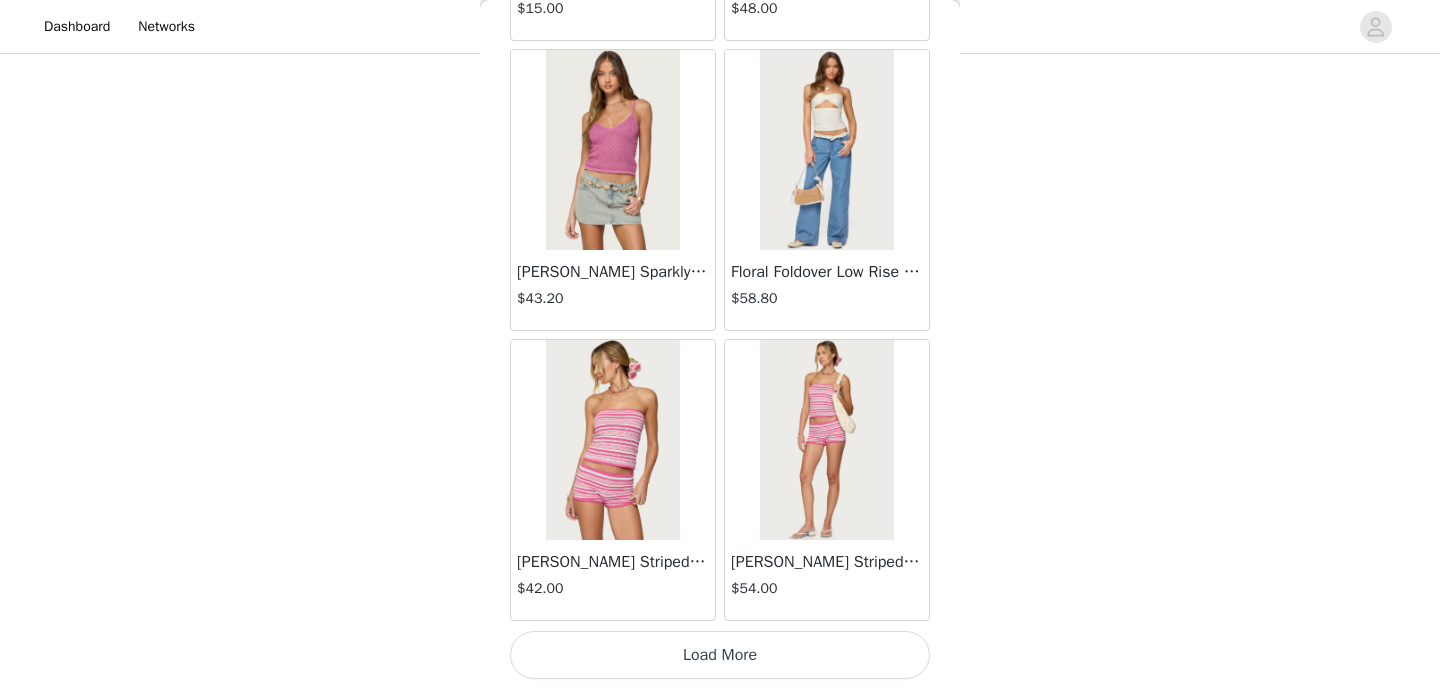 click on "Load More" at bounding box center [720, 655] 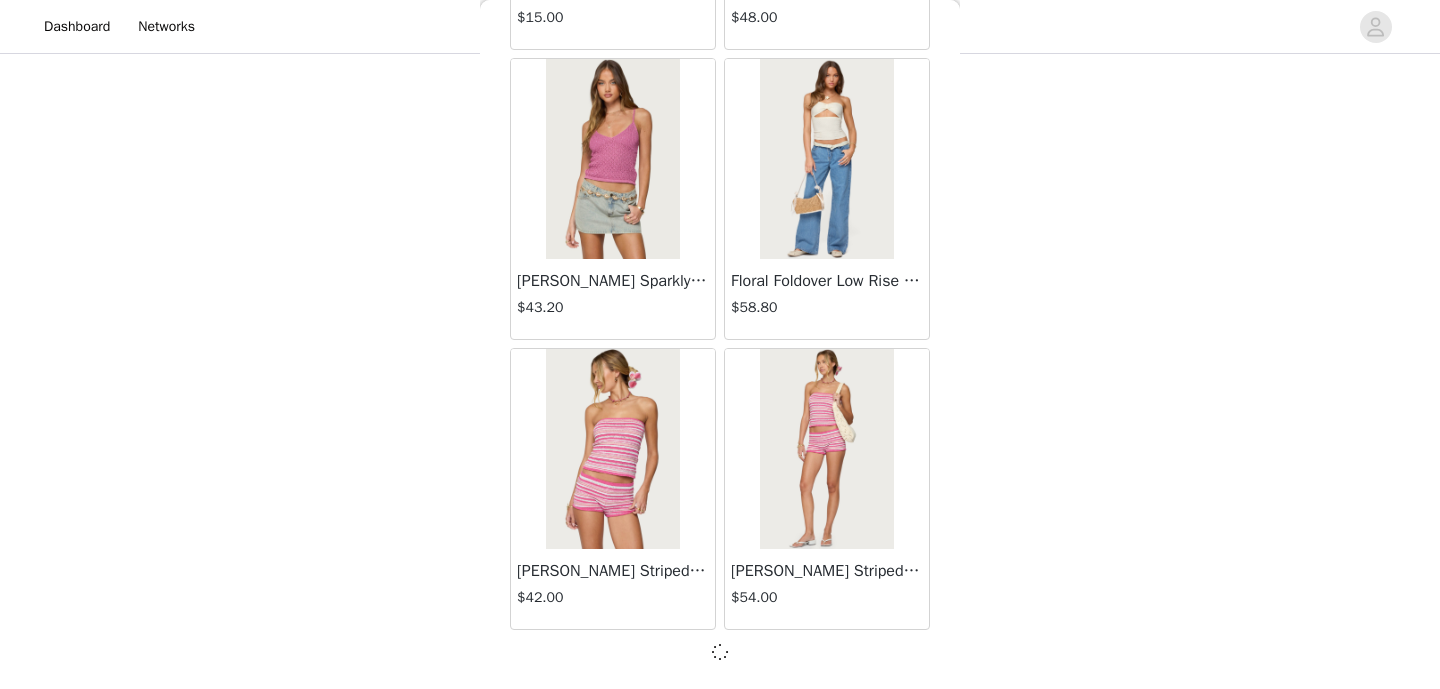 scroll, scrollTop: 8162, scrollLeft: 0, axis: vertical 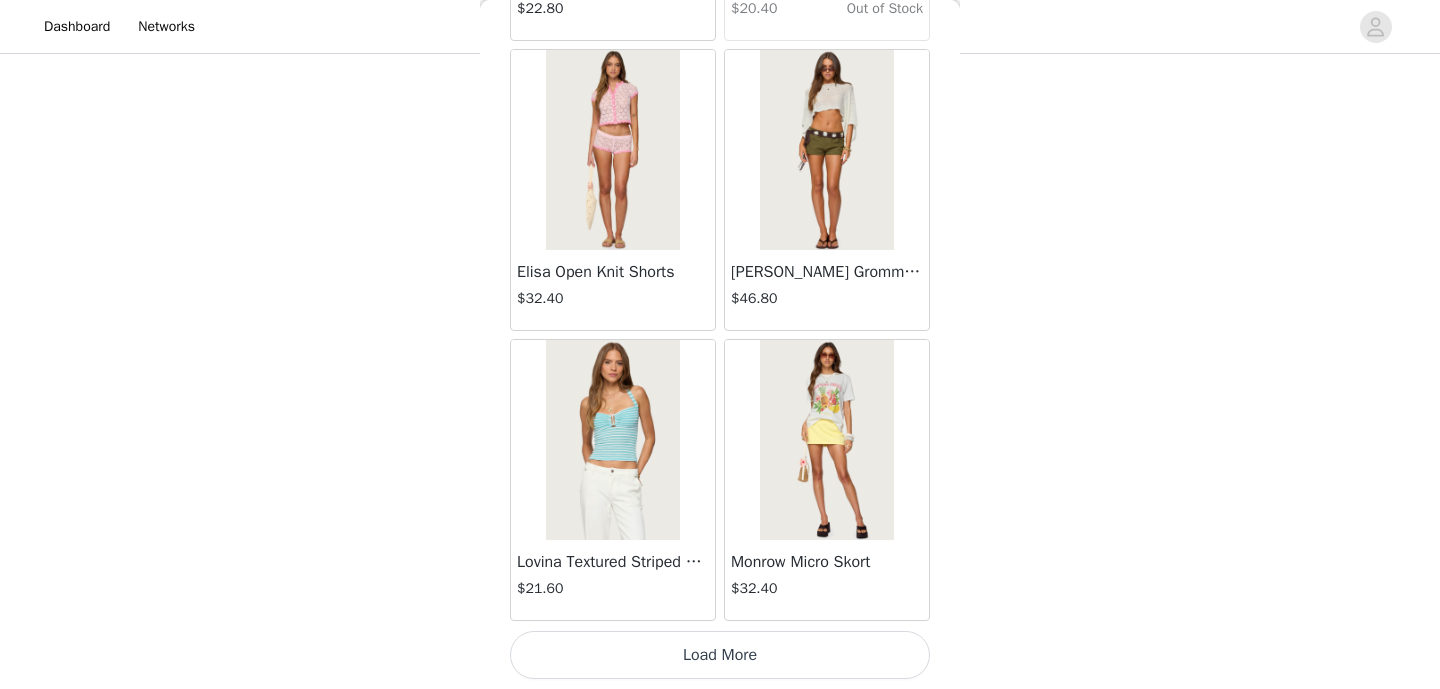 click on "Load More" at bounding box center [720, 655] 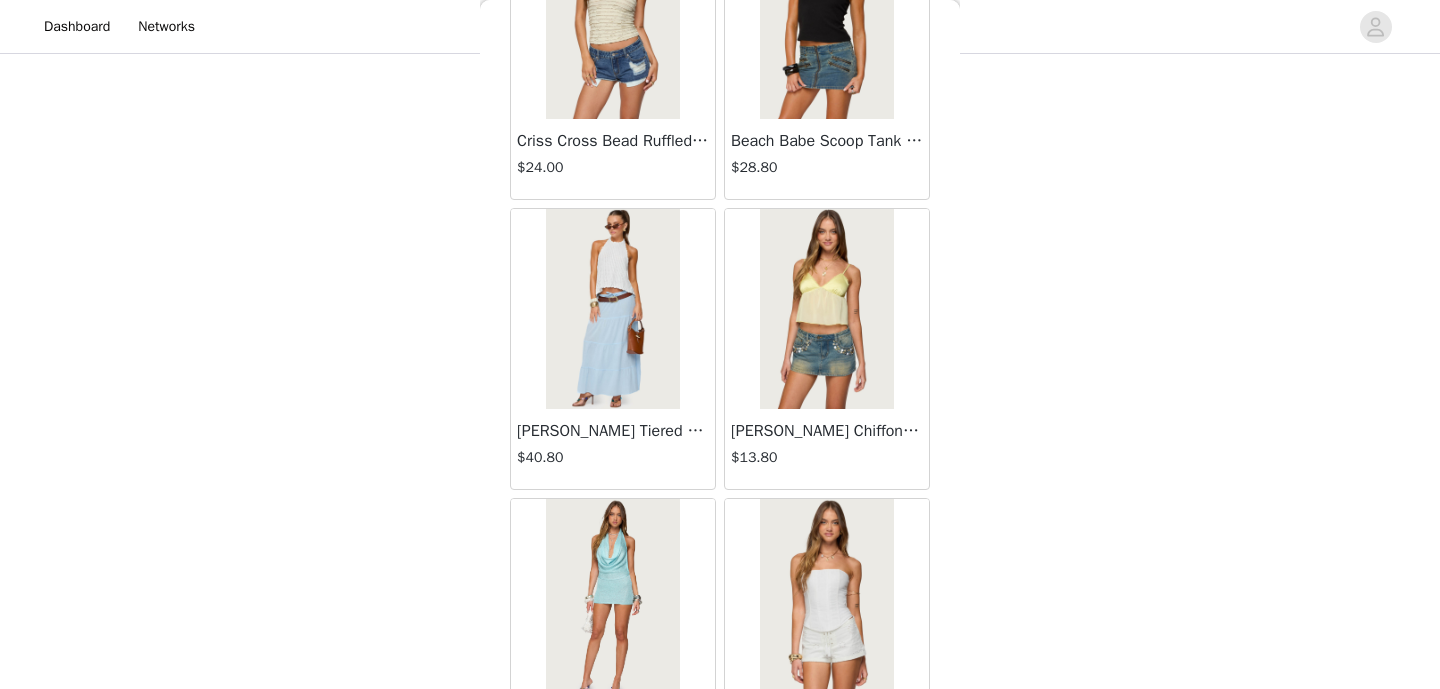 scroll, scrollTop: 13971, scrollLeft: 0, axis: vertical 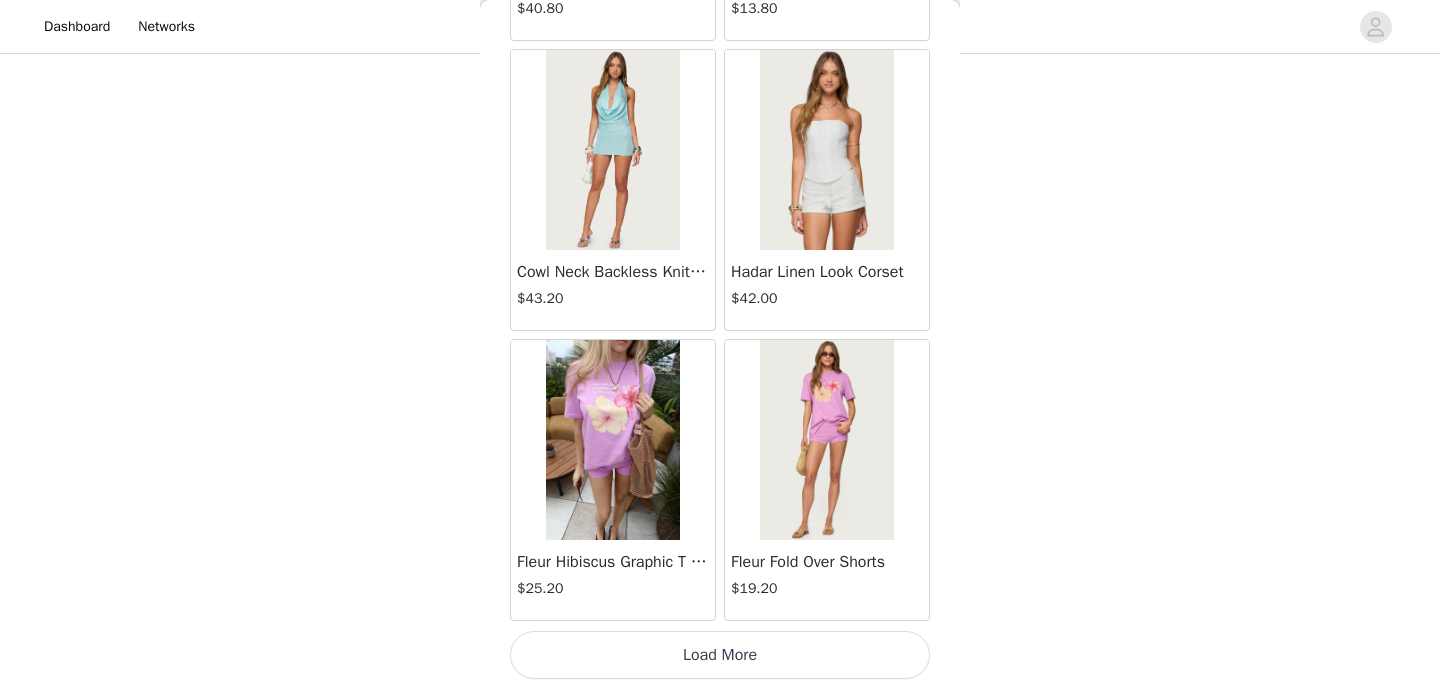 click on "Load More" at bounding box center (720, 655) 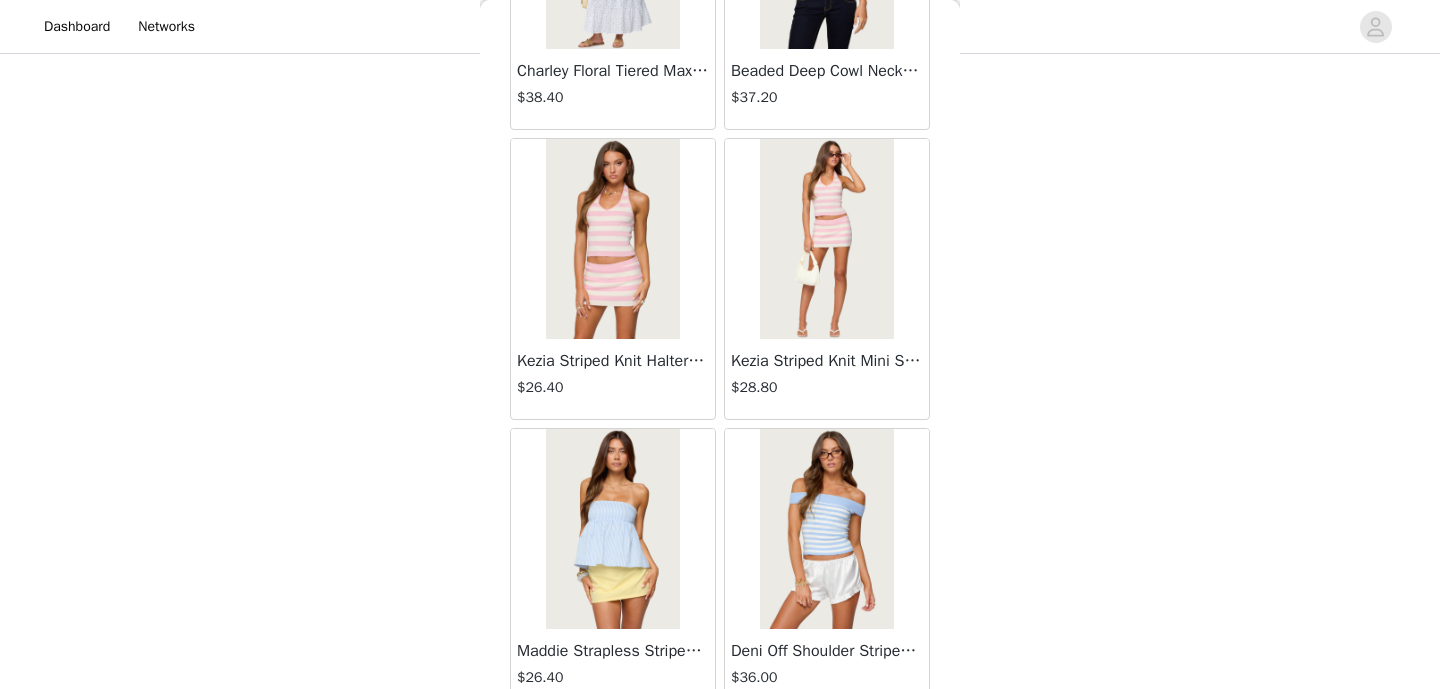 scroll, scrollTop: 16871, scrollLeft: 0, axis: vertical 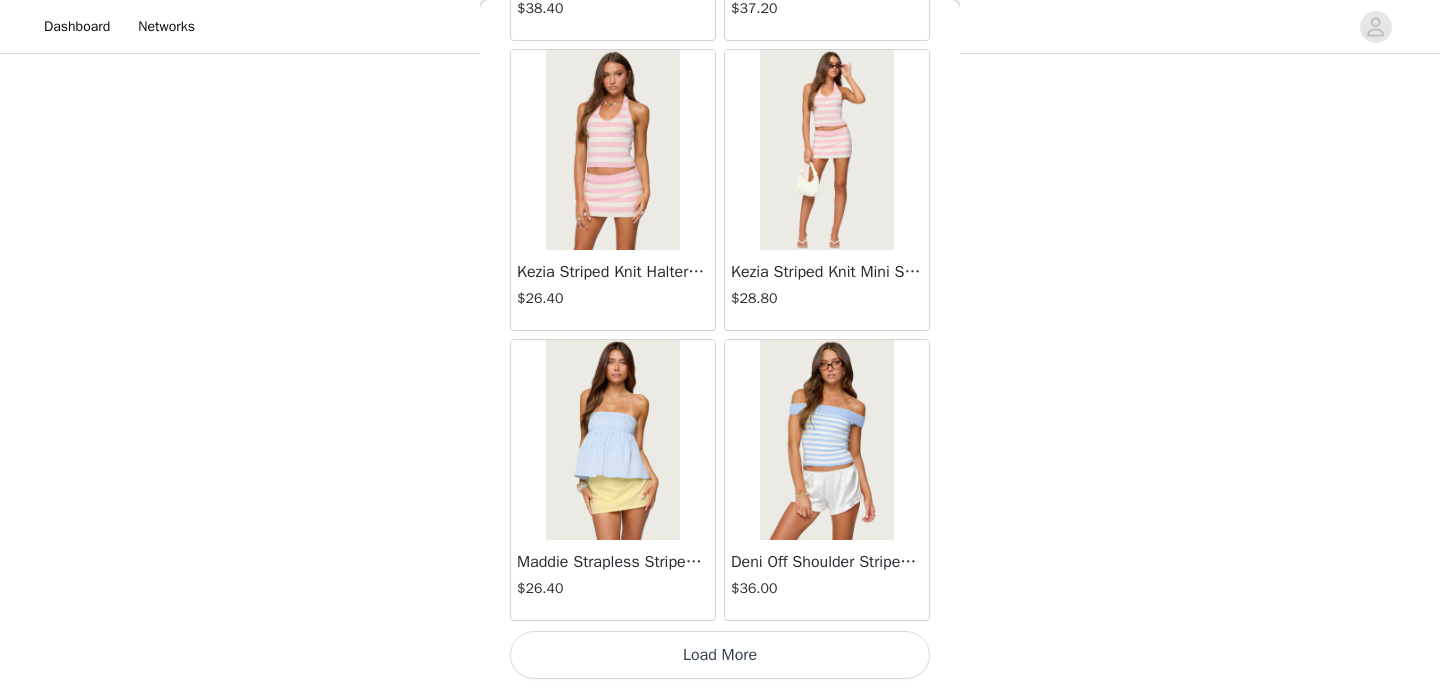 click on "Load More" at bounding box center (720, 655) 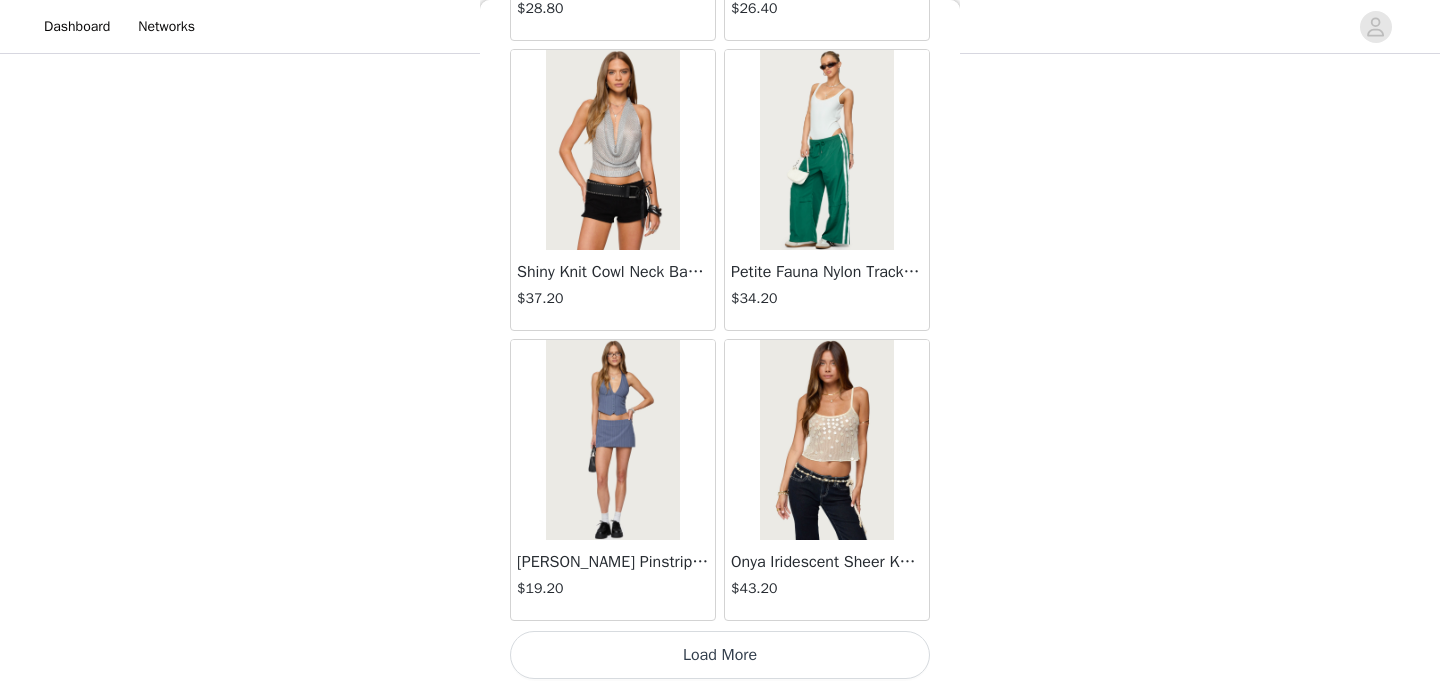 click on "Load More" at bounding box center (720, 655) 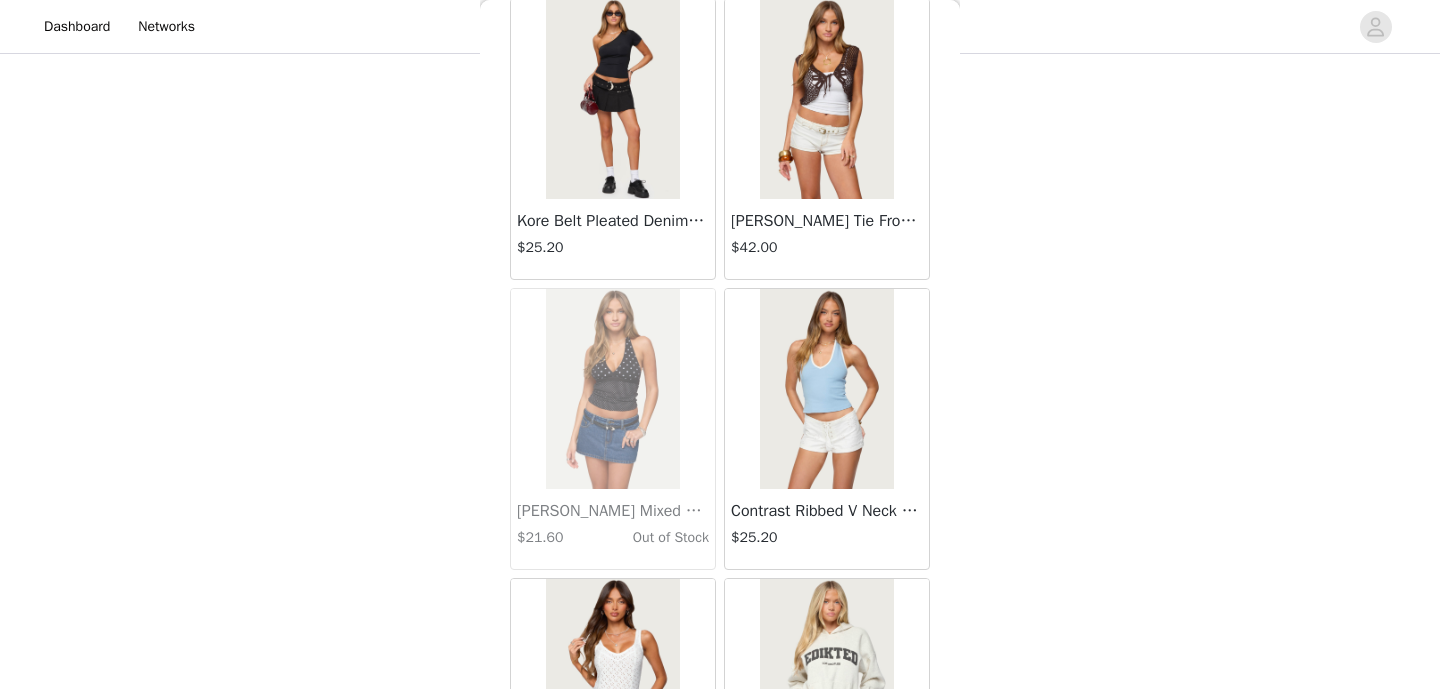 scroll, scrollTop: 22671, scrollLeft: 0, axis: vertical 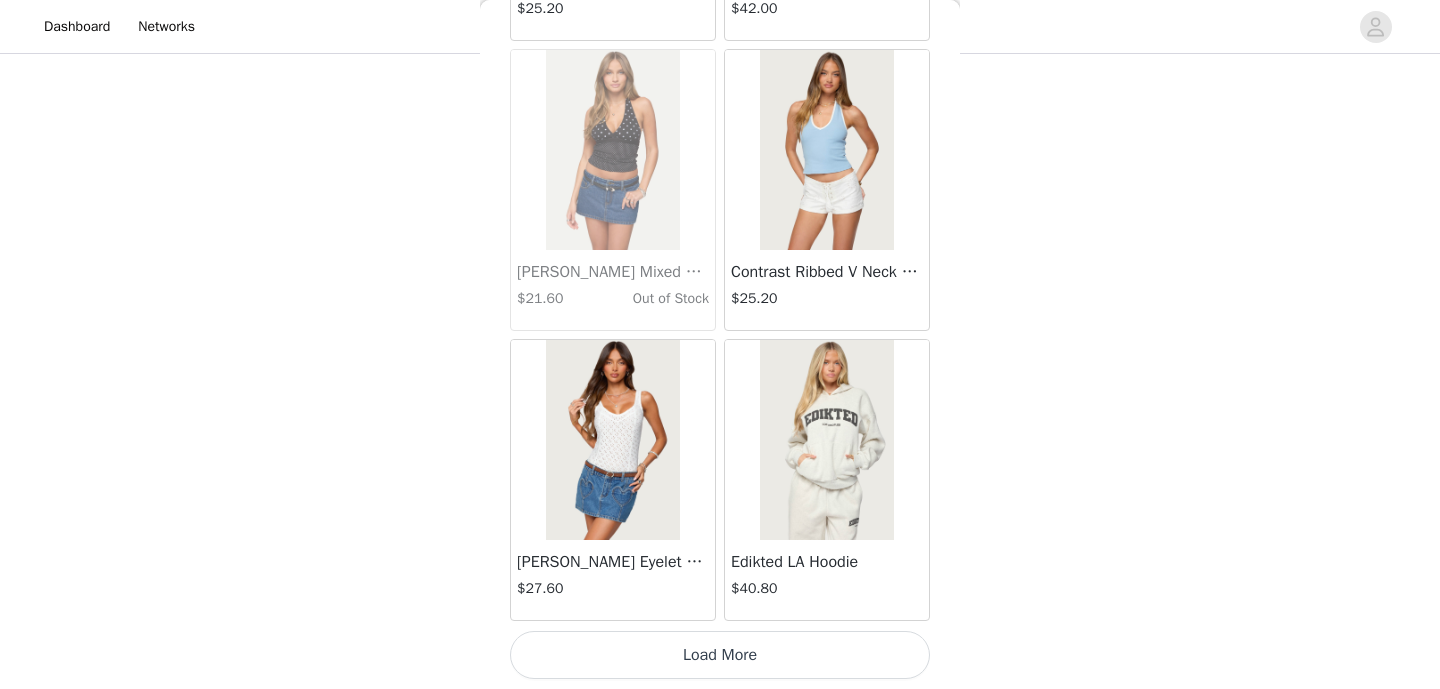 click on "Load More" at bounding box center [720, 655] 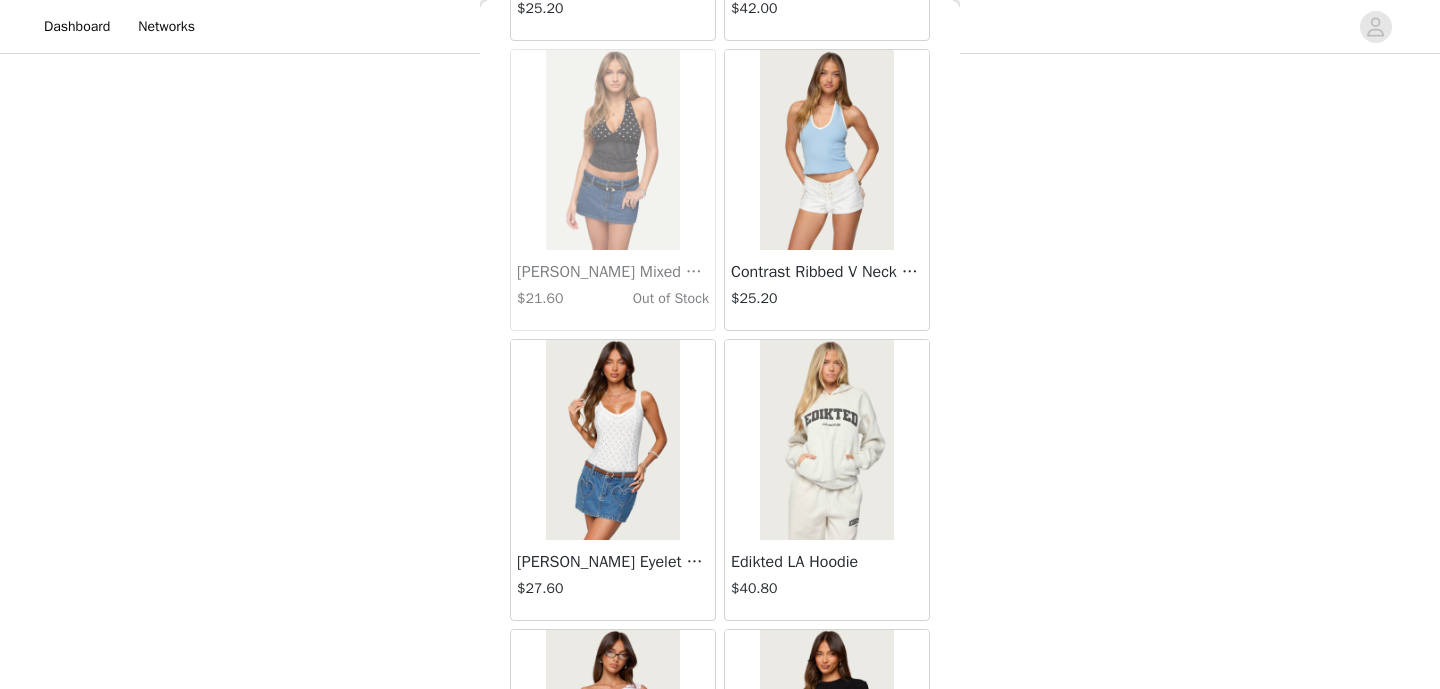 scroll, scrollTop: 25571, scrollLeft: 0, axis: vertical 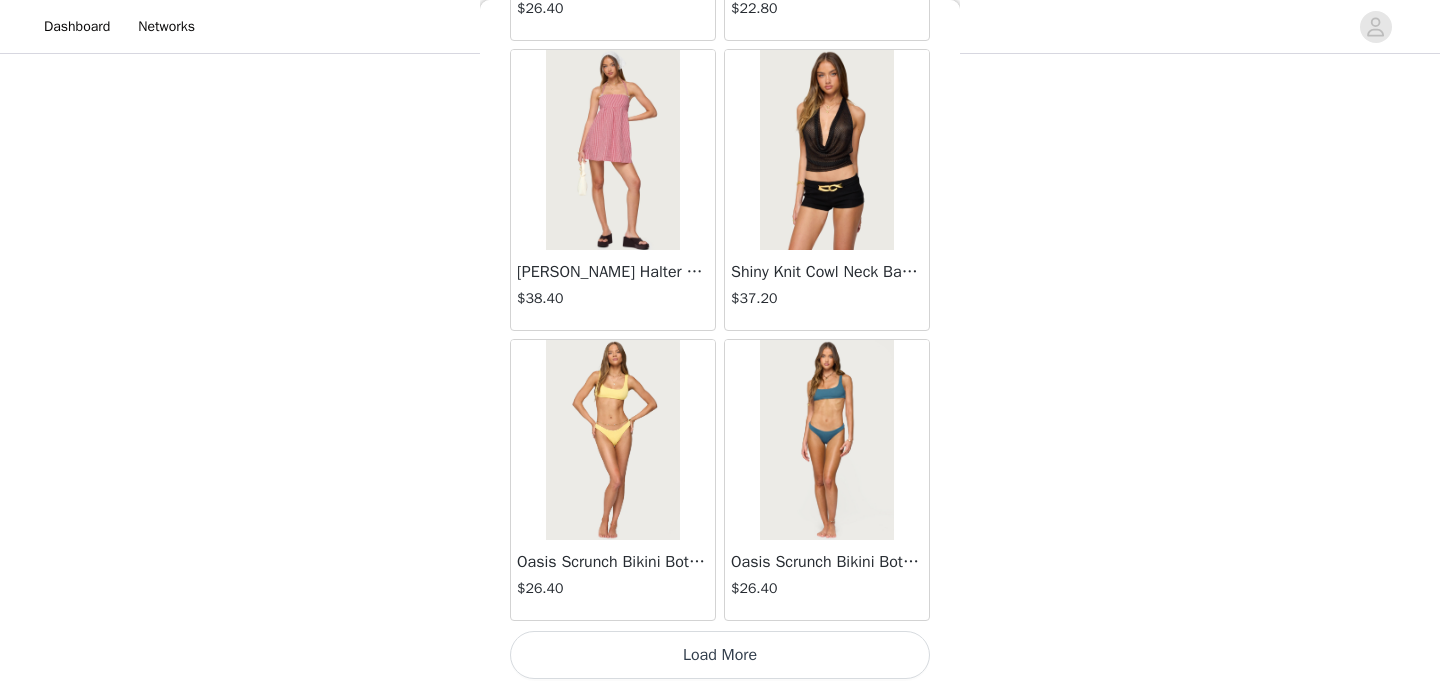 click on "Load More" at bounding box center (720, 655) 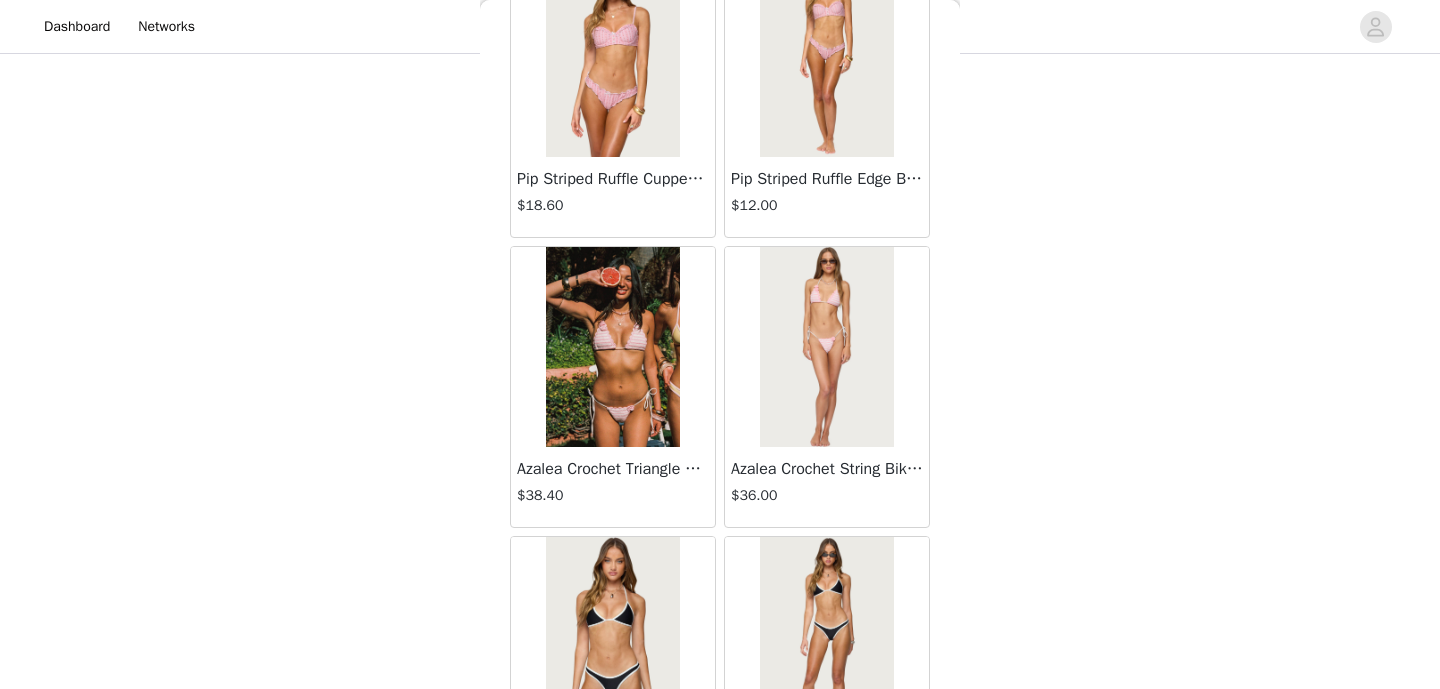 scroll, scrollTop: 28471, scrollLeft: 0, axis: vertical 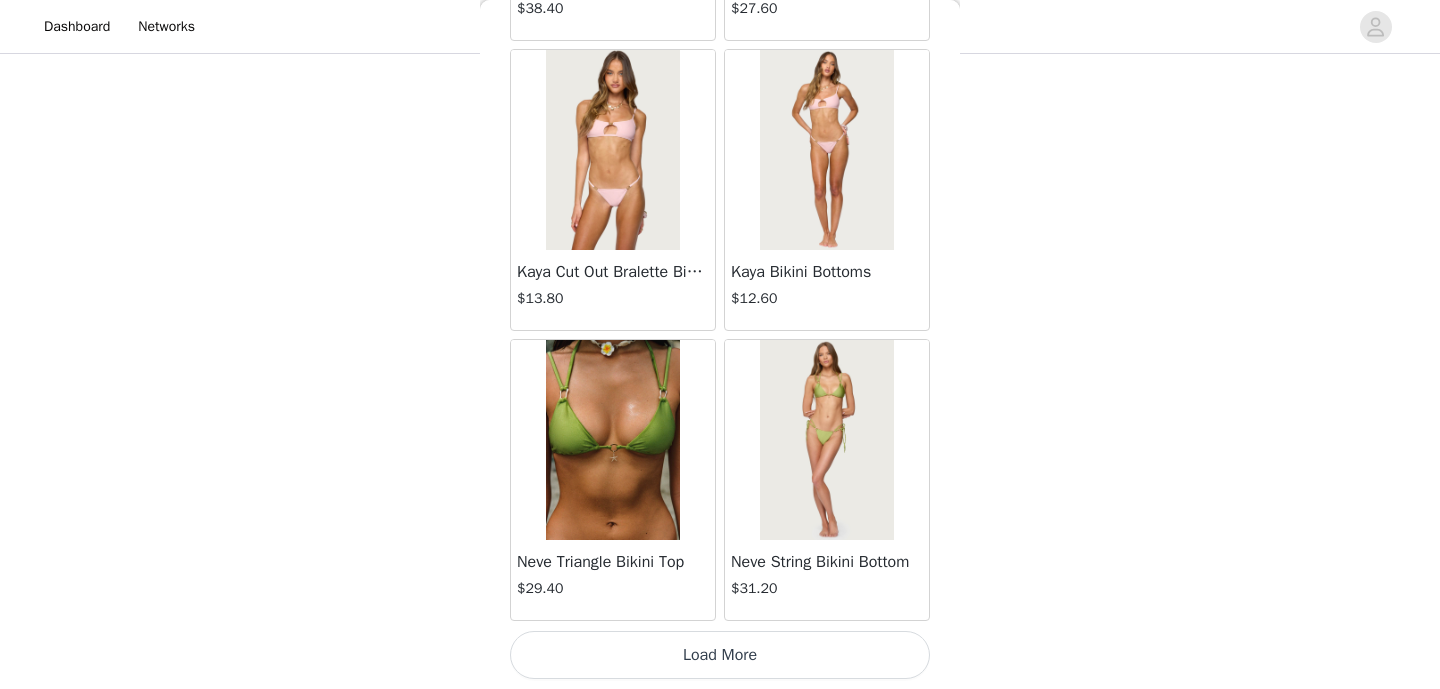click on "Load More" at bounding box center (720, 655) 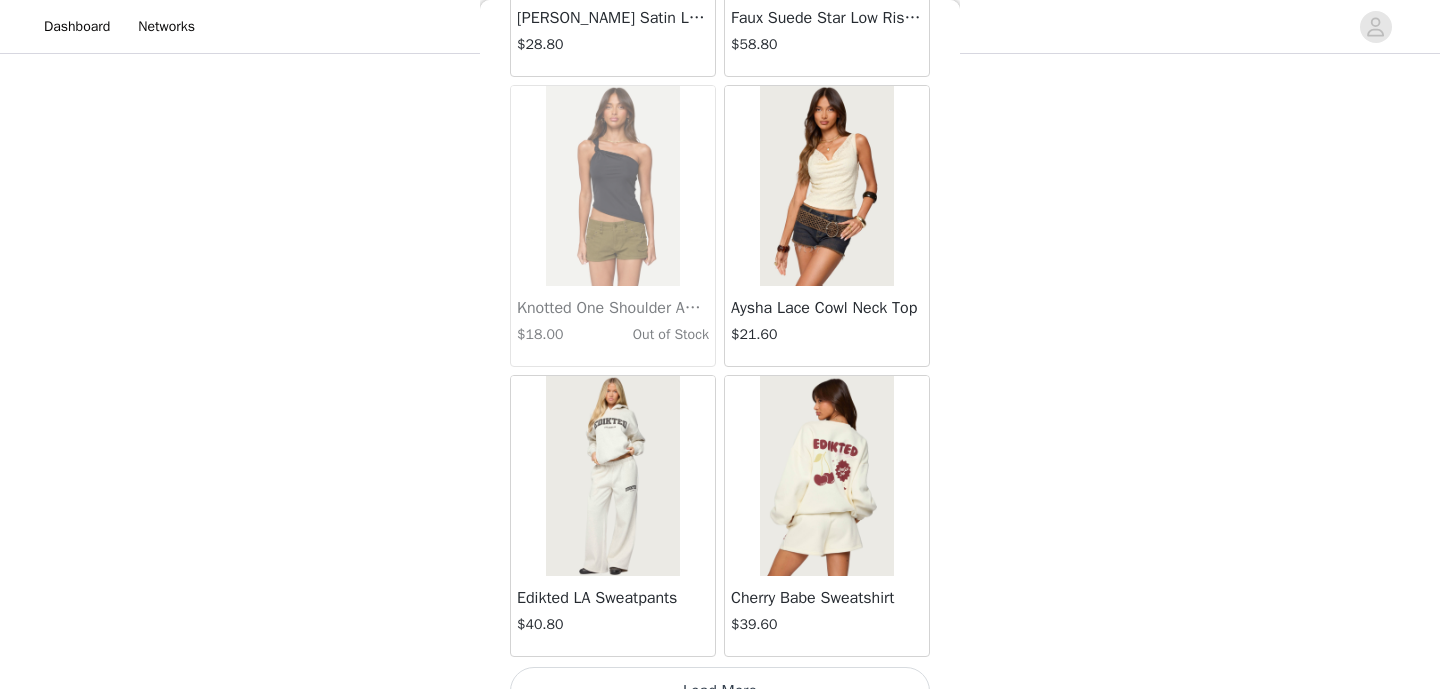 scroll, scrollTop: 31371, scrollLeft: 0, axis: vertical 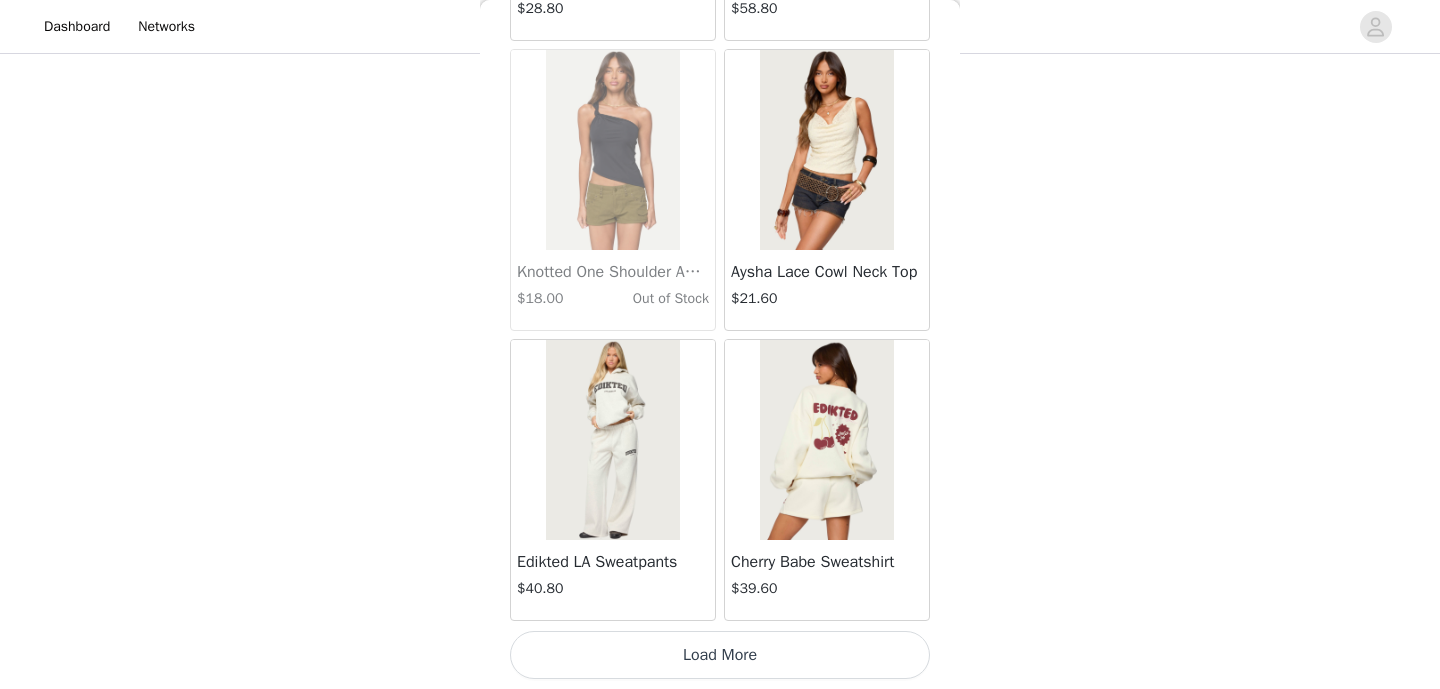 click on "Load More" at bounding box center [720, 655] 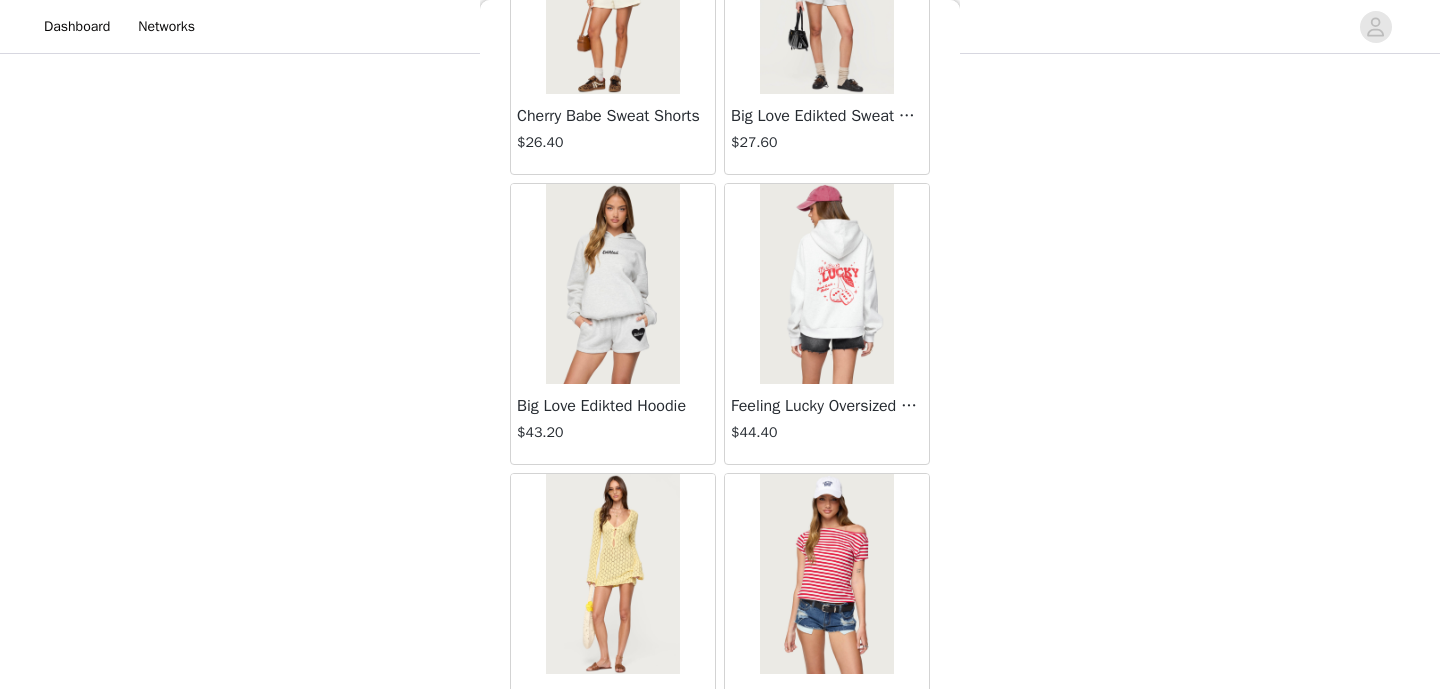 scroll, scrollTop: 34271, scrollLeft: 0, axis: vertical 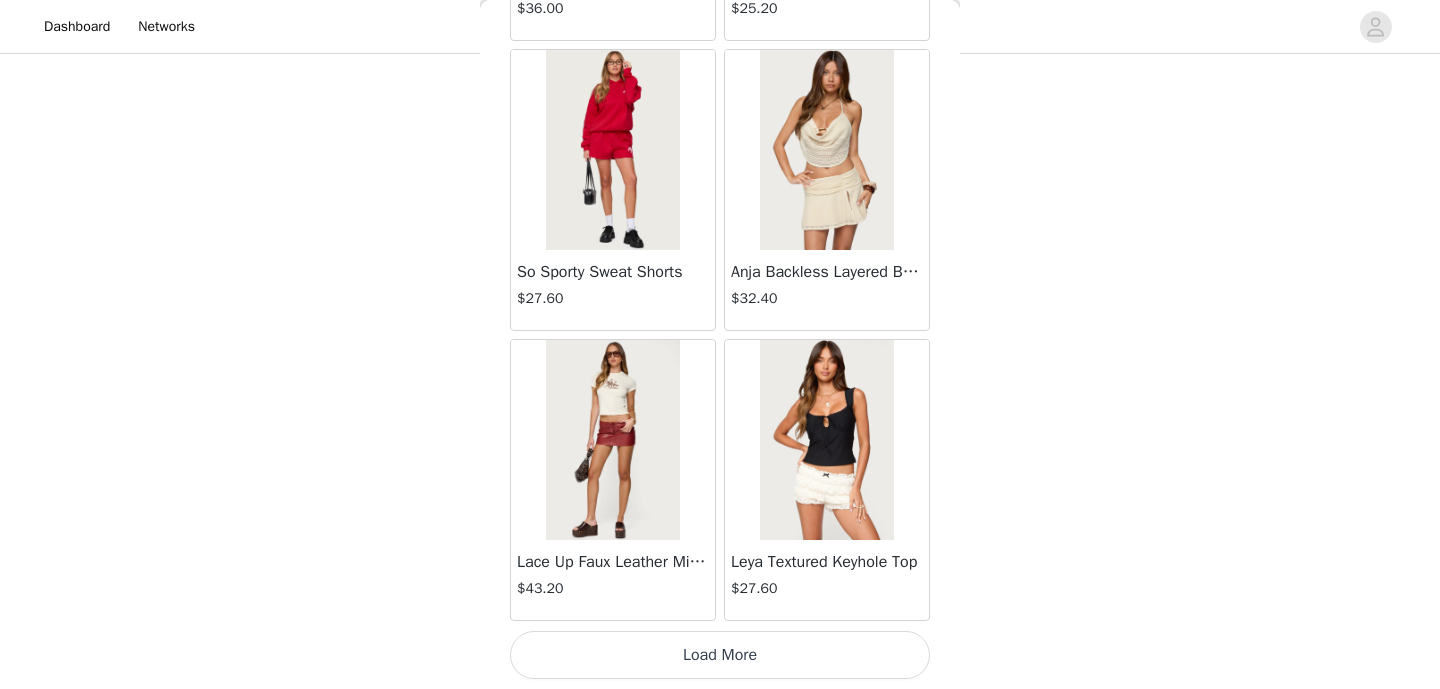click on "Load More" at bounding box center [720, 655] 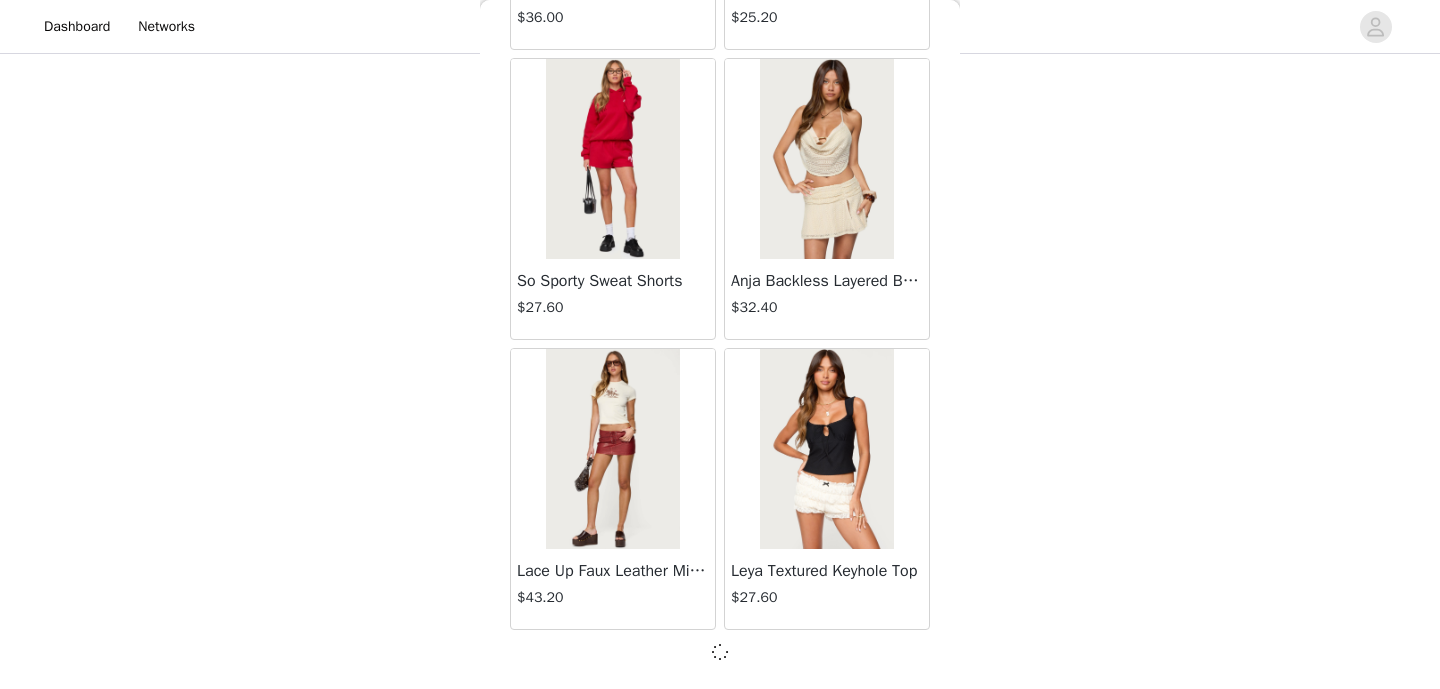 scroll, scrollTop: 34262, scrollLeft: 0, axis: vertical 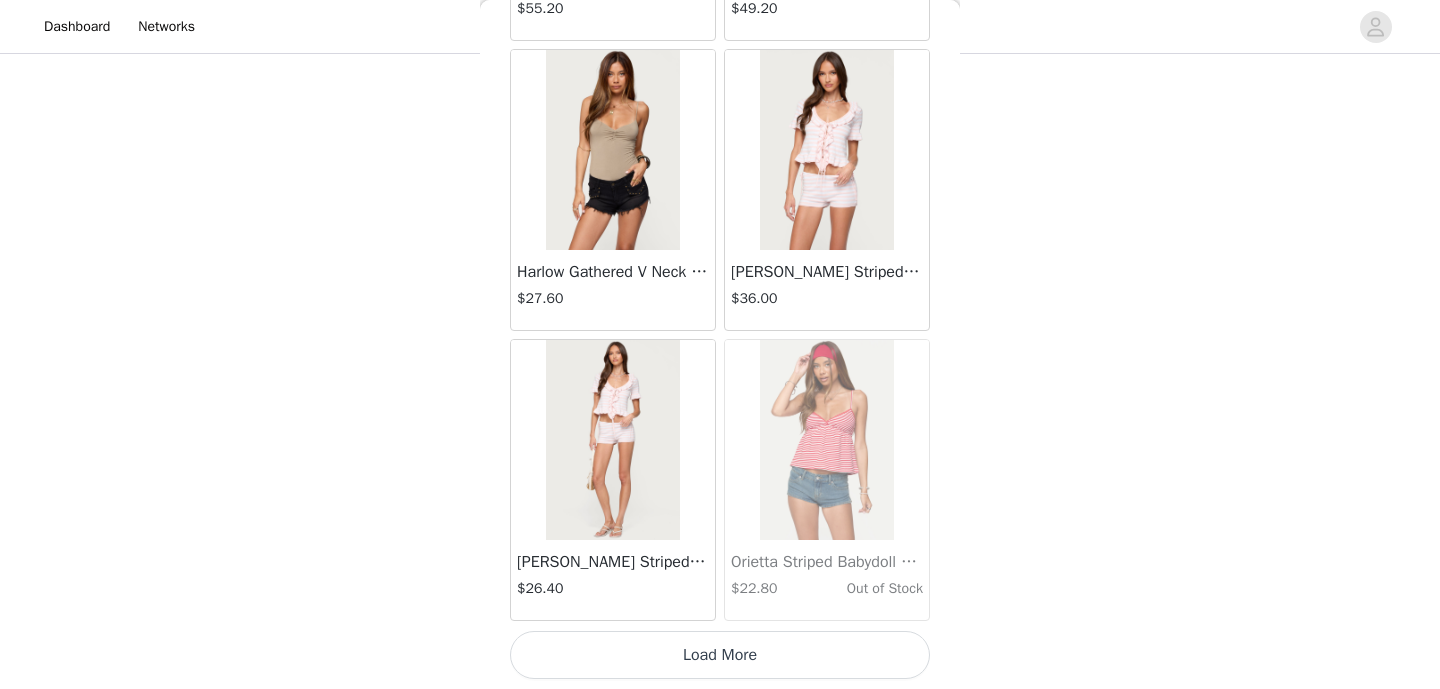 click on "Load More" at bounding box center (720, 655) 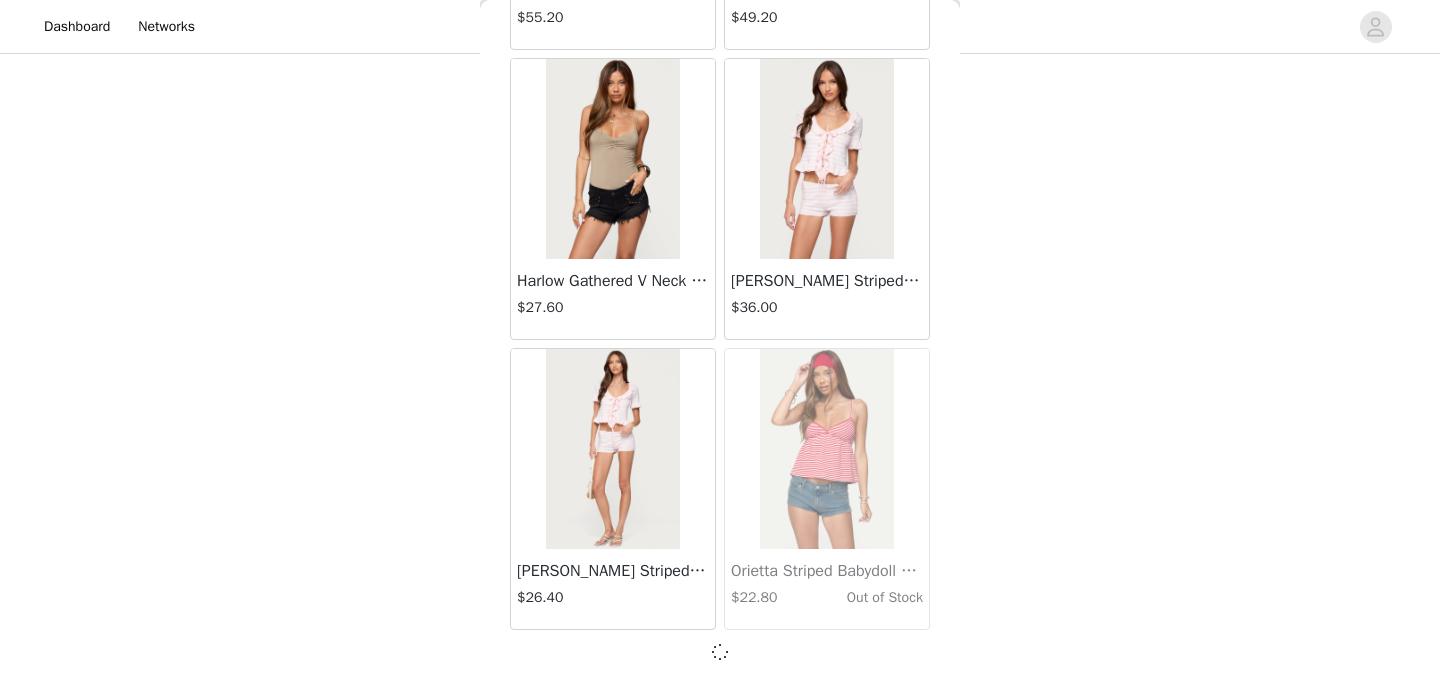 scroll, scrollTop: 37162, scrollLeft: 0, axis: vertical 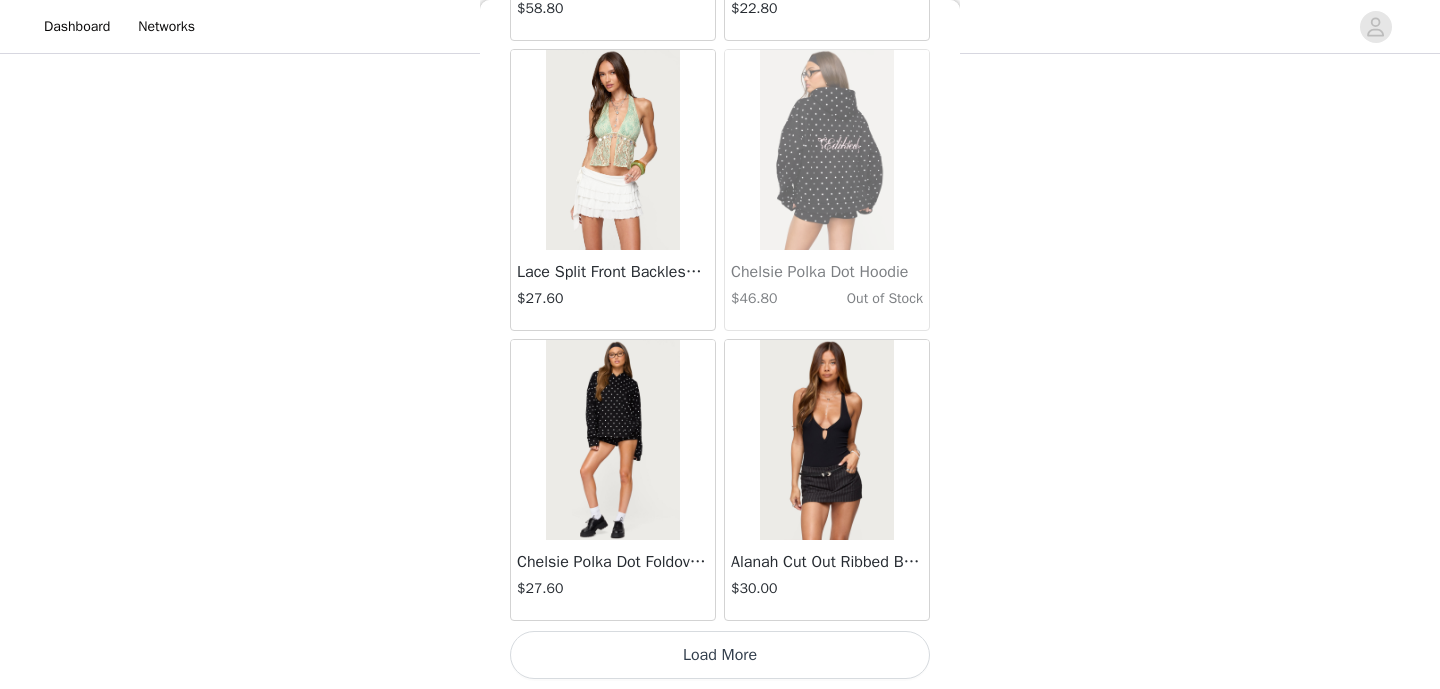 click on "Load More" at bounding box center (720, 655) 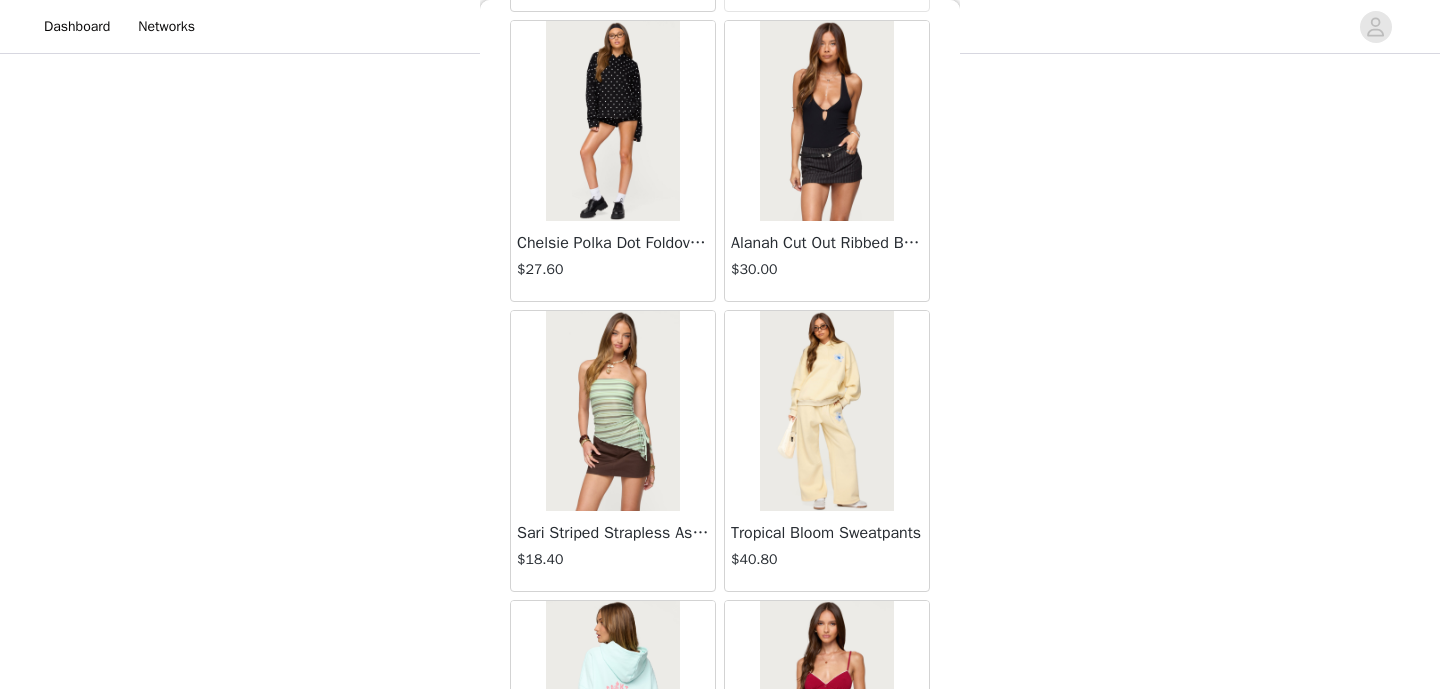 scroll, scrollTop: 42971, scrollLeft: 0, axis: vertical 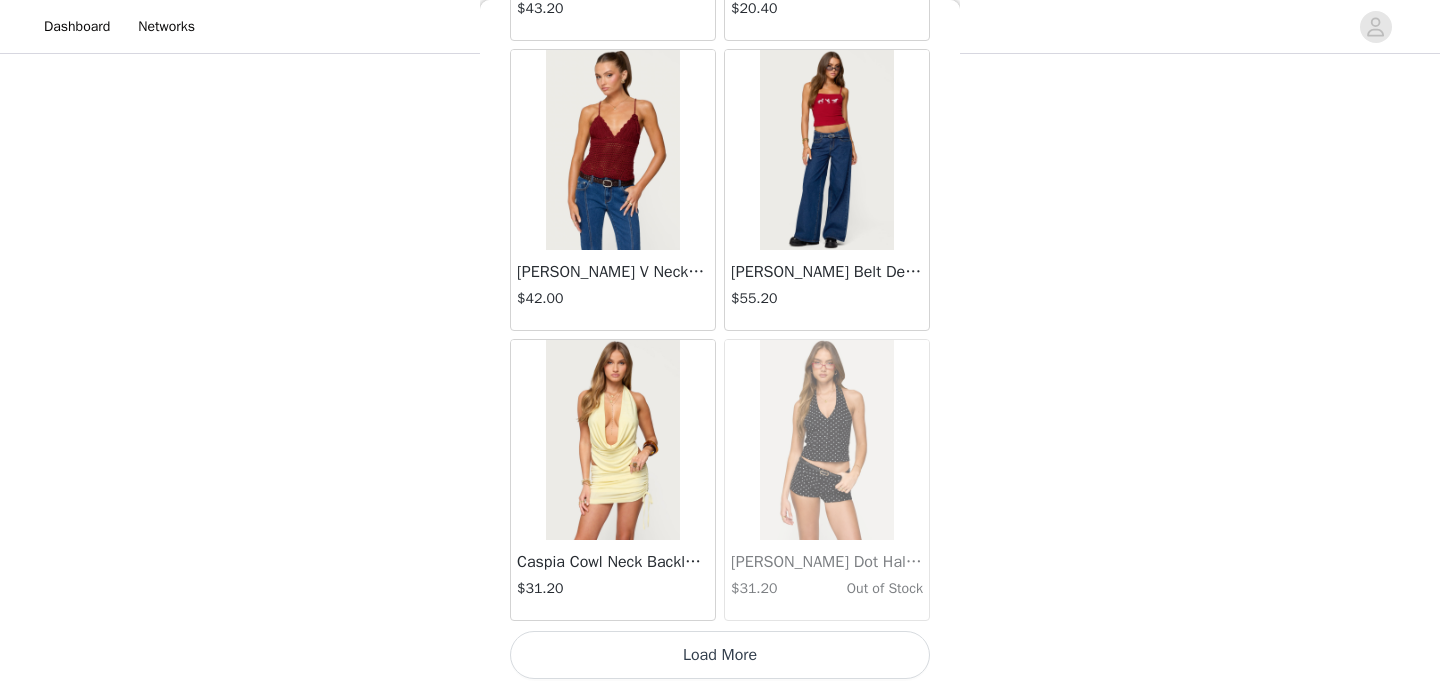 click on "Load More" at bounding box center (720, 655) 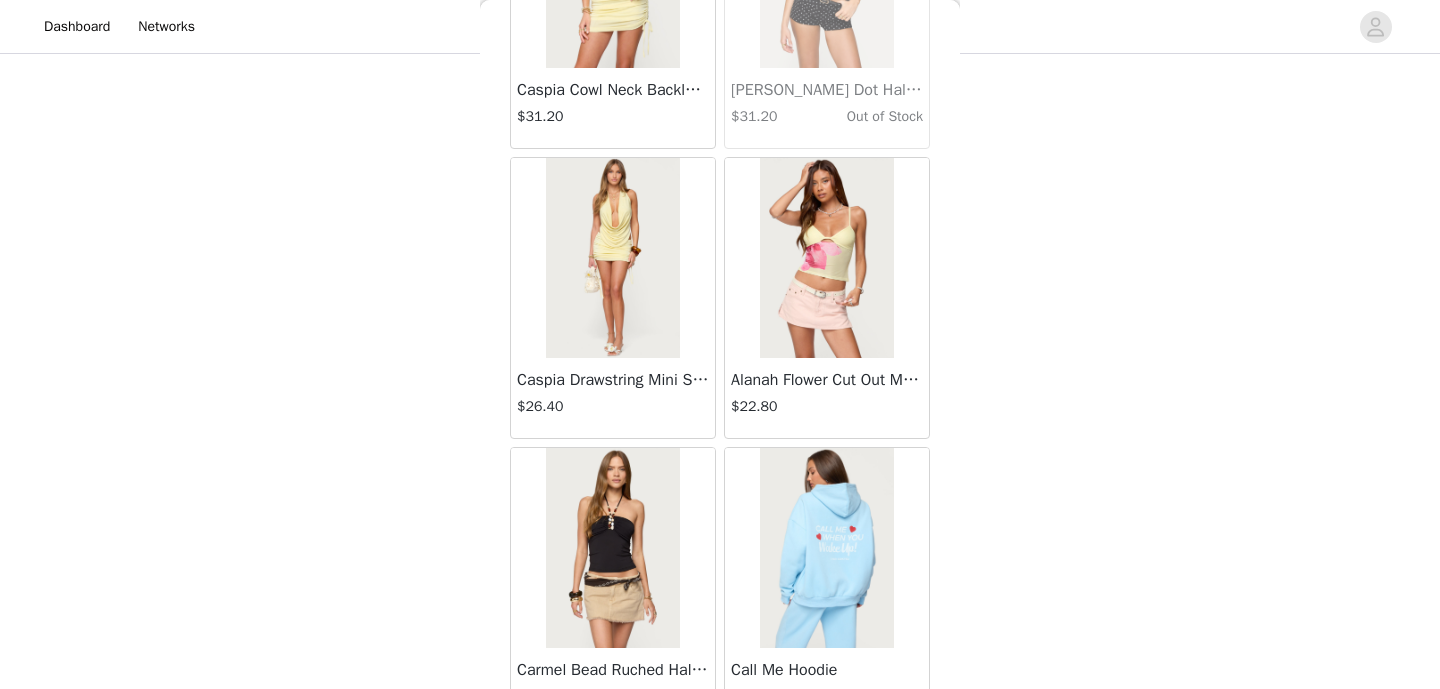 scroll, scrollTop: 45871, scrollLeft: 0, axis: vertical 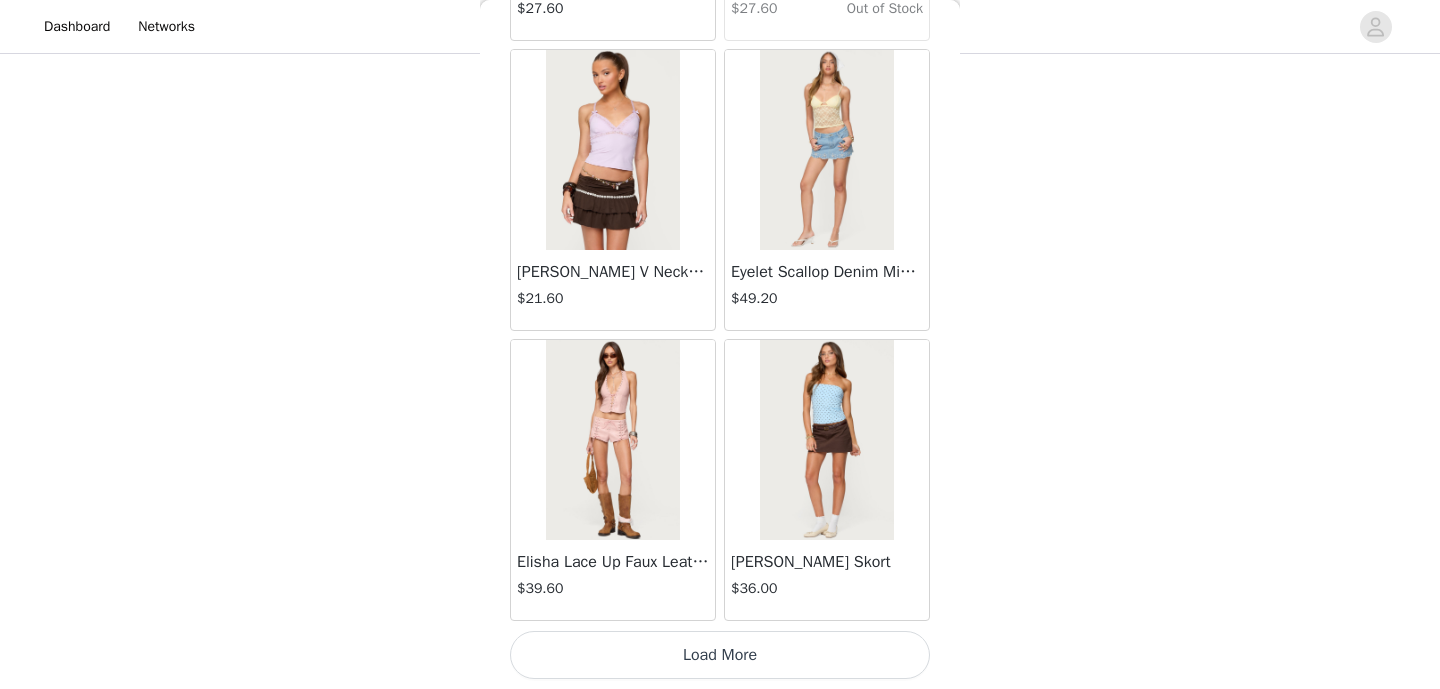 click on "Load More" at bounding box center [720, 655] 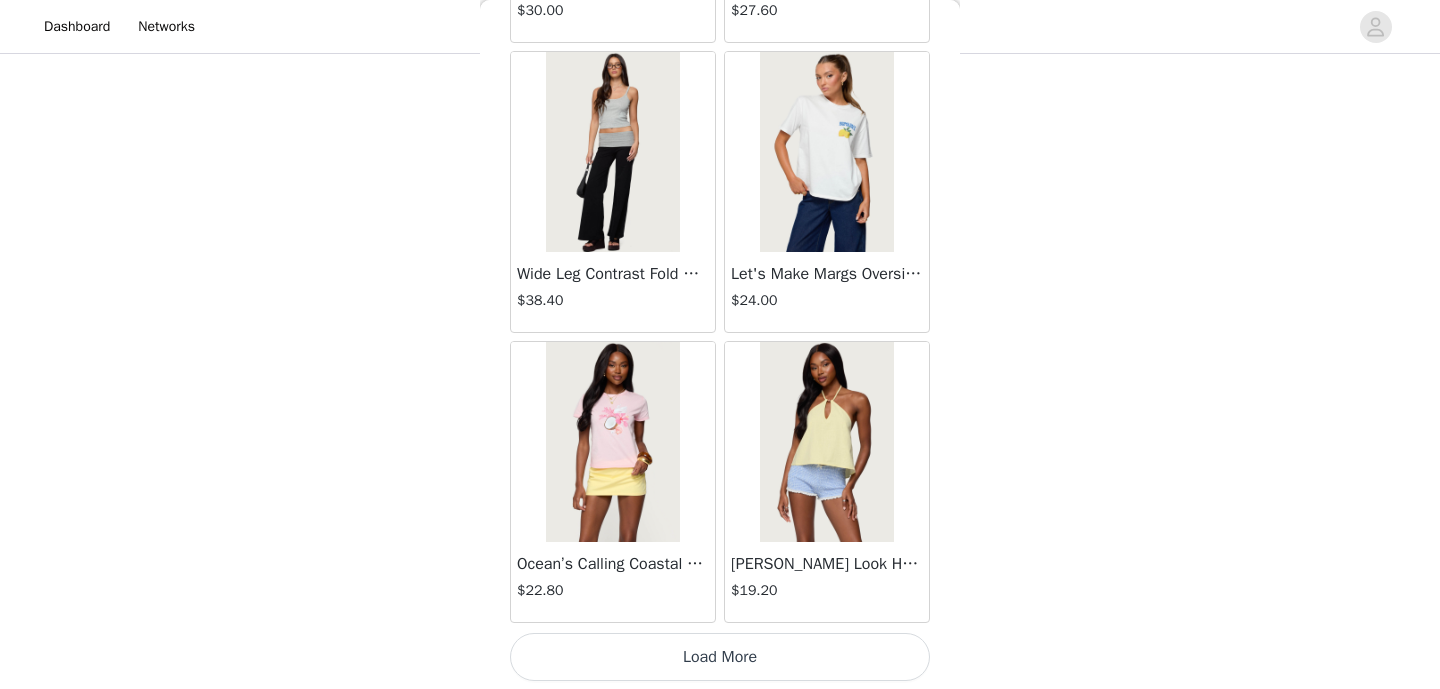 scroll, scrollTop: 48771, scrollLeft: 0, axis: vertical 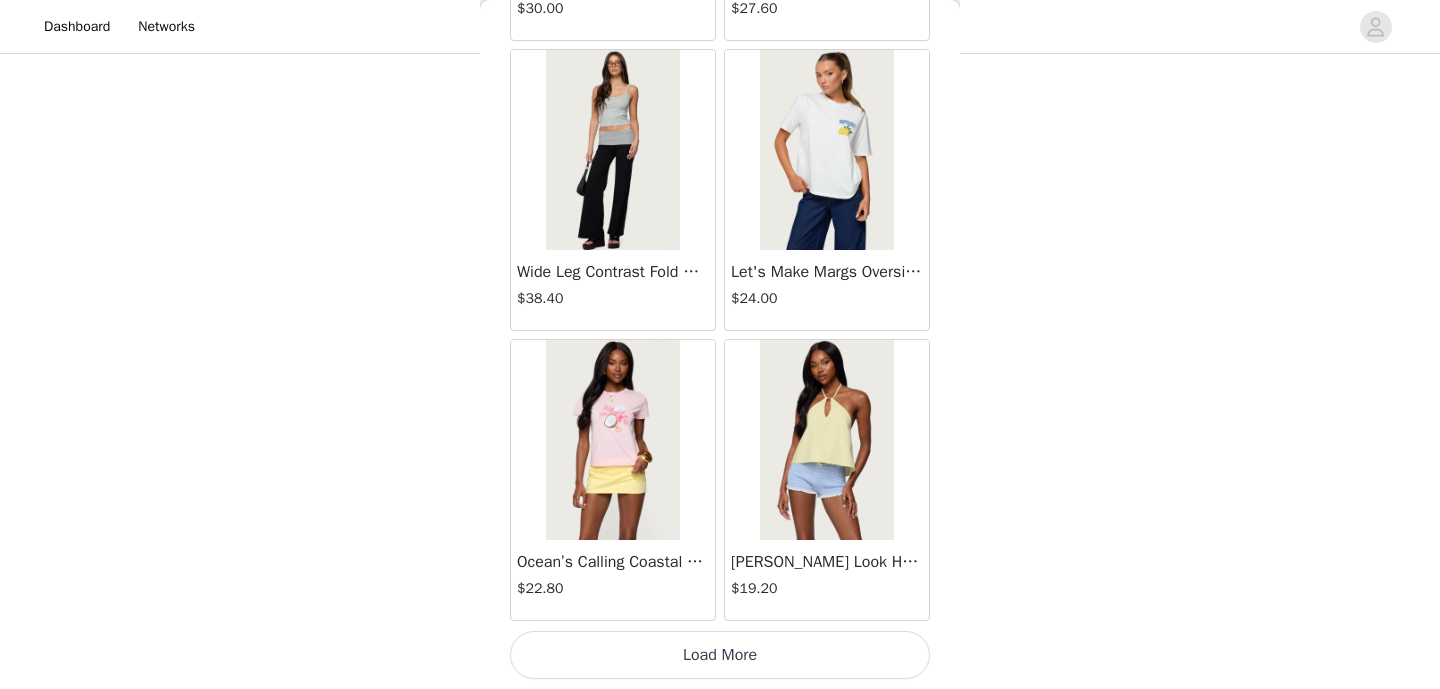 click on "Load More" at bounding box center [720, 655] 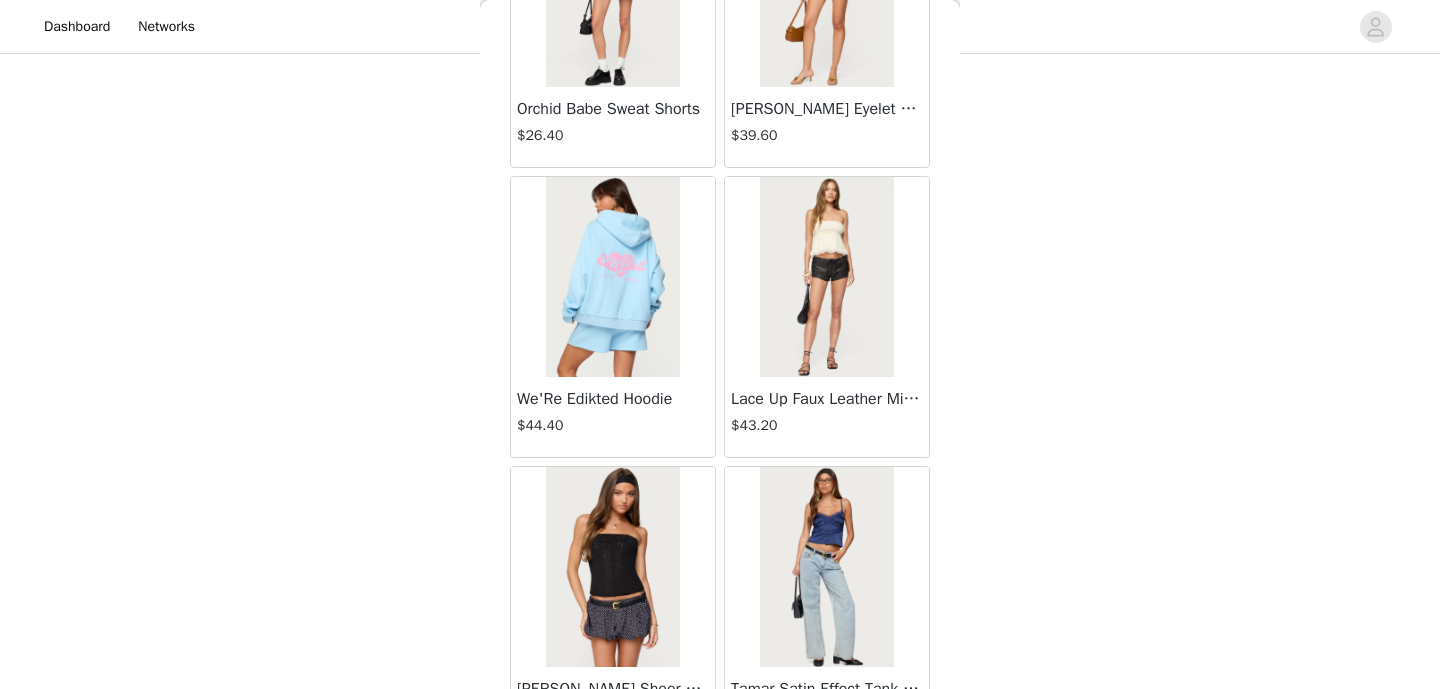 scroll, scrollTop: 51671, scrollLeft: 0, axis: vertical 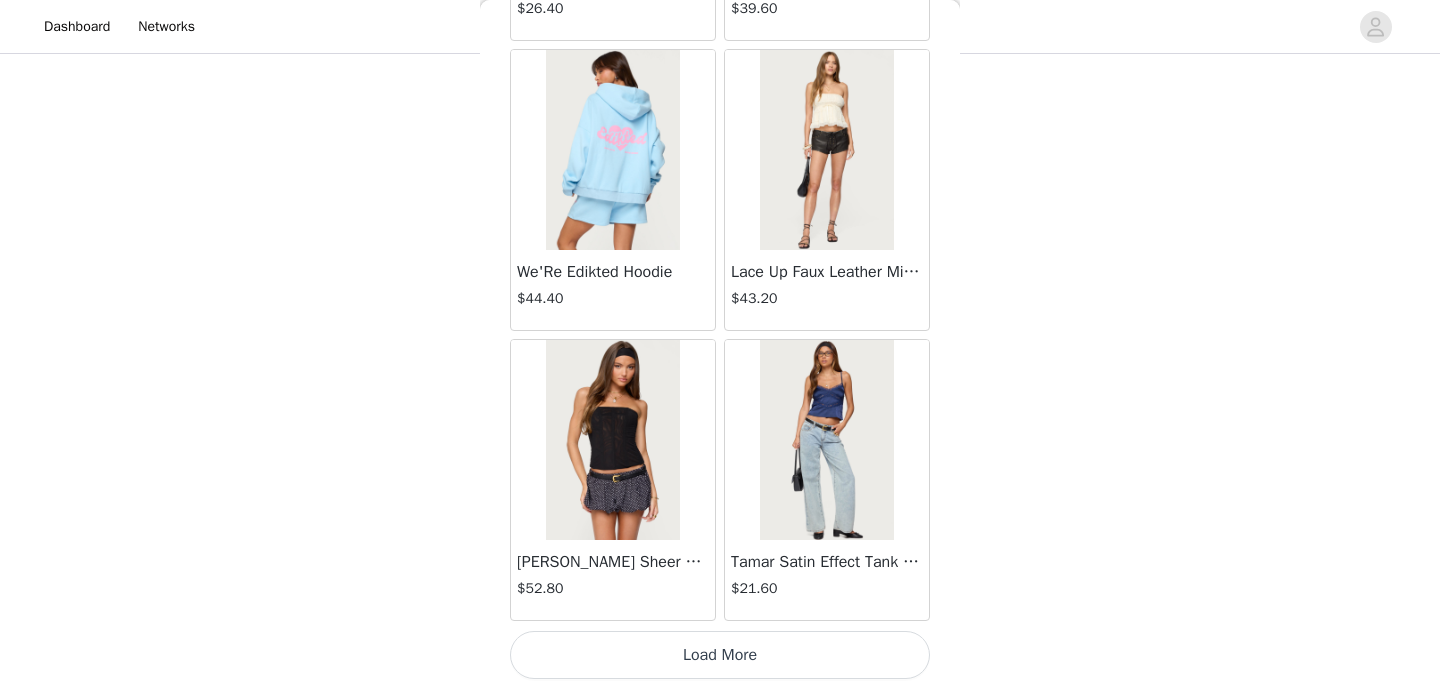click on "Load More" at bounding box center (720, 655) 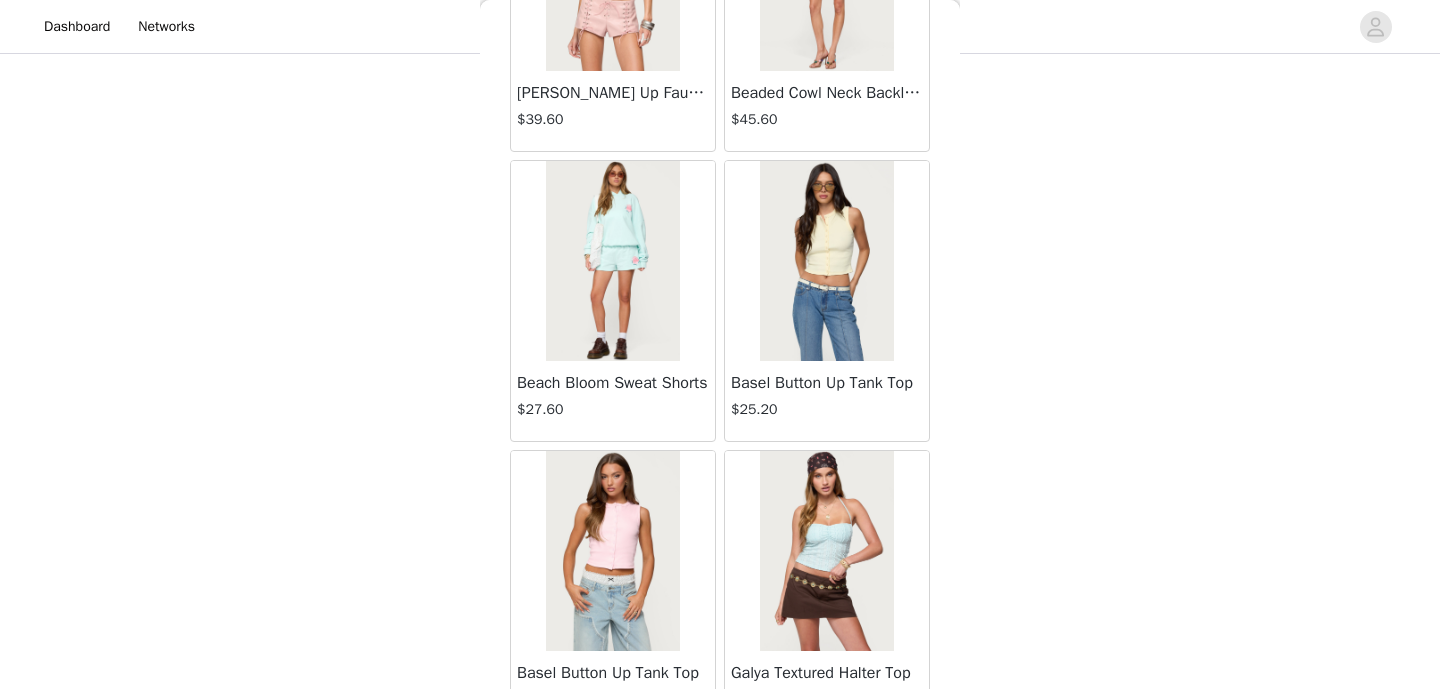 scroll, scrollTop: 54571, scrollLeft: 0, axis: vertical 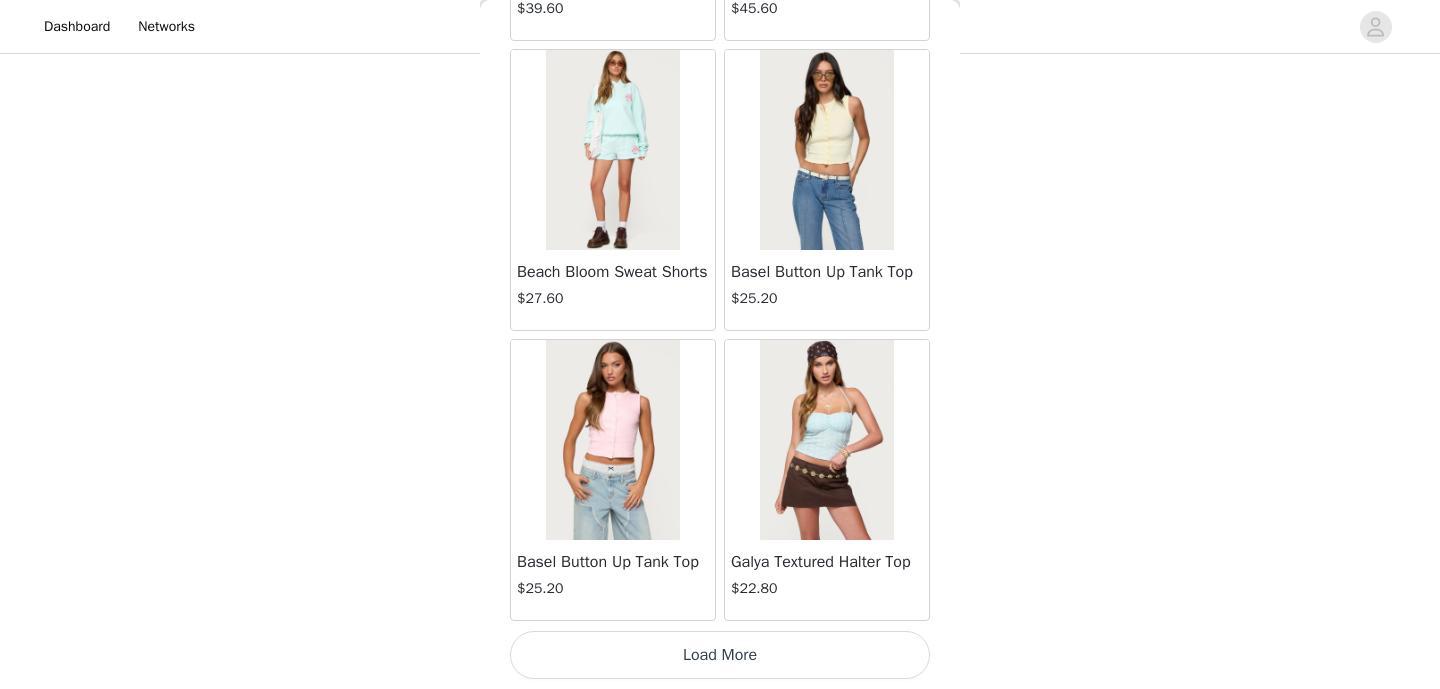 click on "Load More" at bounding box center (720, 655) 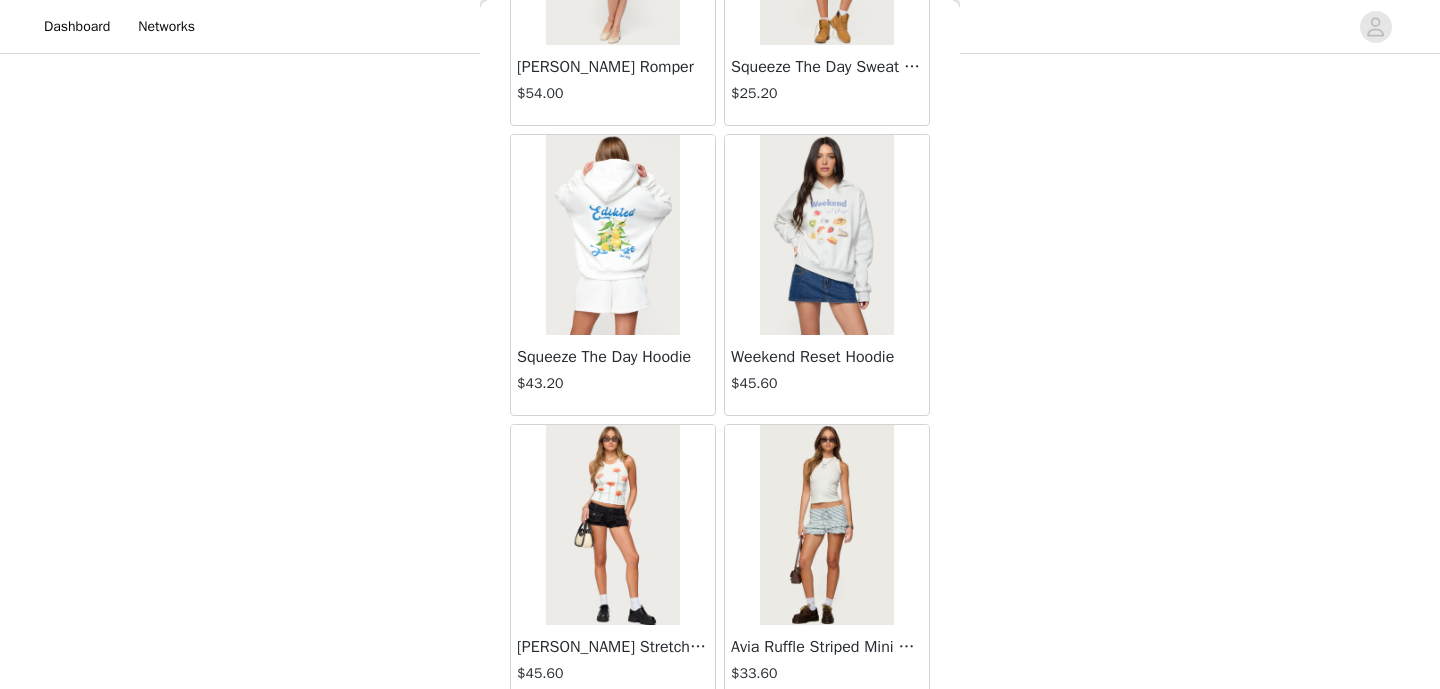 scroll, scrollTop: 57471, scrollLeft: 0, axis: vertical 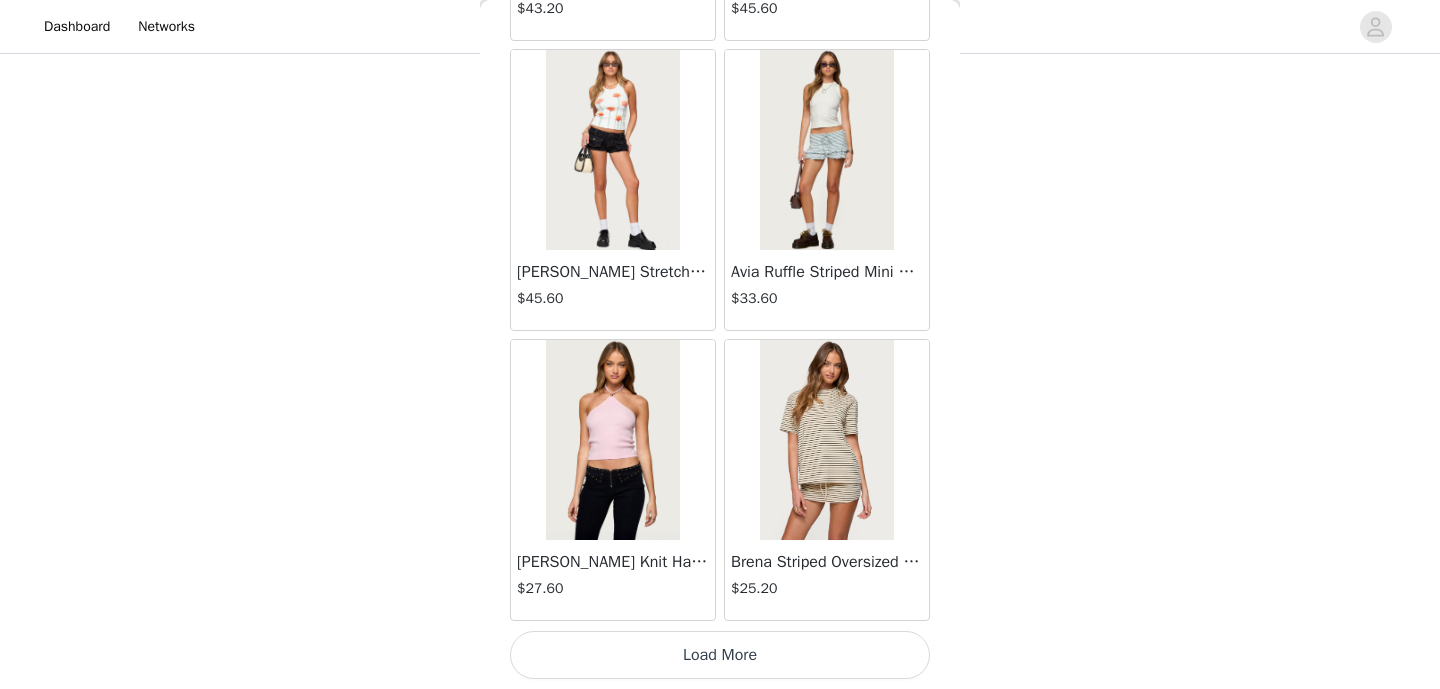 click on "Load More" at bounding box center [720, 655] 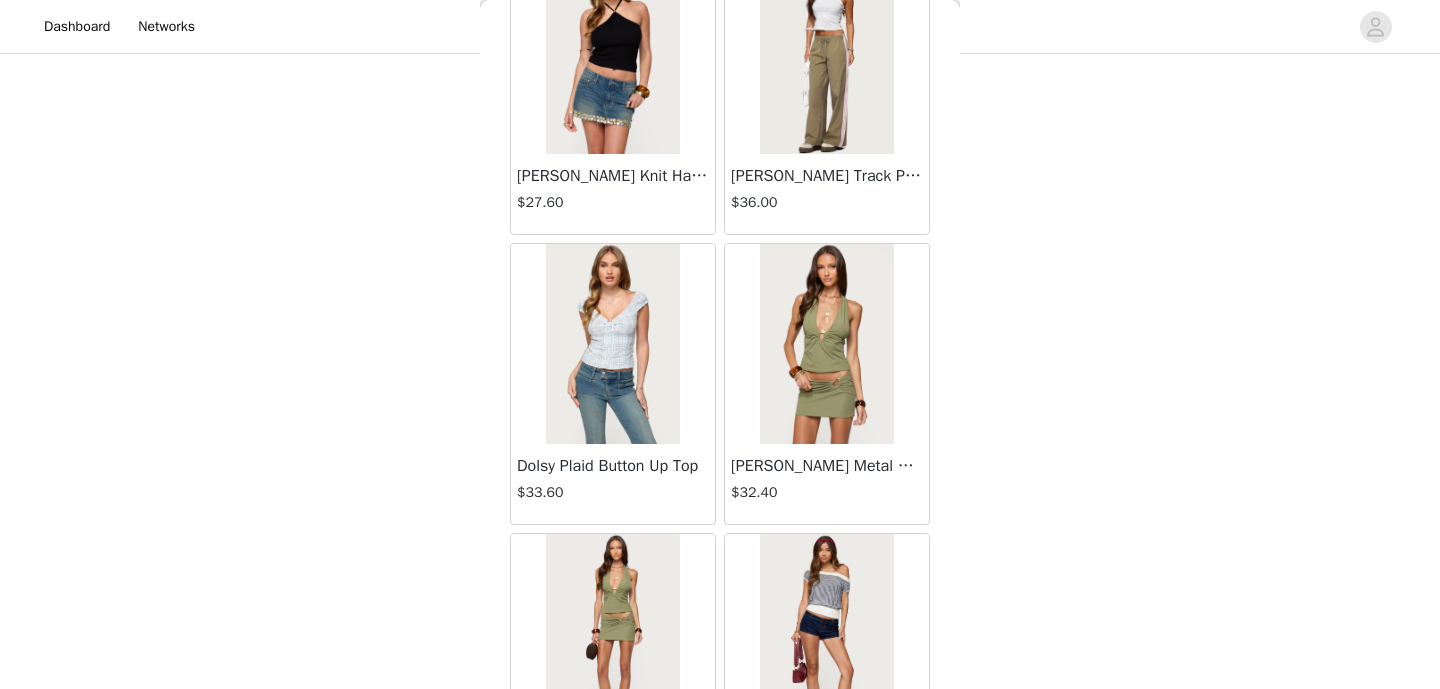 scroll, scrollTop: 60371, scrollLeft: 0, axis: vertical 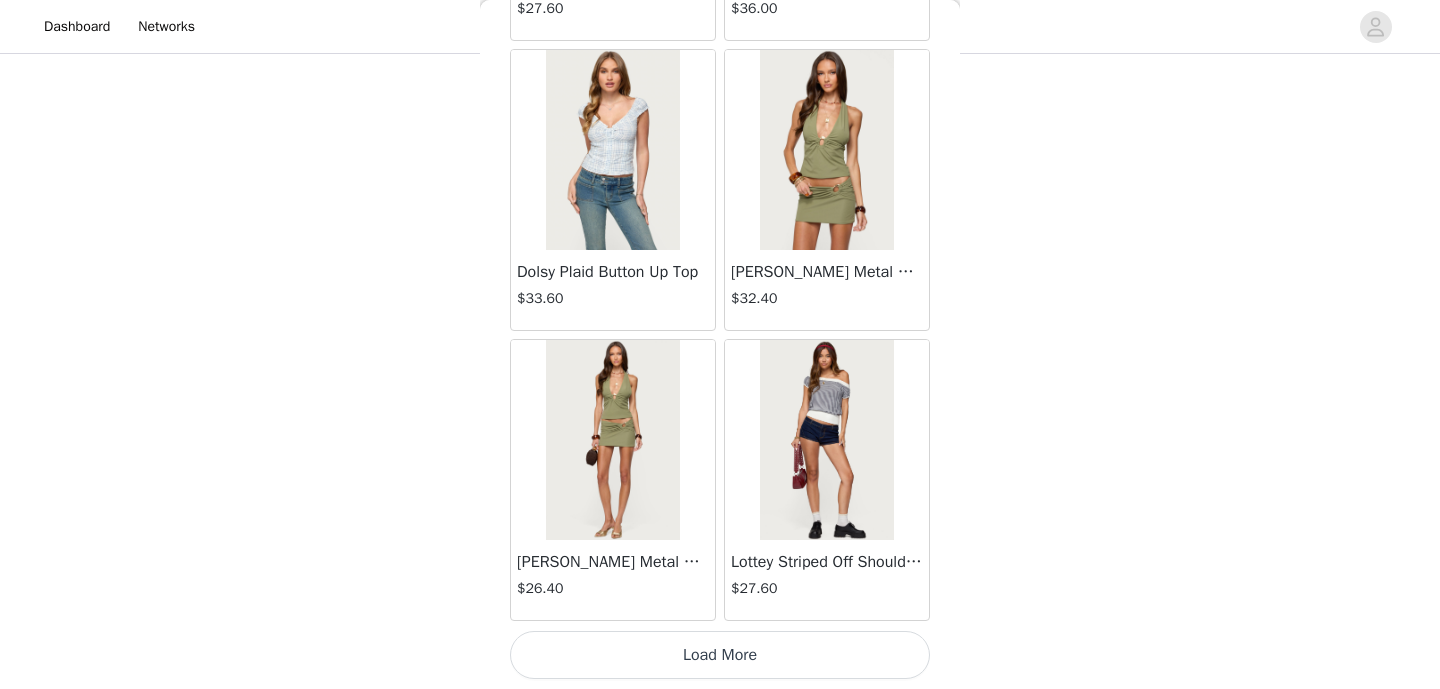 click on "Load More" at bounding box center (720, 655) 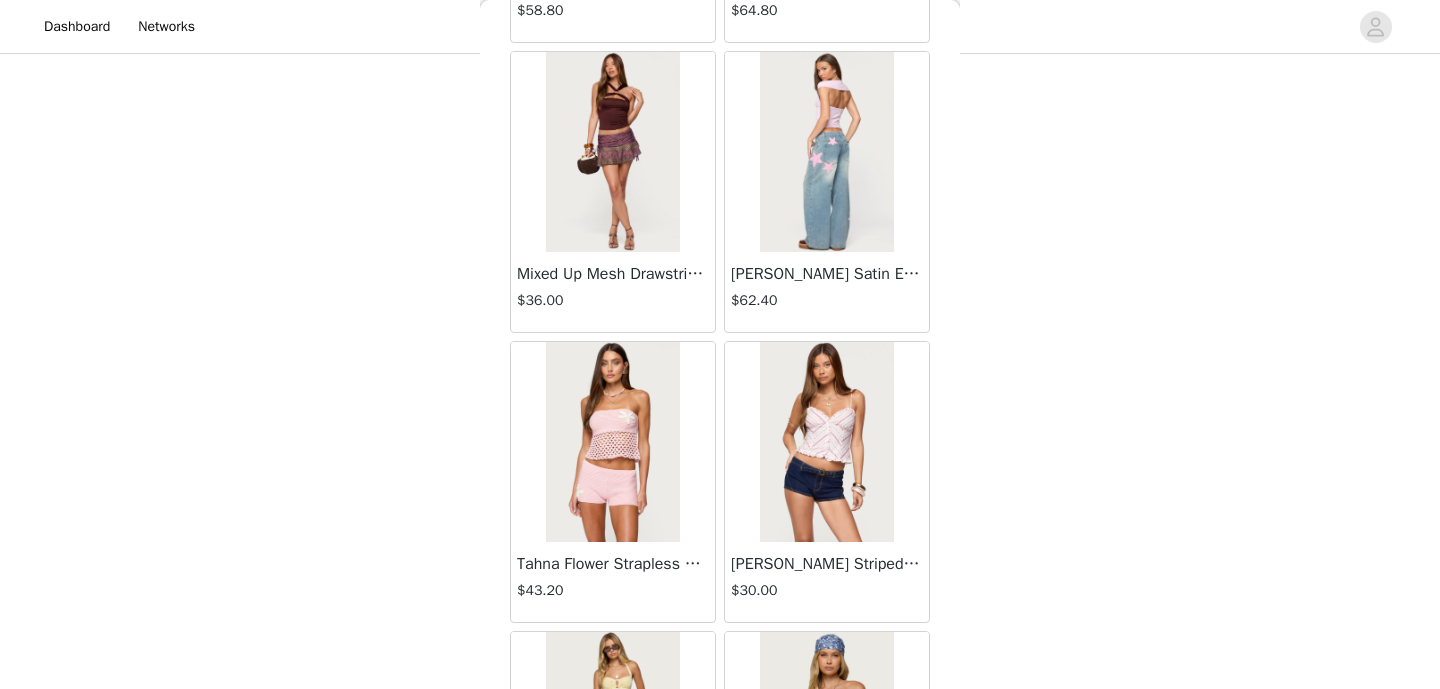 scroll, scrollTop: 63271, scrollLeft: 0, axis: vertical 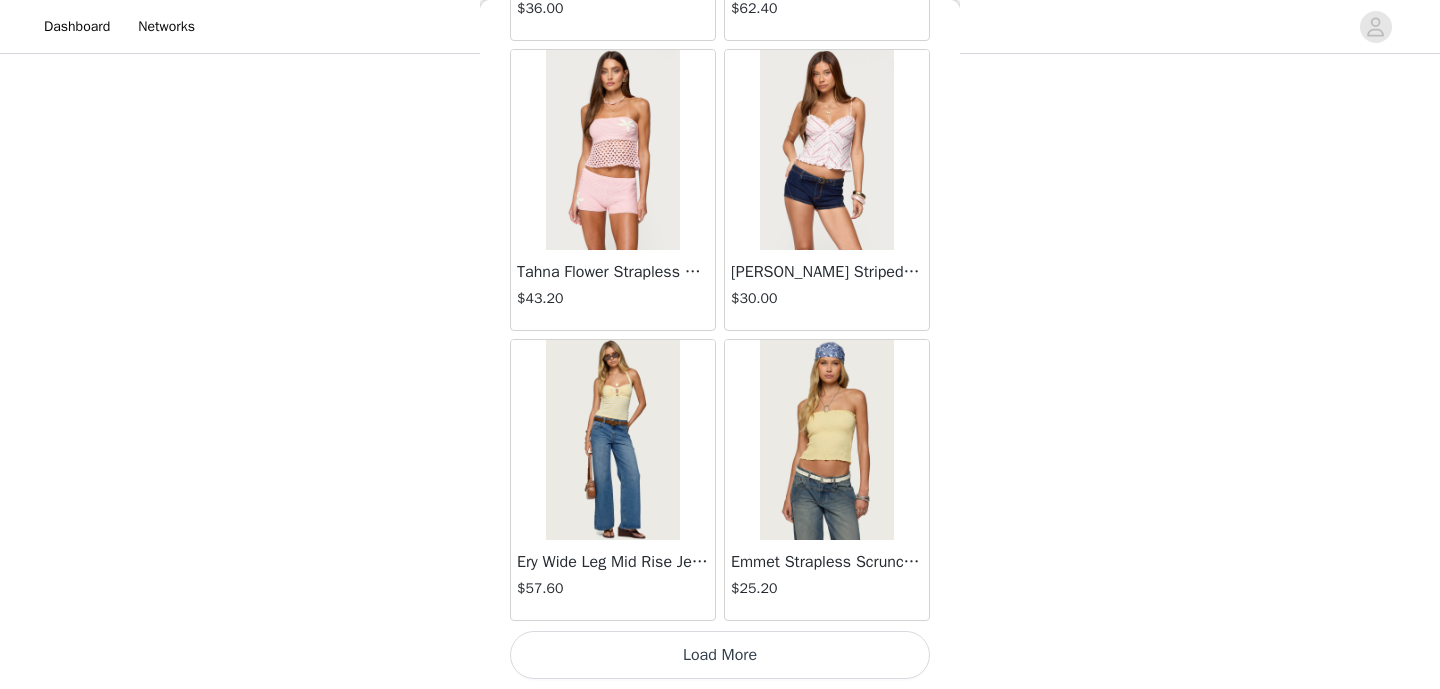 click on "Load More" at bounding box center [720, 655] 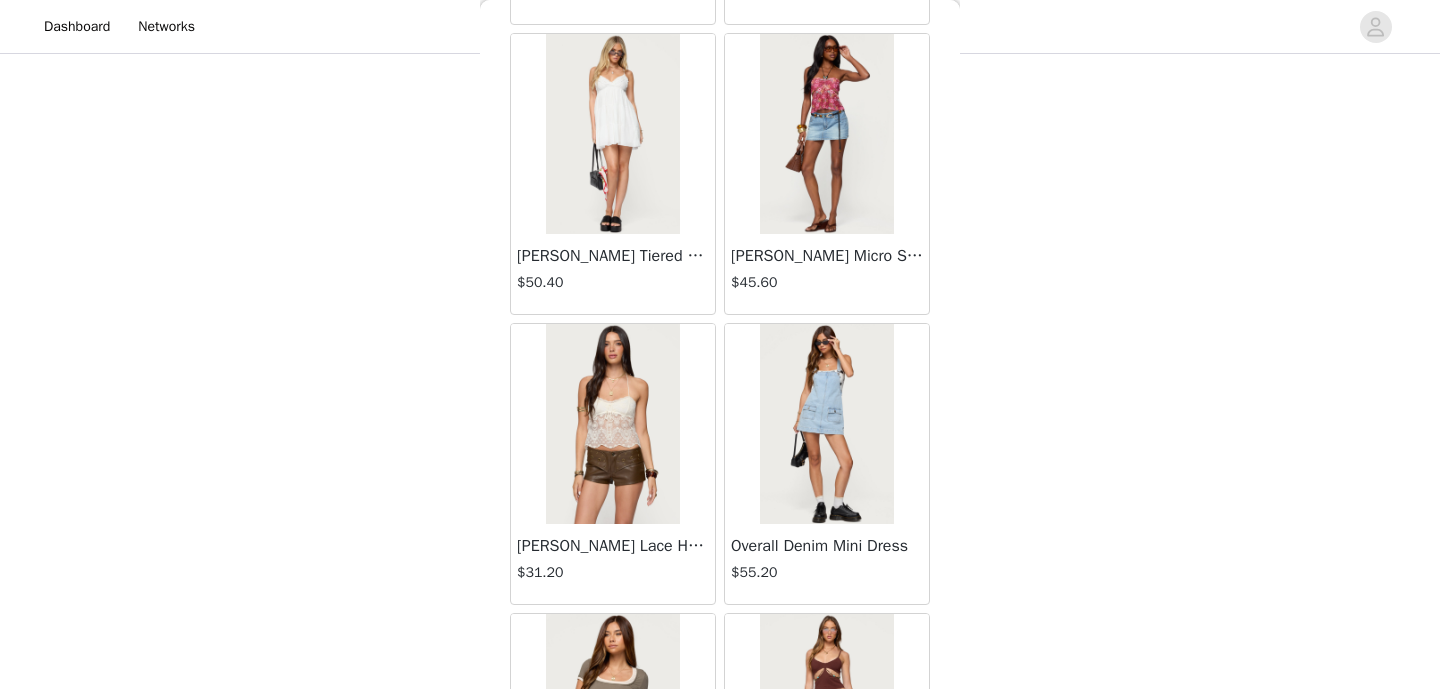 scroll, scrollTop: 66171, scrollLeft: 0, axis: vertical 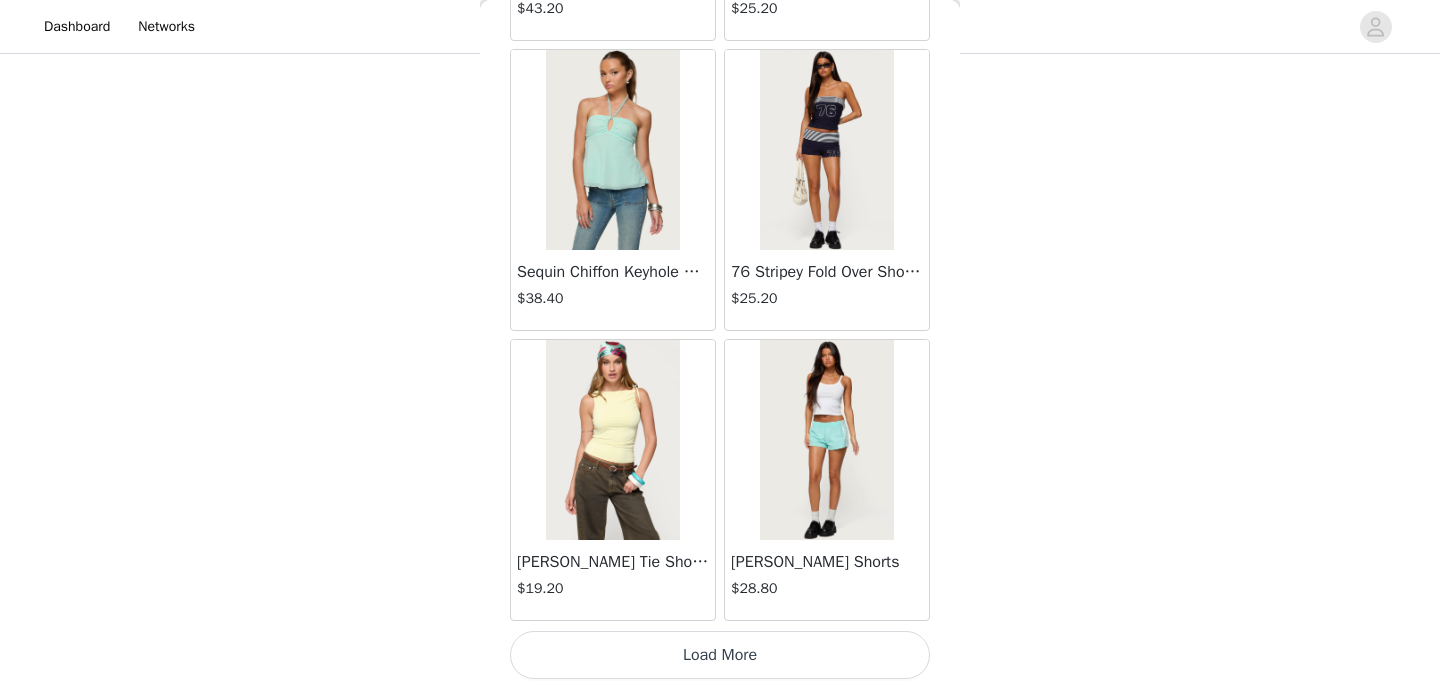 click on "Load More" at bounding box center (720, 655) 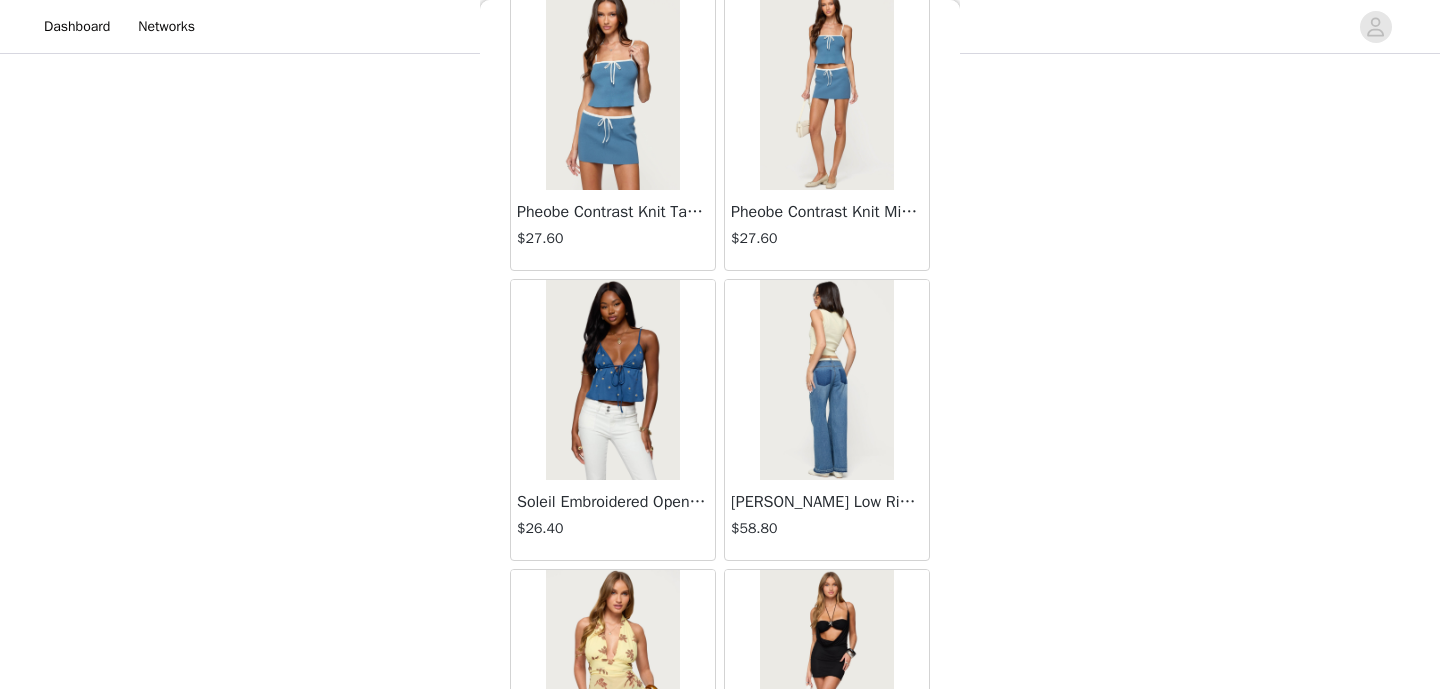scroll, scrollTop: 69071, scrollLeft: 0, axis: vertical 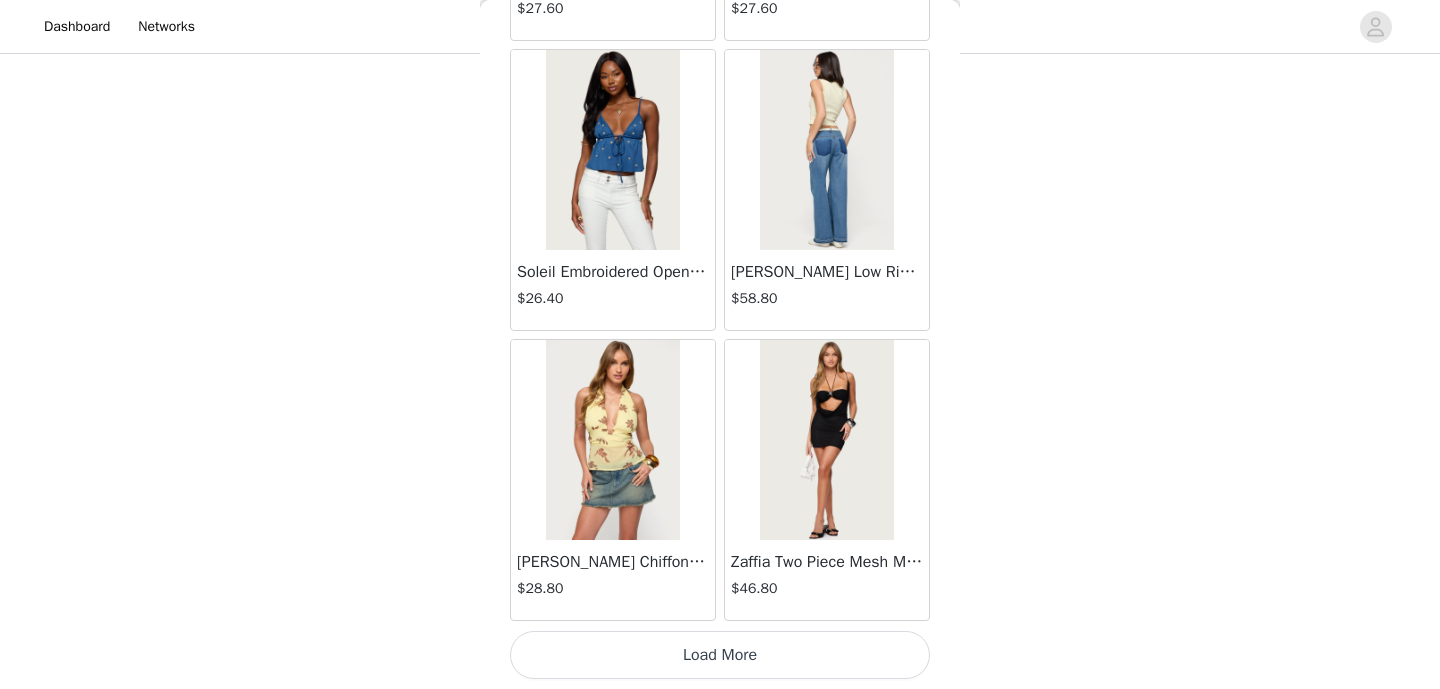 click on "Load More" at bounding box center (720, 655) 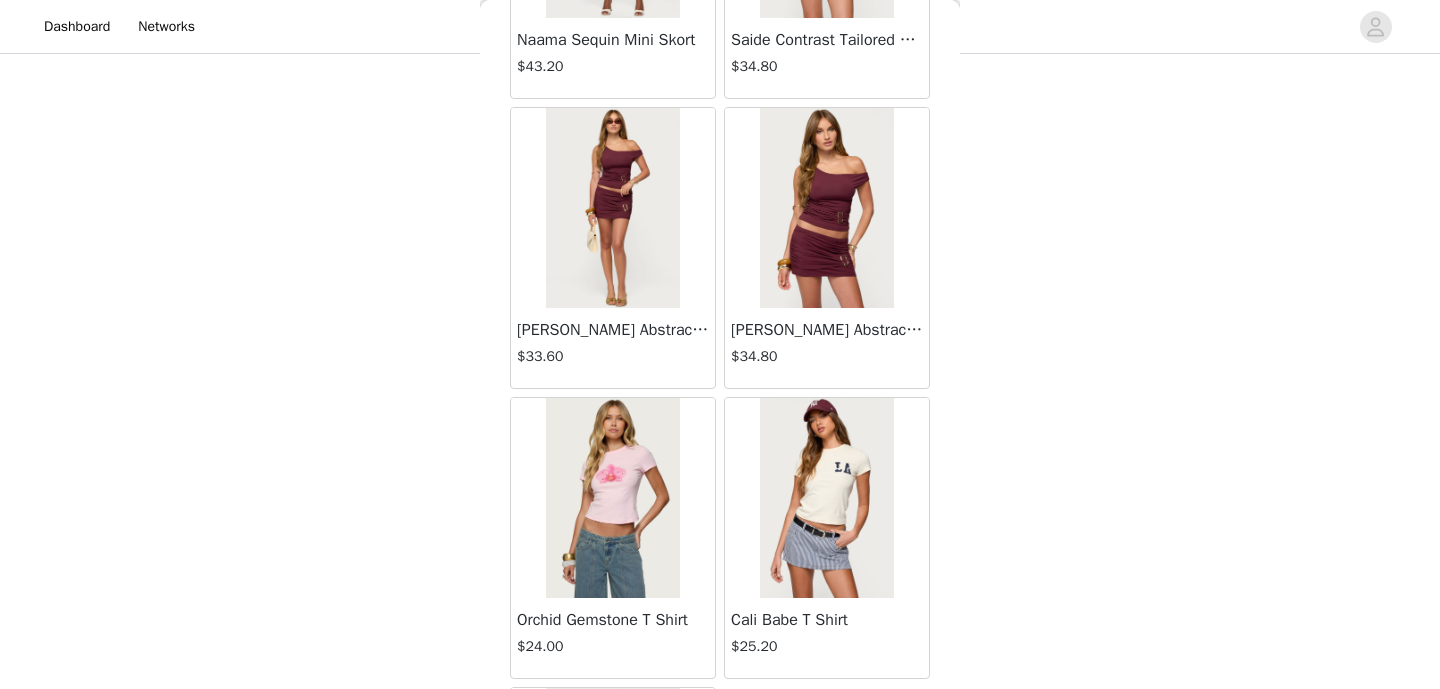 scroll, scrollTop: 70892, scrollLeft: 0, axis: vertical 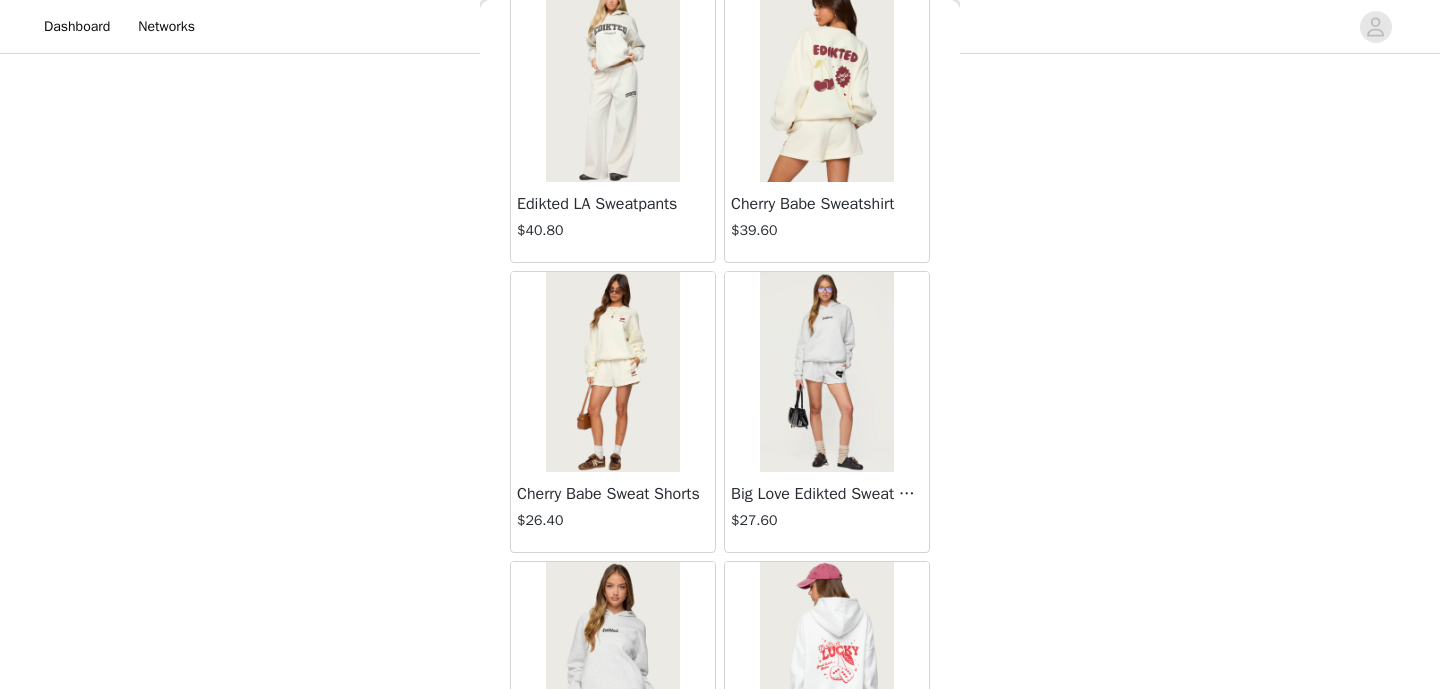 click at bounding box center [612, 372] 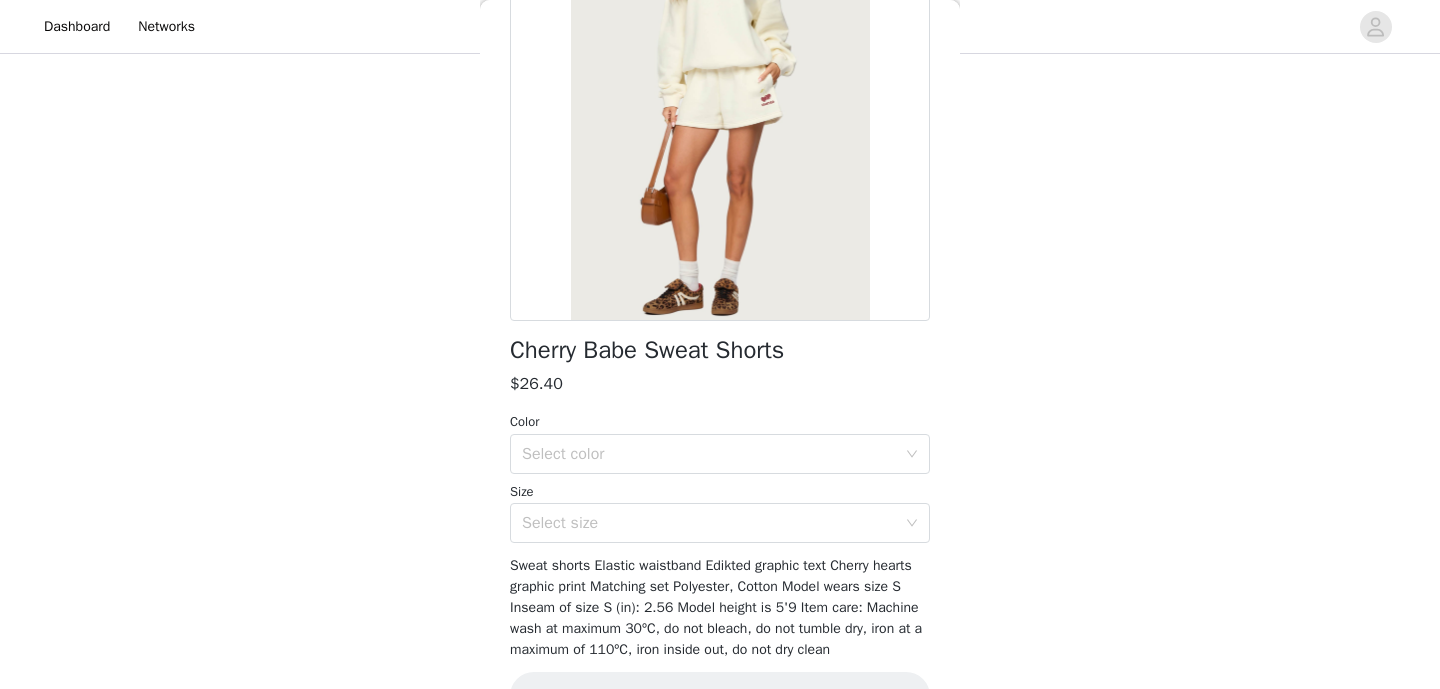 scroll, scrollTop: 254, scrollLeft: 0, axis: vertical 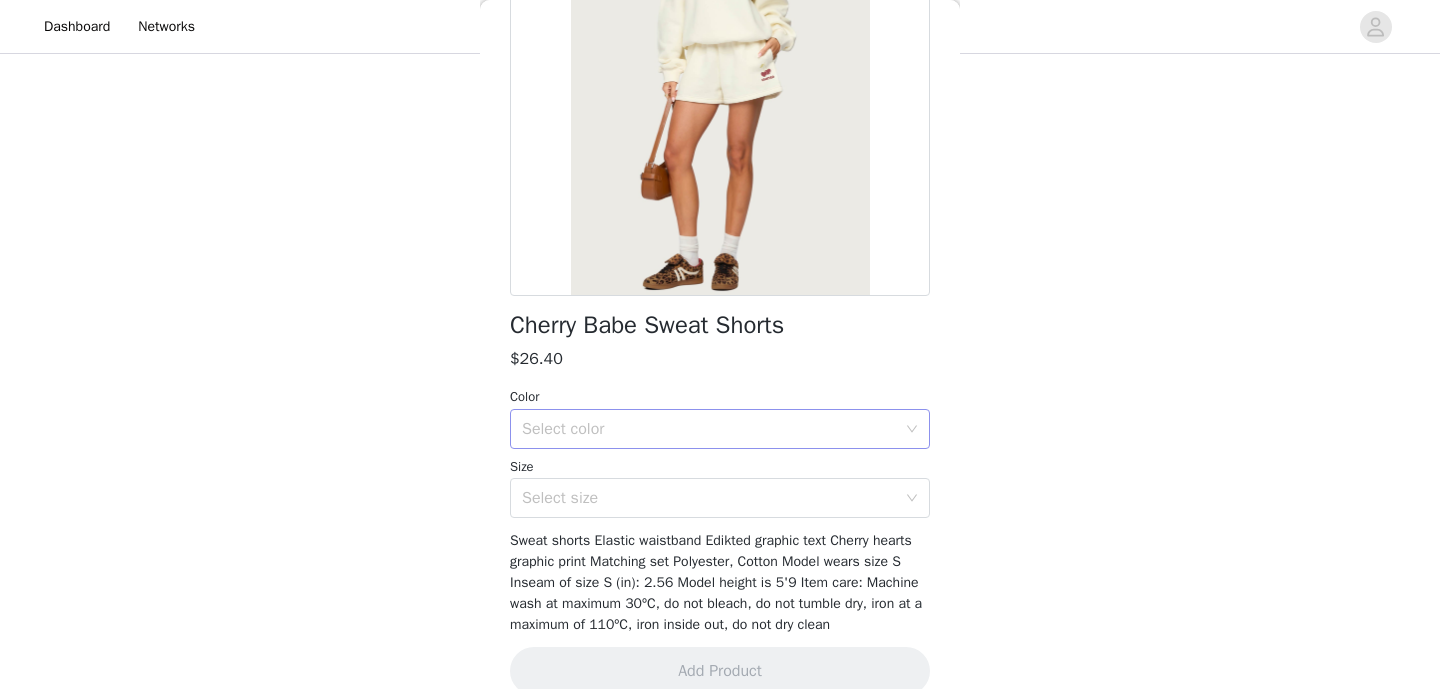 click on "Select color" at bounding box center [709, 429] 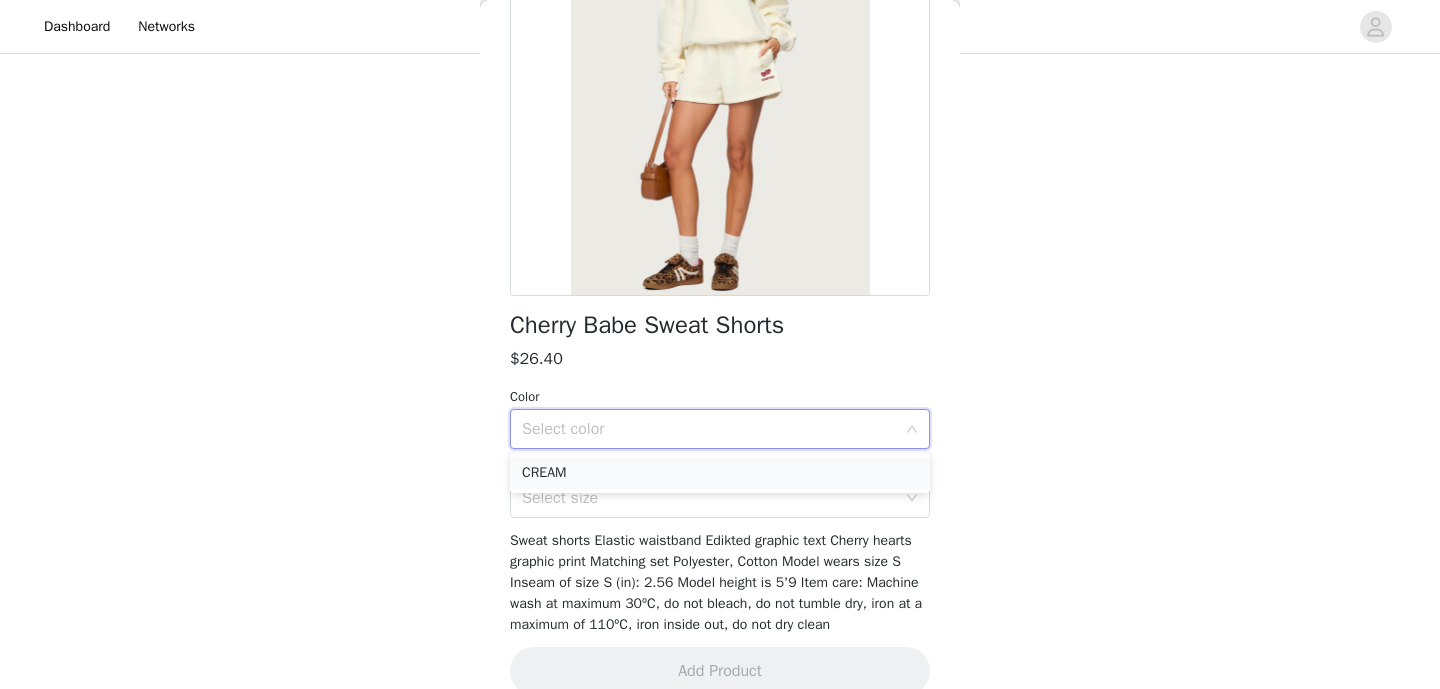 click on "CREAM" at bounding box center (720, 473) 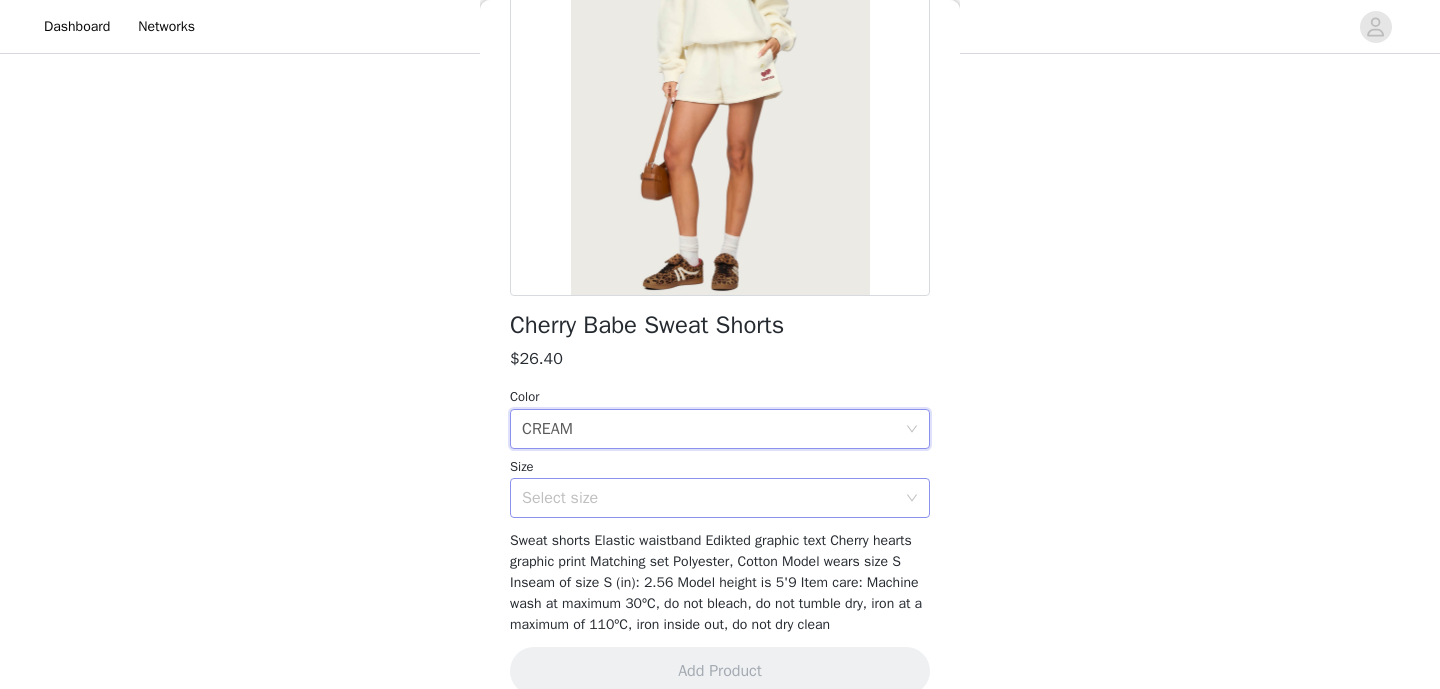 click on "Select size" at bounding box center [709, 498] 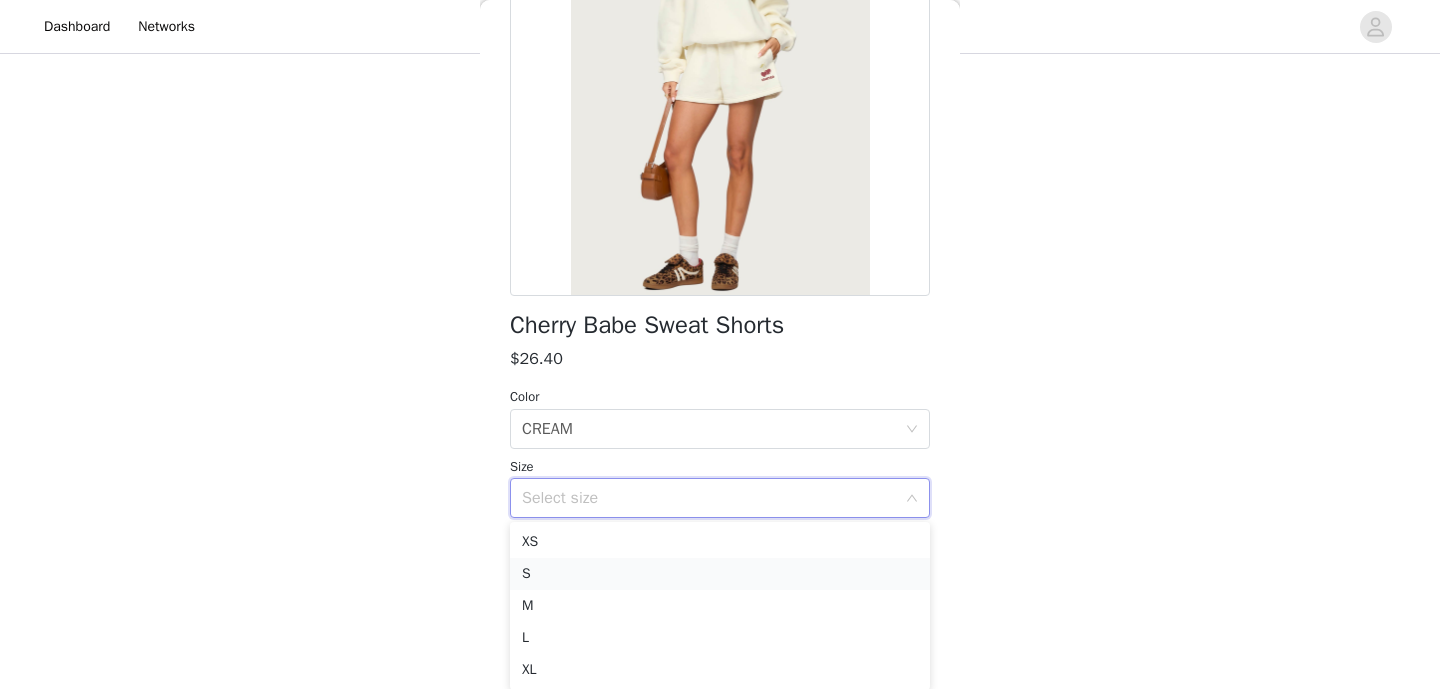 click on "S" at bounding box center [720, 574] 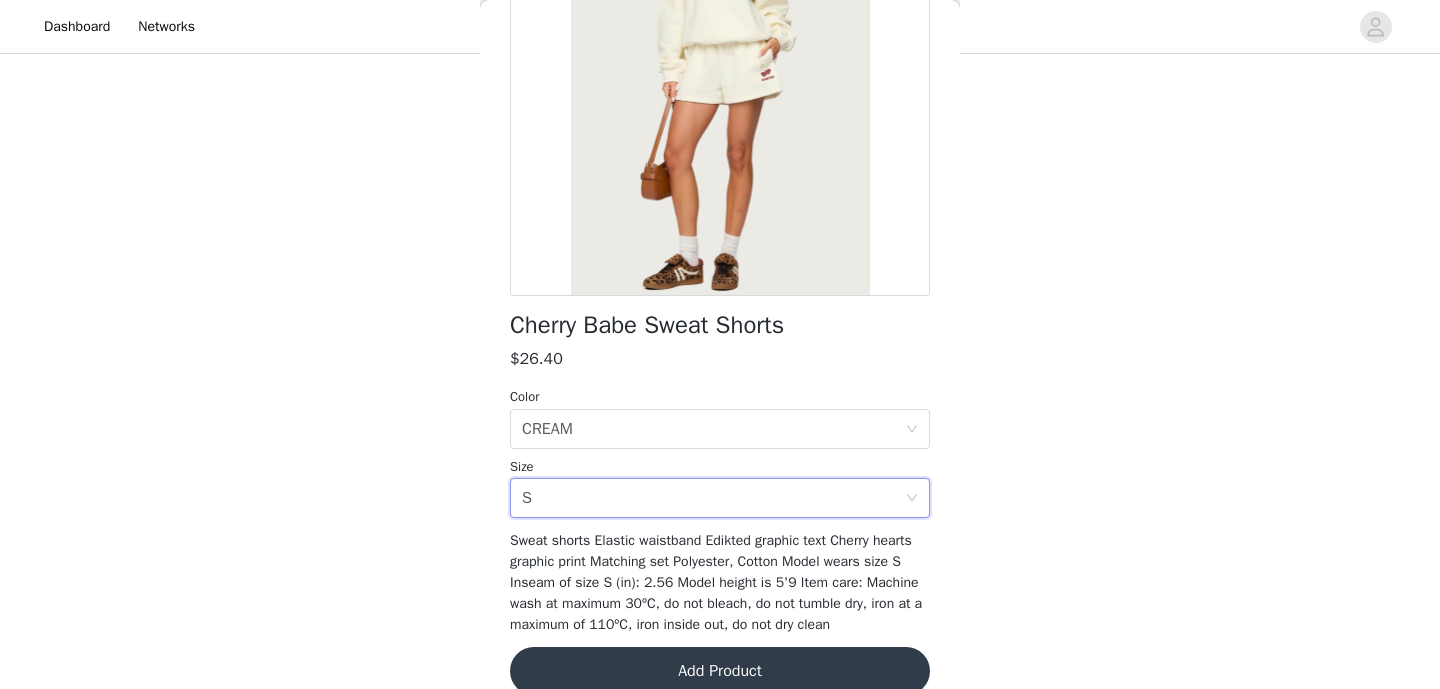 click on "Add Product" at bounding box center (720, 671) 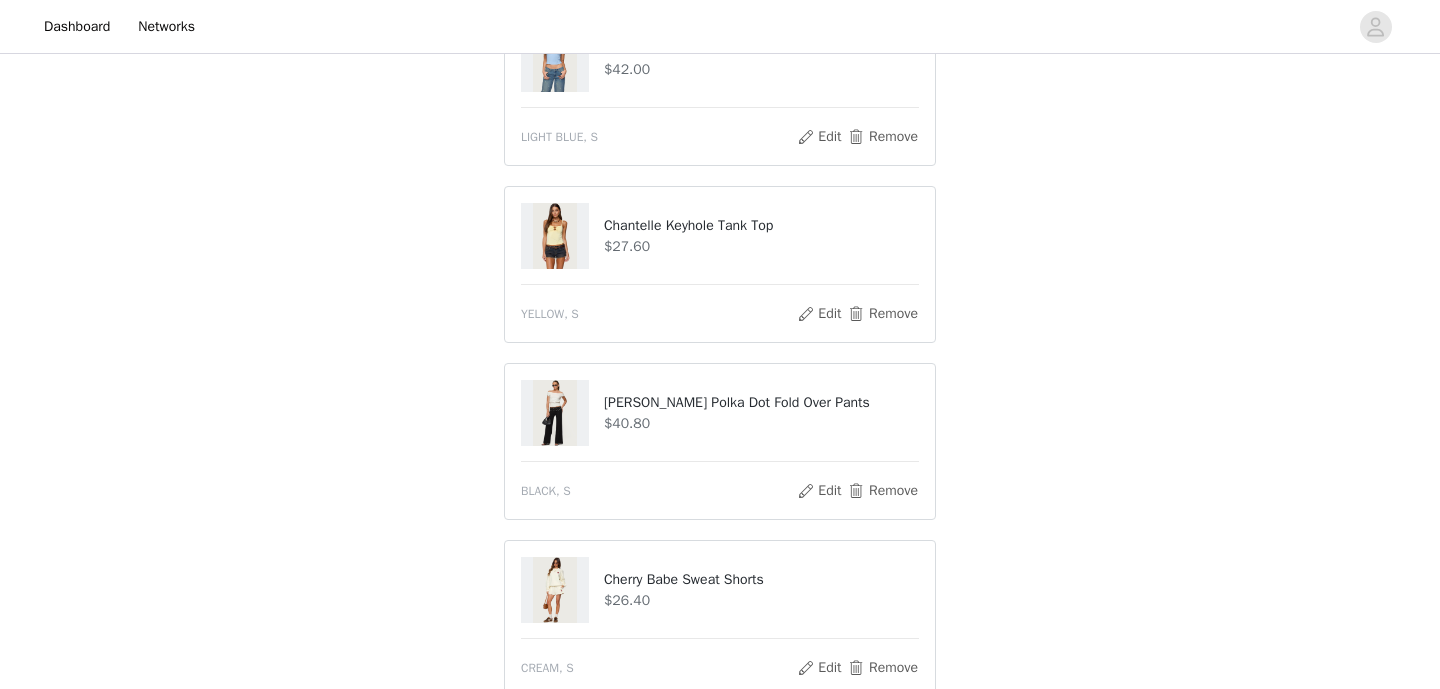 scroll, scrollTop: 1283, scrollLeft: 0, axis: vertical 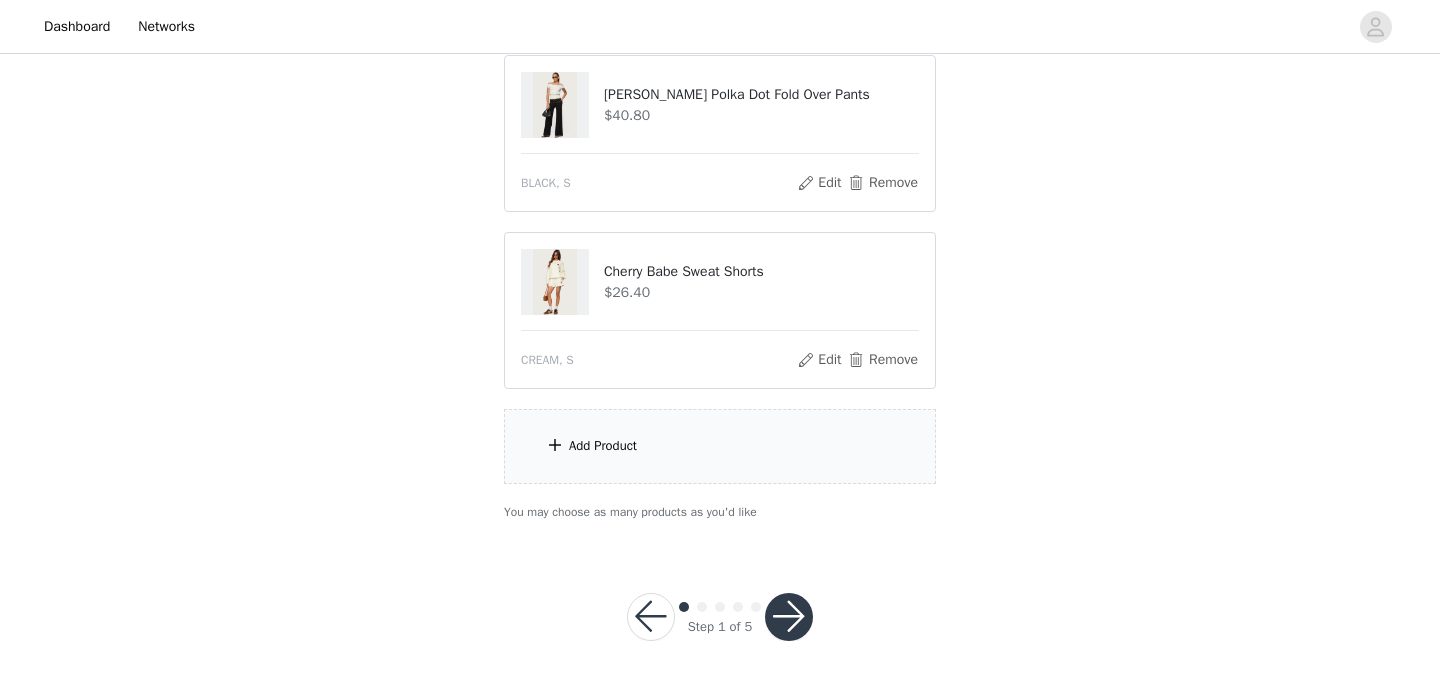 click at bounding box center (789, 617) 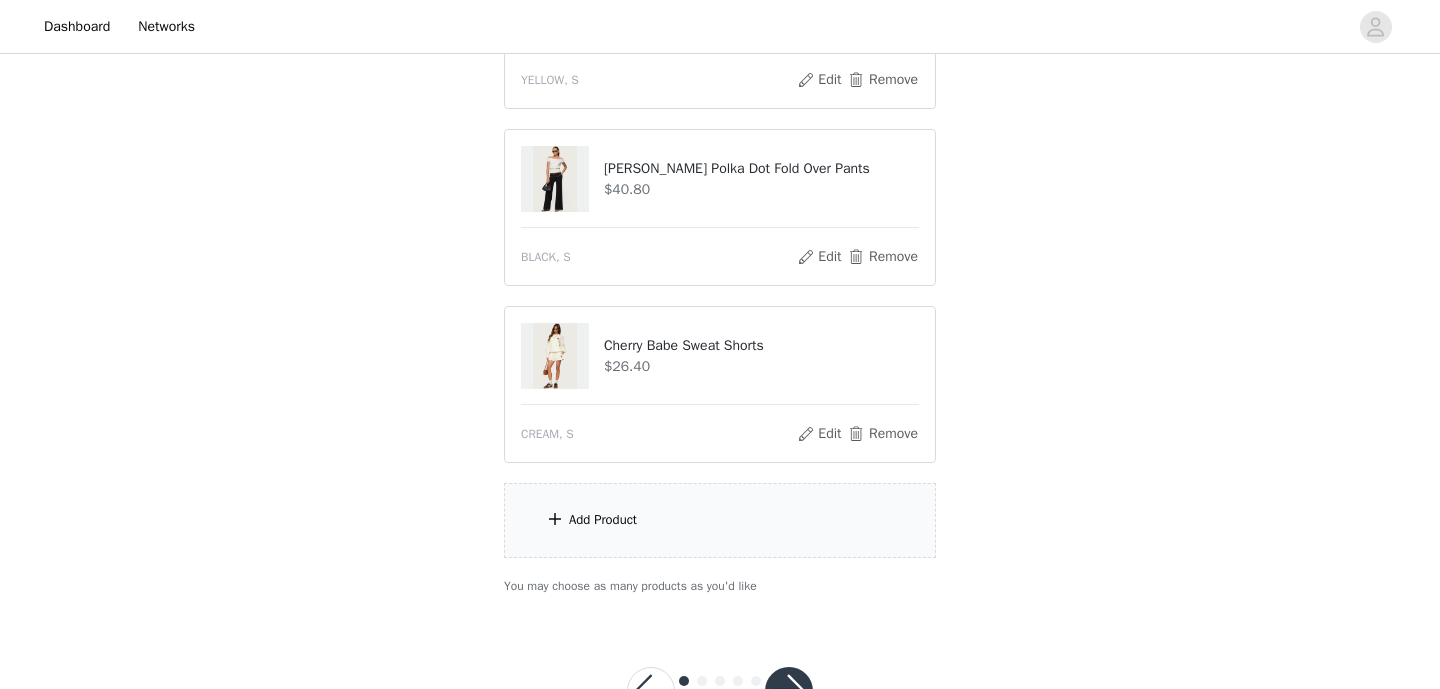 scroll, scrollTop: 1357, scrollLeft: 0, axis: vertical 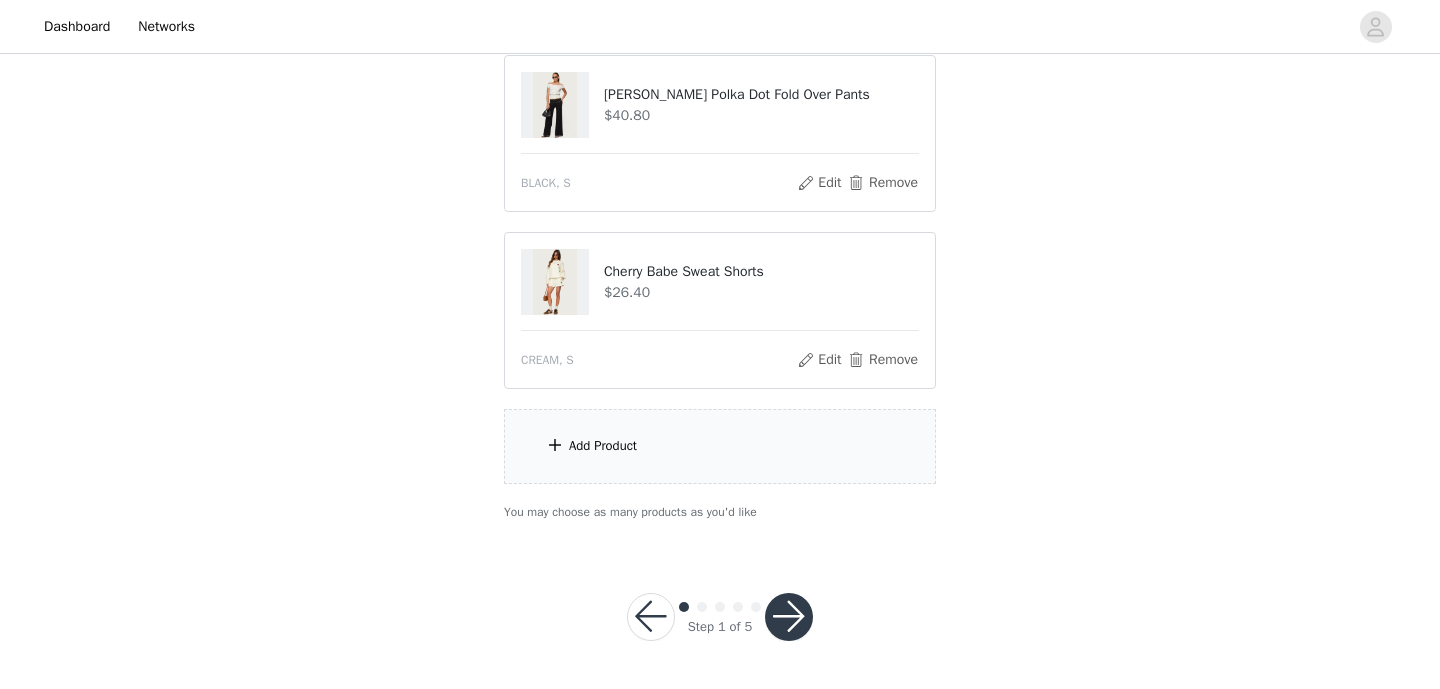 click at bounding box center (789, 617) 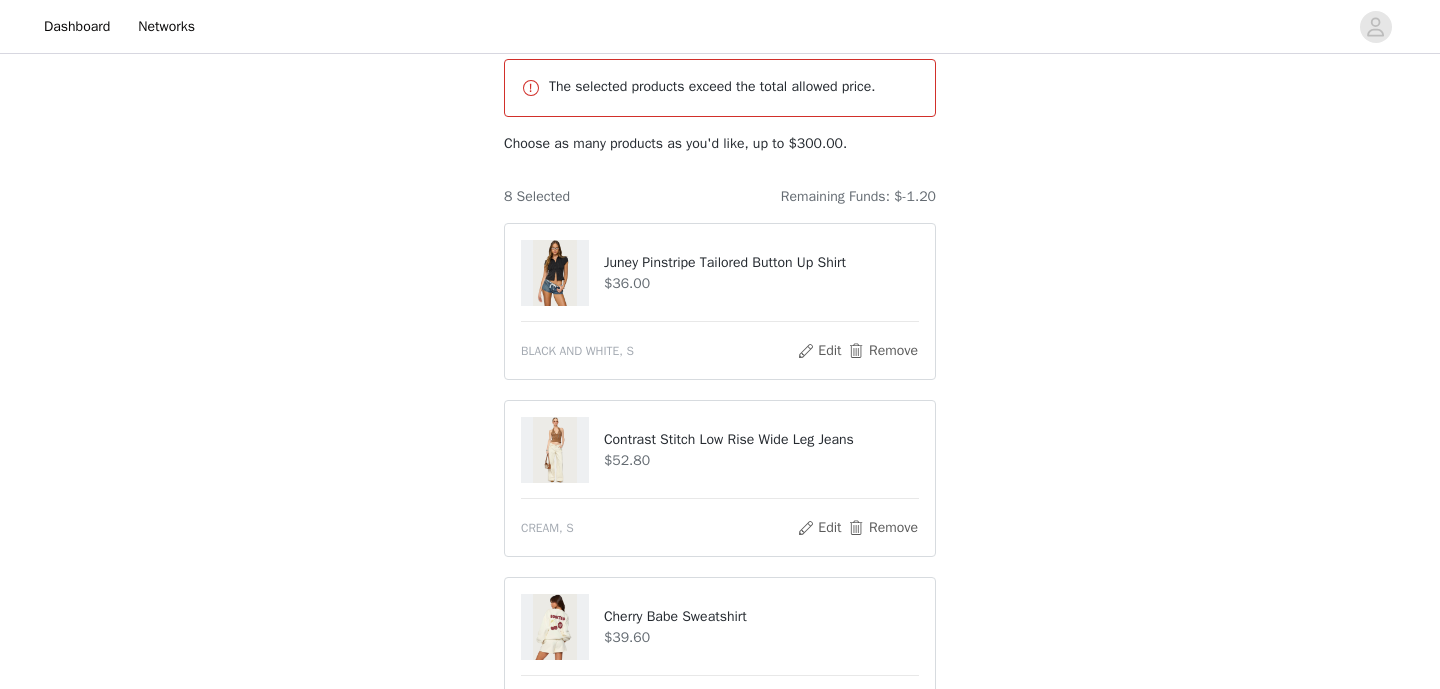 scroll, scrollTop: 22, scrollLeft: 0, axis: vertical 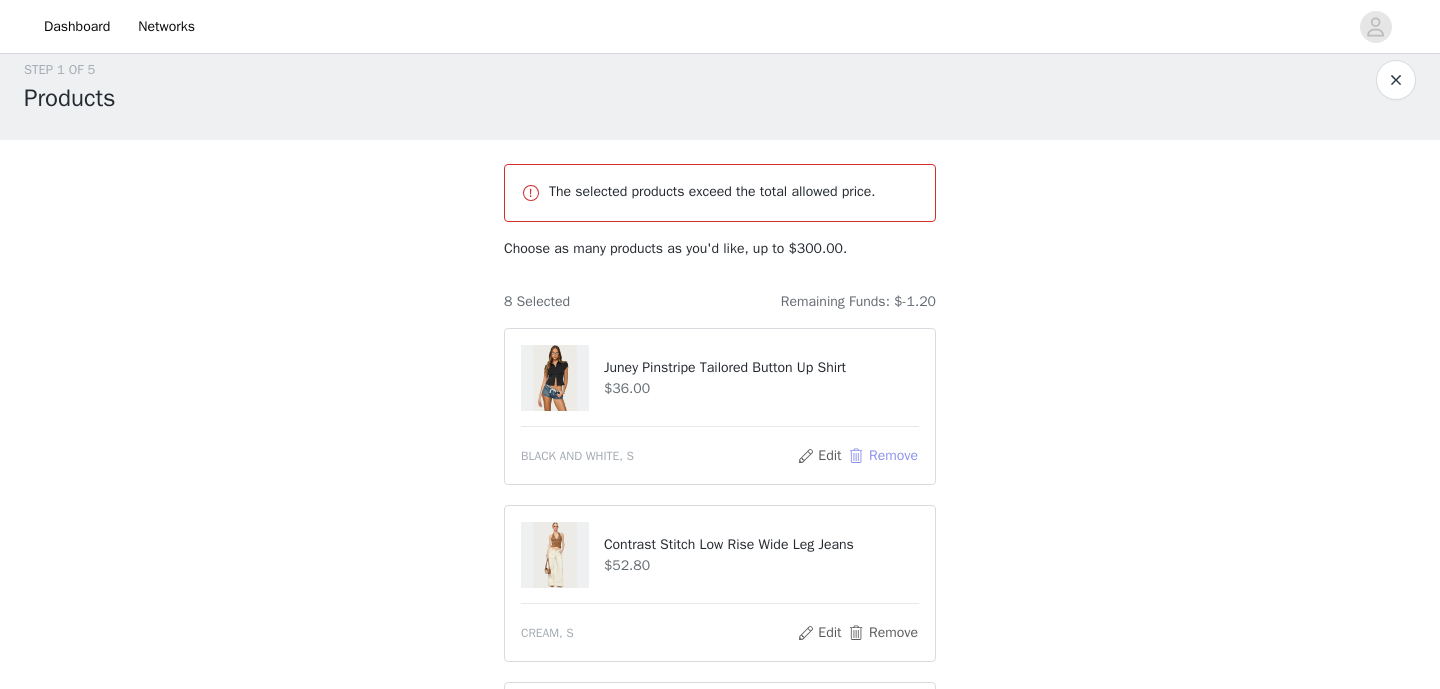 click on "Remove" at bounding box center [883, 456] 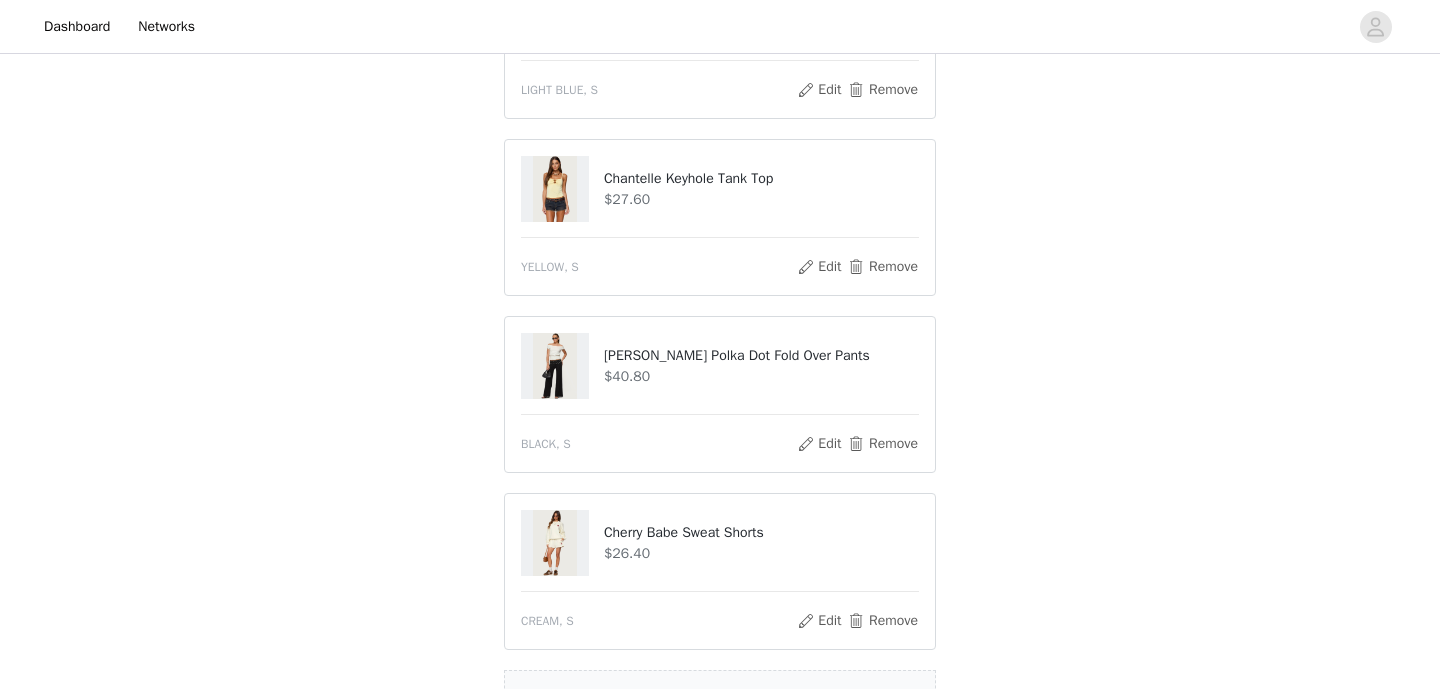 scroll, scrollTop: 1180, scrollLeft: 0, axis: vertical 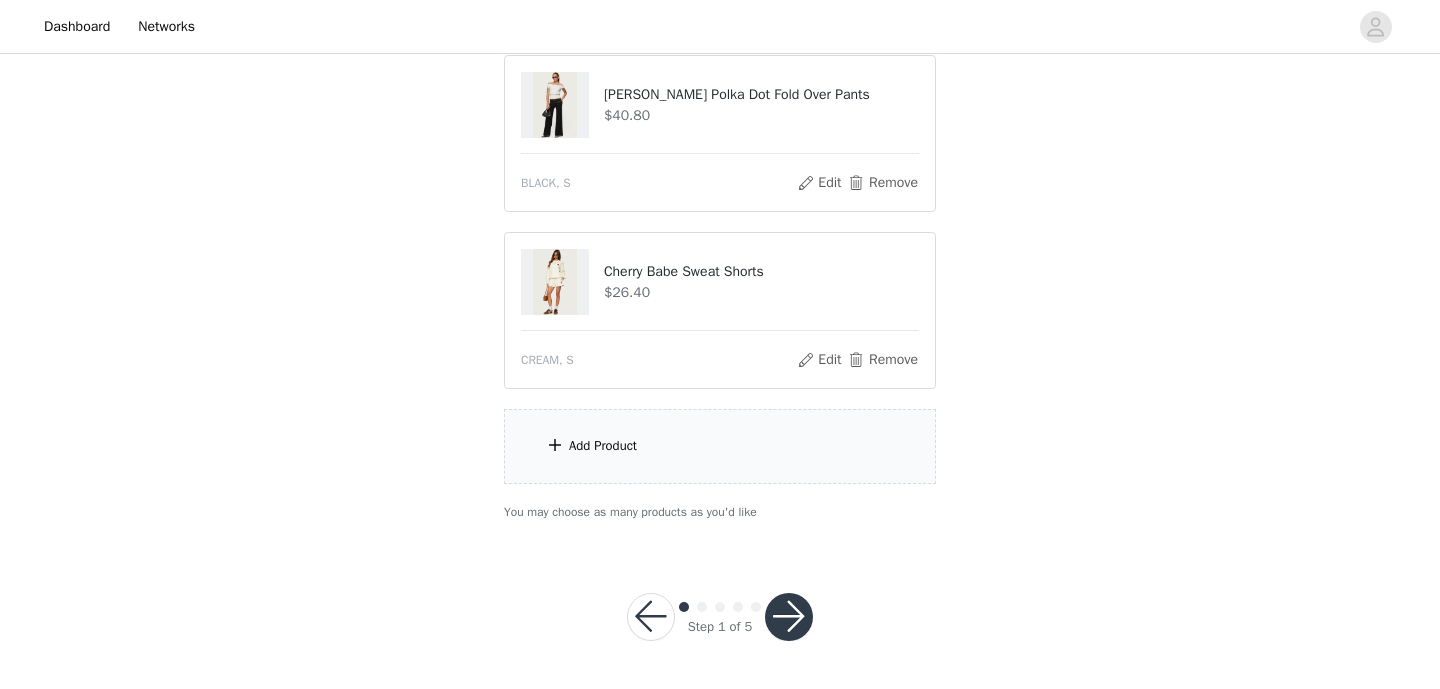 click on "Add Product" at bounding box center [720, 446] 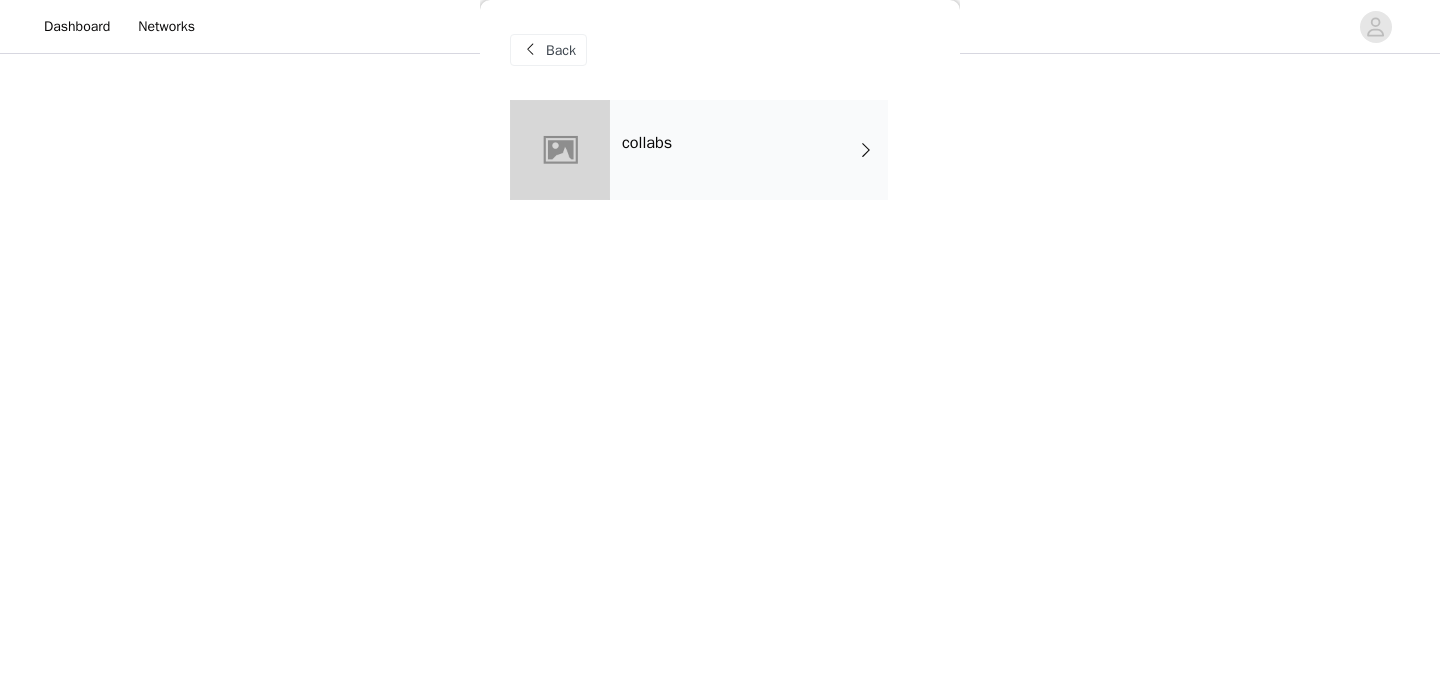 click on "collabs" at bounding box center [749, 150] 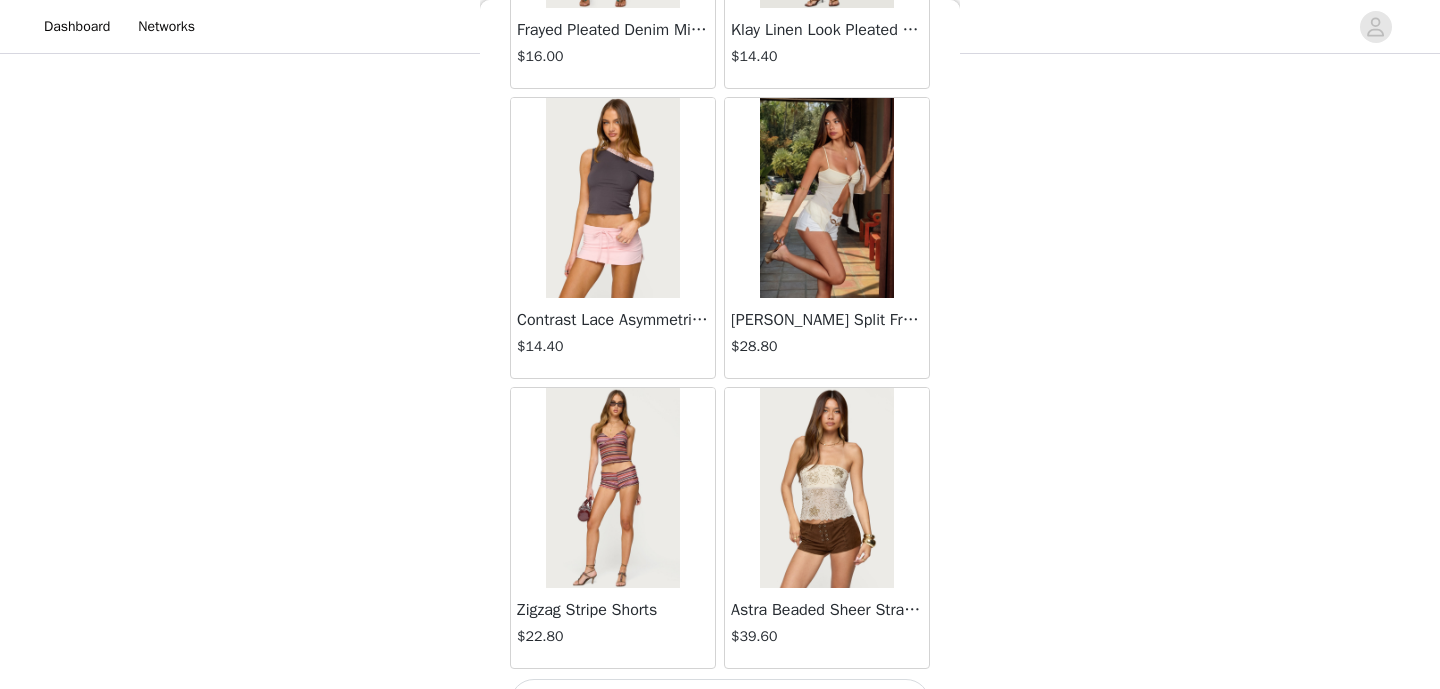 scroll, scrollTop: 2371, scrollLeft: 0, axis: vertical 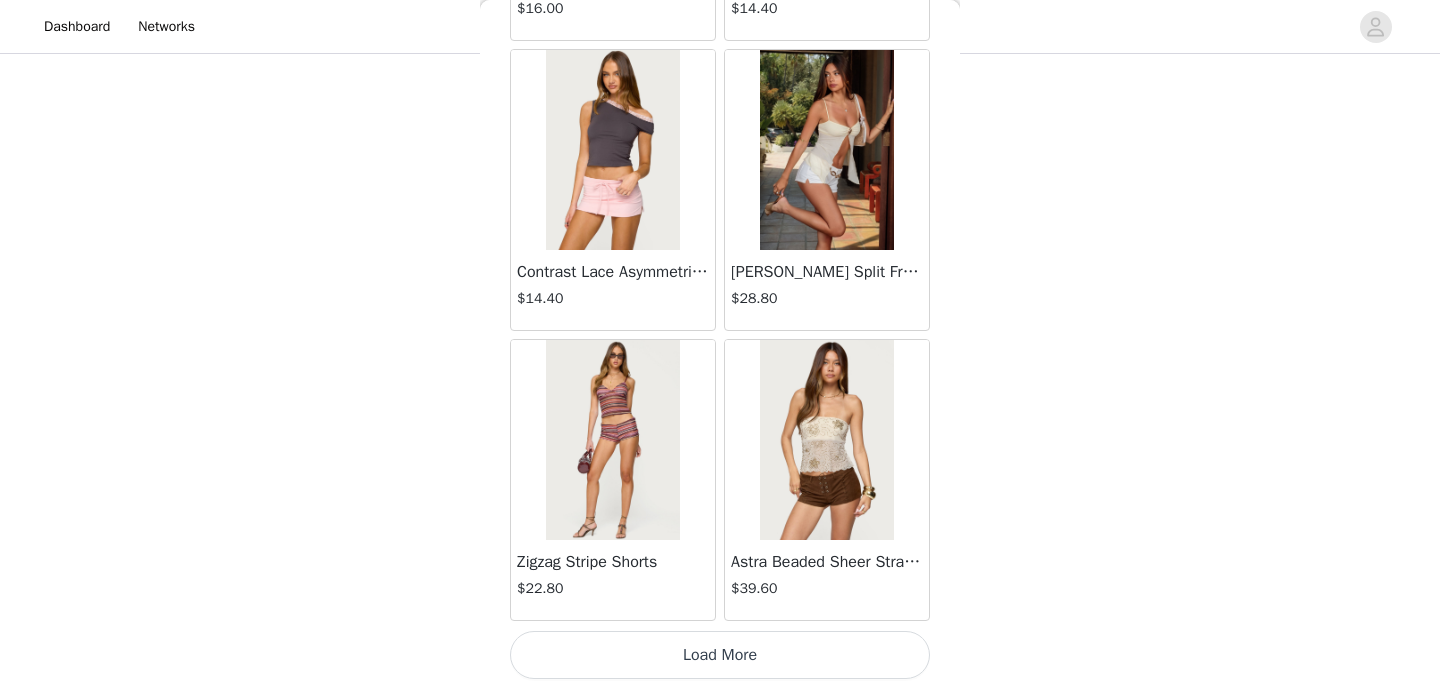 click on "Load More" at bounding box center [720, 655] 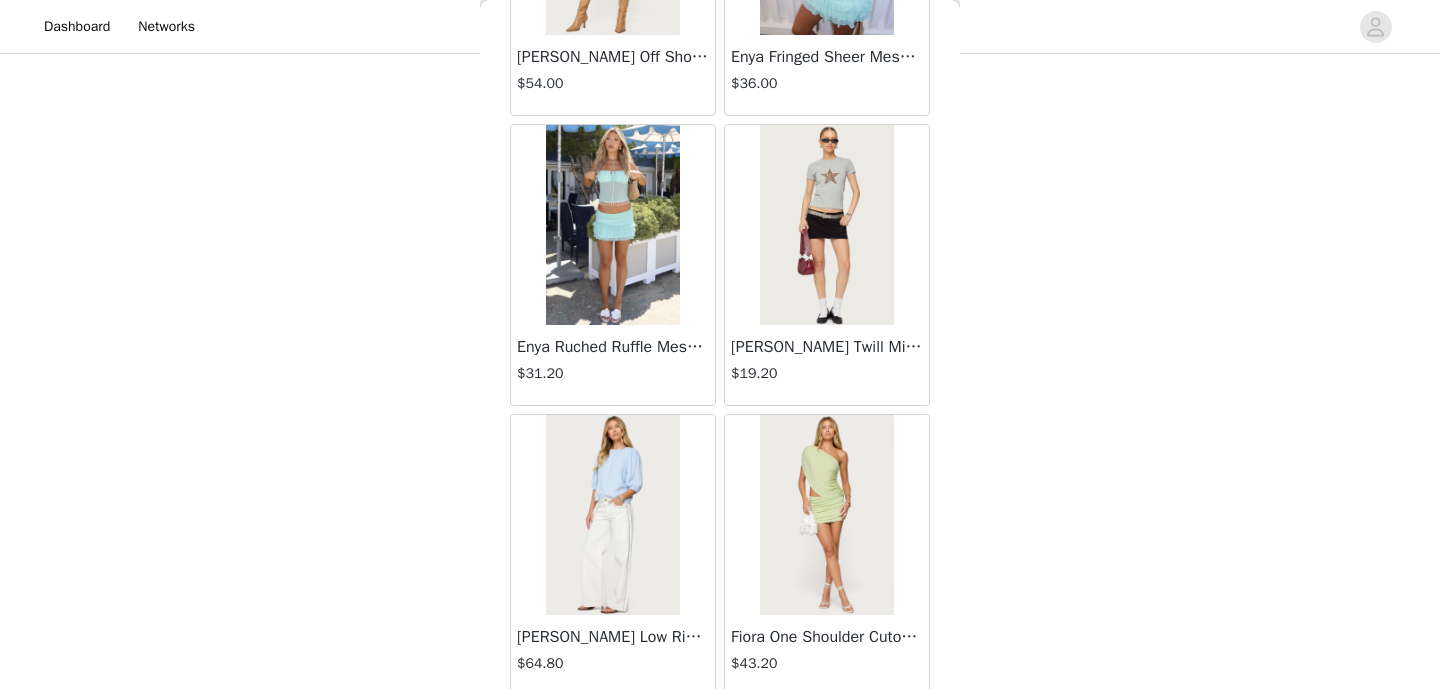 scroll, scrollTop: 5271, scrollLeft: 0, axis: vertical 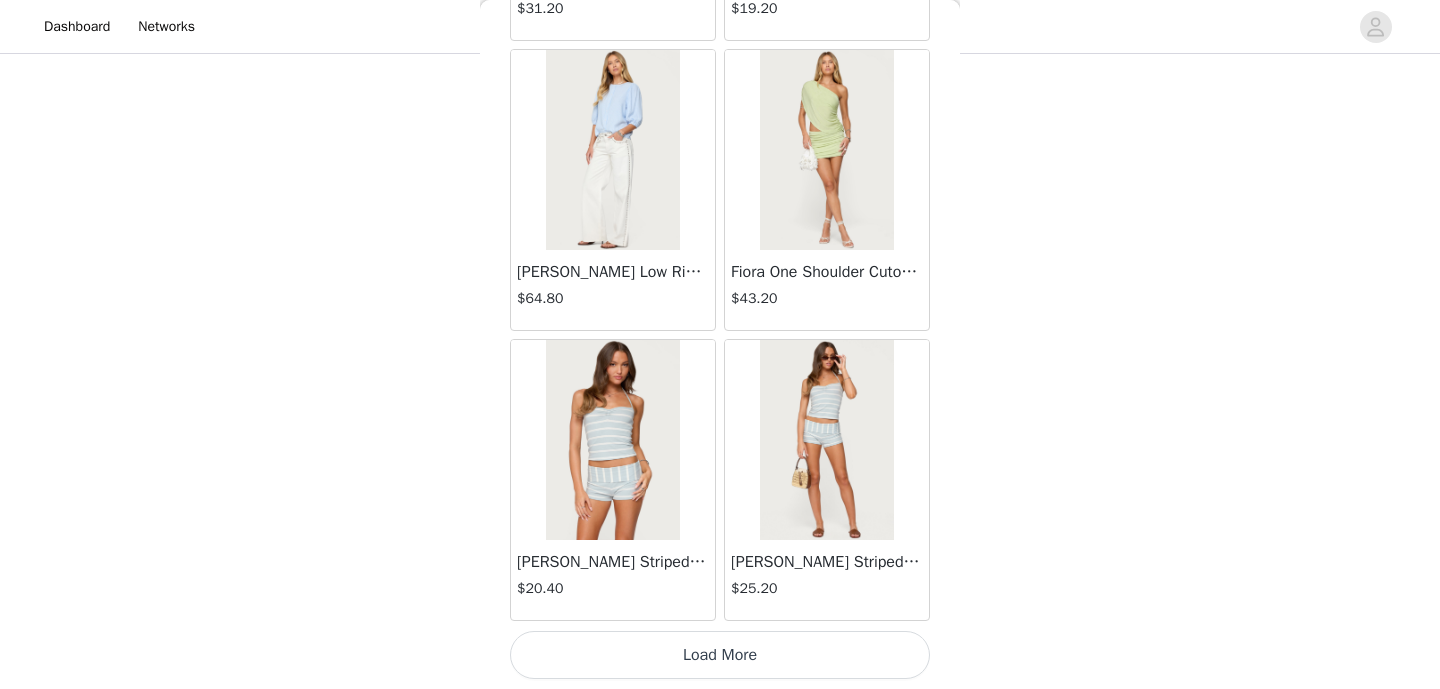 click on "Load More" at bounding box center [720, 655] 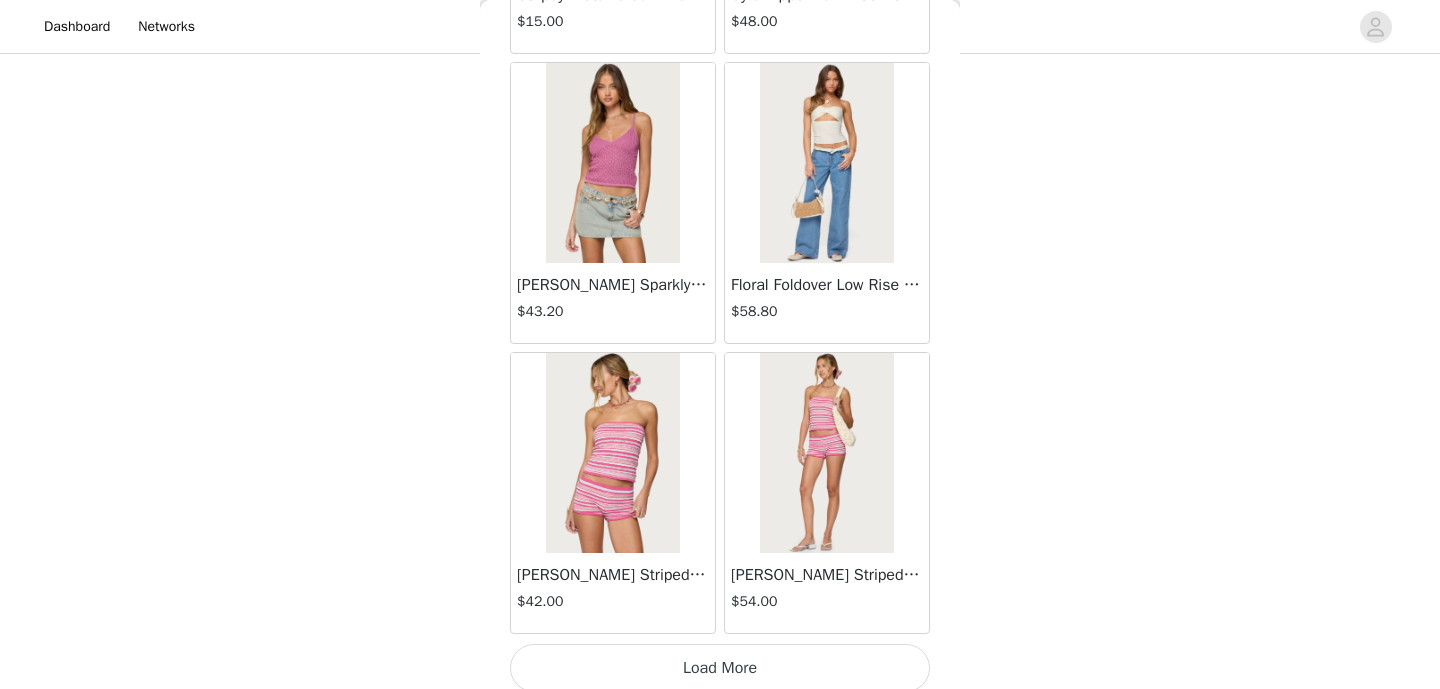 scroll, scrollTop: 8171, scrollLeft: 0, axis: vertical 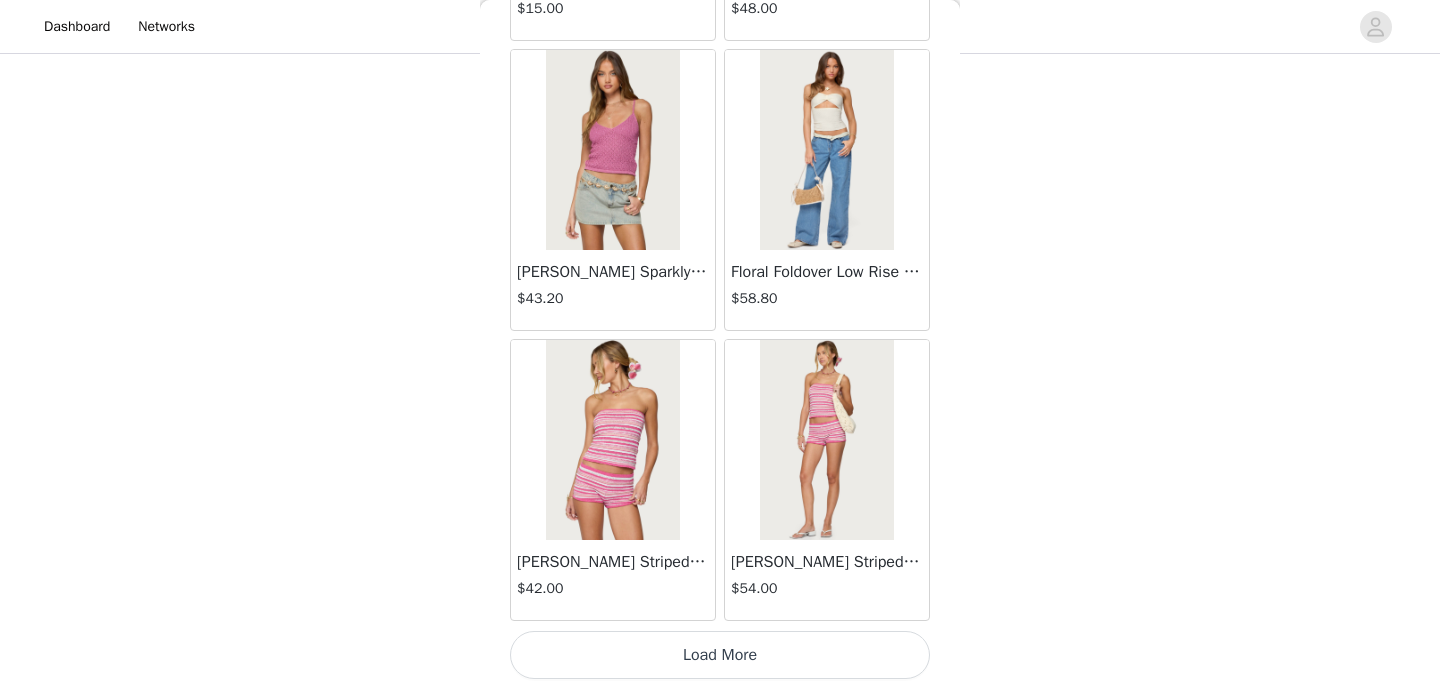 click on "Load More" at bounding box center [720, 655] 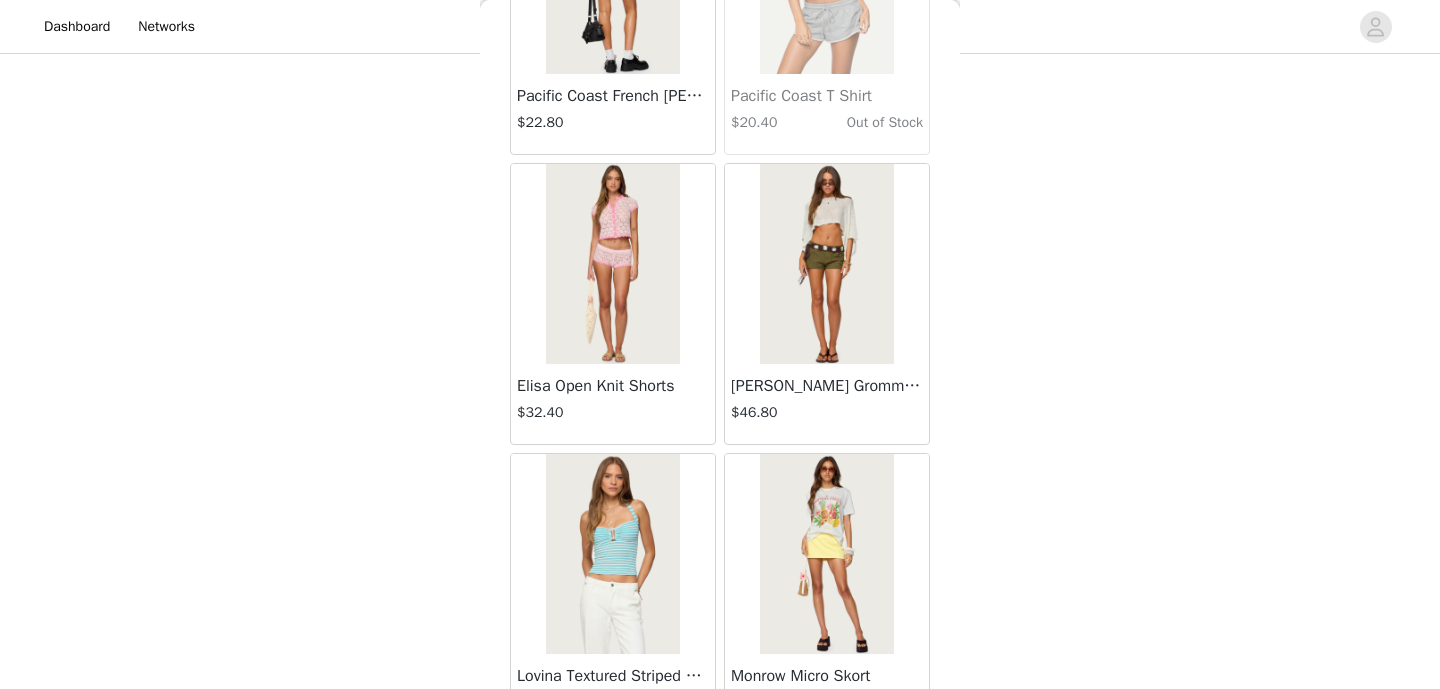scroll, scrollTop: 11071, scrollLeft: 0, axis: vertical 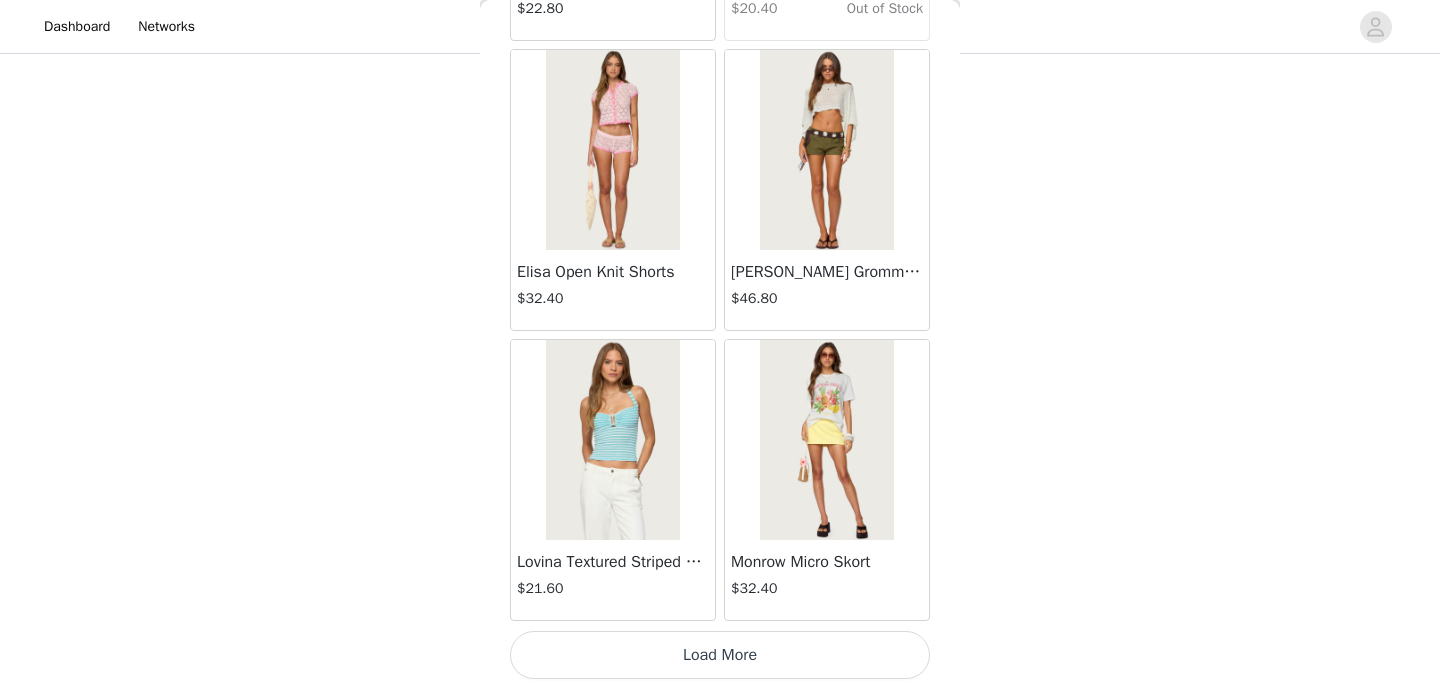 click on "Load More" at bounding box center (720, 655) 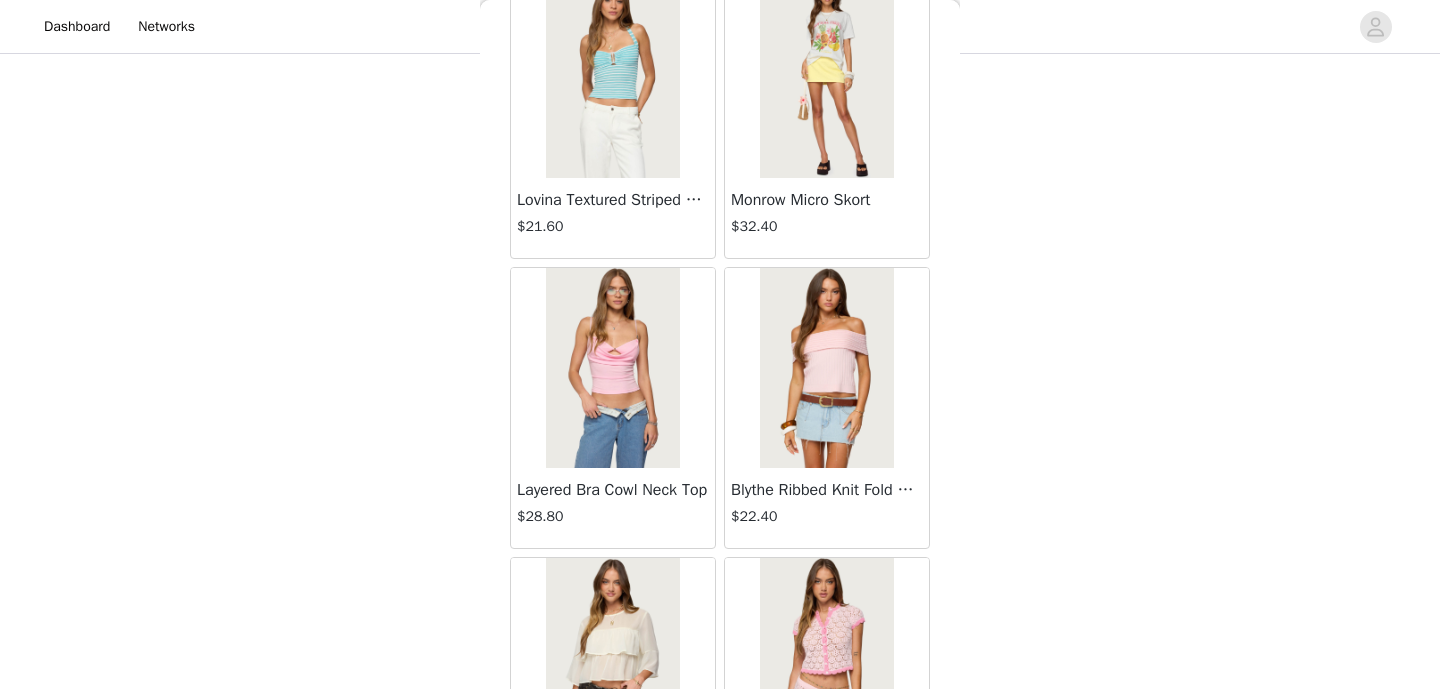 scroll, scrollTop: 11435, scrollLeft: 0, axis: vertical 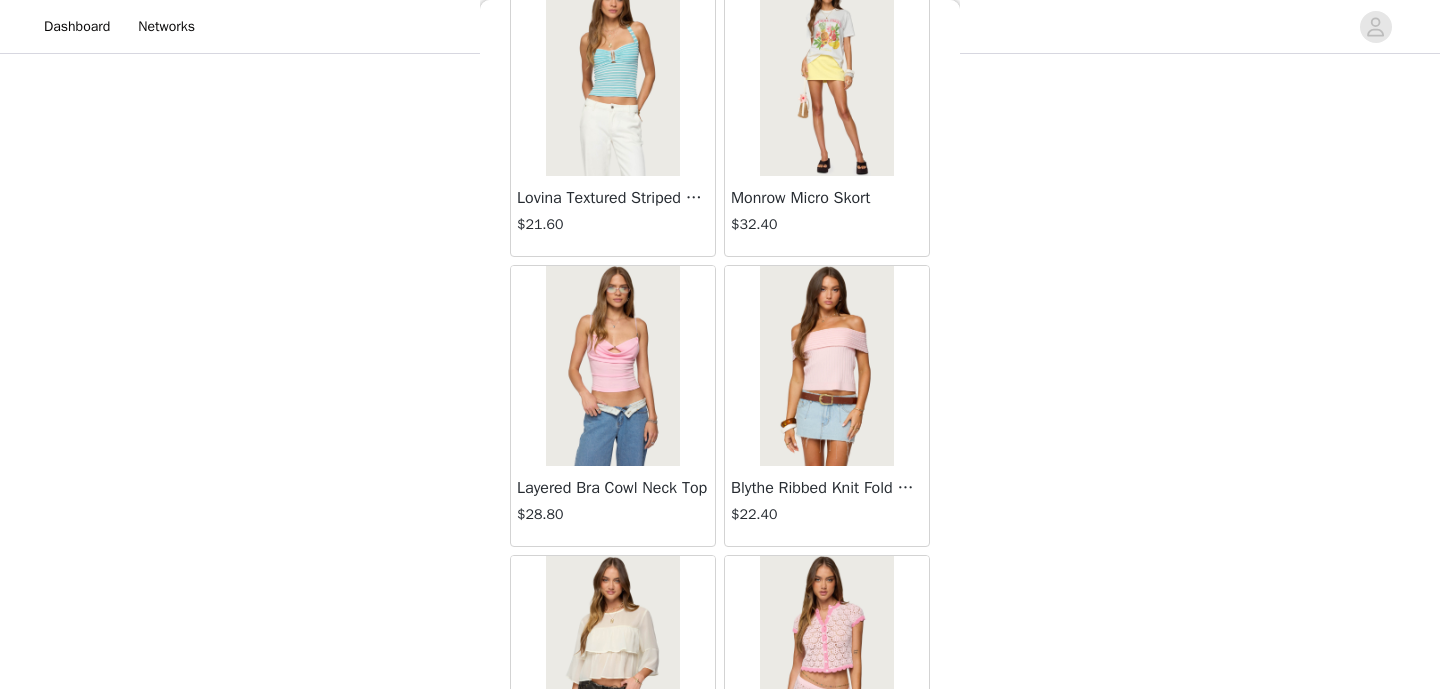 click on "Blythe Ribbed Knit Fold Over Top   $22.40" at bounding box center (827, 506) 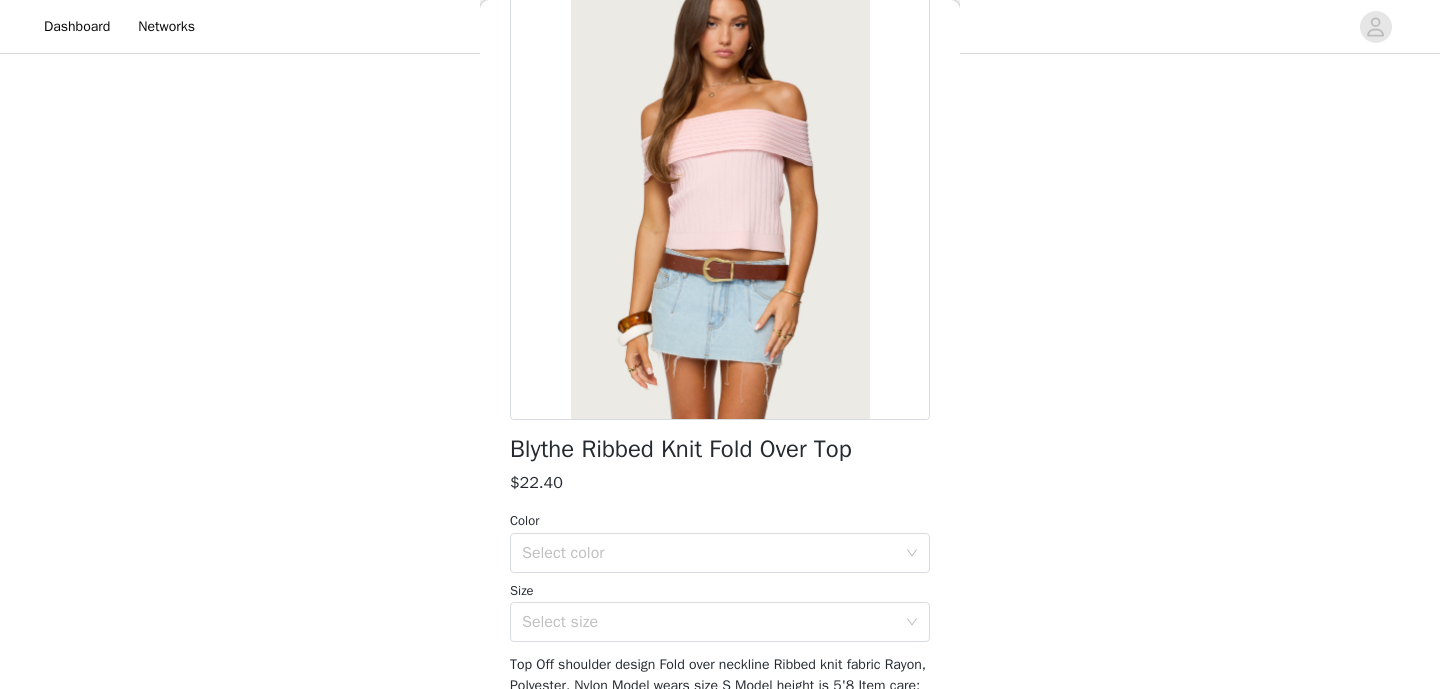 scroll, scrollTop: 176, scrollLeft: 0, axis: vertical 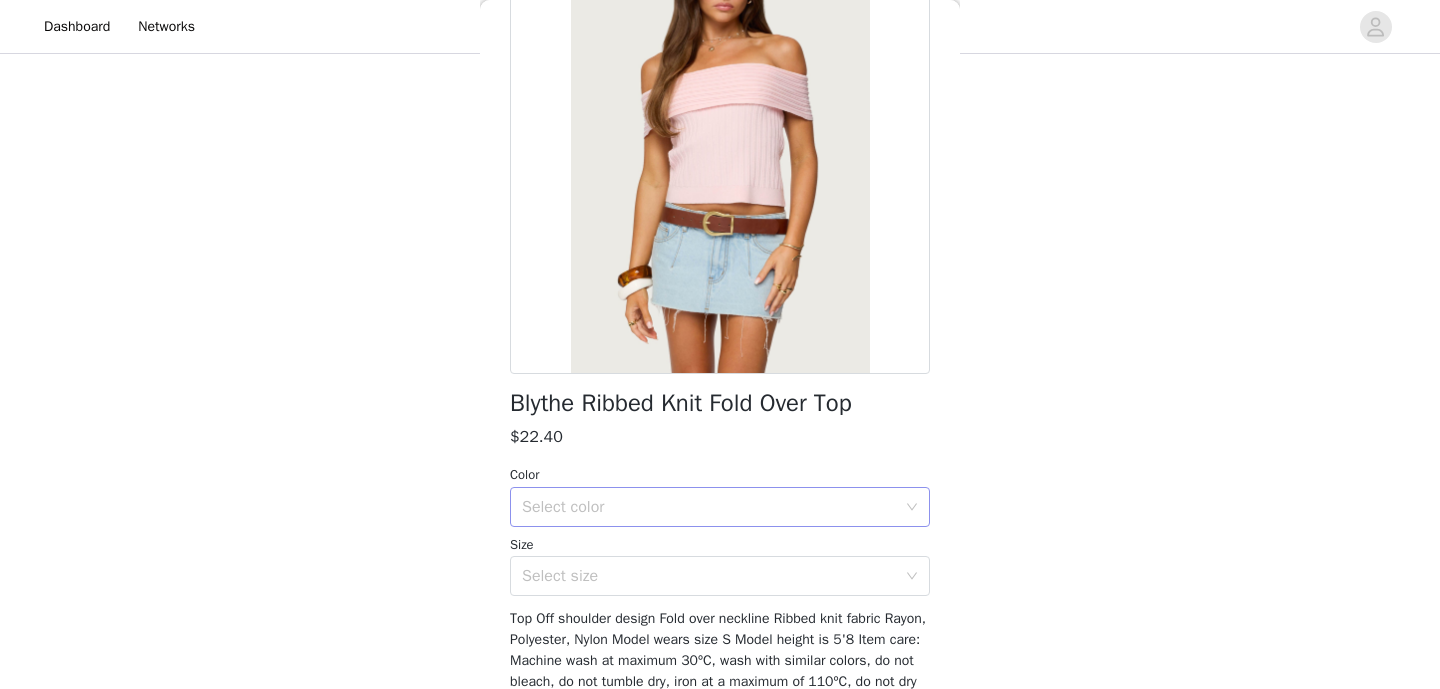 click on "Select color" at bounding box center [713, 507] 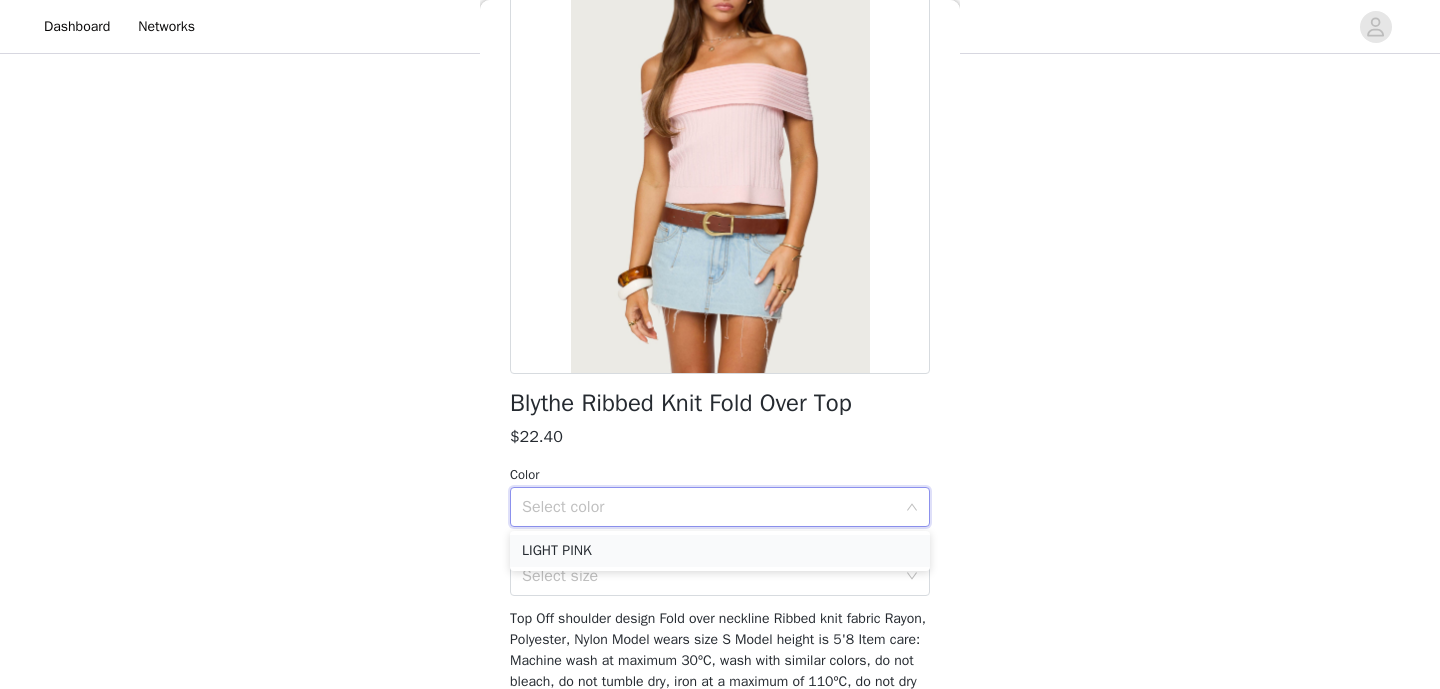 click on "LIGHT PINK" at bounding box center [720, 551] 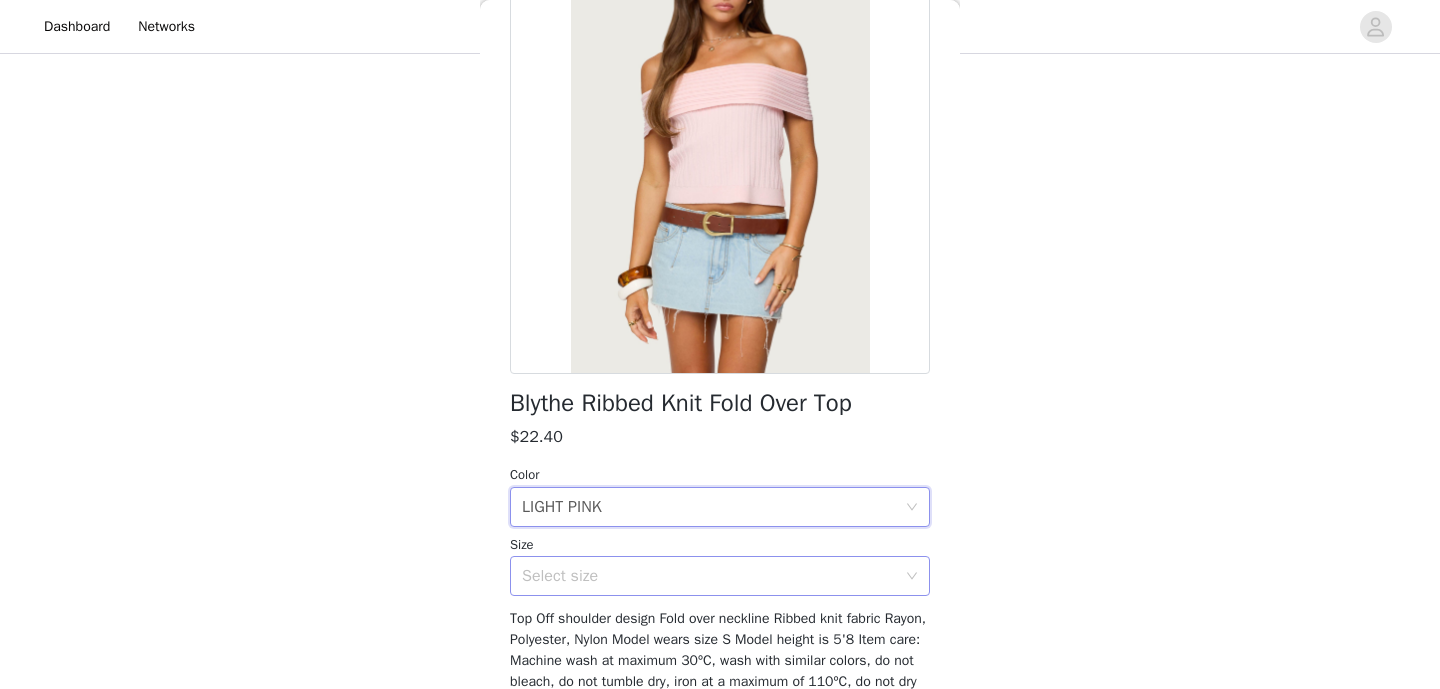 click on "Select size" at bounding box center [709, 576] 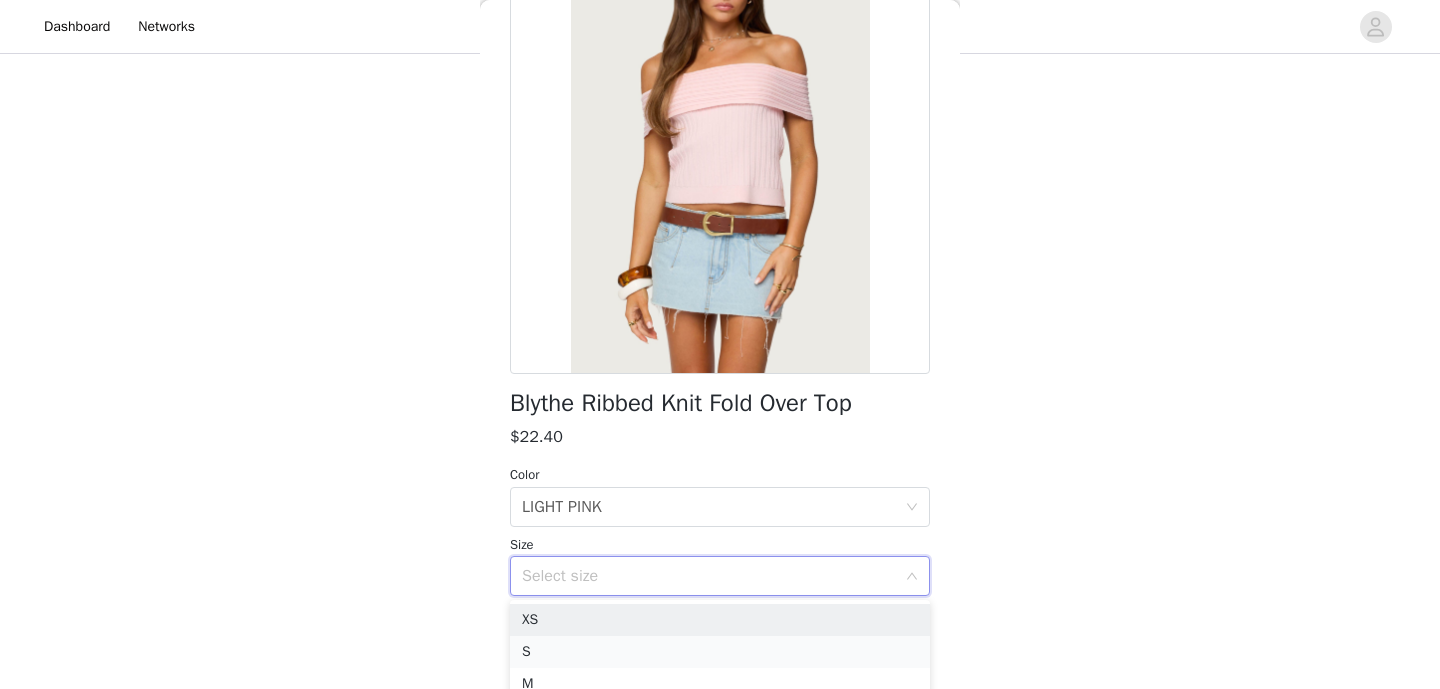 click on "S" at bounding box center (720, 652) 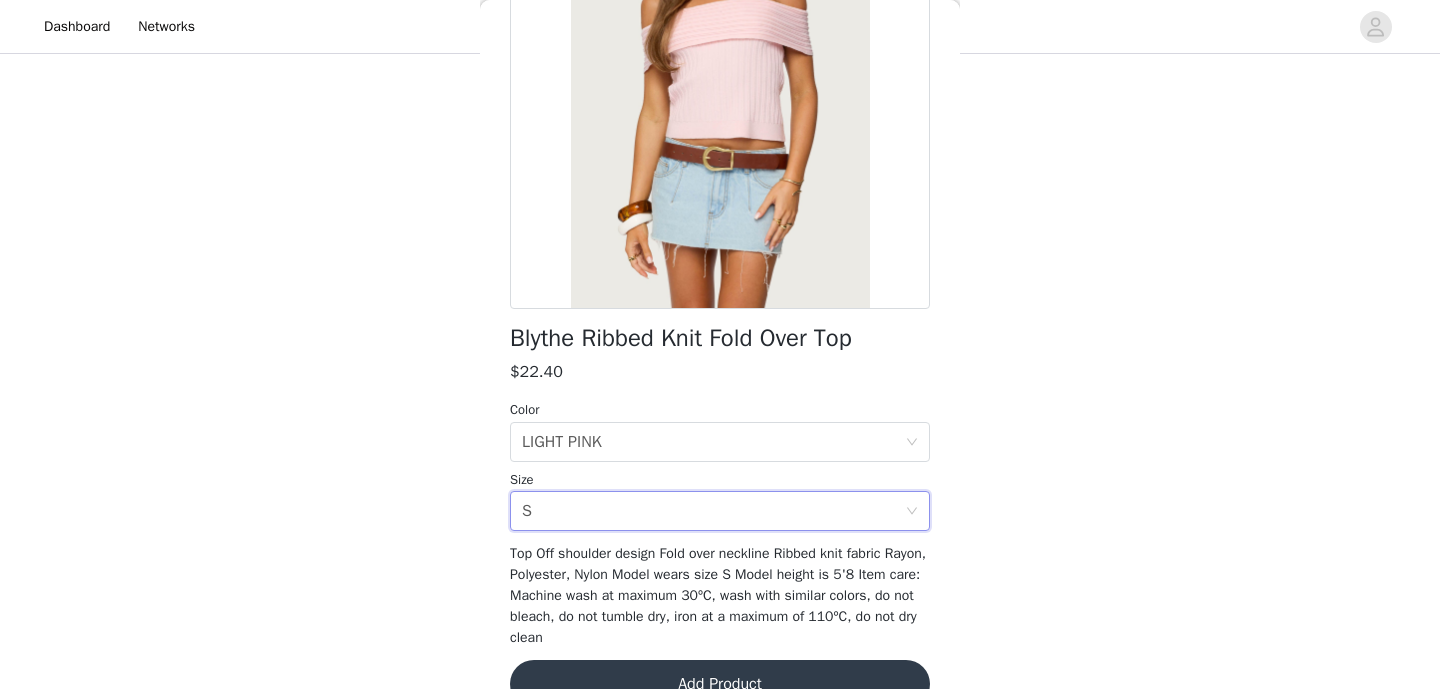 scroll, scrollTop: 284, scrollLeft: 0, axis: vertical 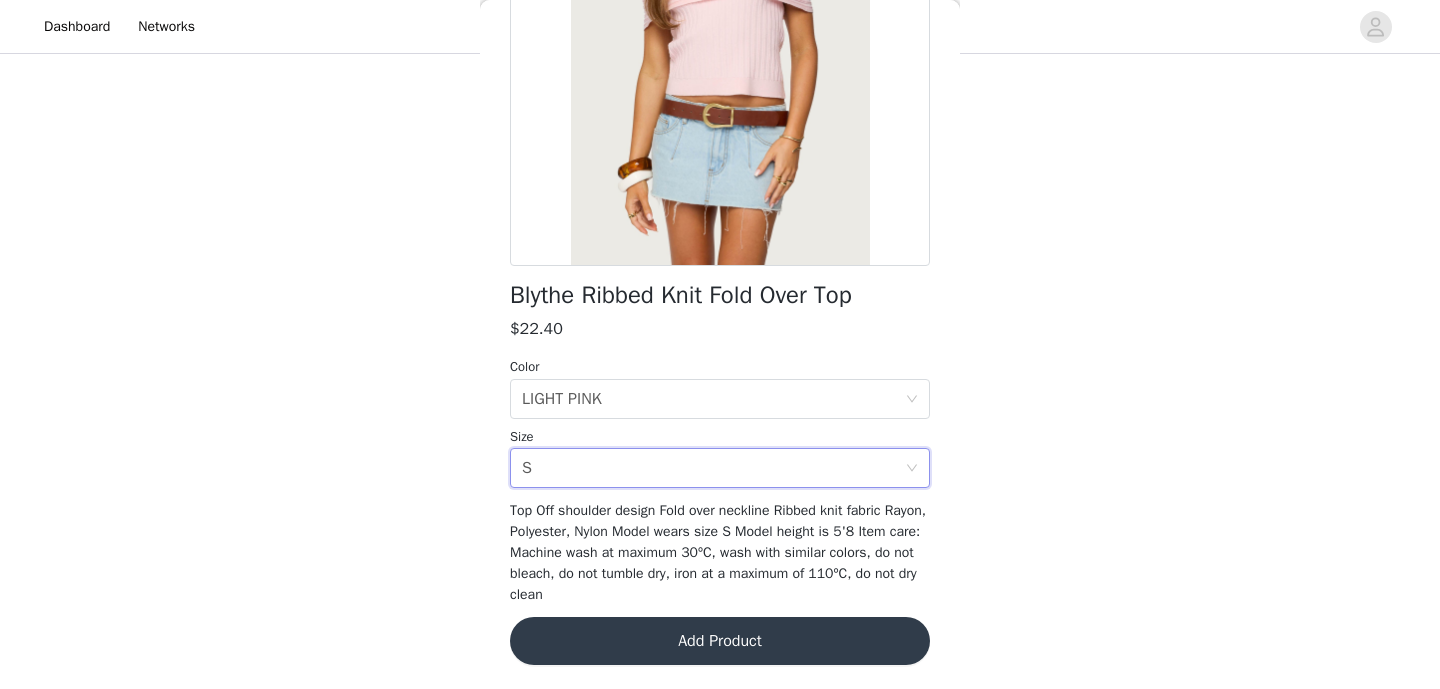 click on "Add Product" at bounding box center [720, 641] 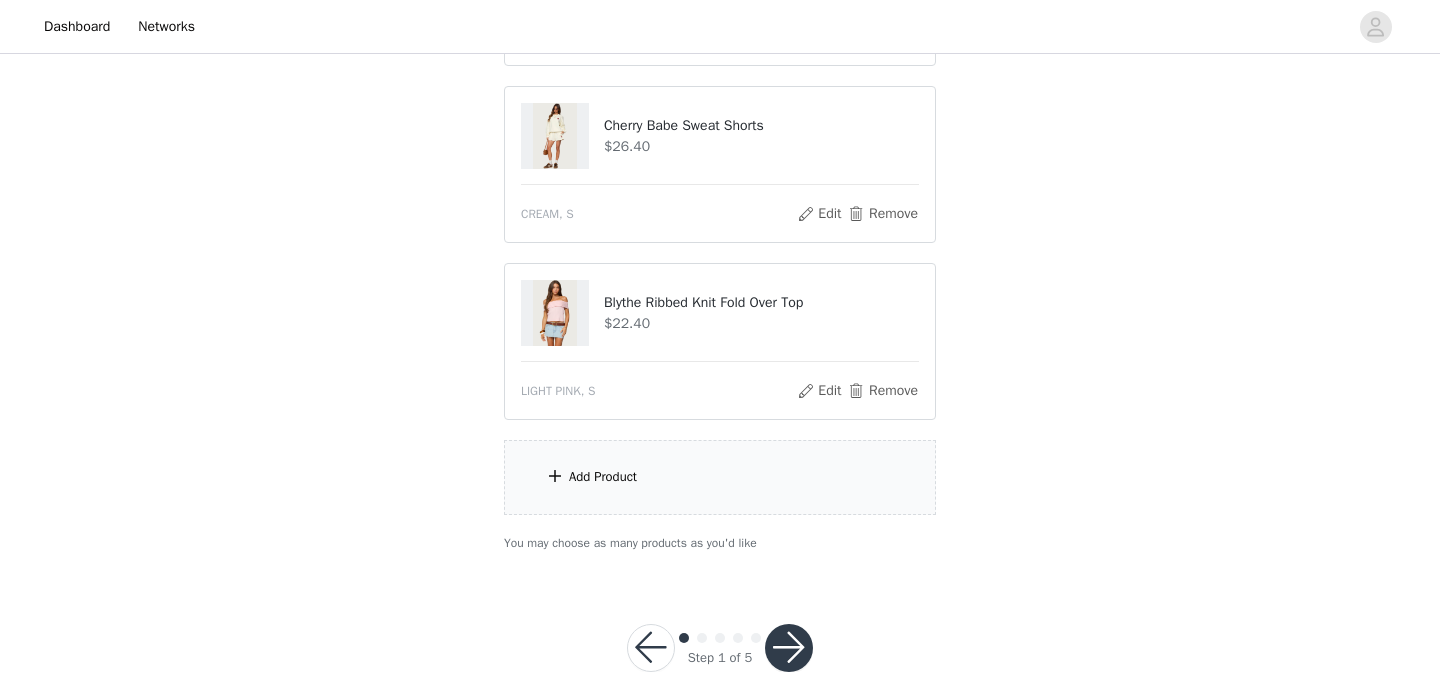 scroll, scrollTop: 1357, scrollLeft: 0, axis: vertical 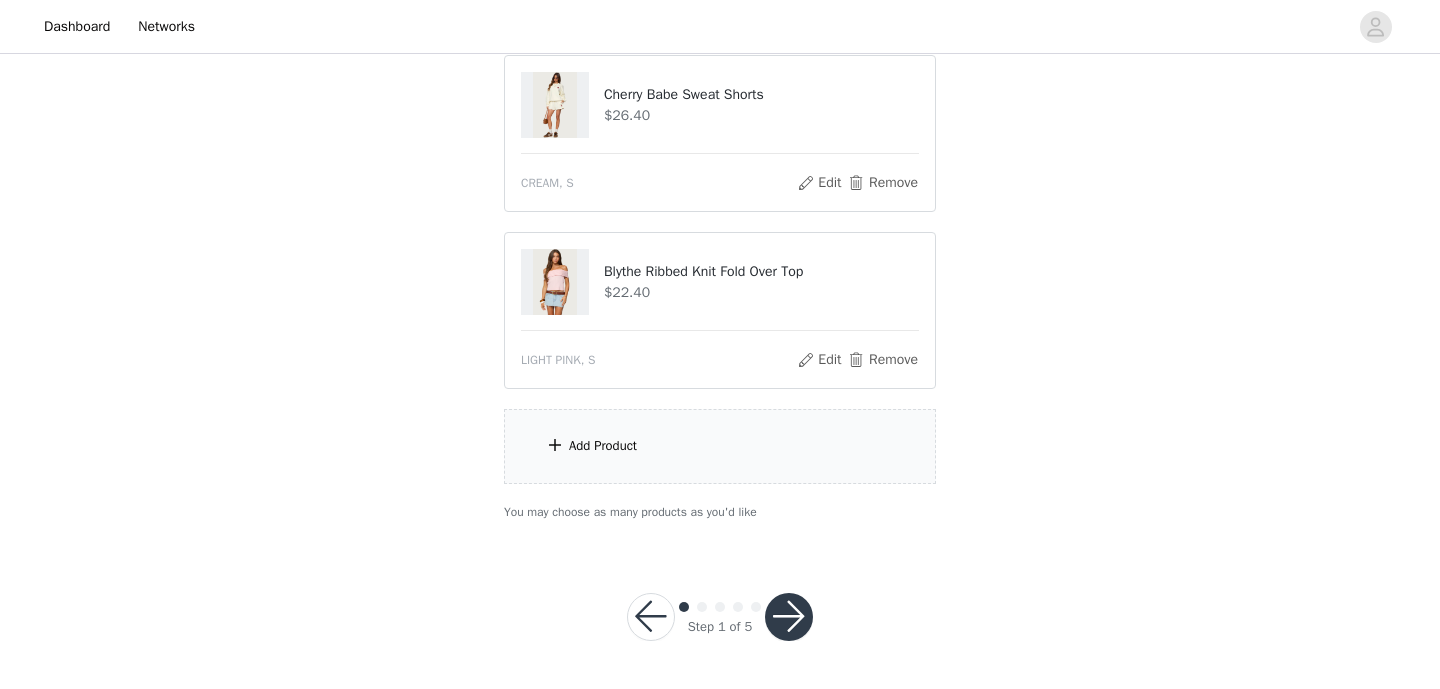click on "Add Product" at bounding box center [720, 446] 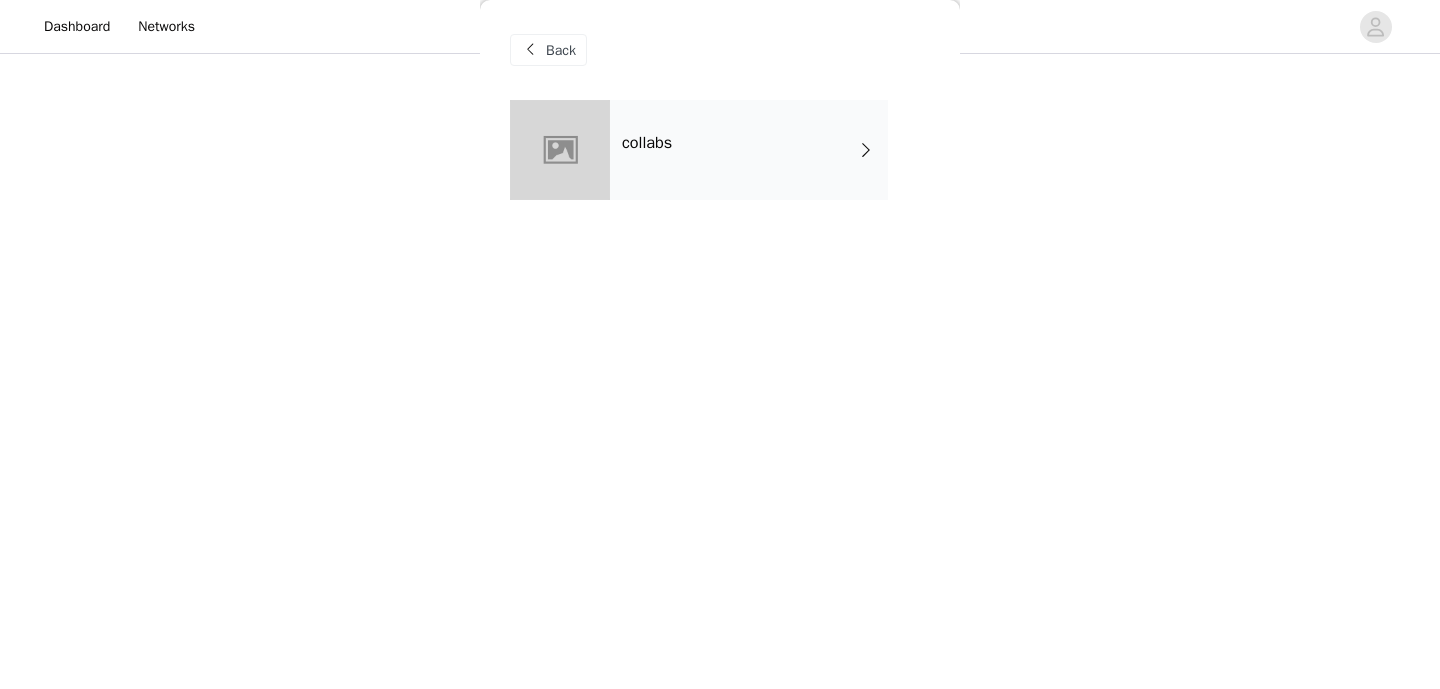 click on "collabs" at bounding box center [749, 150] 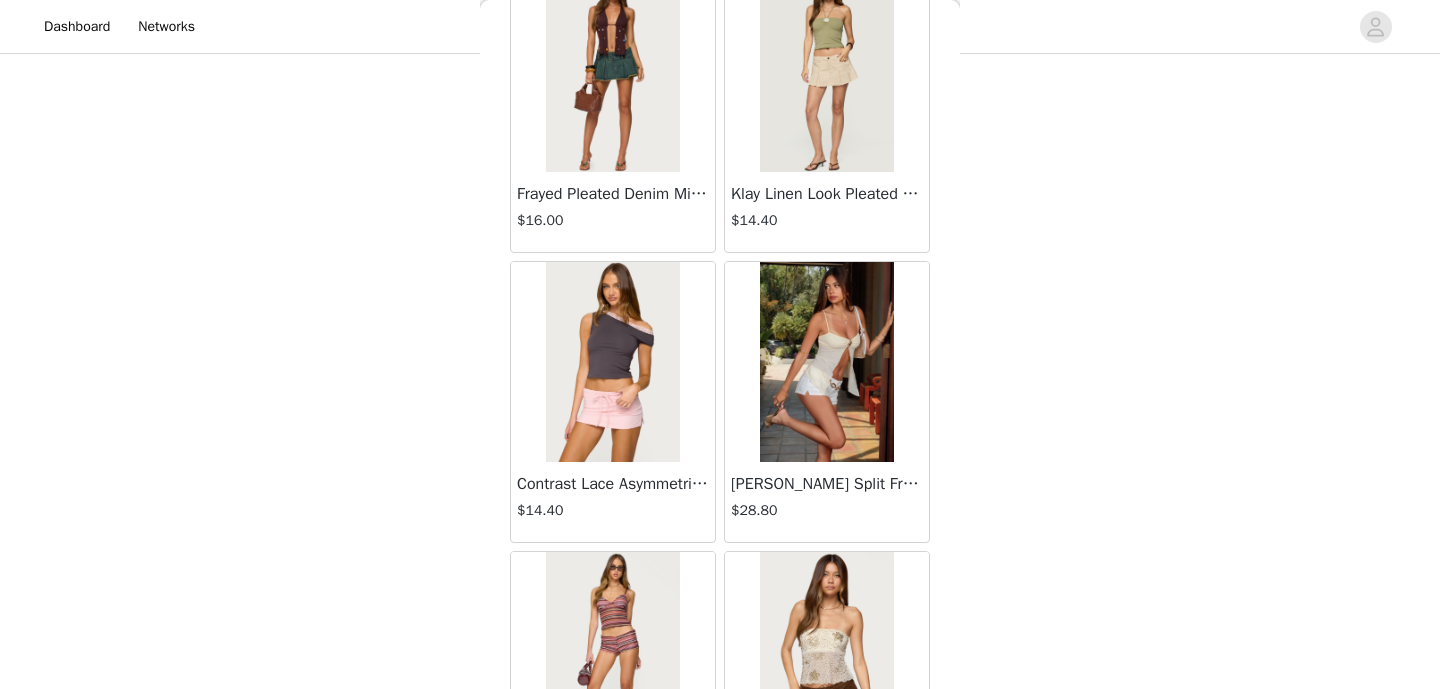 scroll, scrollTop: 2371, scrollLeft: 0, axis: vertical 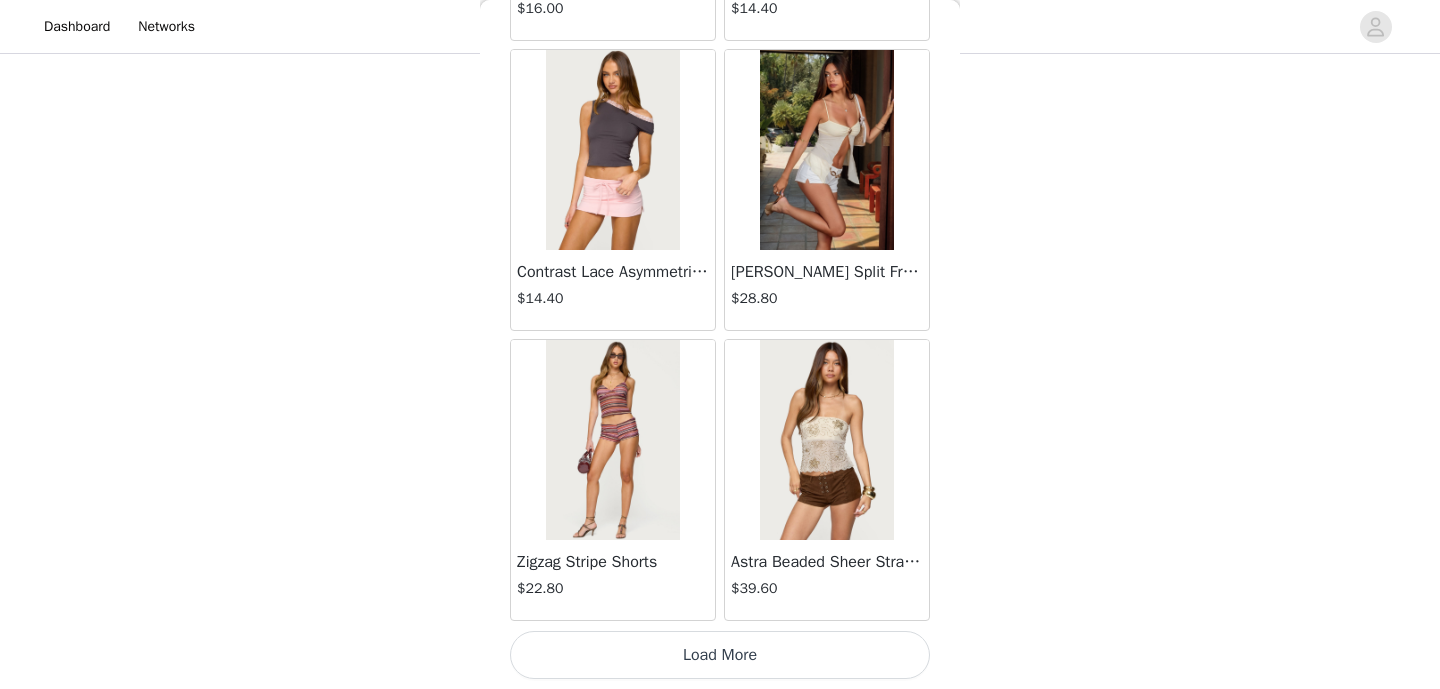 click on "Load More" at bounding box center (720, 655) 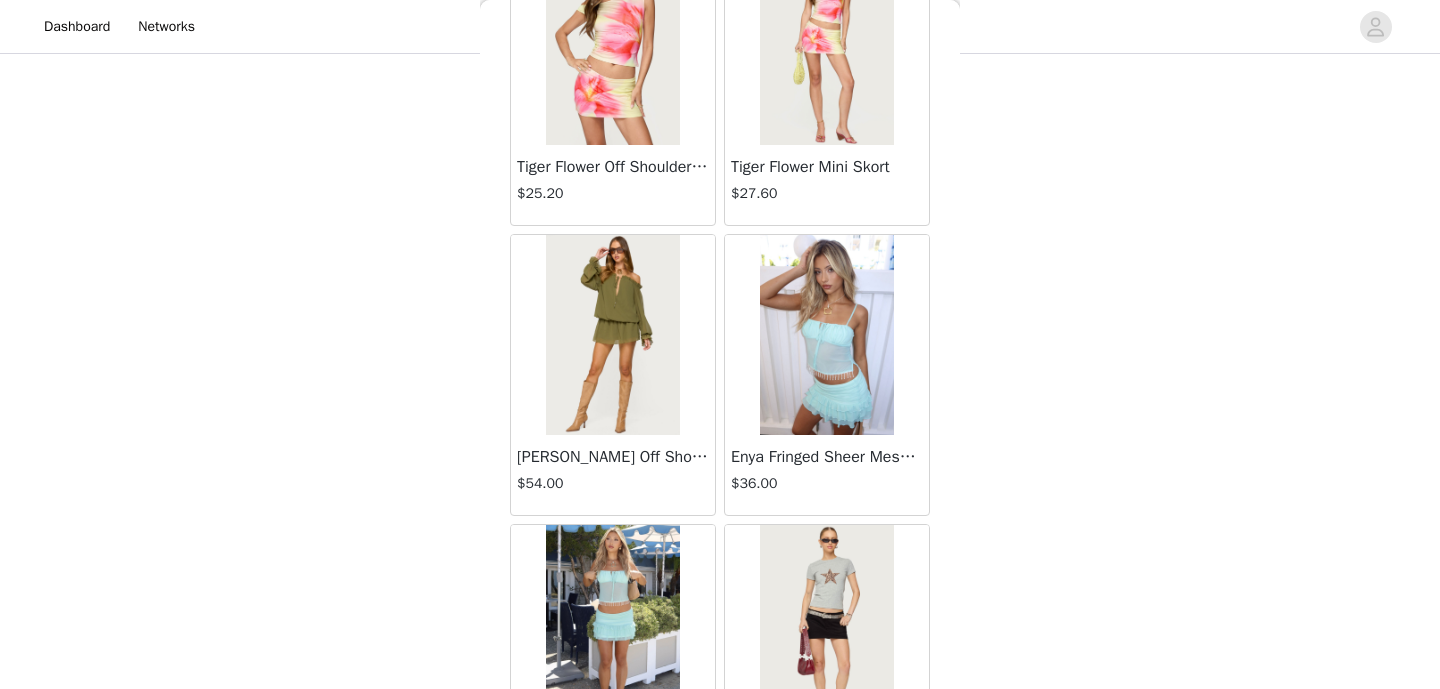 scroll, scrollTop: 5271, scrollLeft: 0, axis: vertical 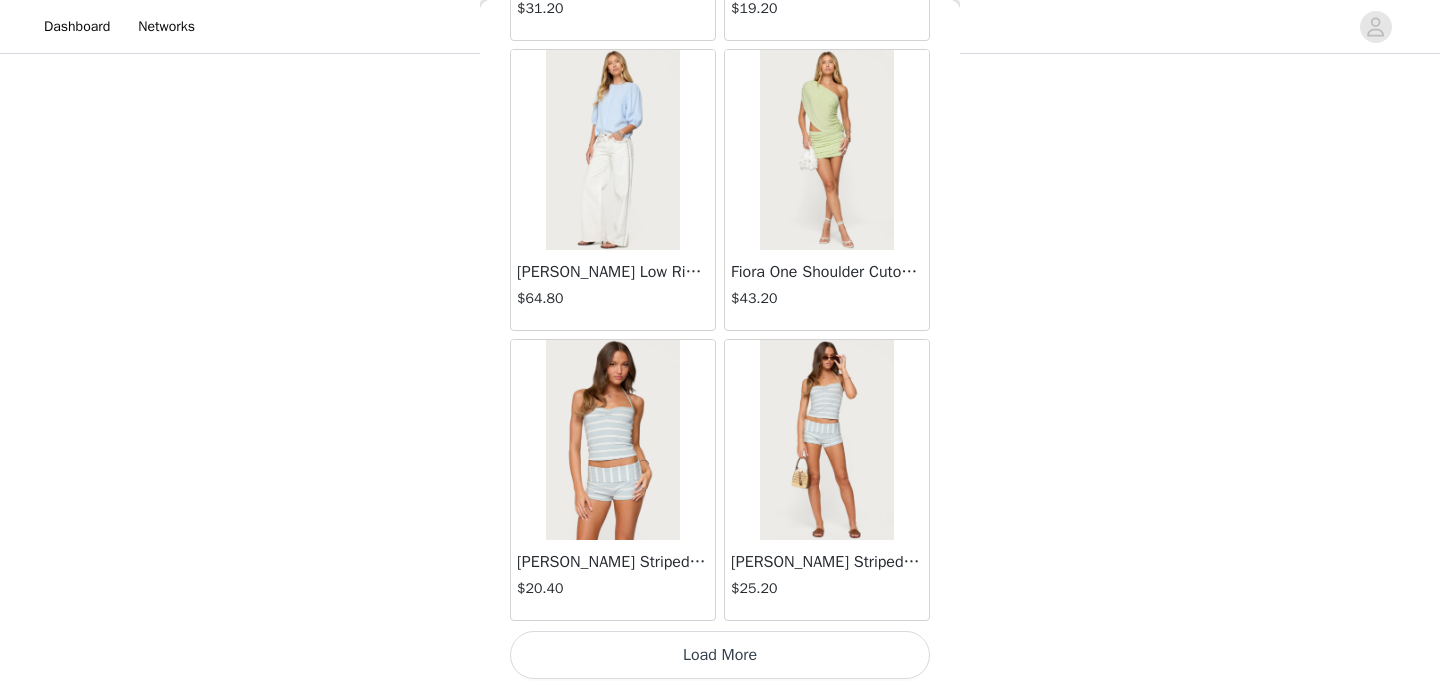 drag, startPoint x: 716, startPoint y: 673, endPoint x: 712, endPoint y: 651, distance: 22.36068 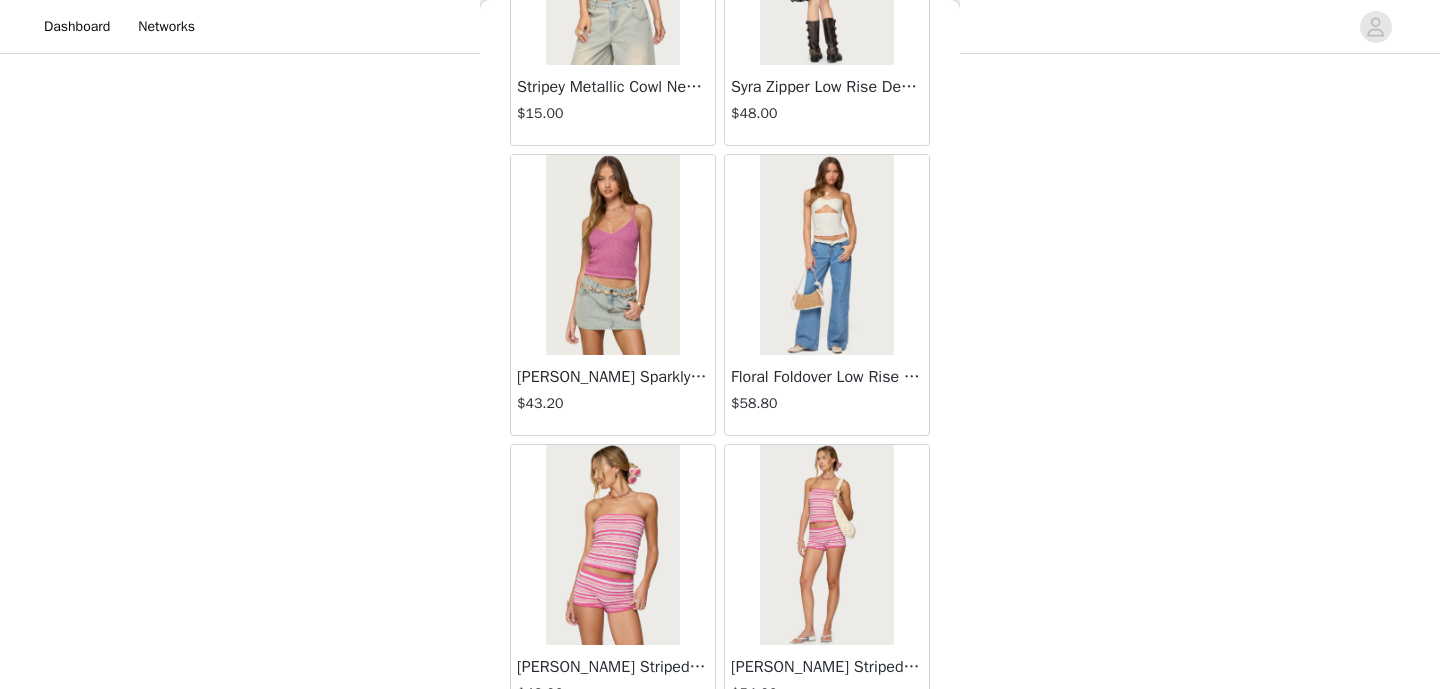 scroll, scrollTop: 8171, scrollLeft: 0, axis: vertical 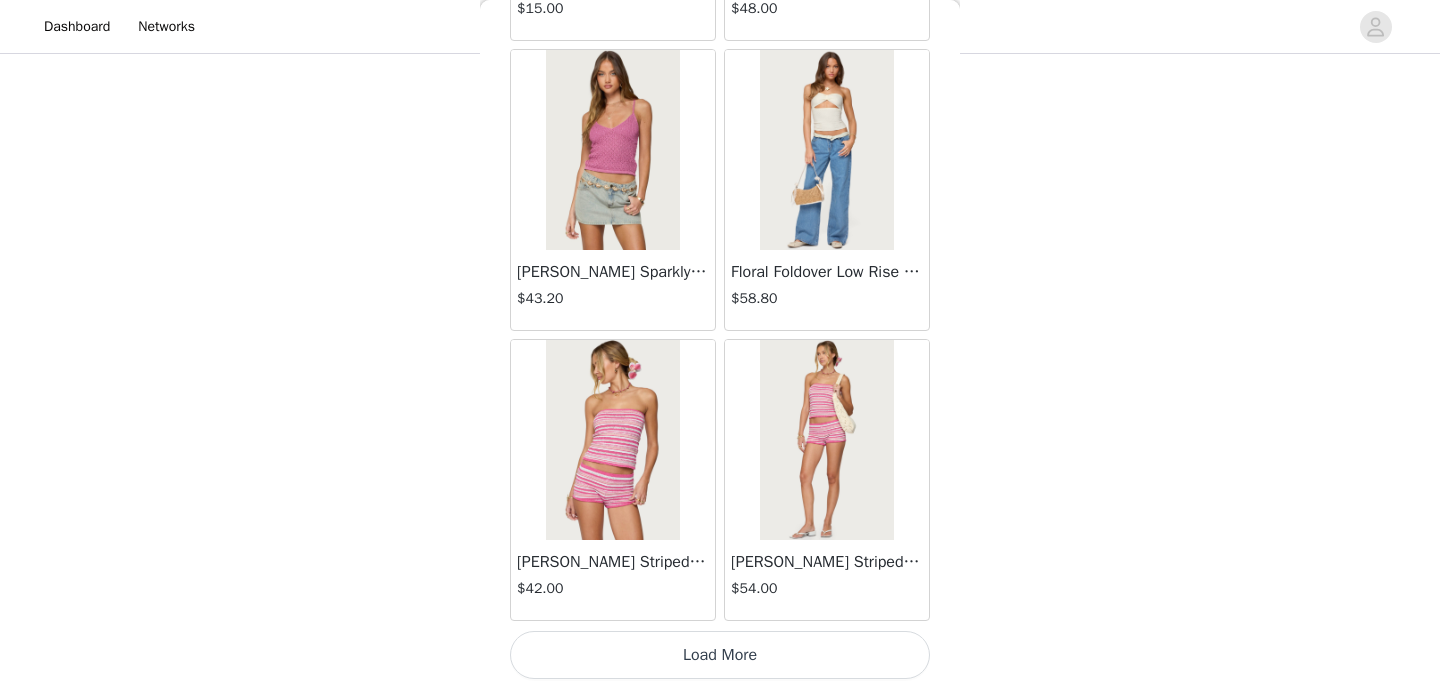click on "Load More" at bounding box center [720, 655] 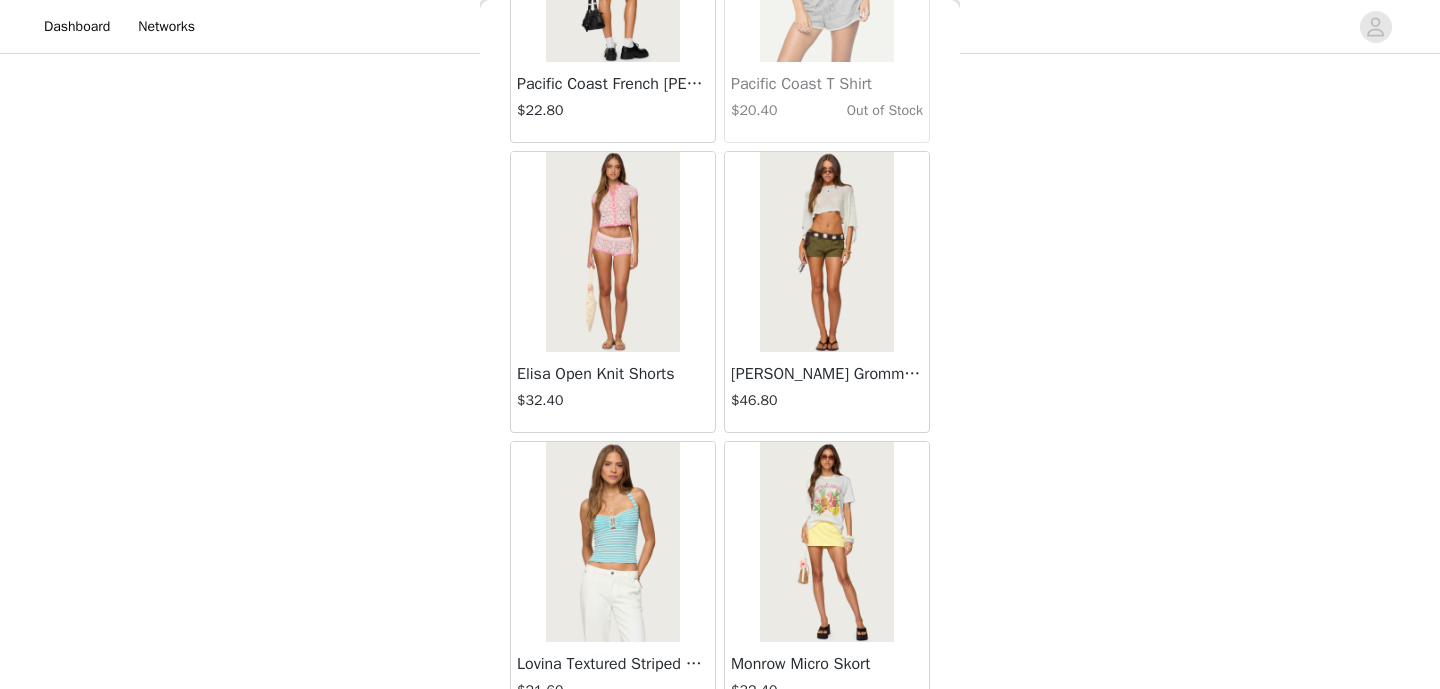 scroll, scrollTop: 11071, scrollLeft: 0, axis: vertical 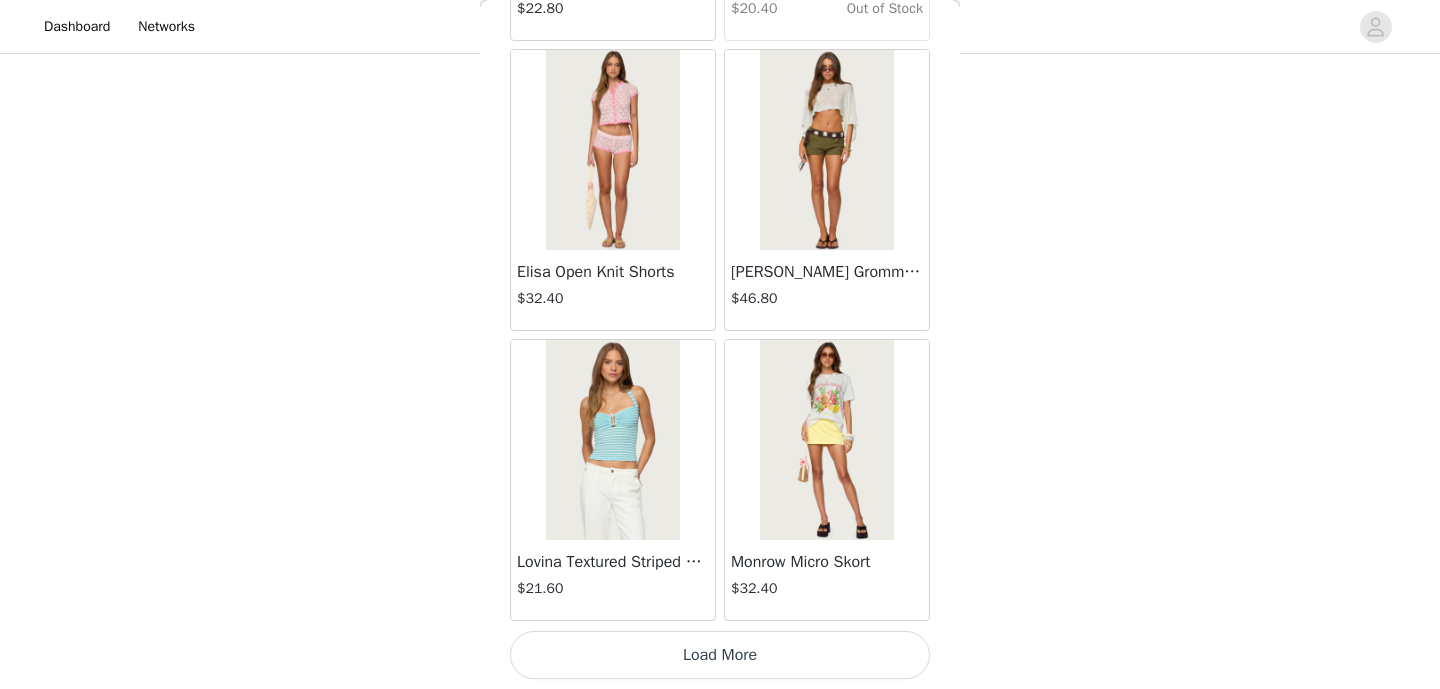 click on "Load More" at bounding box center [720, 655] 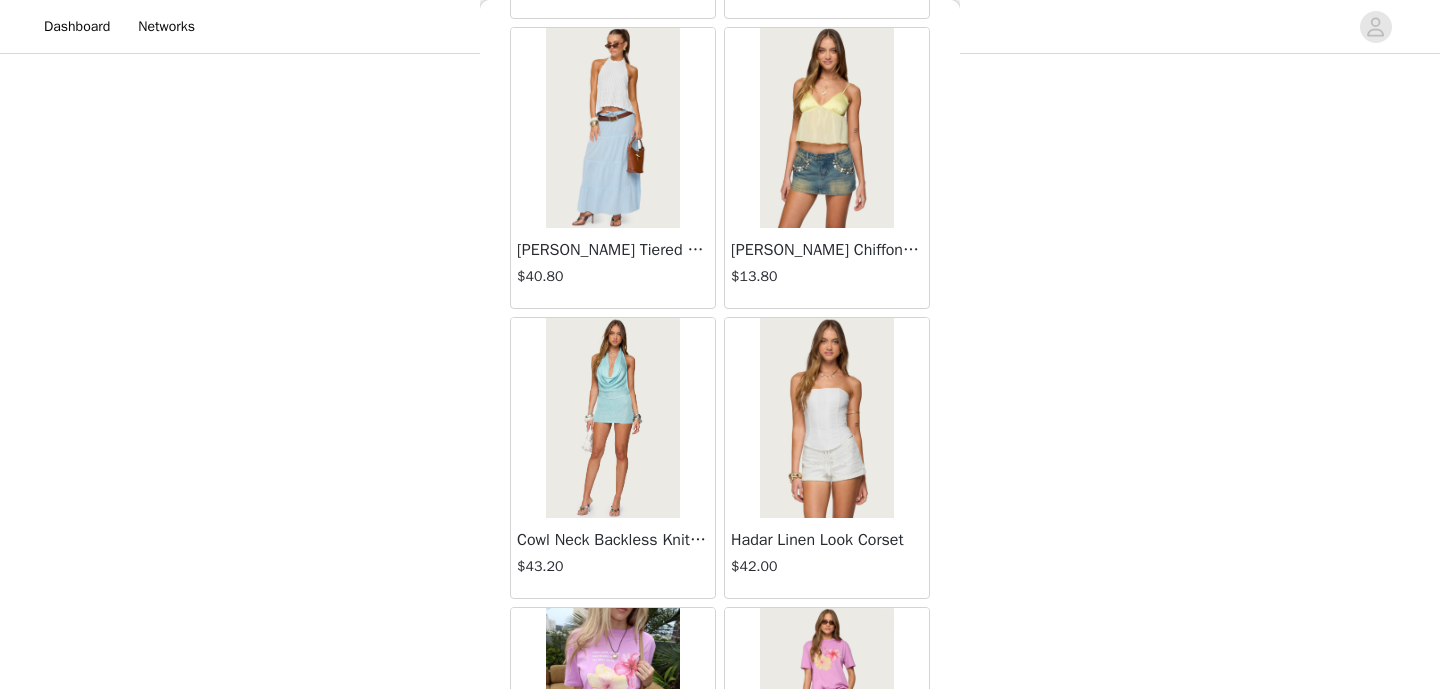 scroll, scrollTop: 13707, scrollLeft: 0, axis: vertical 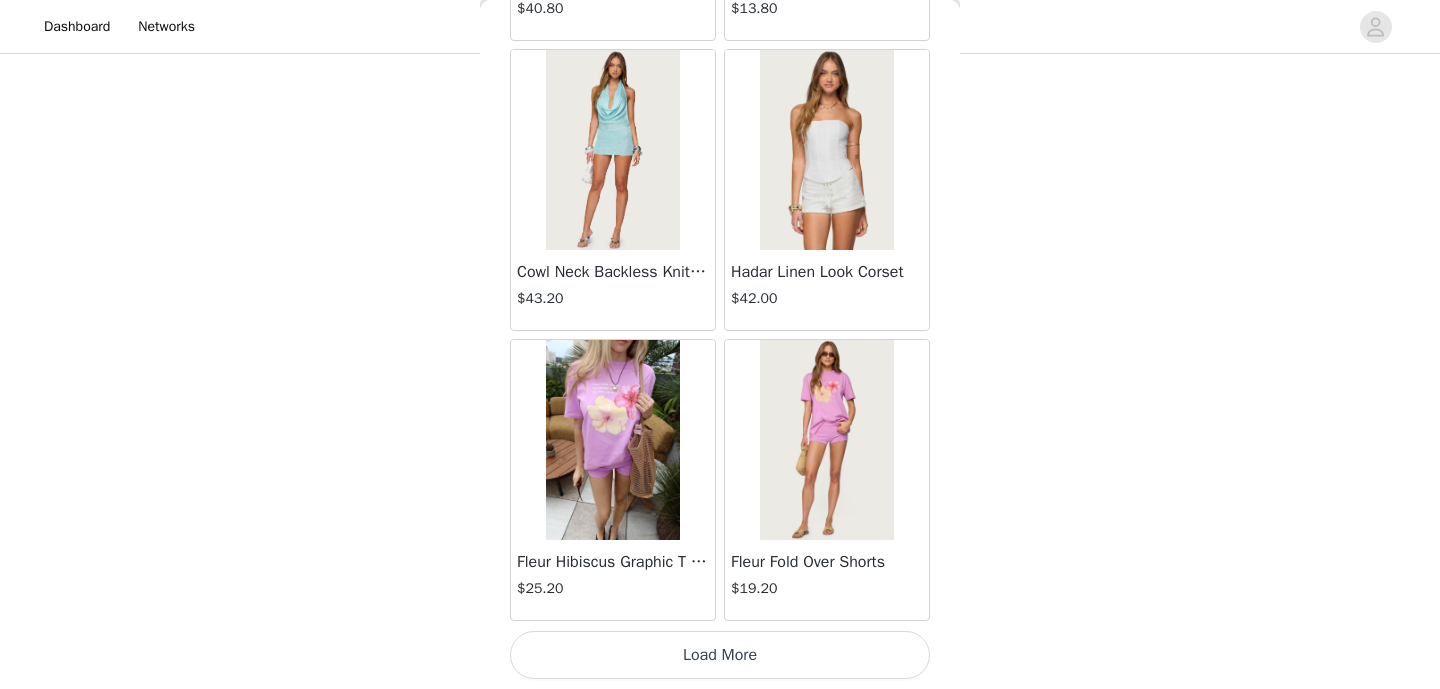 click on "Load More" at bounding box center [720, 655] 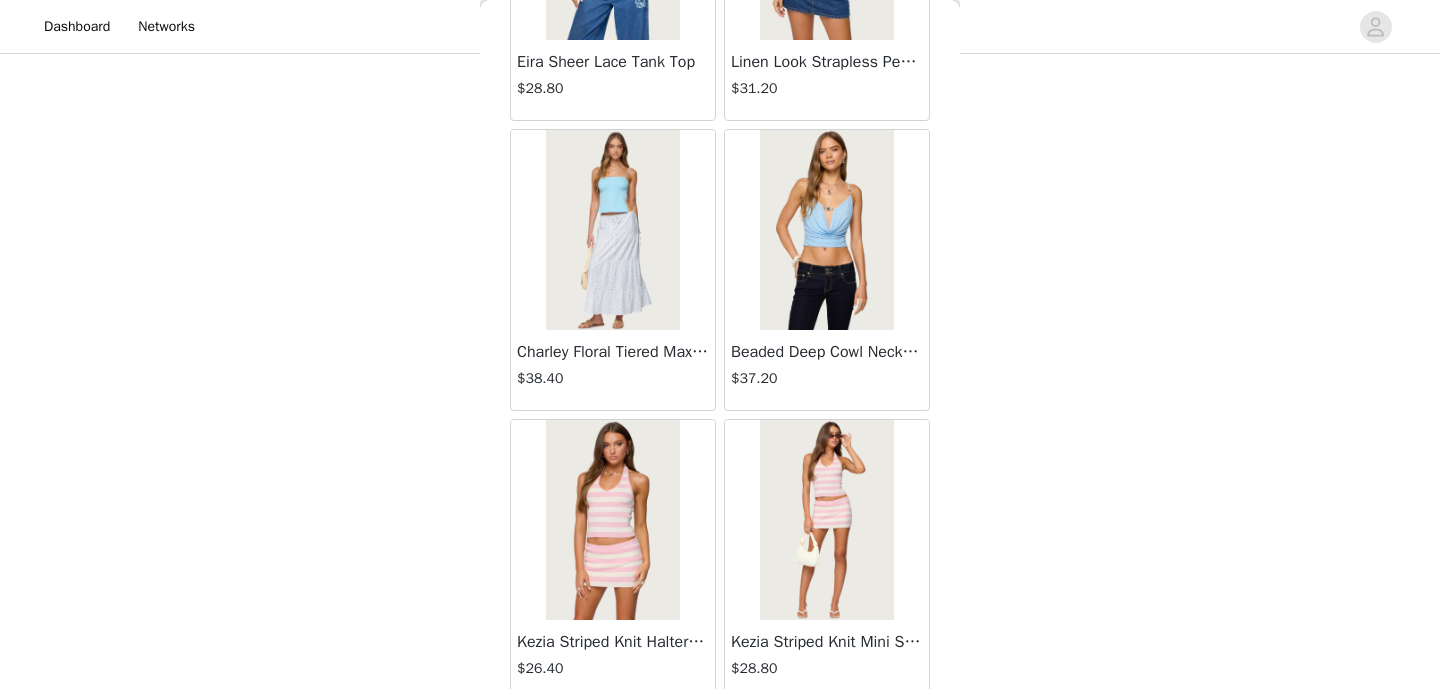 scroll, scrollTop: 16871, scrollLeft: 0, axis: vertical 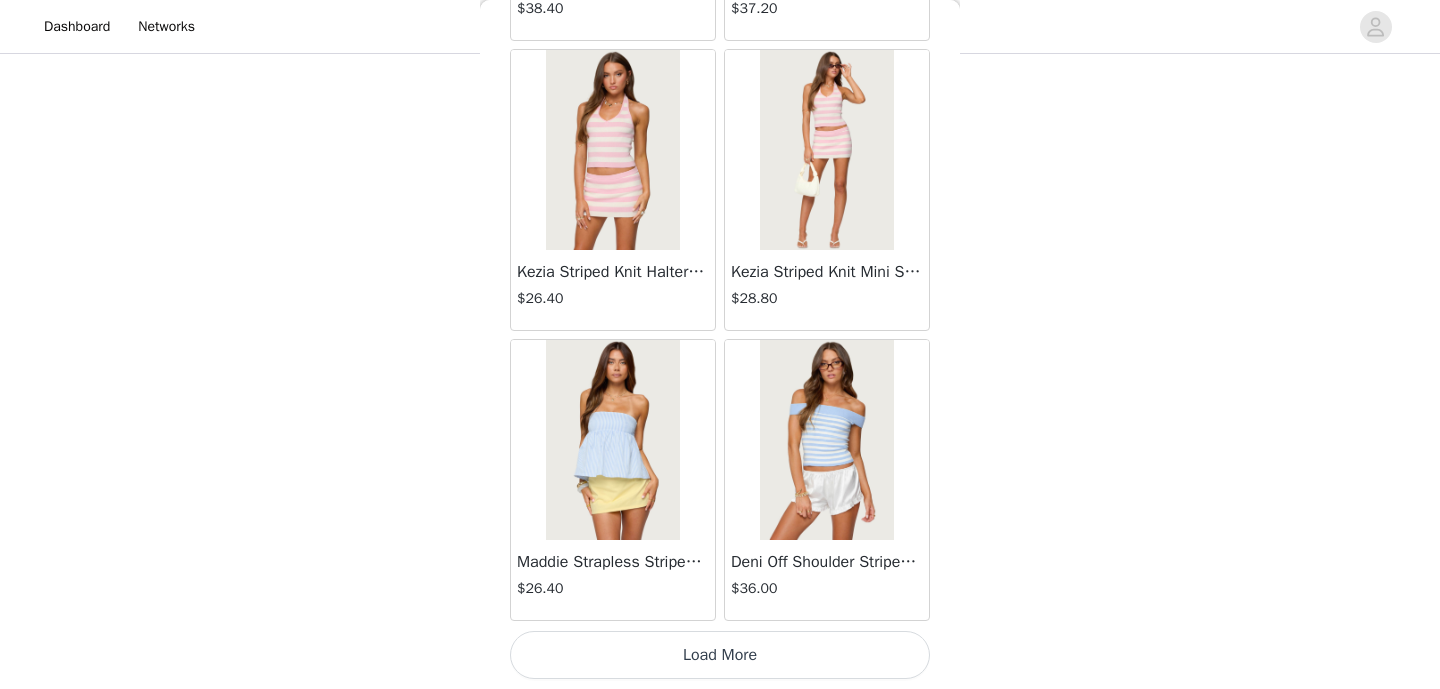 click on "Load More" at bounding box center (720, 655) 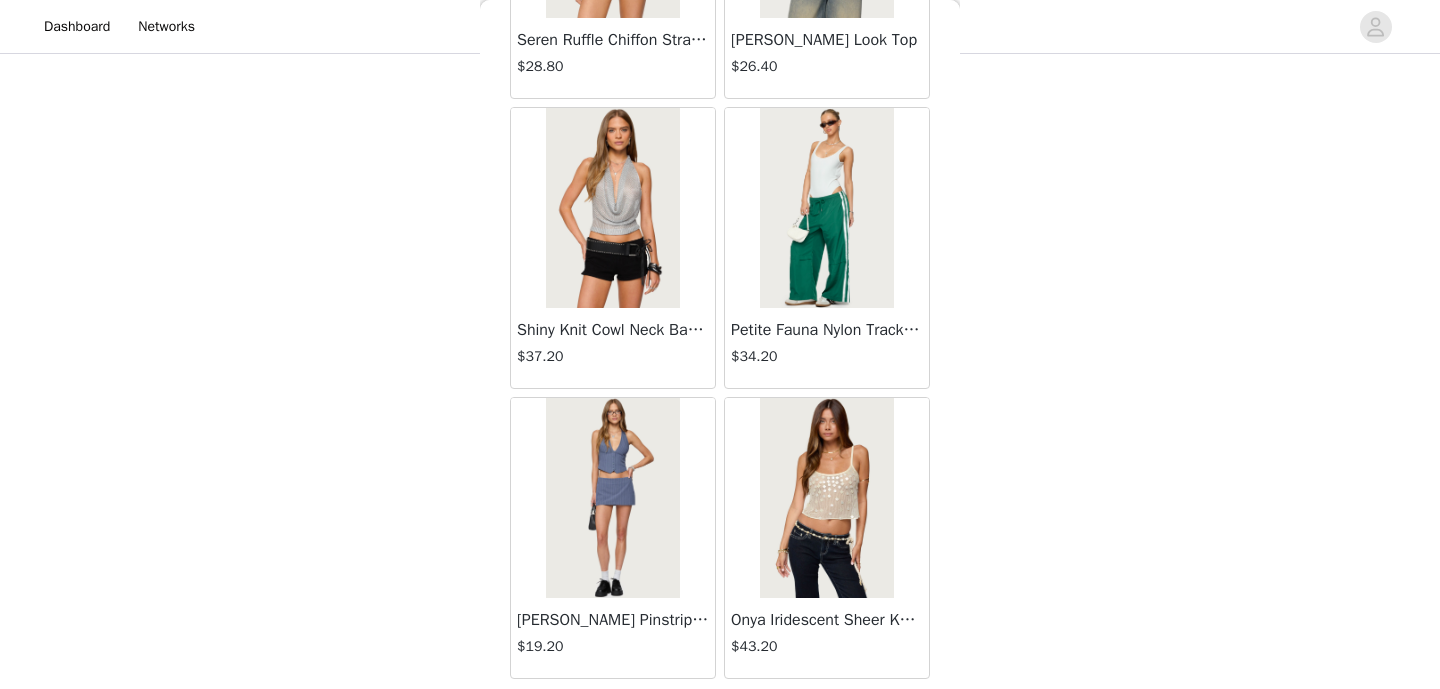 scroll, scrollTop: 19771, scrollLeft: 0, axis: vertical 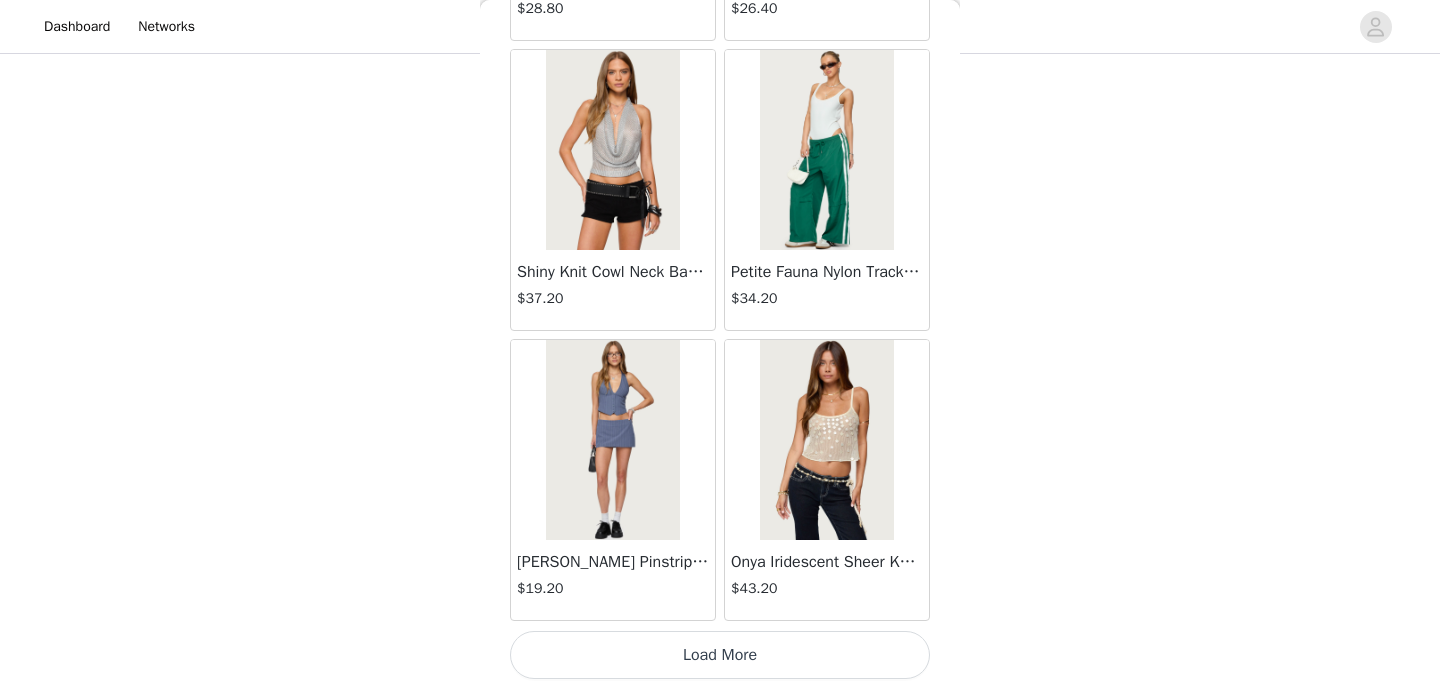 click on "Load More" at bounding box center (720, 655) 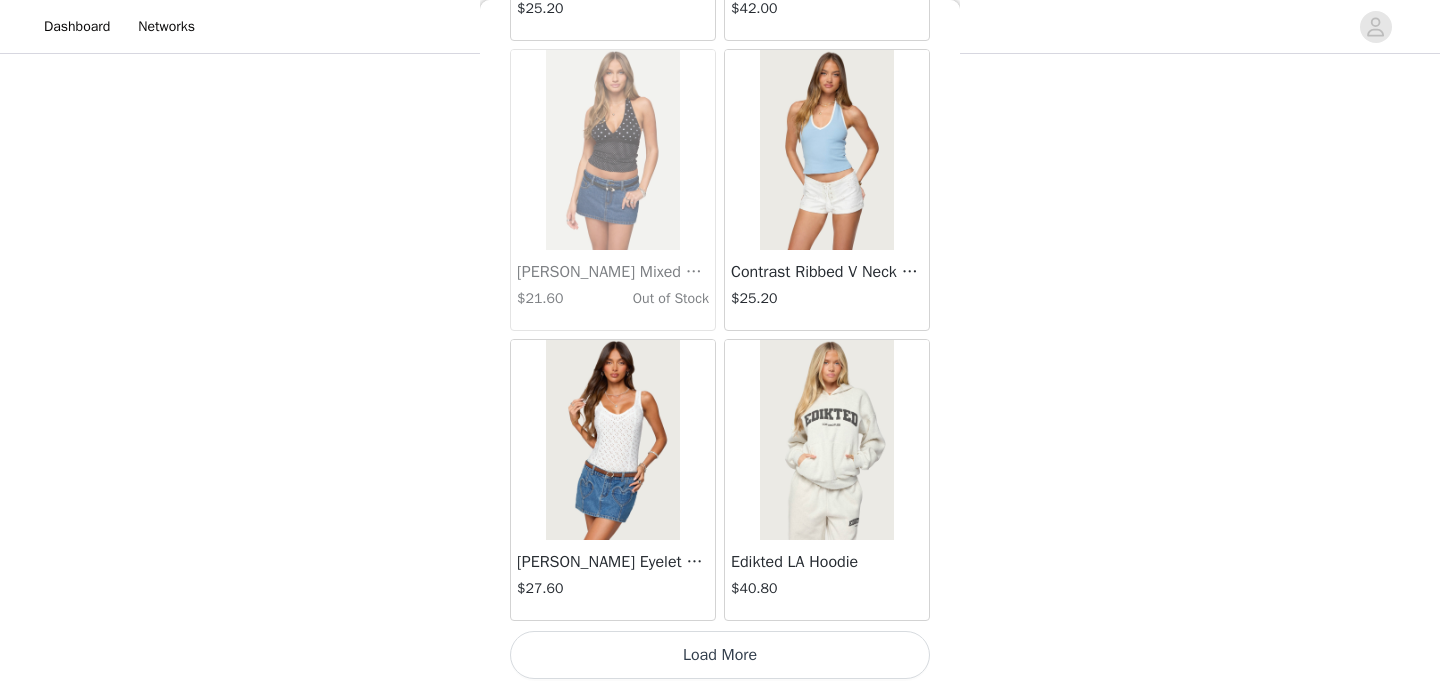 scroll, scrollTop: 22670, scrollLeft: 0, axis: vertical 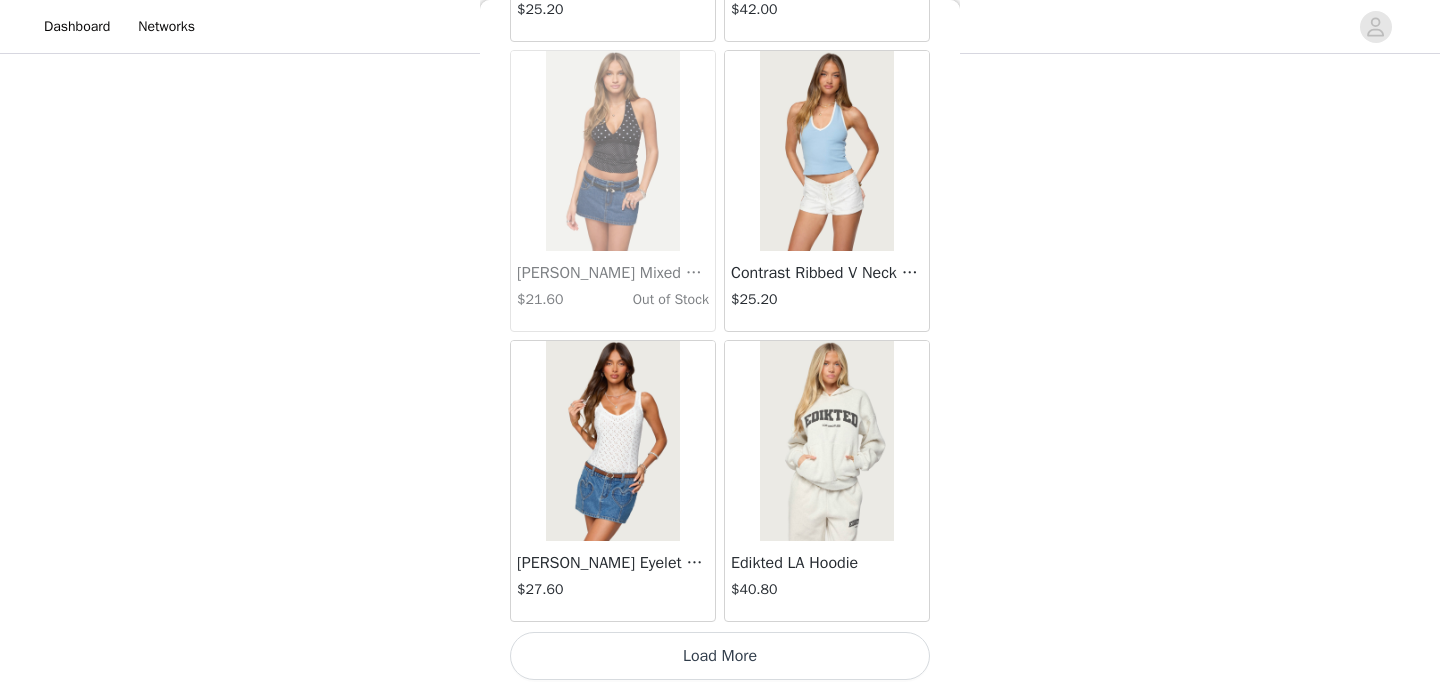 click on "Load More" at bounding box center [720, 656] 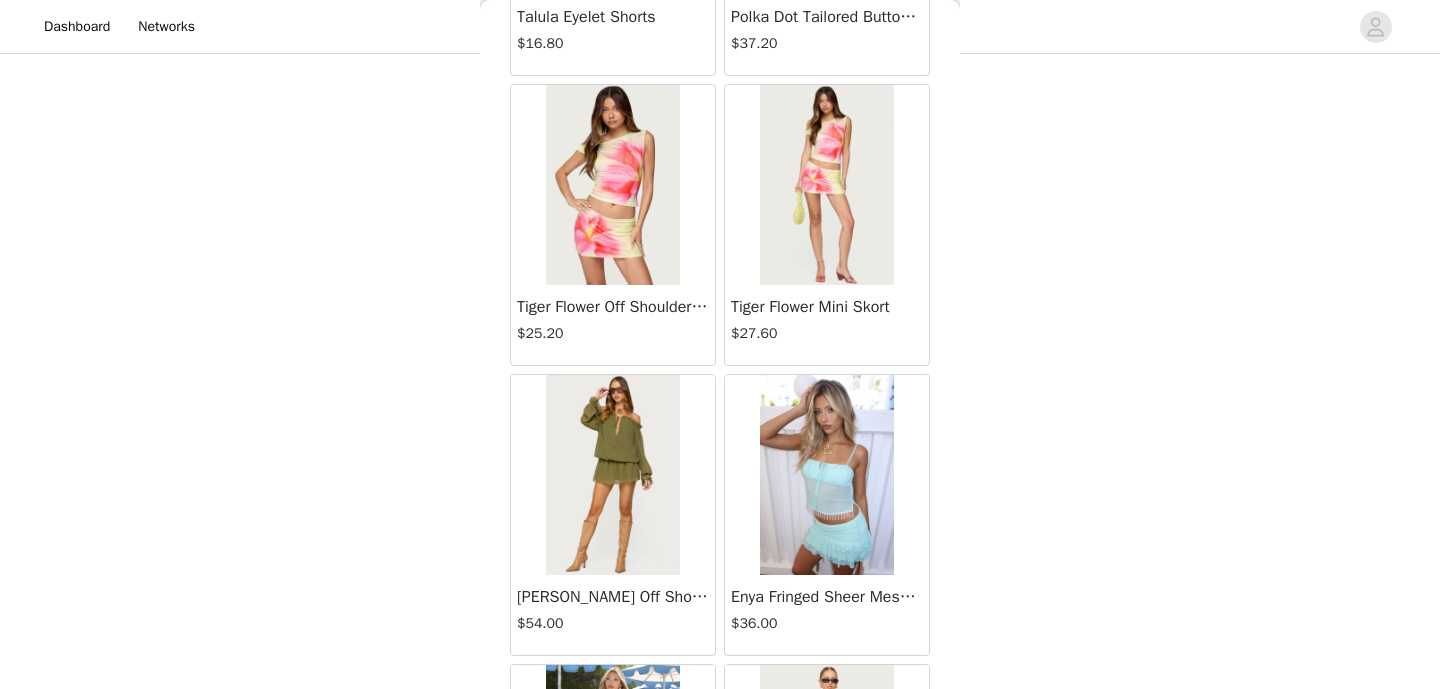 scroll, scrollTop: 0, scrollLeft: 0, axis: both 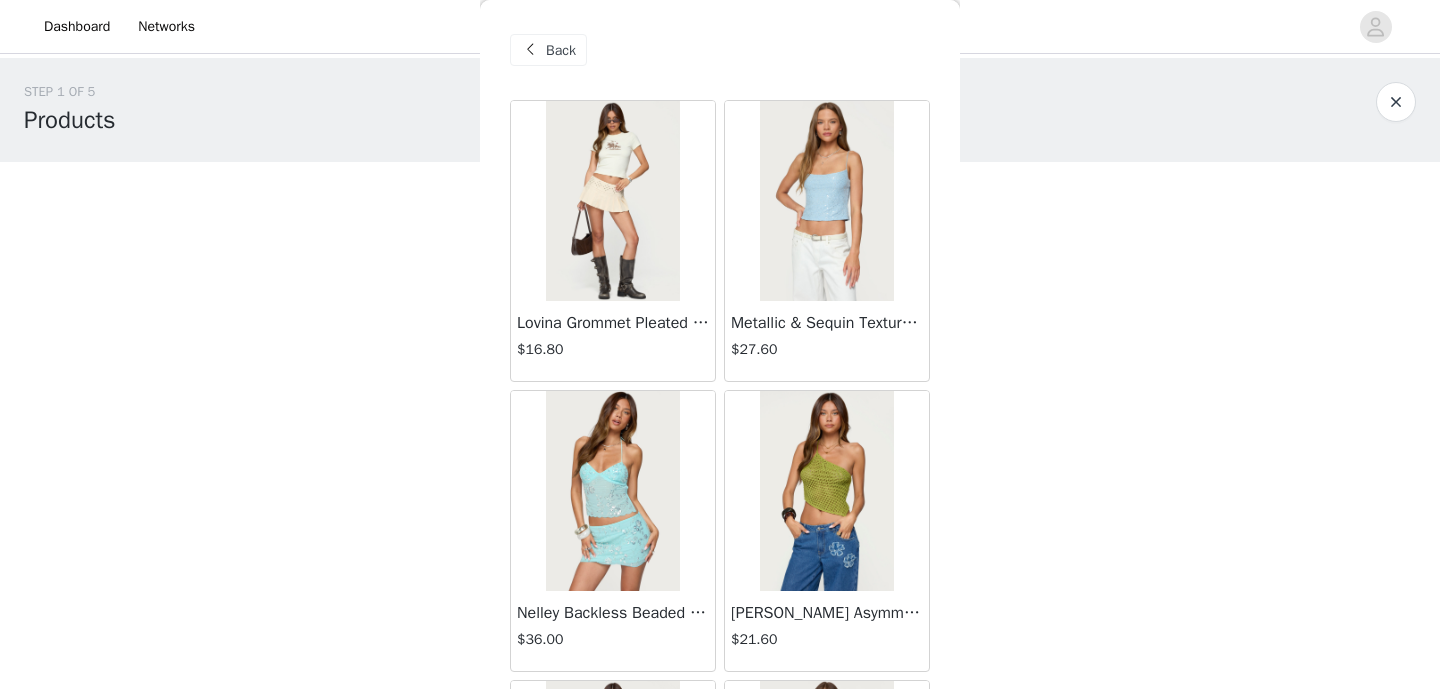 click on "Back" at bounding box center (561, 50) 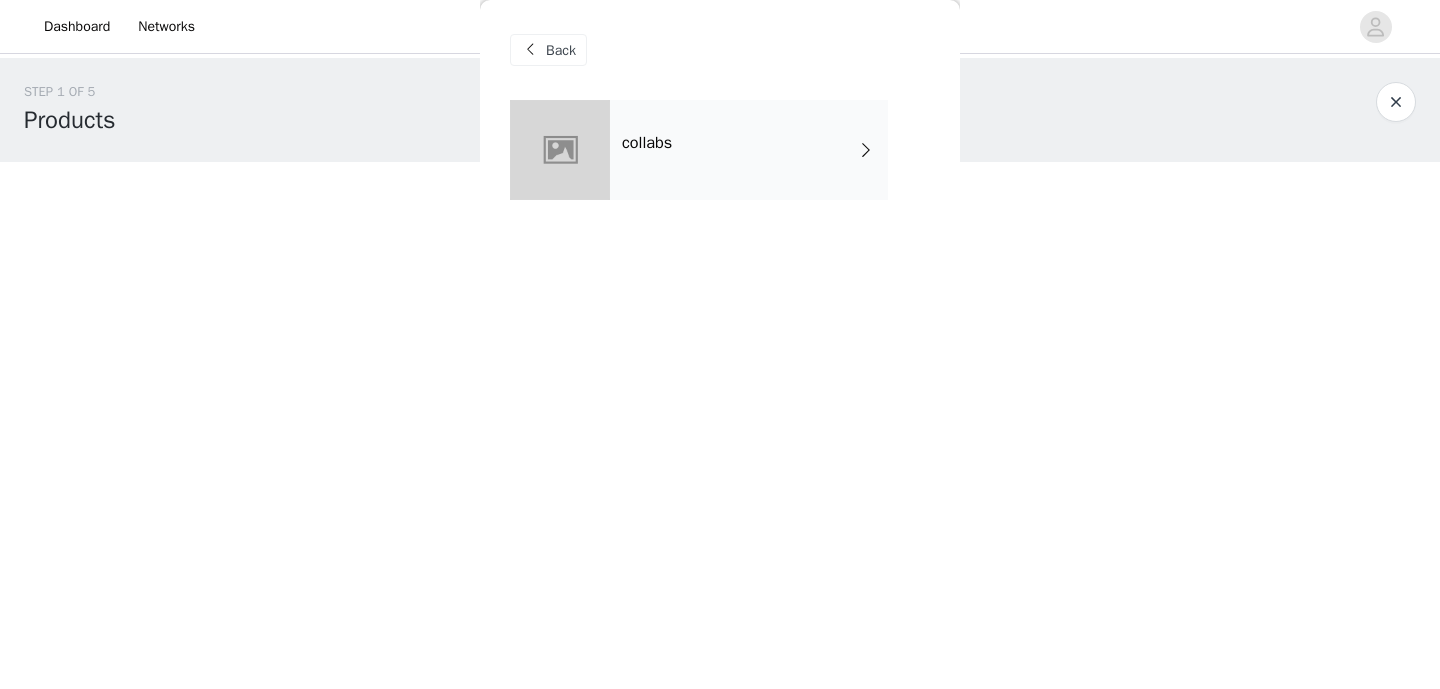 click on "Back" at bounding box center [561, 50] 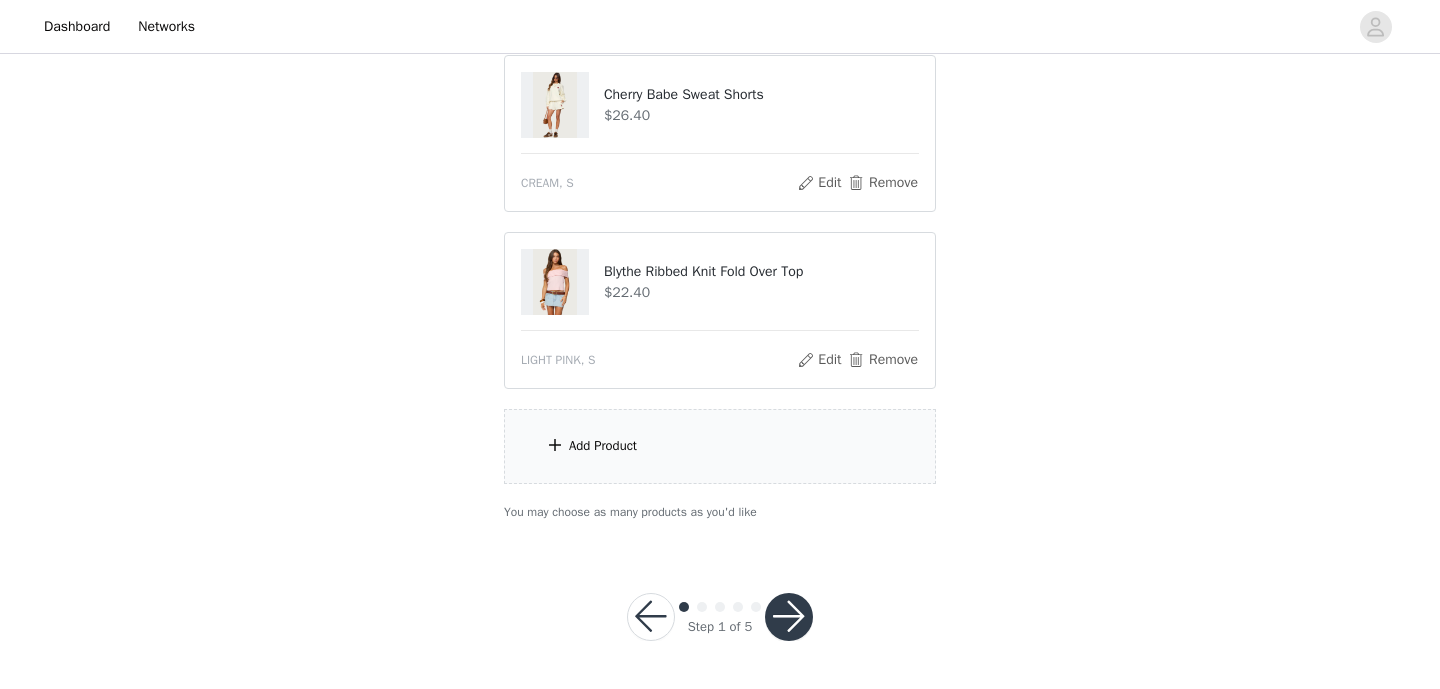 click at bounding box center (789, 617) 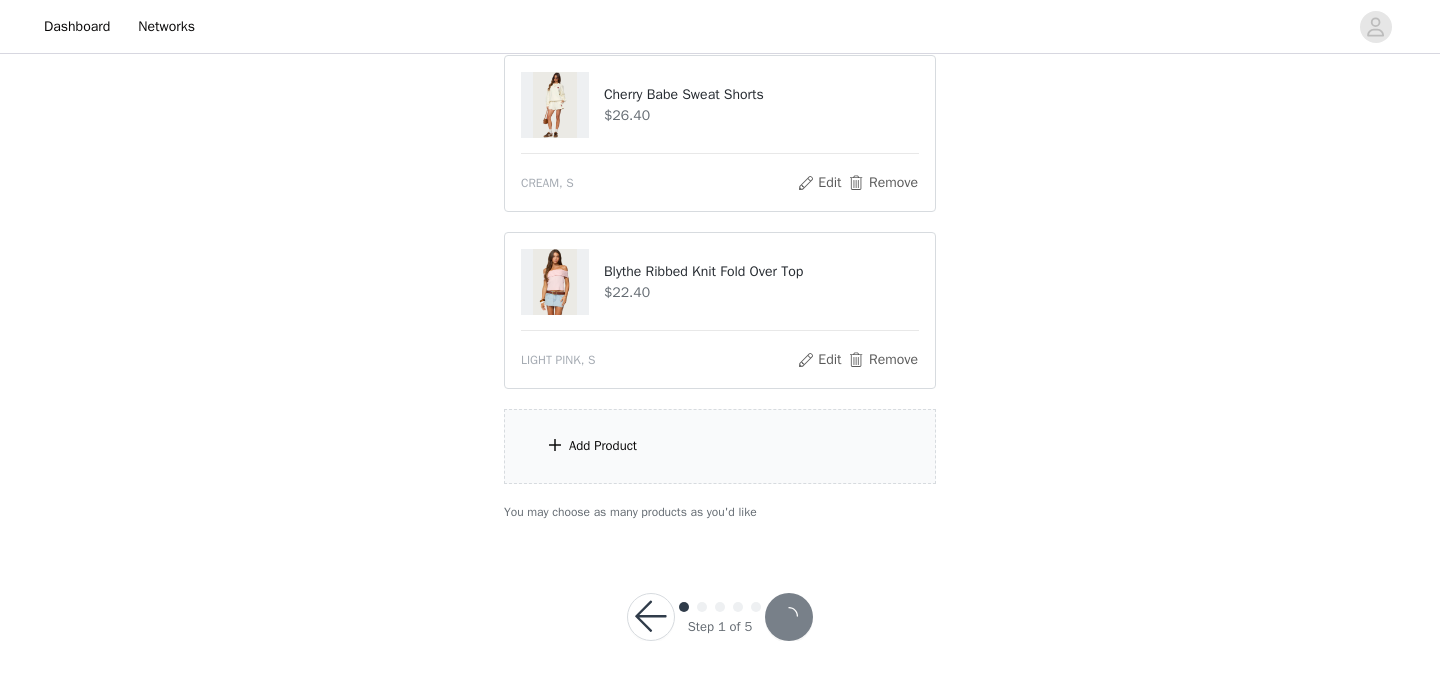 scroll, scrollTop: 1283, scrollLeft: 0, axis: vertical 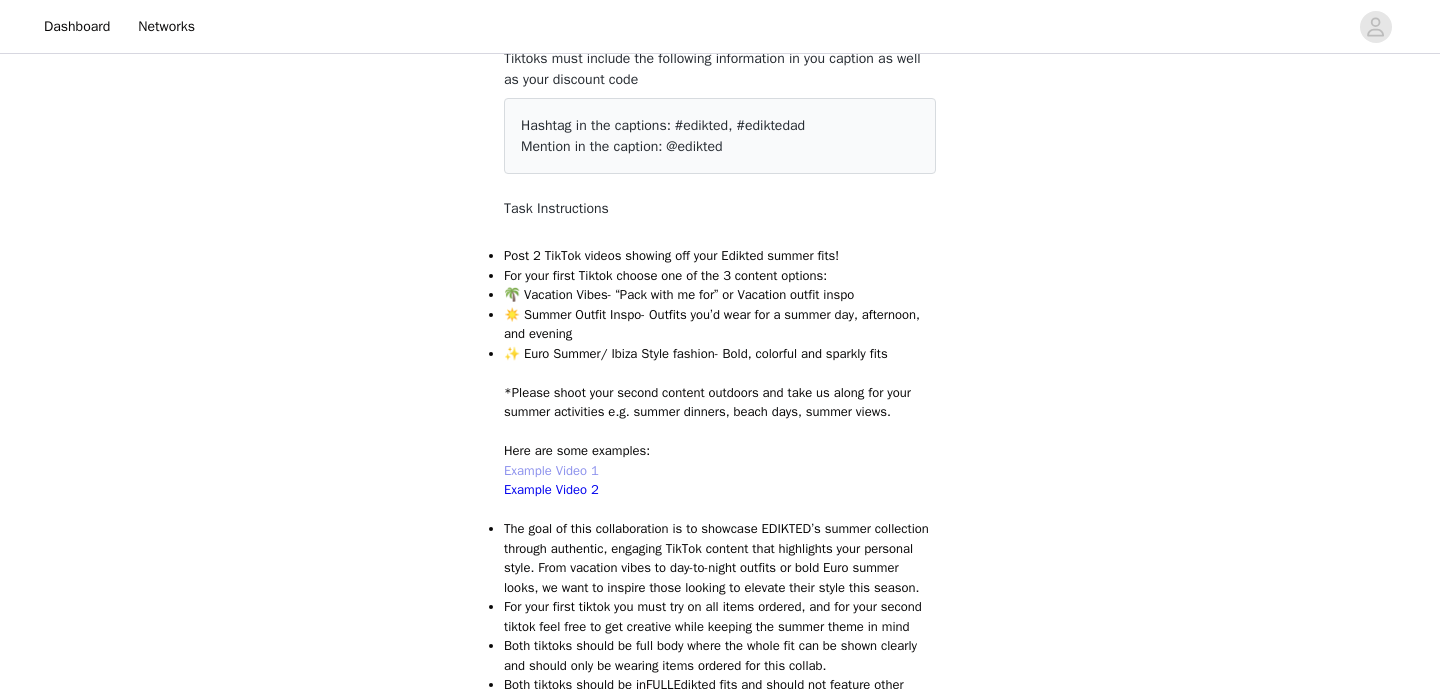 click on "Example Video 1" at bounding box center [551, 470] 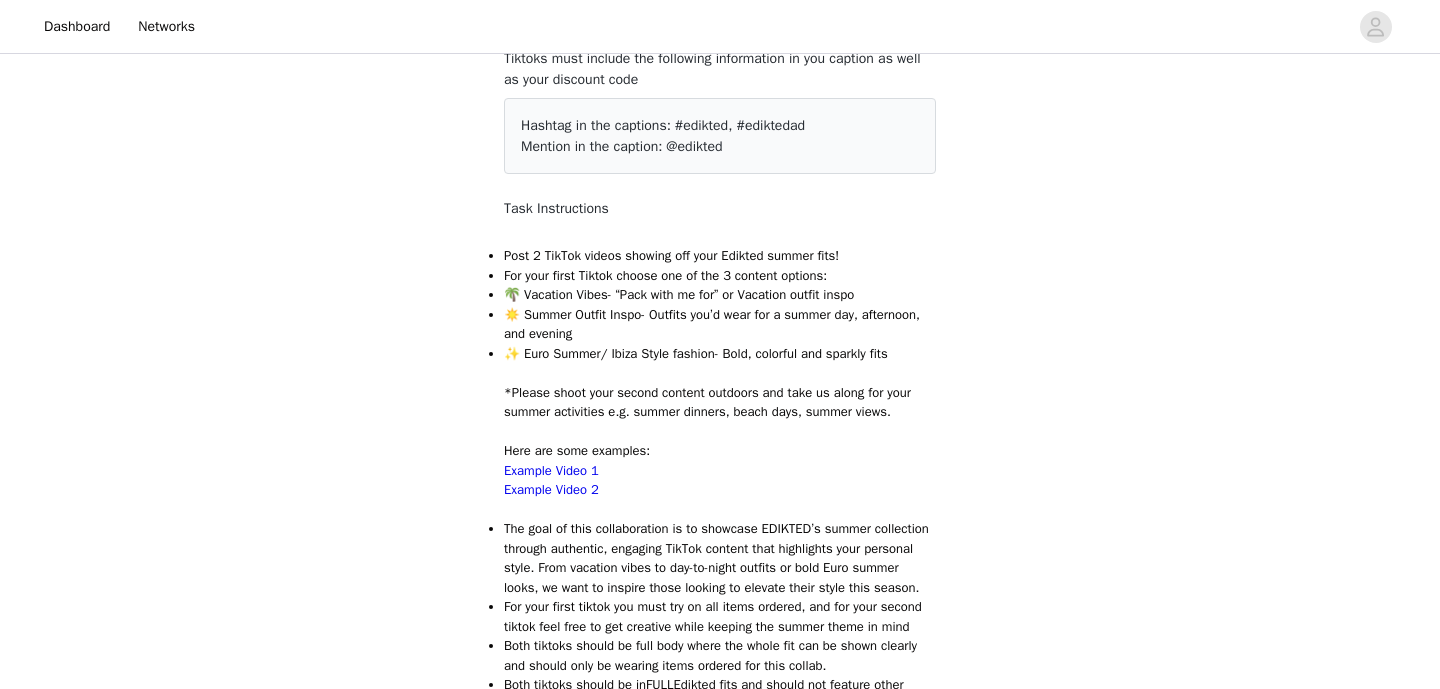 scroll, scrollTop: 138, scrollLeft: 0, axis: vertical 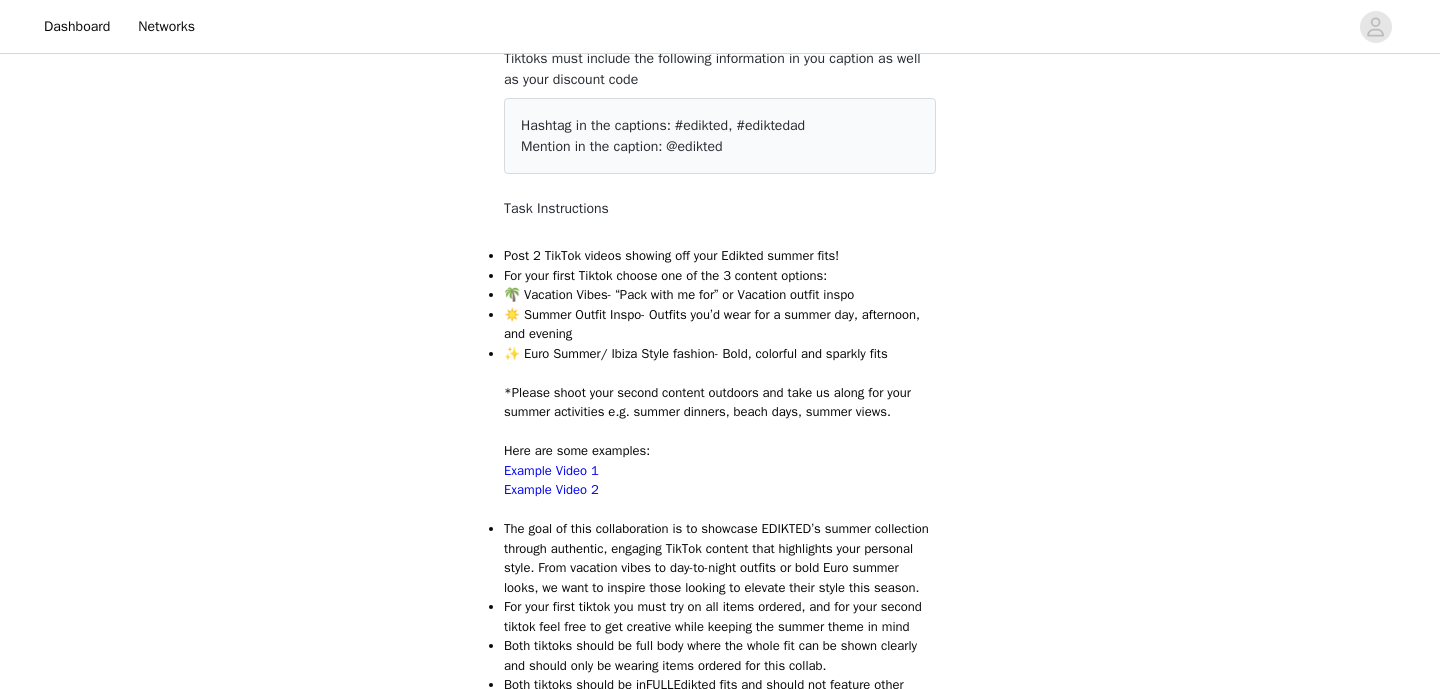 click at bounding box center (720, 432) 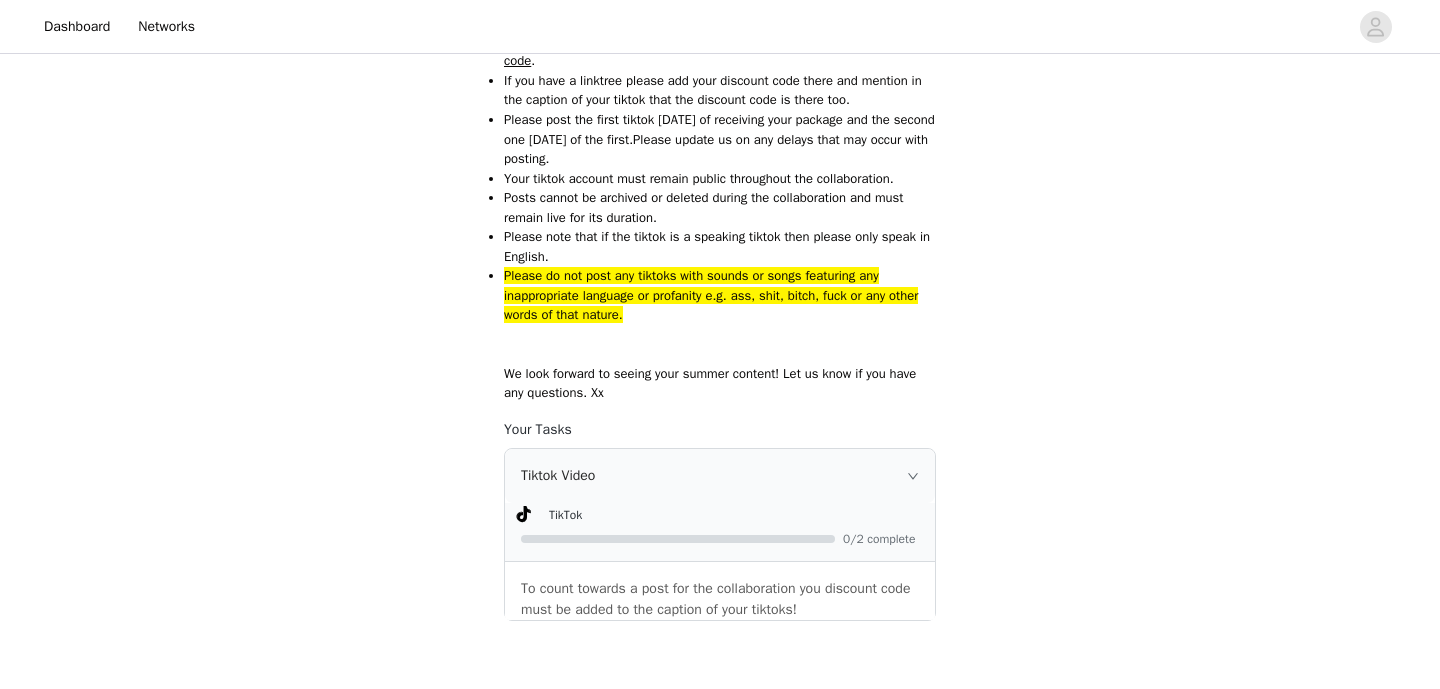 scroll, scrollTop: 983, scrollLeft: 0, axis: vertical 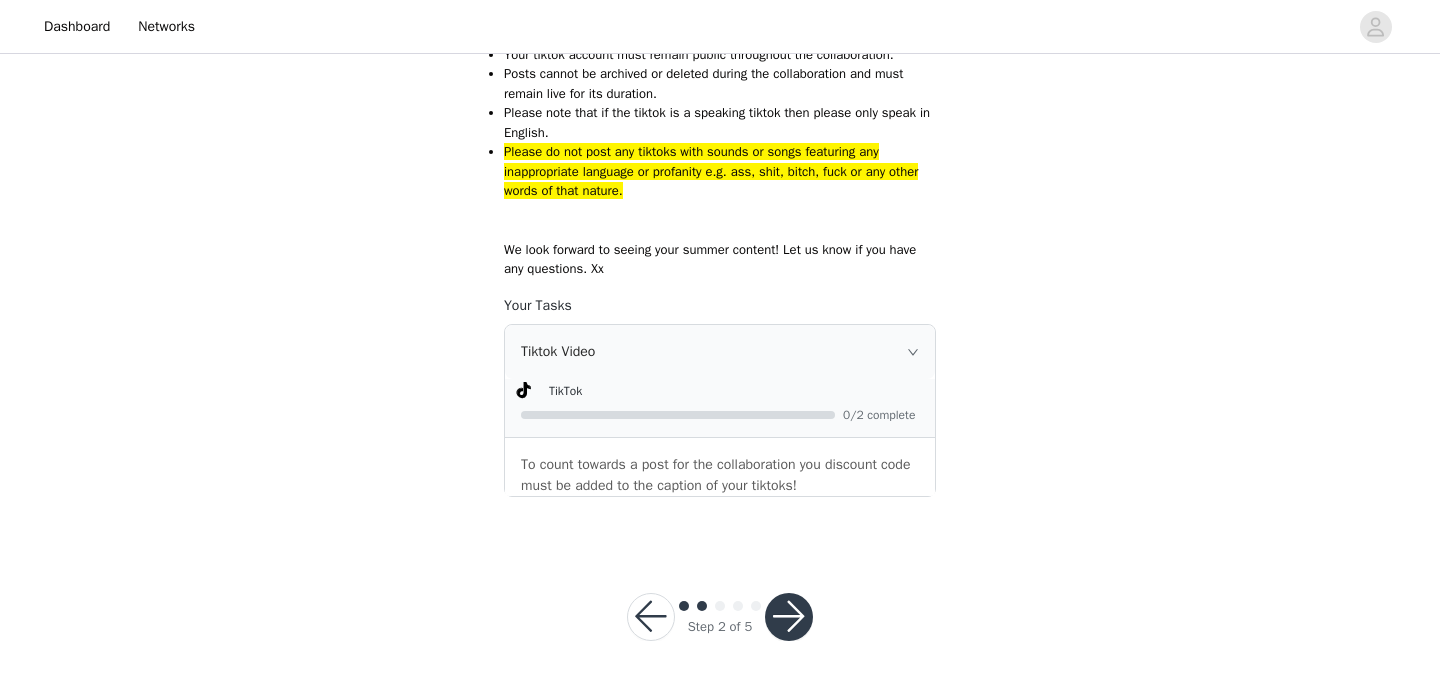 click at bounding box center (789, 617) 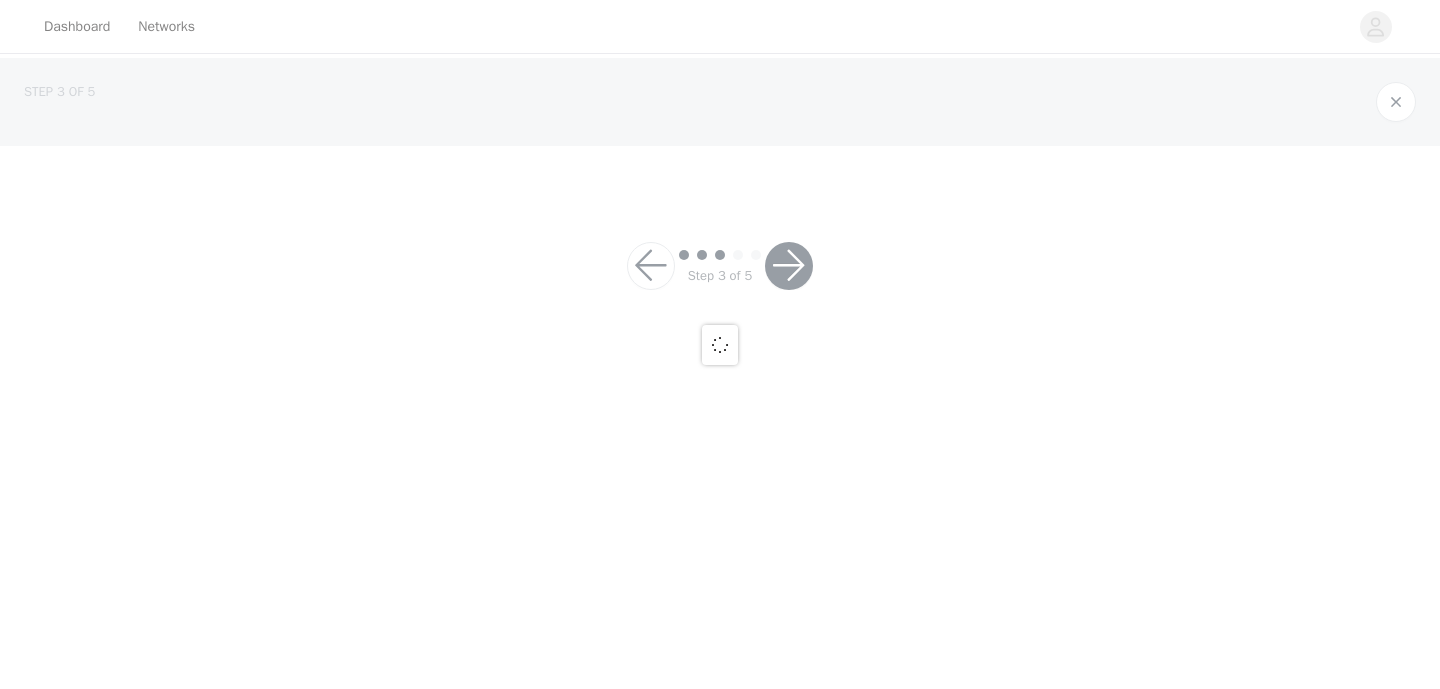 scroll, scrollTop: 0, scrollLeft: 0, axis: both 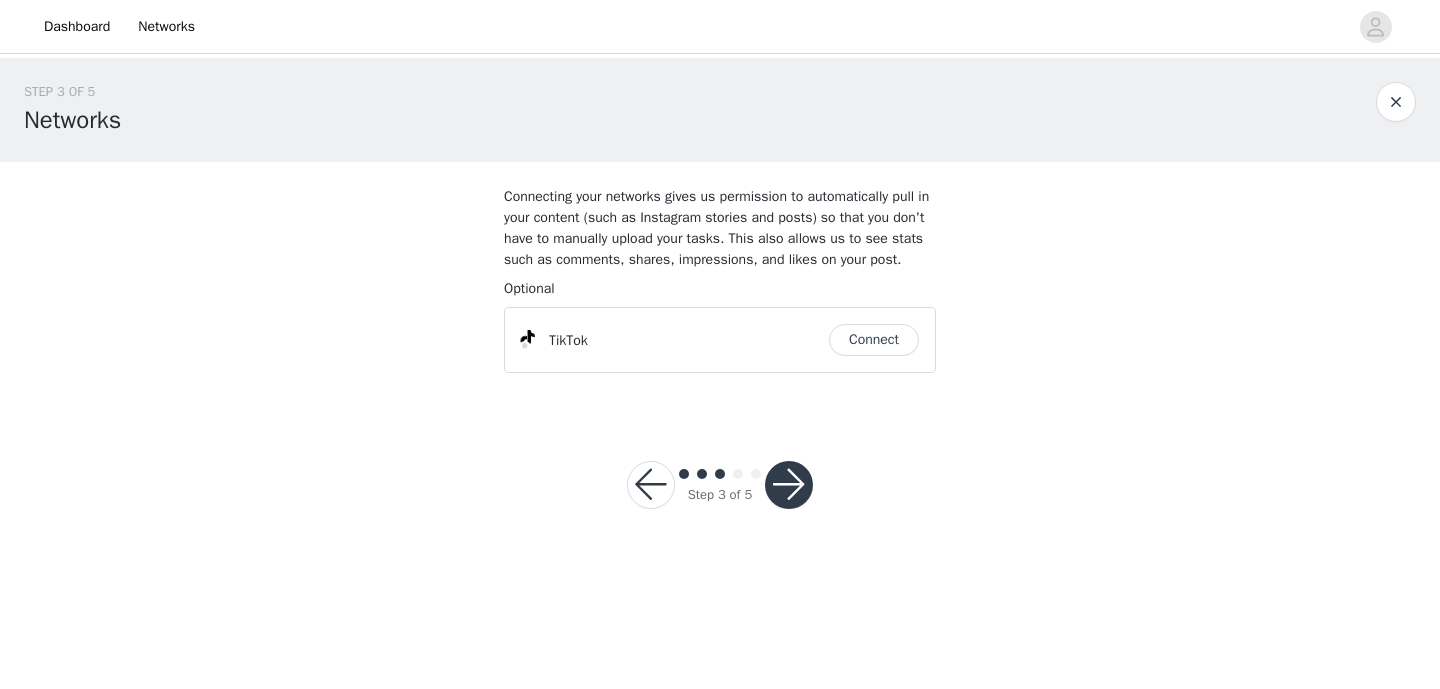 click on "TikTok         Connect" at bounding box center [720, 340] 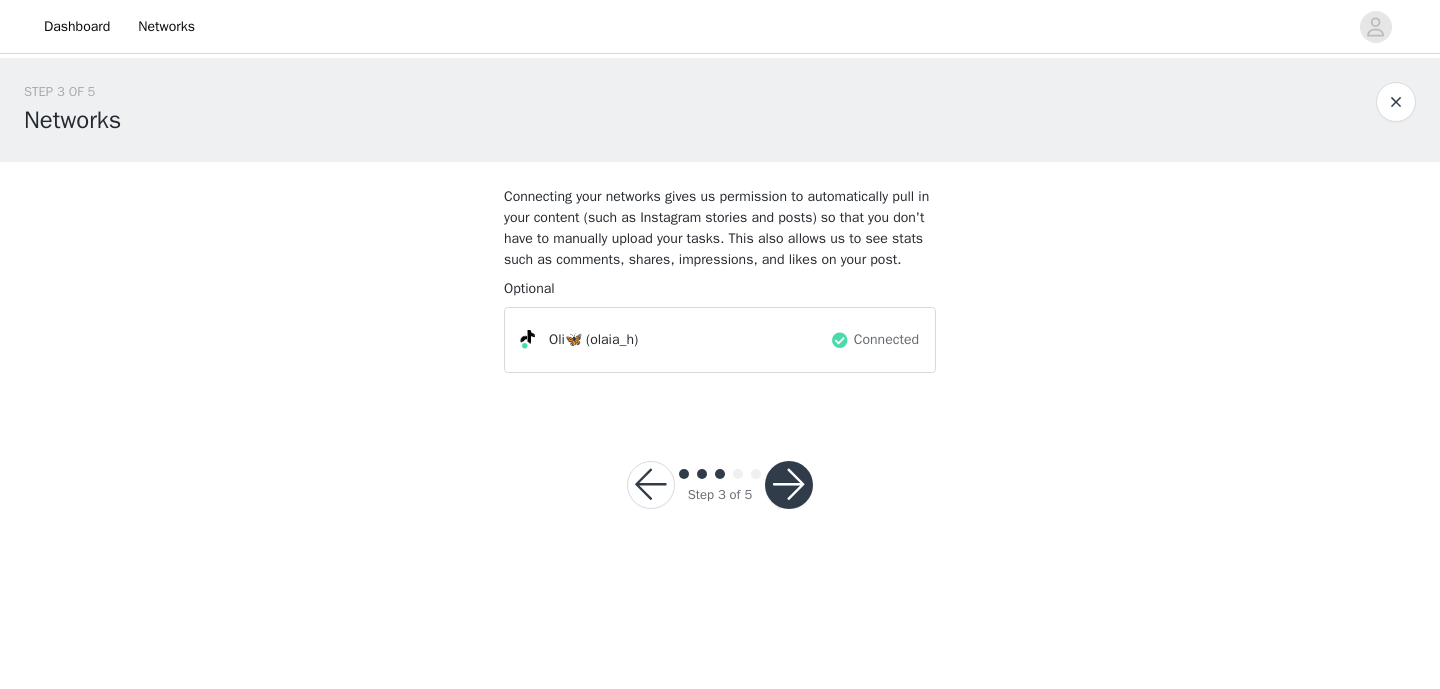 click at bounding box center [789, 485] 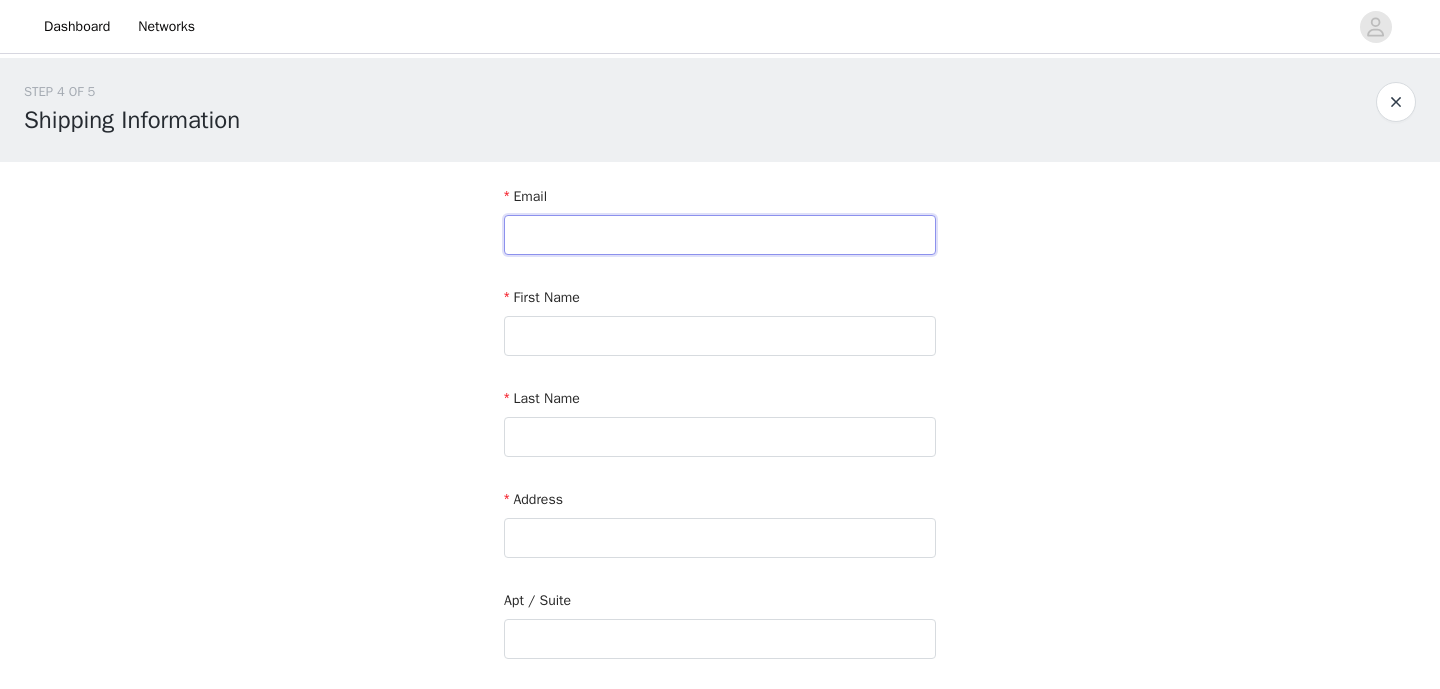 click at bounding box center [720, 235] 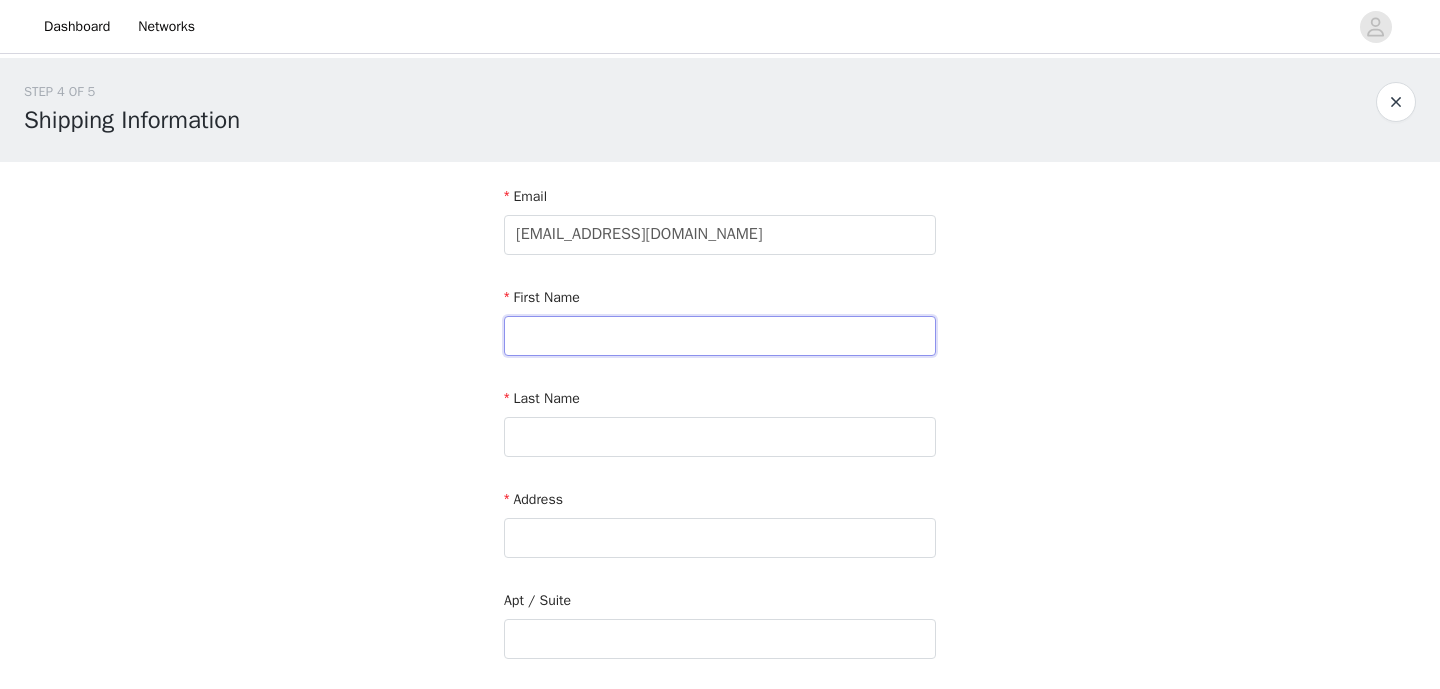 type on "Olaia" 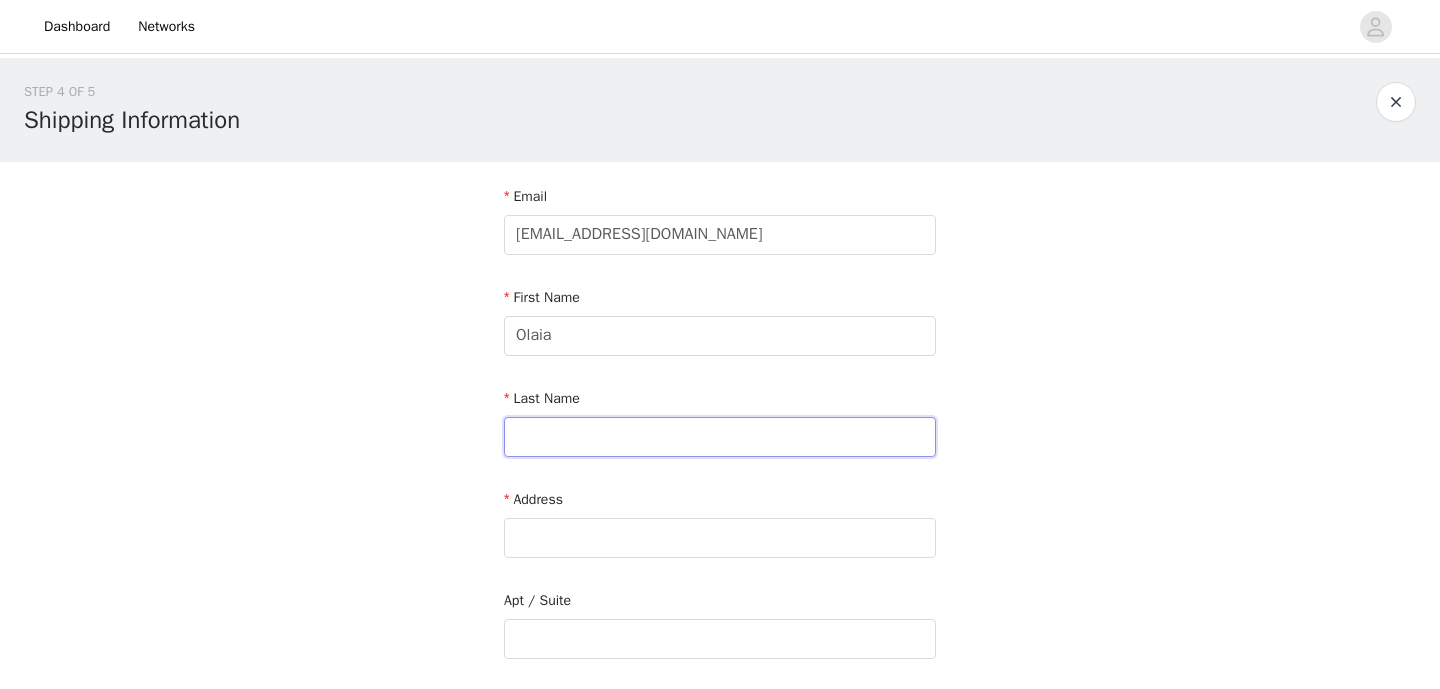 type on "Madinabeitia Franco" 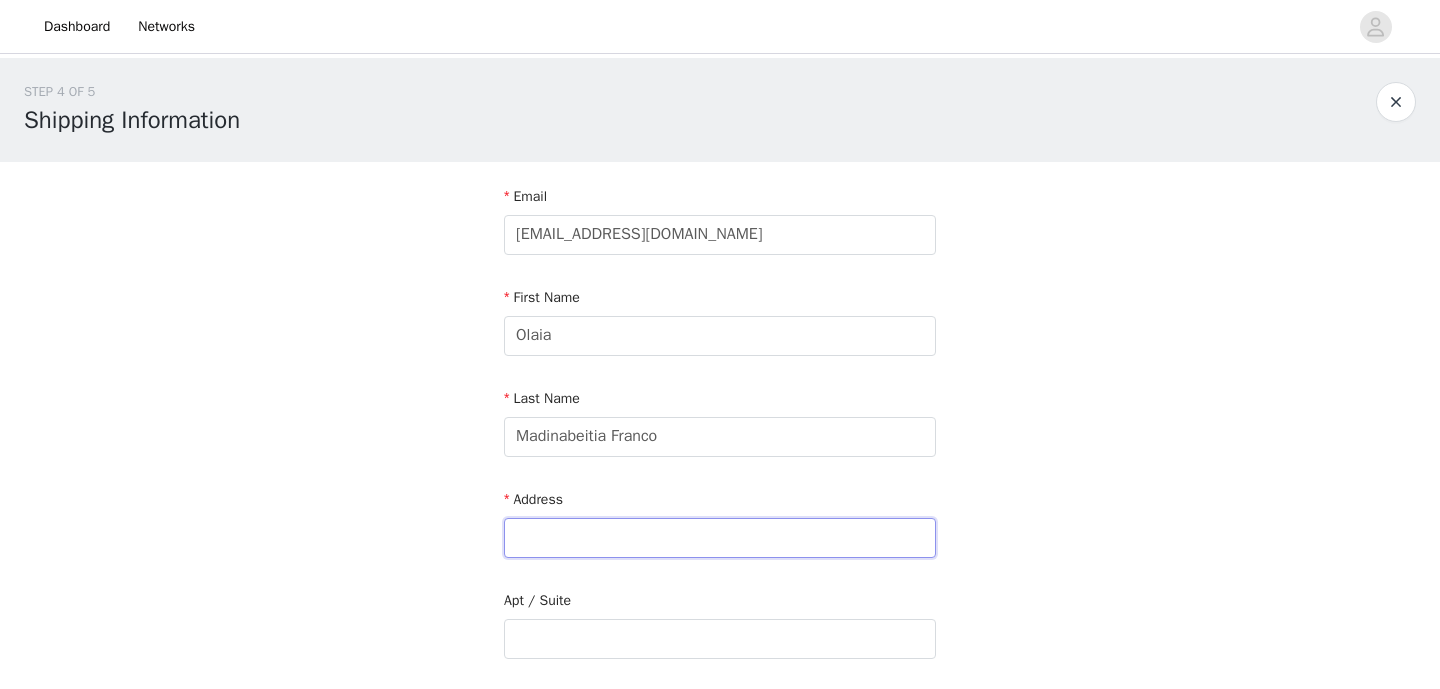 type on "Calle General Castaños 71 1 derecha" 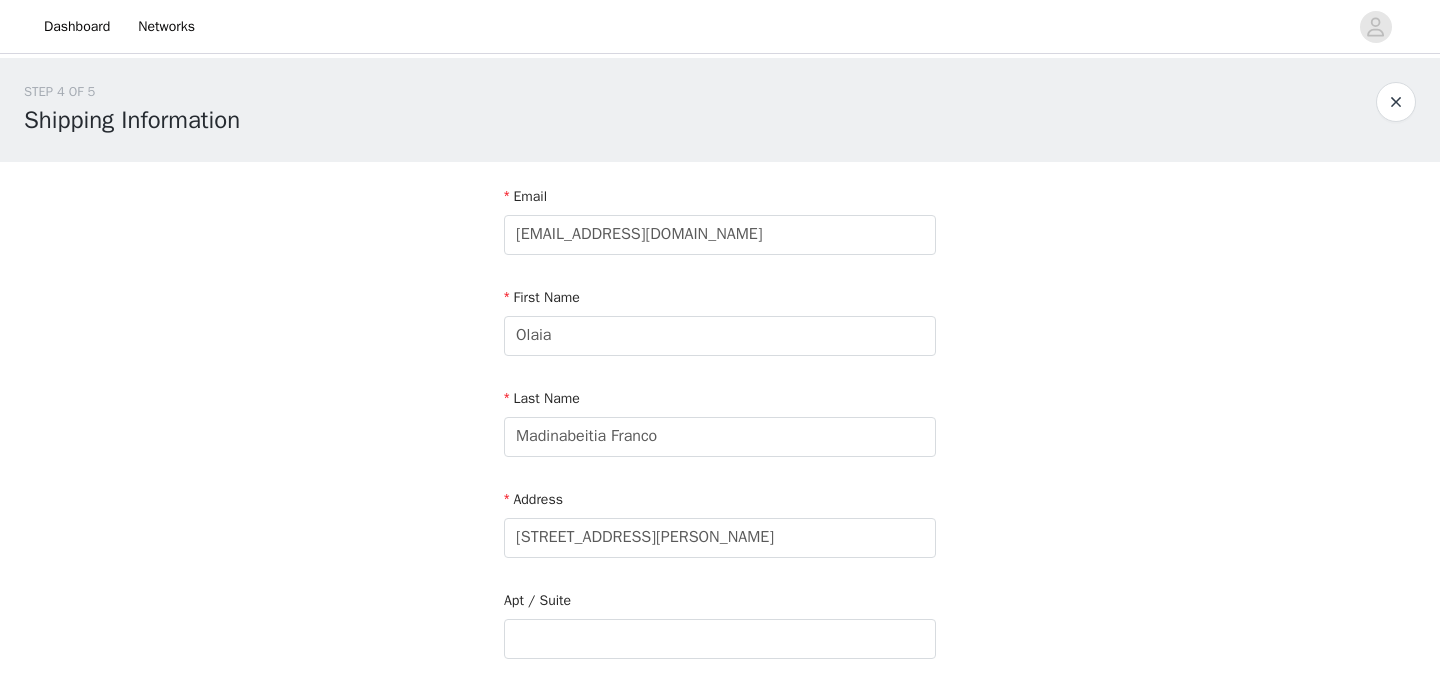 type on "Portugalete" 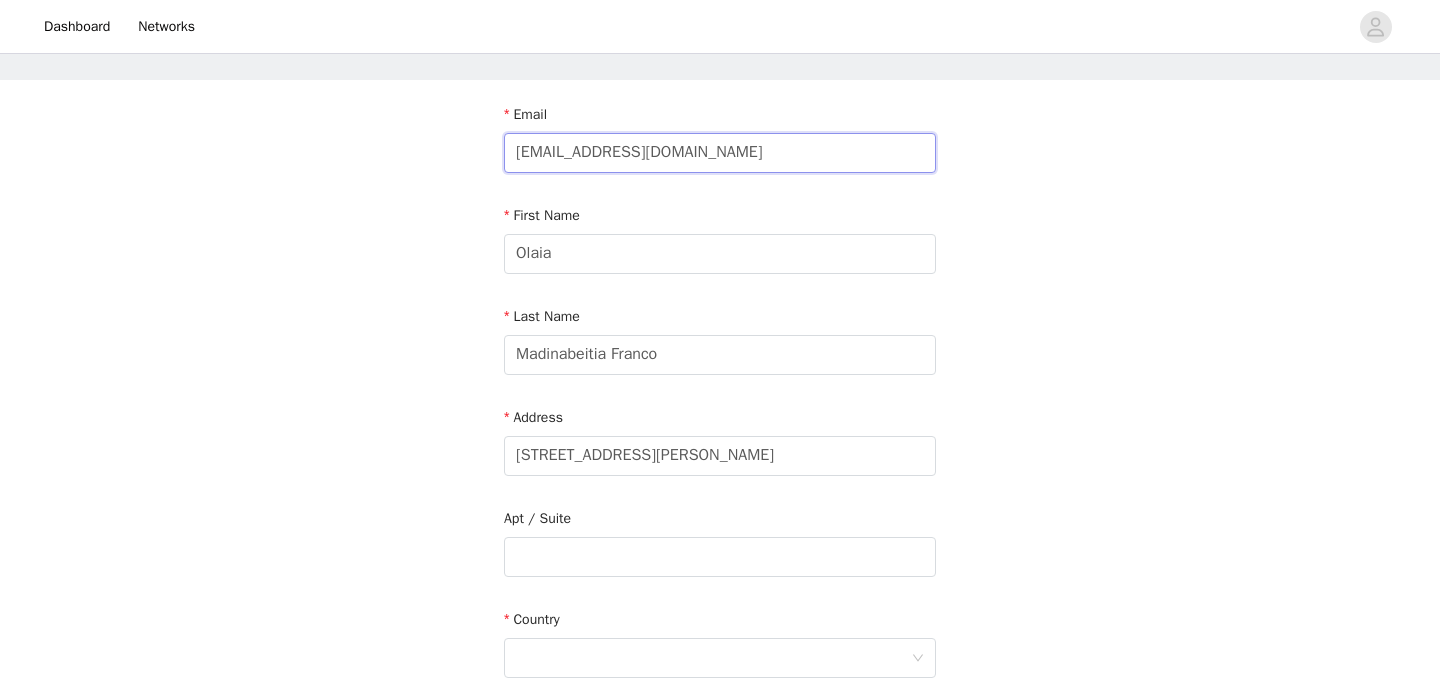 scroll, scrollTop: 93, scrollLeft: 0, axis: vertical 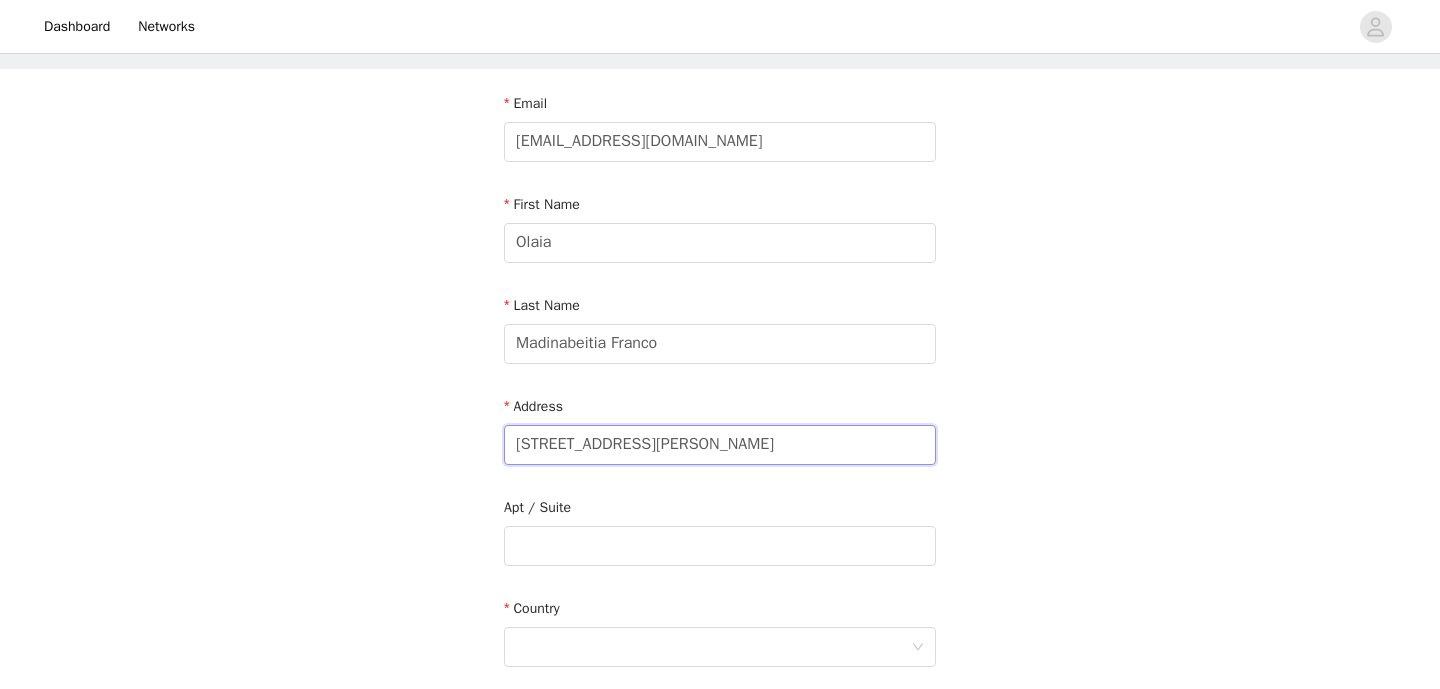 click on "Calle General Castaños 71 1 derecha" at bounding box center (720, 445) 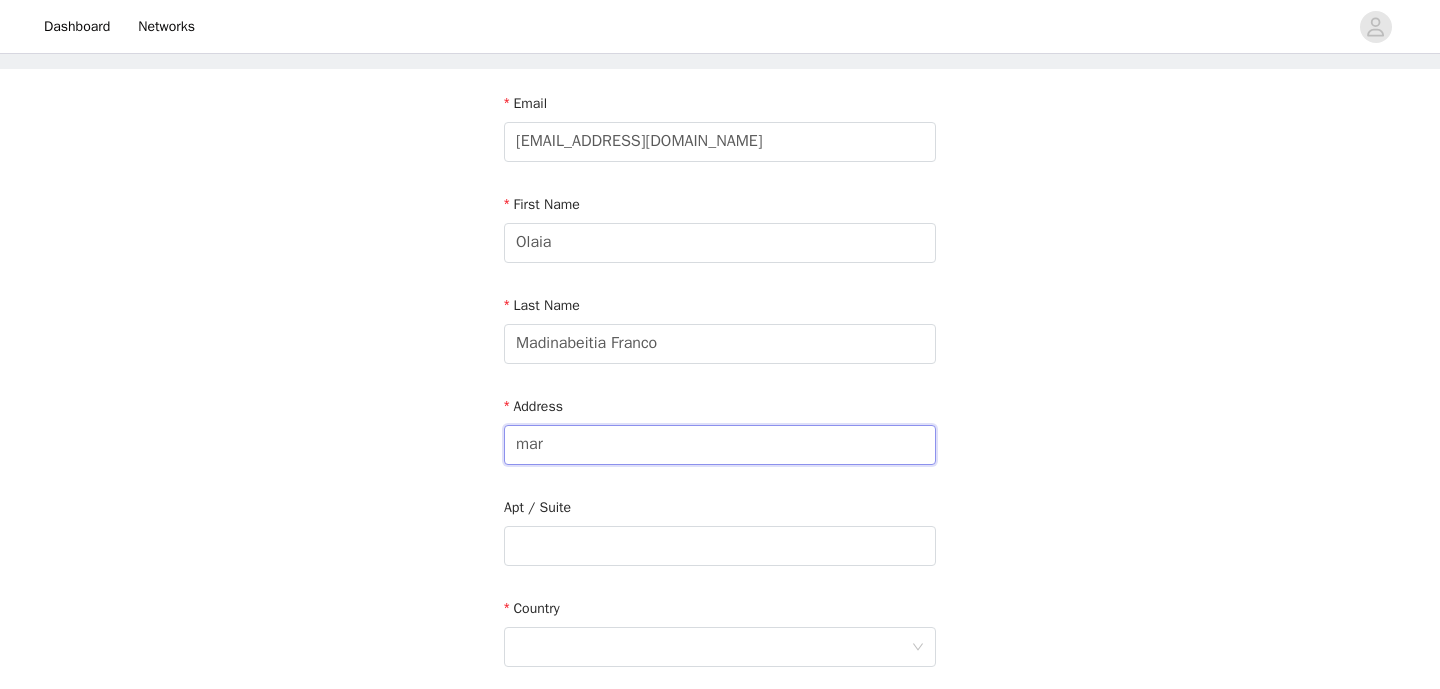 type on "MARTIN FERNANDEZ VILLARAN Nº8" 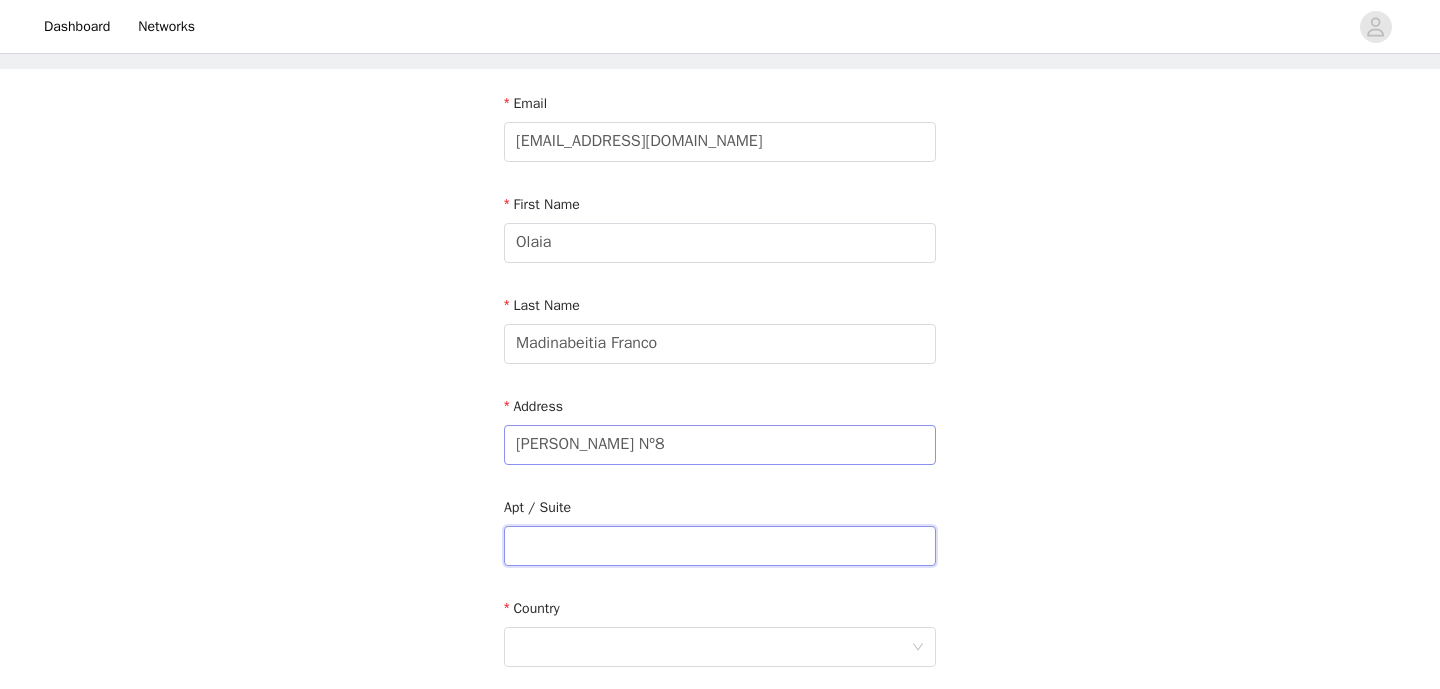 type on "1 IZQUIERDA" 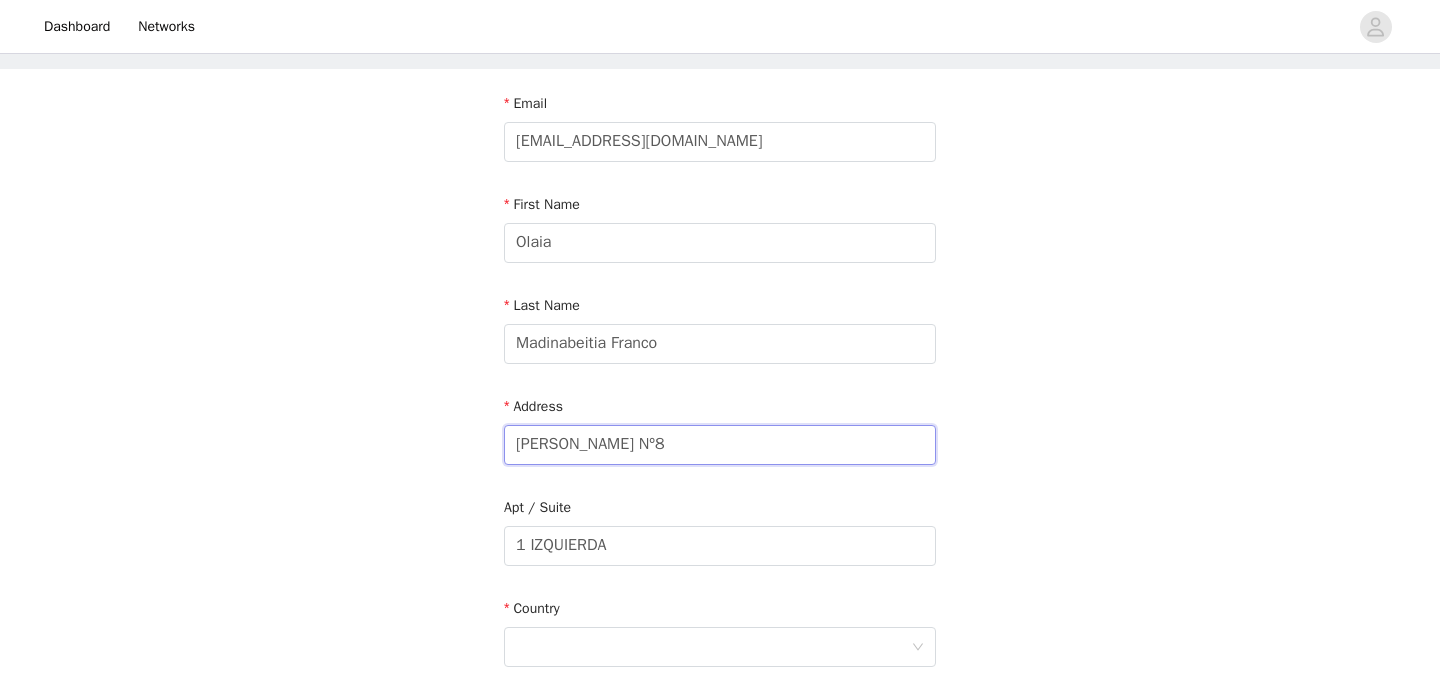 click on "MARTIN FERNANDEZ VILLARAN Nº8" at bounding box center (720, 445) 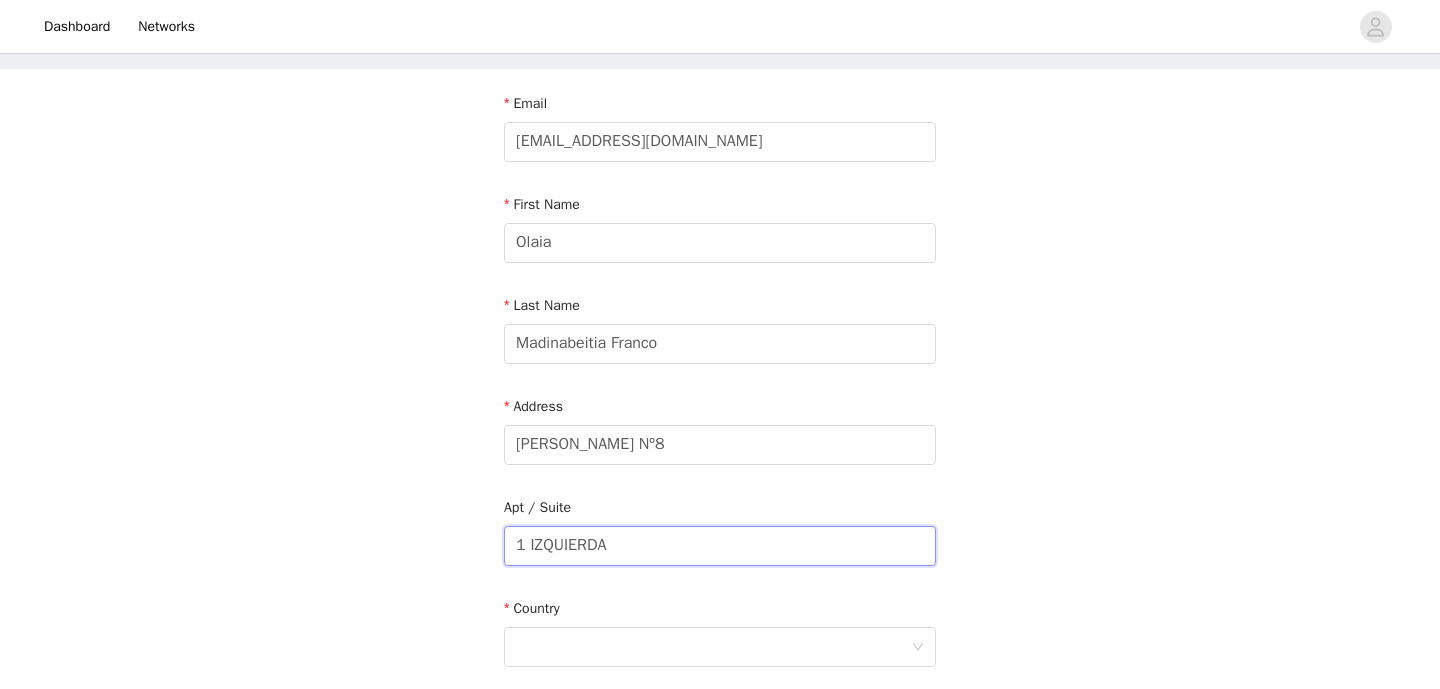 click on "1 IZQUIERDA" at bounding box center [720, 546] 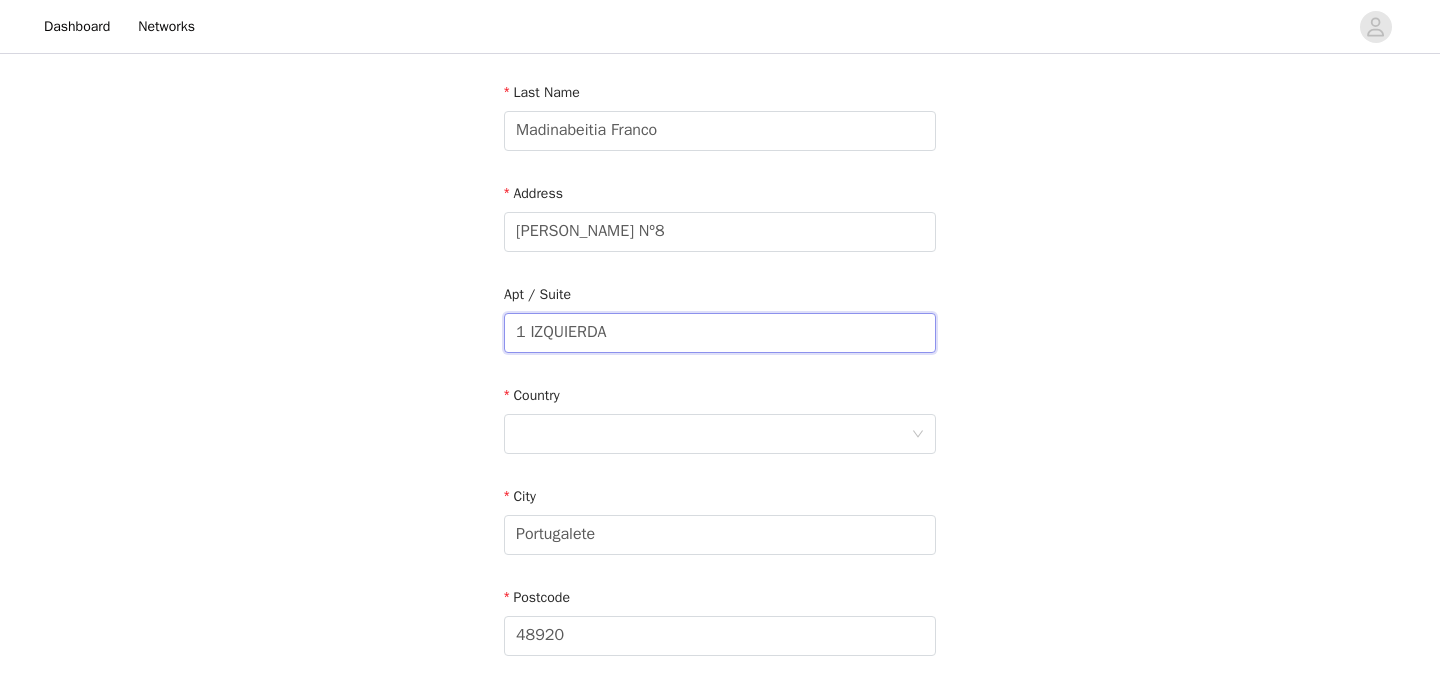 scroll, scrollTop: 309, scrollLeft: 0, axis: vertical 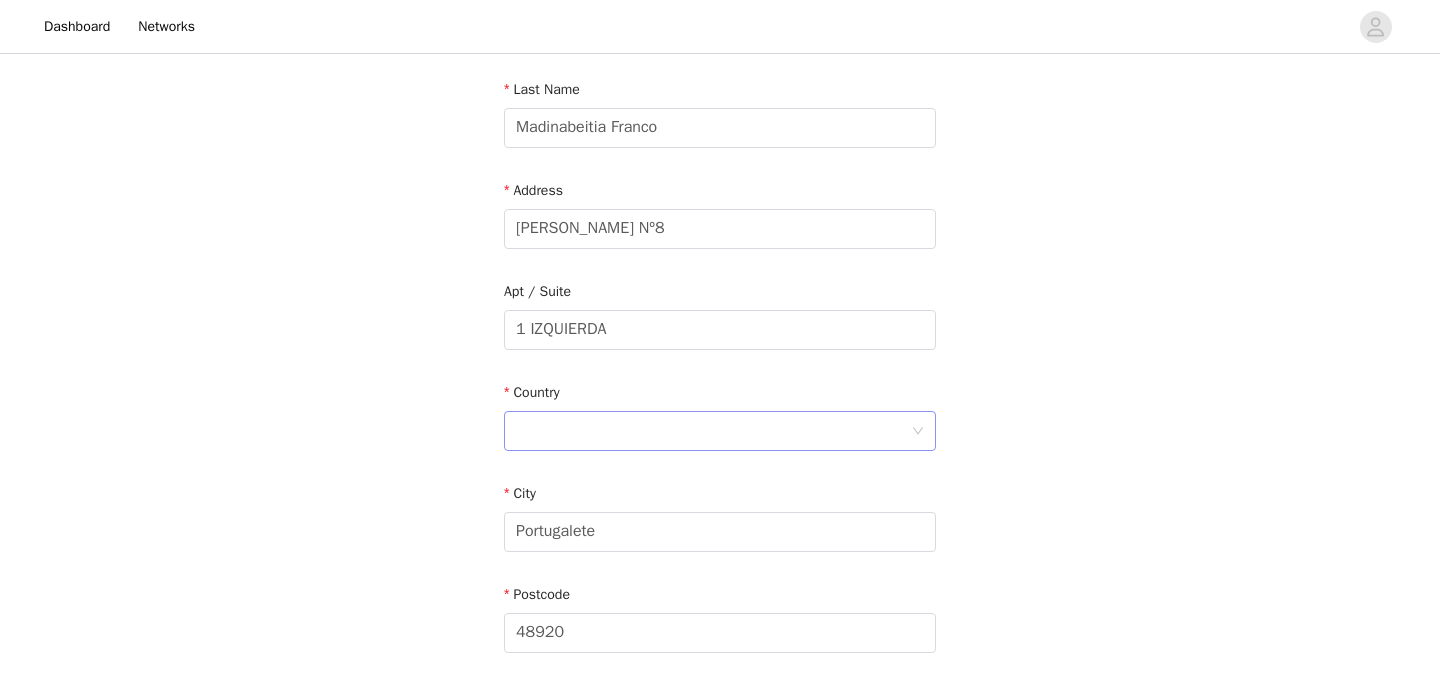 click at bounding box center (713, 431) 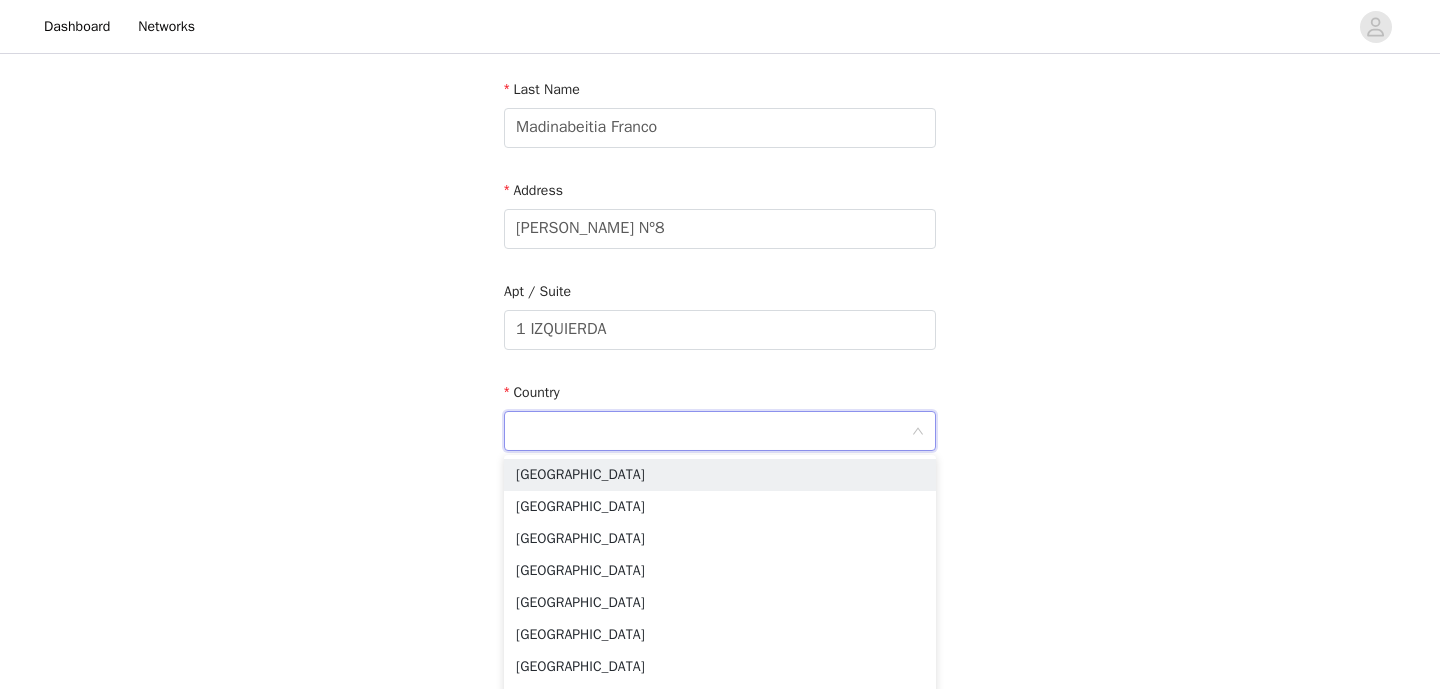 type on "e" 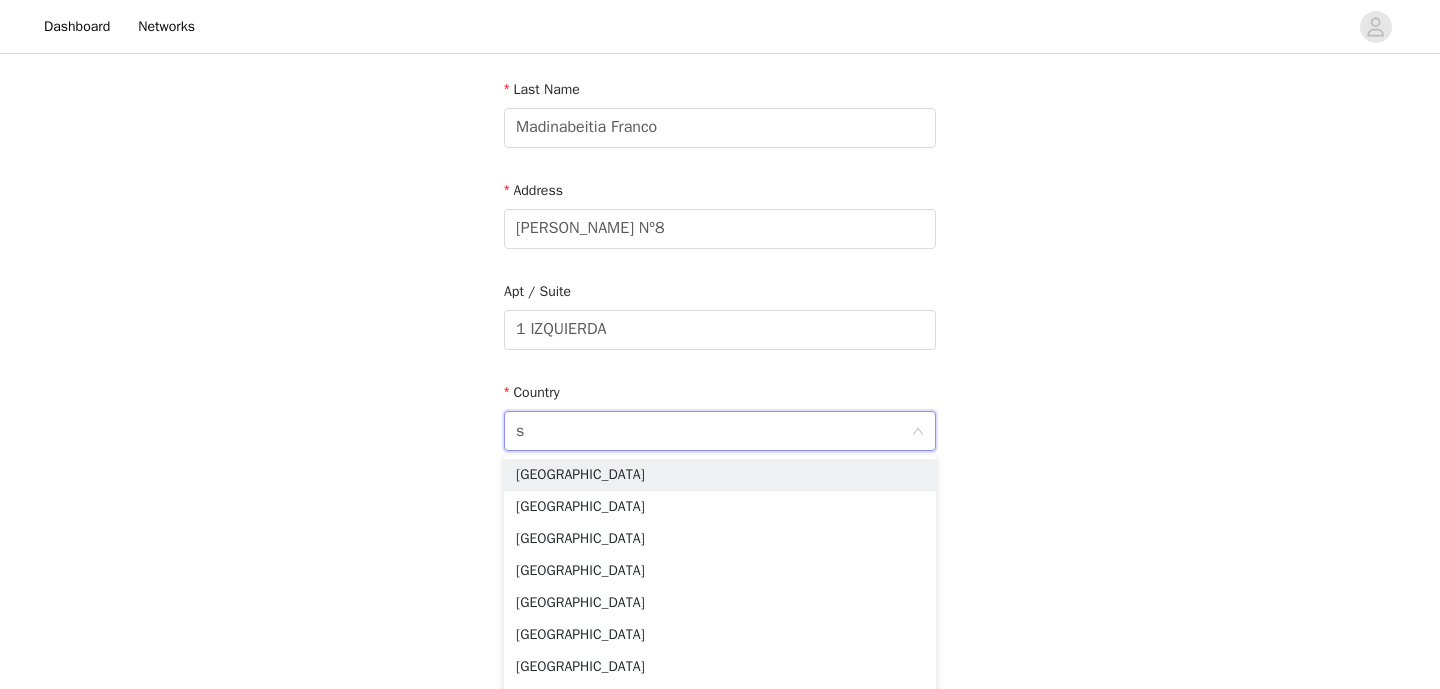 type on "sp" 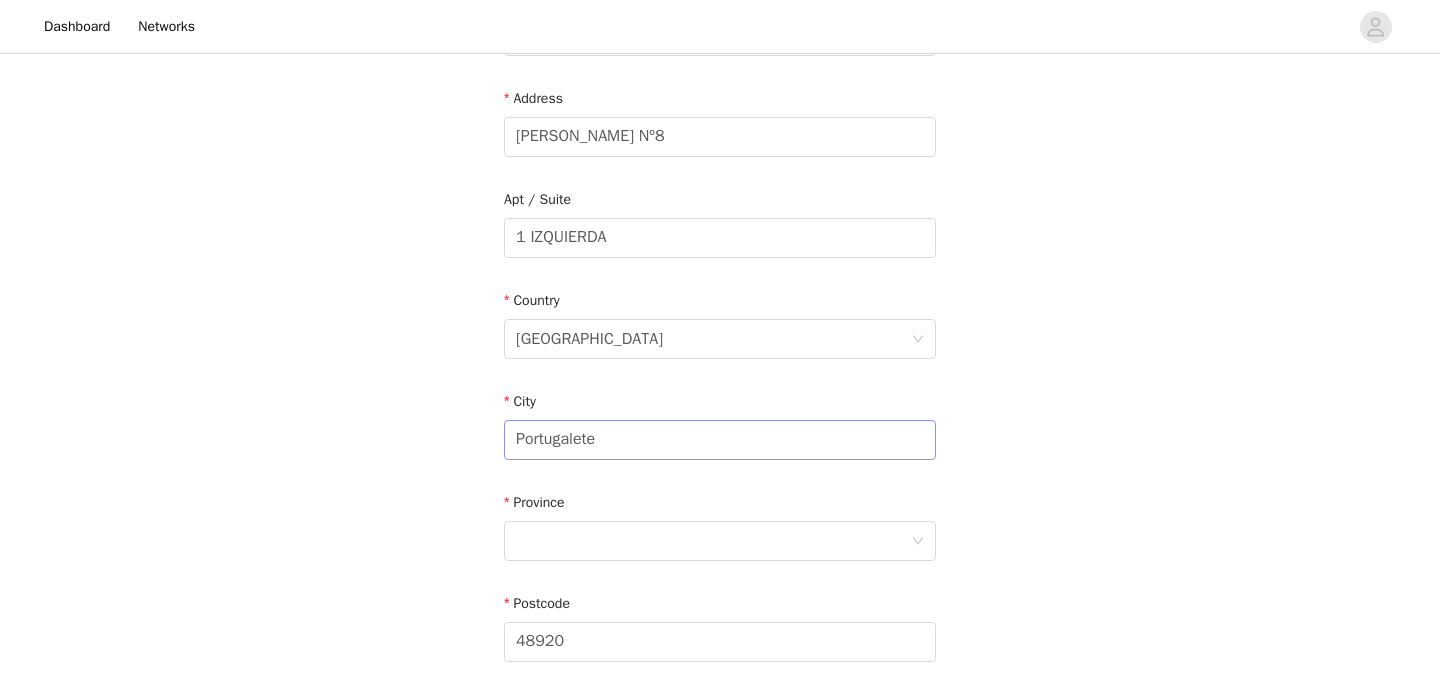 scroll, scrollTop: 435, scrollLeft: 0, axis: vertical 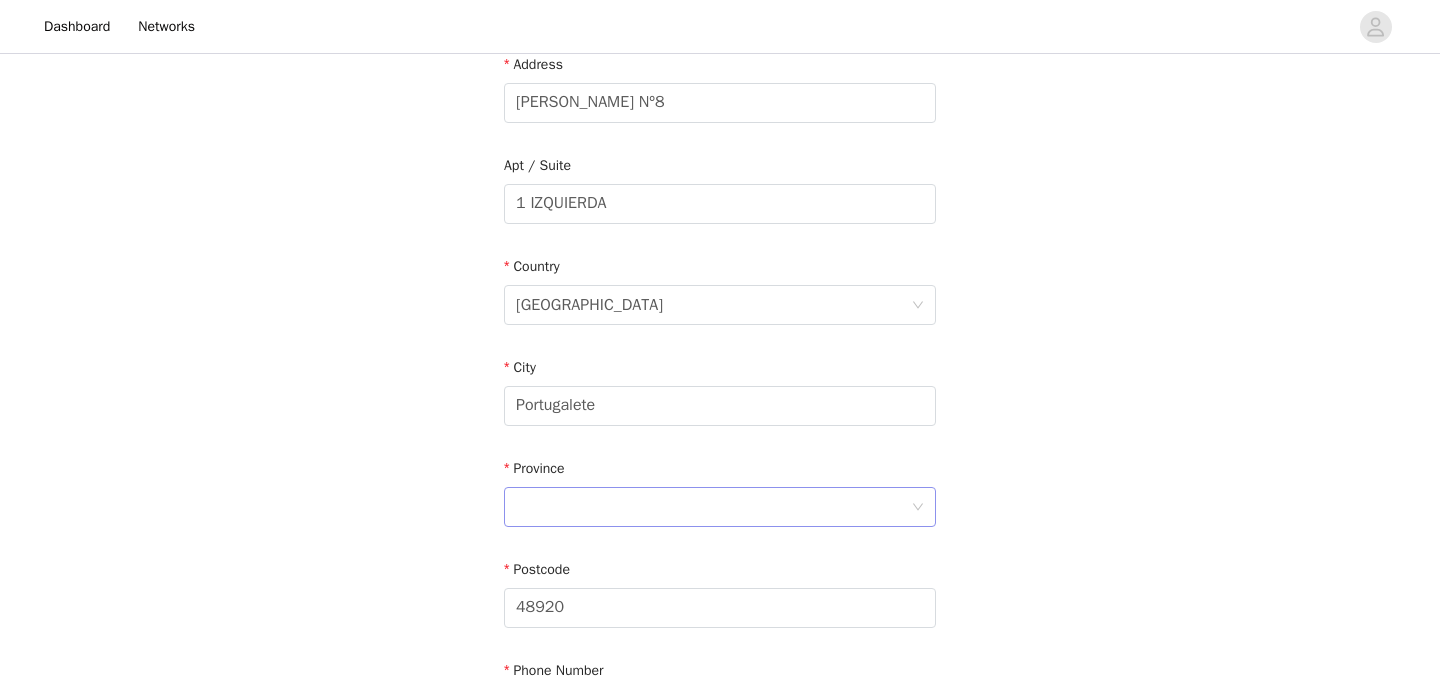 click at bounding box center (713, 507) 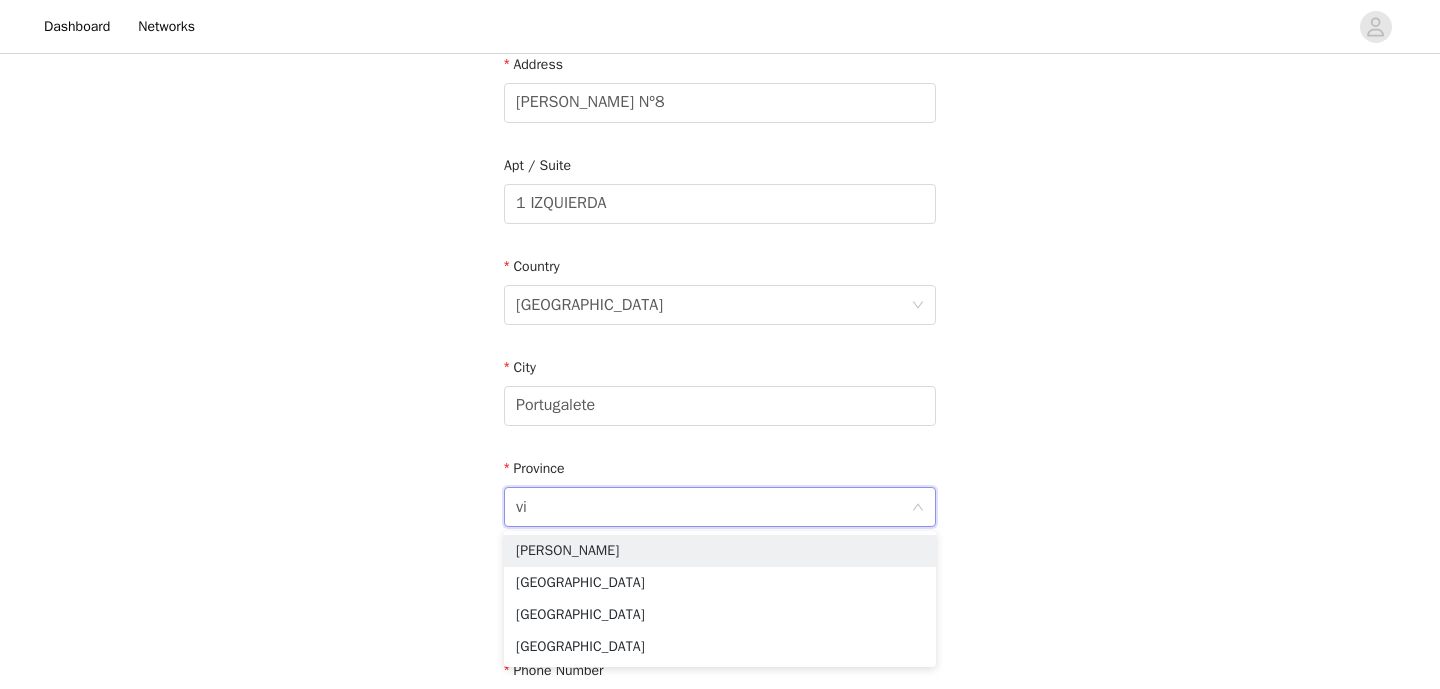type on "viz" 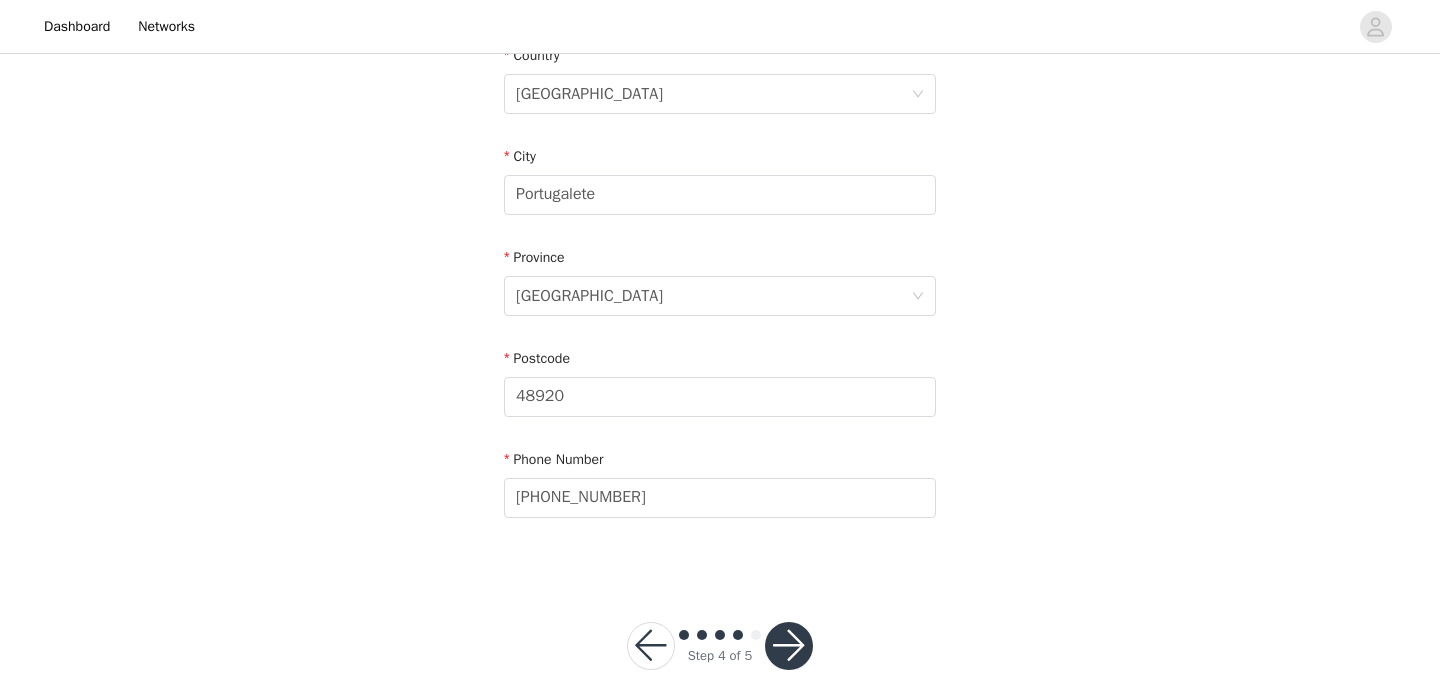 scroll, scrollTop: 649, scrollLeft: 0, axis: vertical 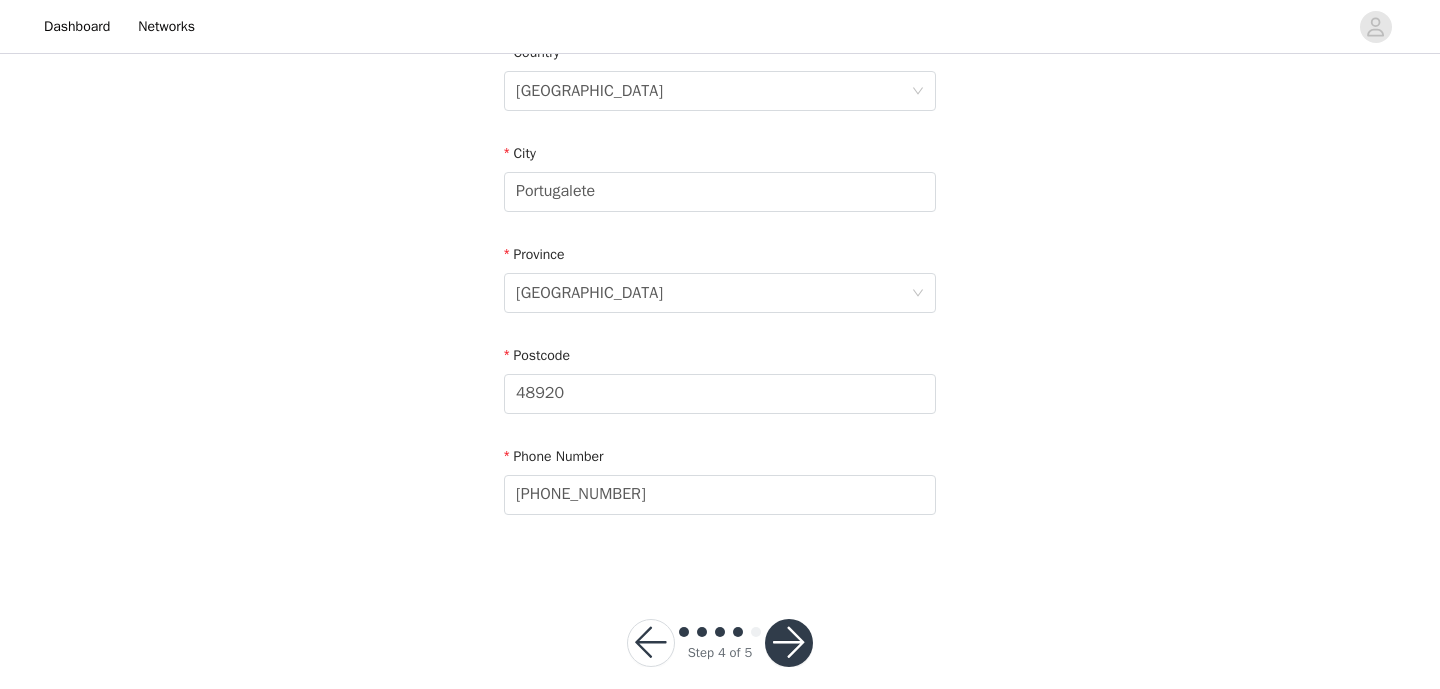 click at bounding box center [789, 643] 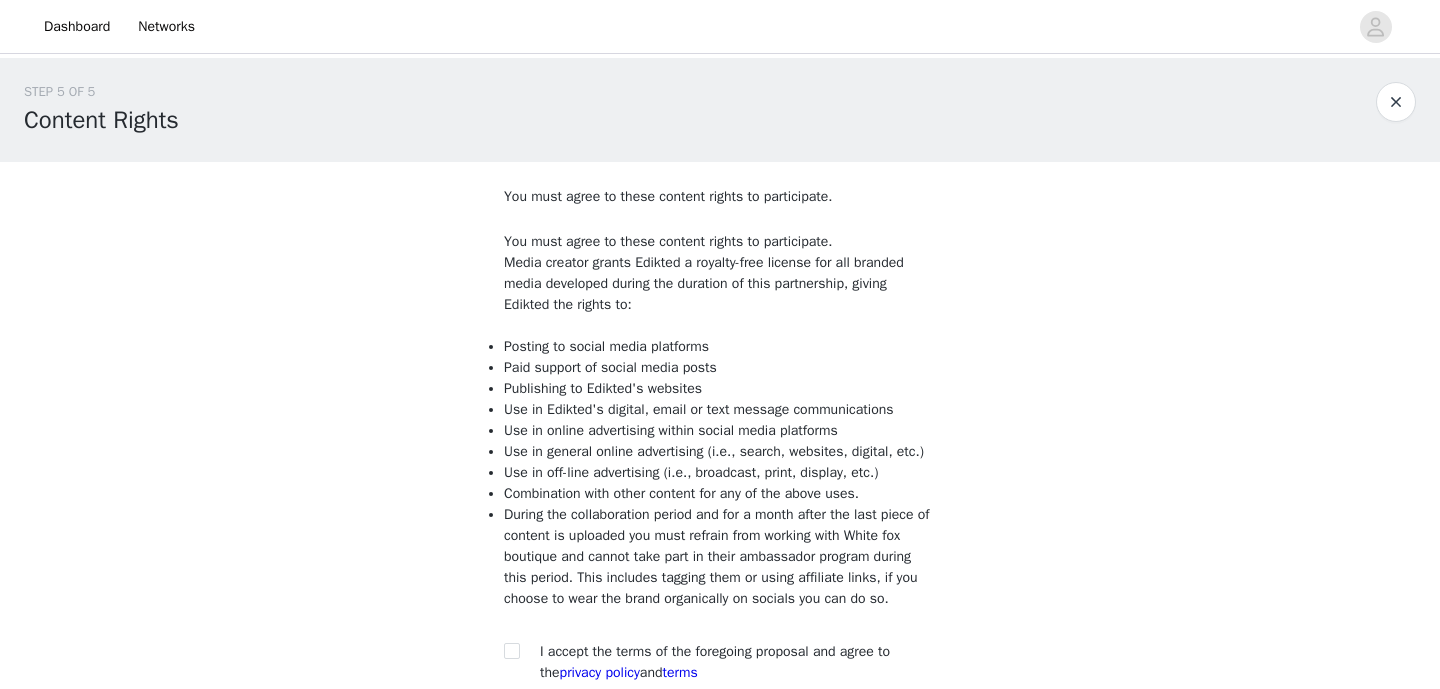 scroll, scrollTop: 193, scrollLeft: 0, axis: vertical 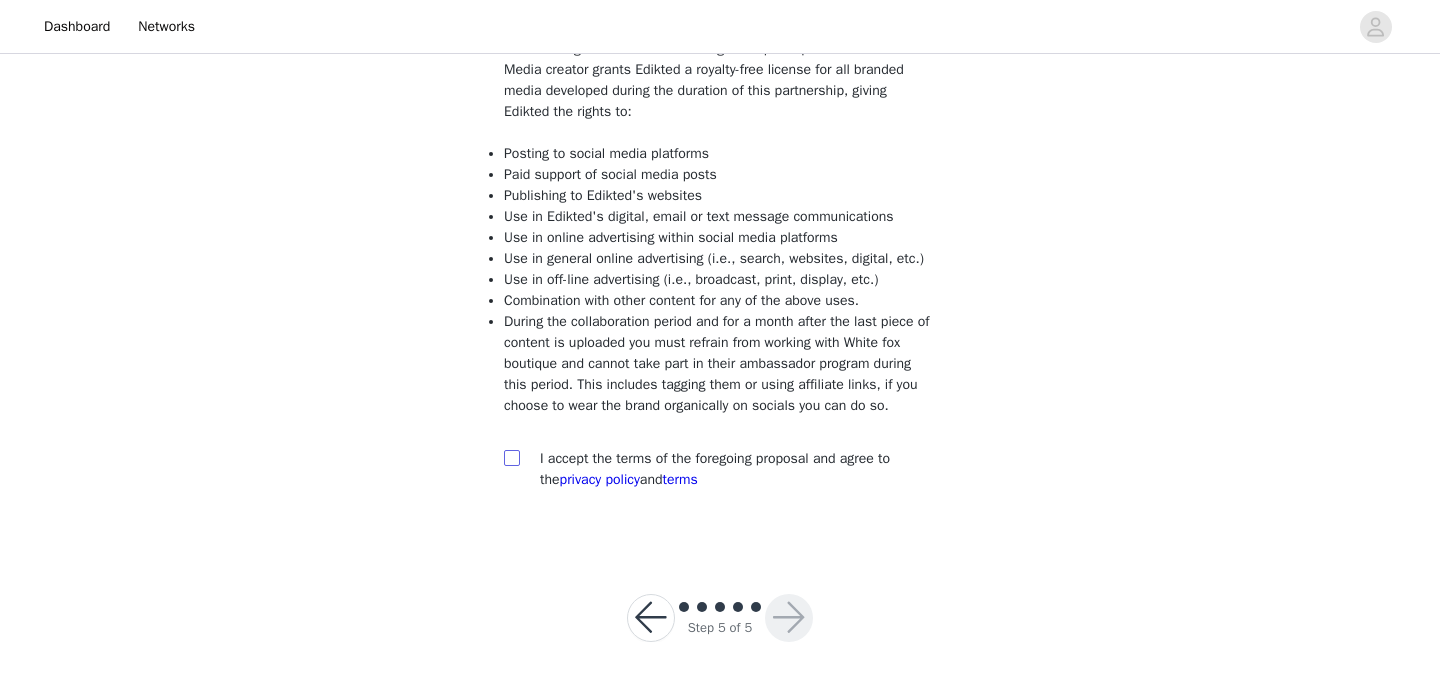 click at bounding box center (511, 457) 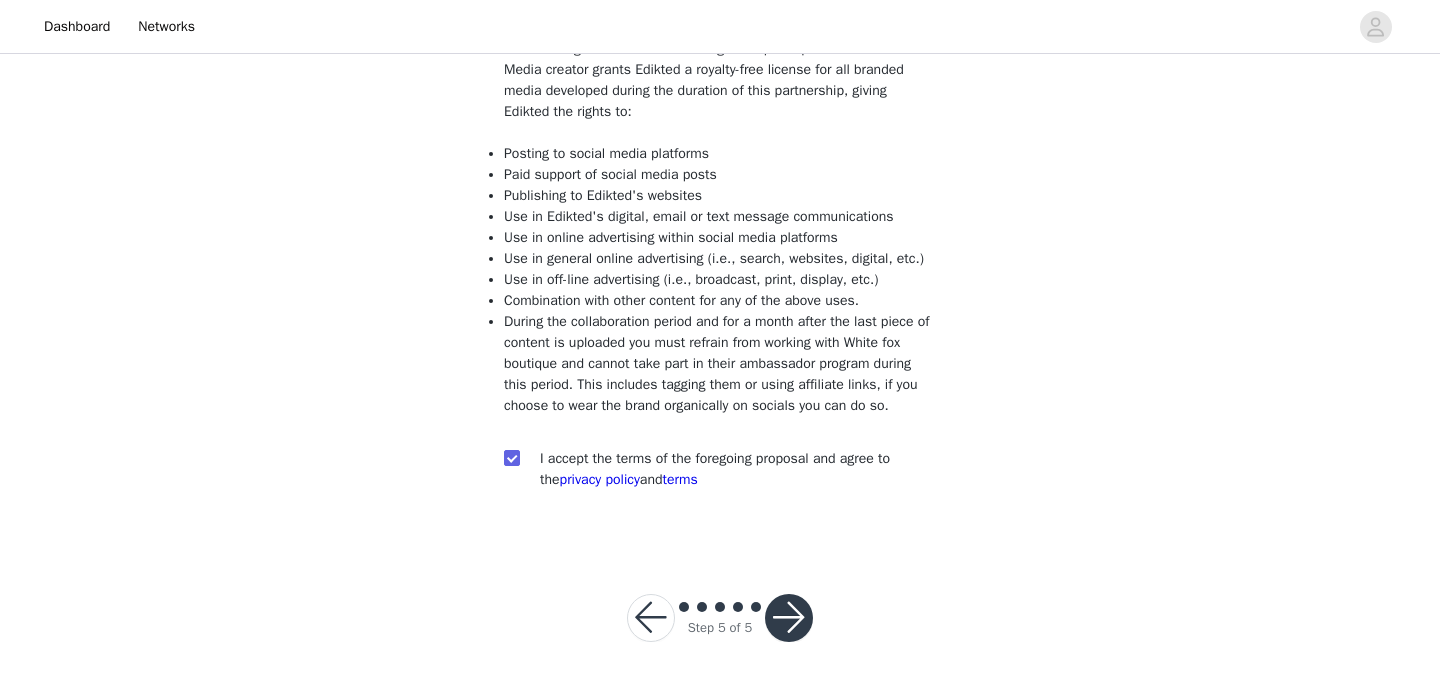 click at bounding box center [789, 618] 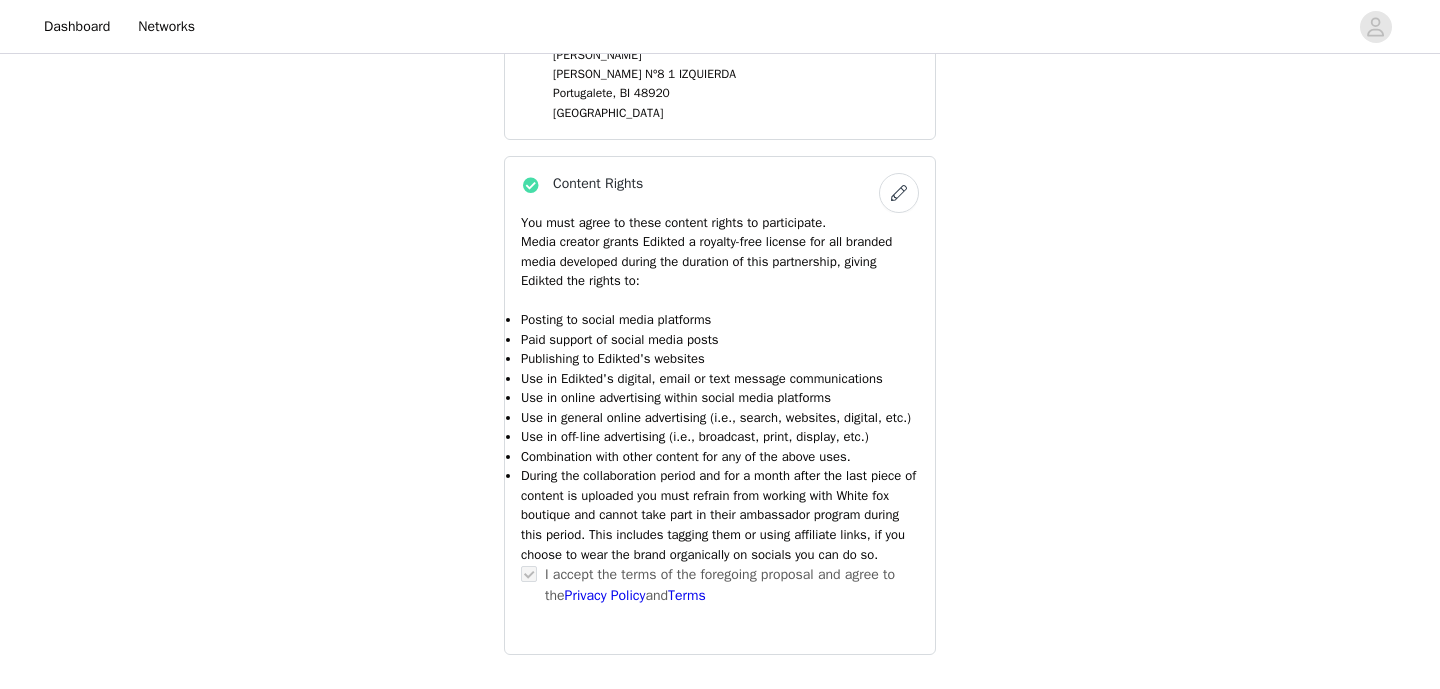 scroll, scrollTop: 1933, scrollLeft: 0, axis: vertical 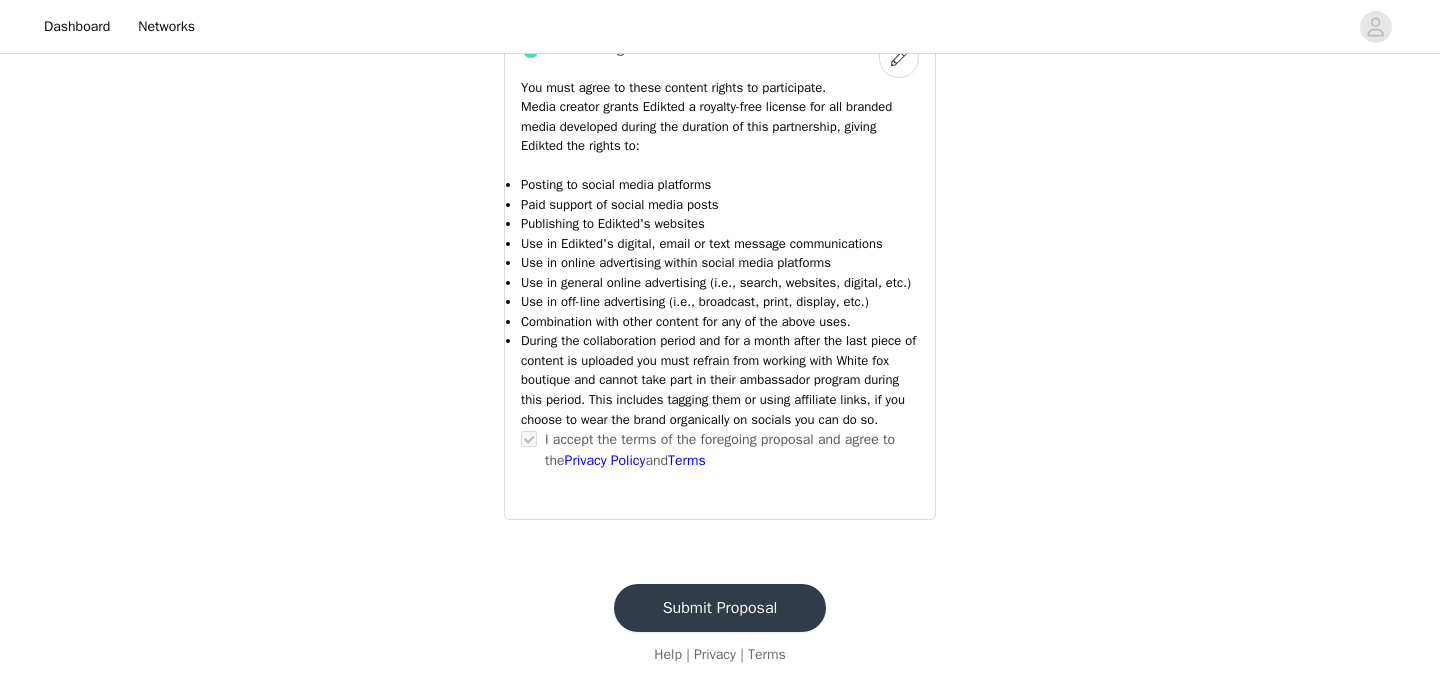 click on "Submit Proposal" at bounding box center [720, 608] 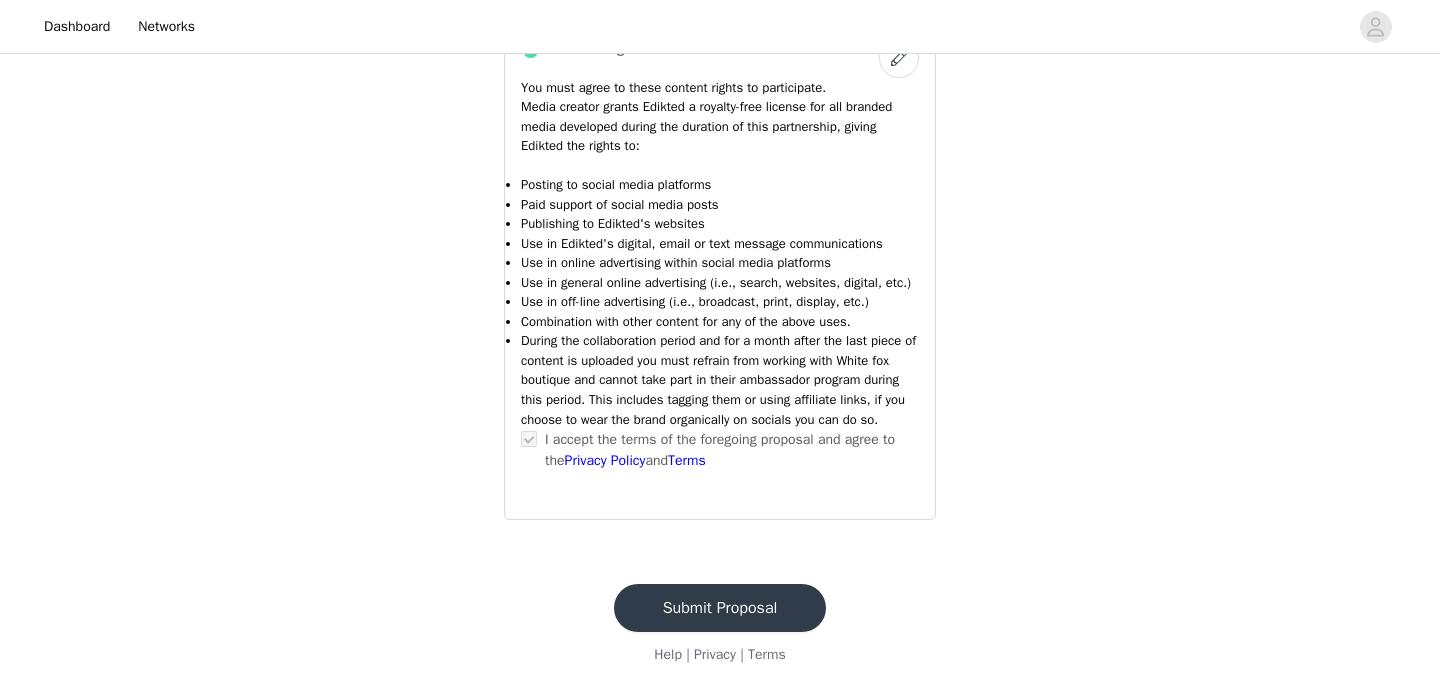 scroll, scrollTop: 0, scrollLeft: 0, axis: both 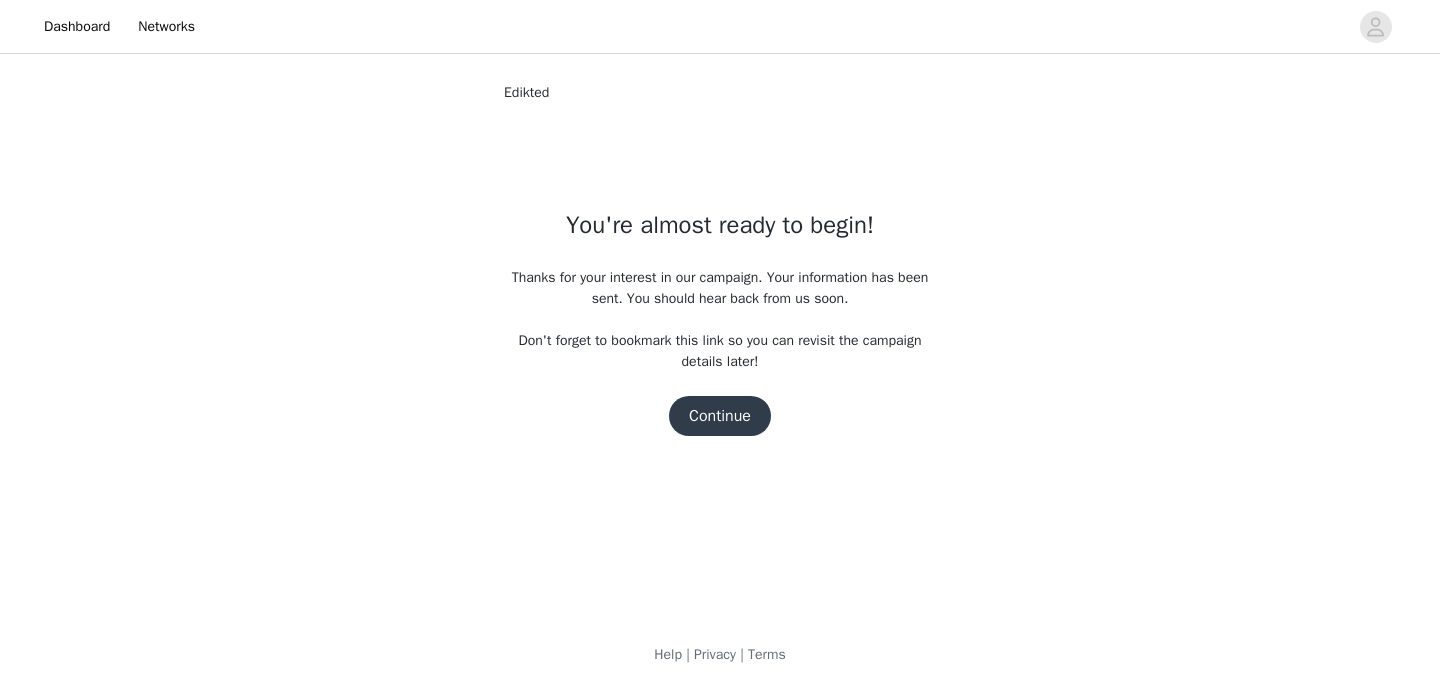 click on "Continue" at bounding box center (720, 416) 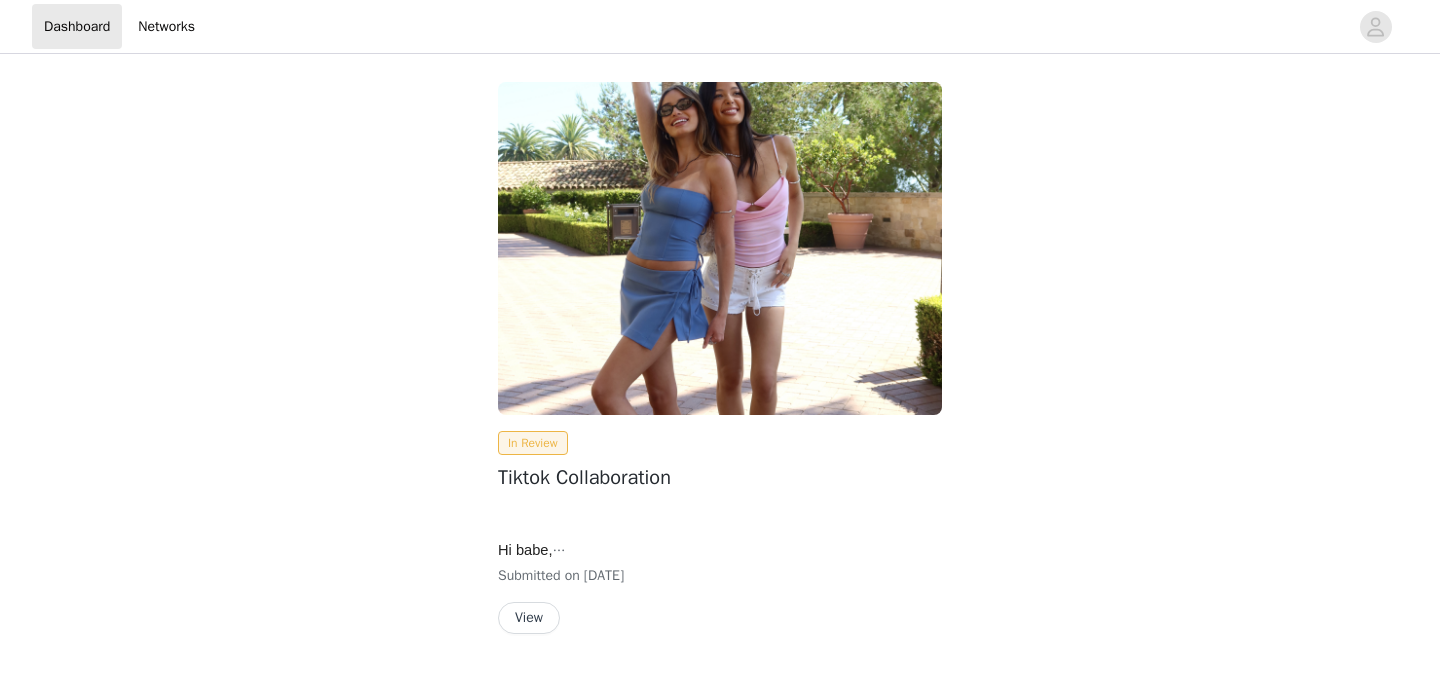 scroll, scrollTop: 0, scrollLeft: 0, axis: both 